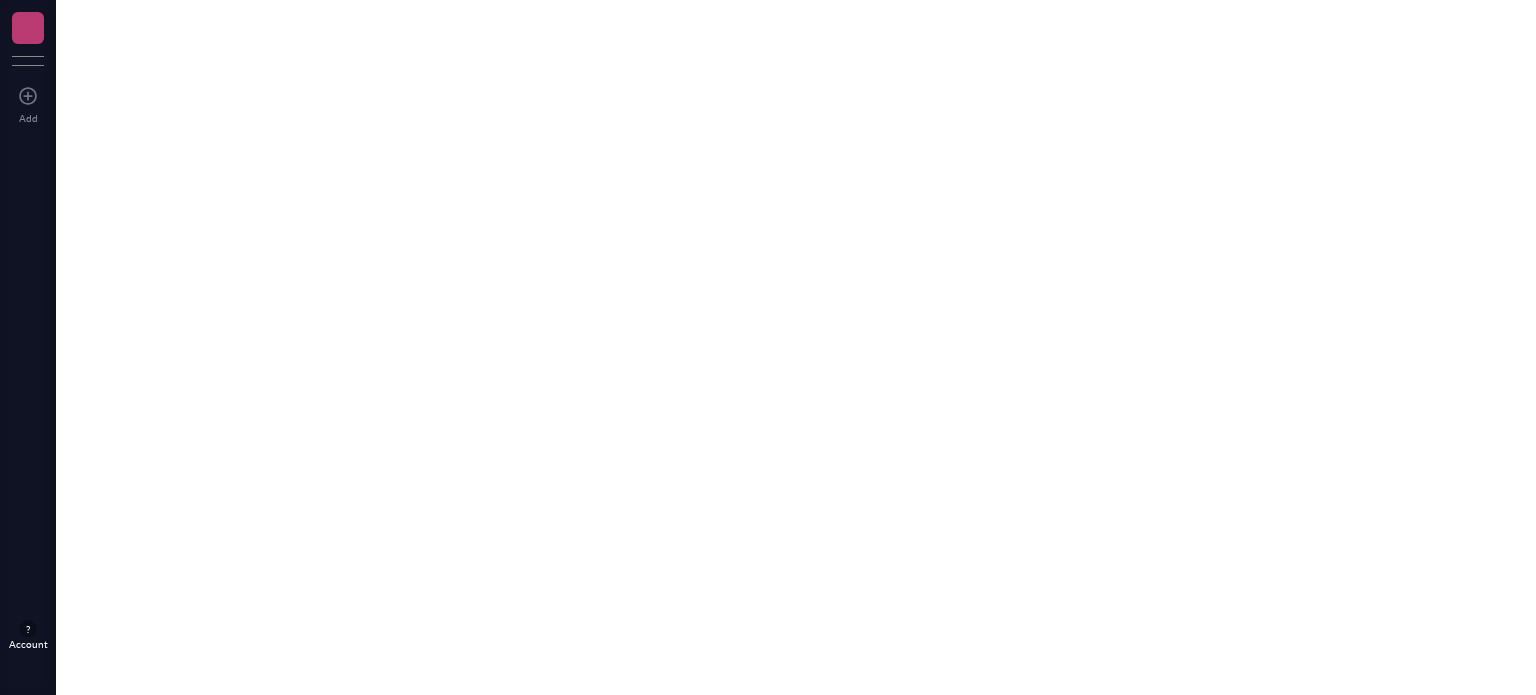scroll, scrollTop: 0, scrollLeft: 0, axis: both 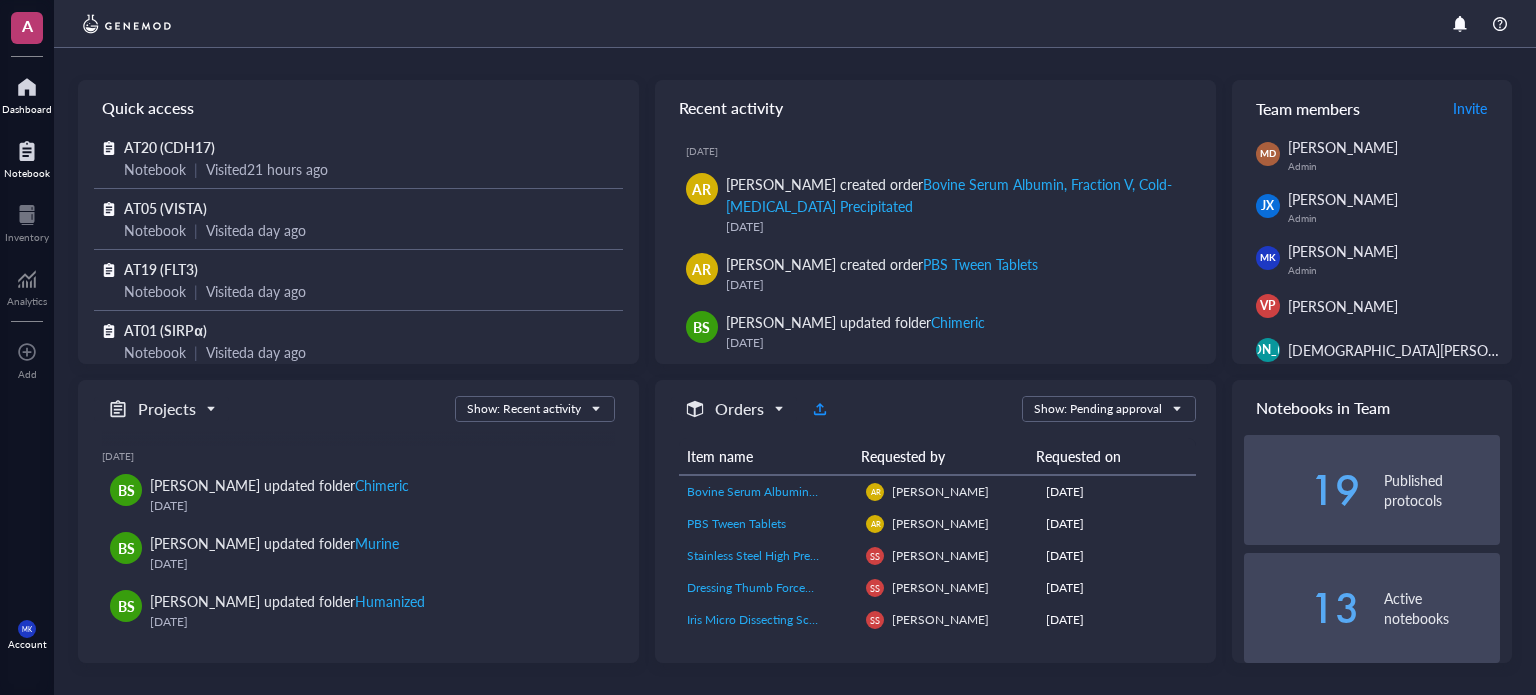 click at bounding box center (27, 151) 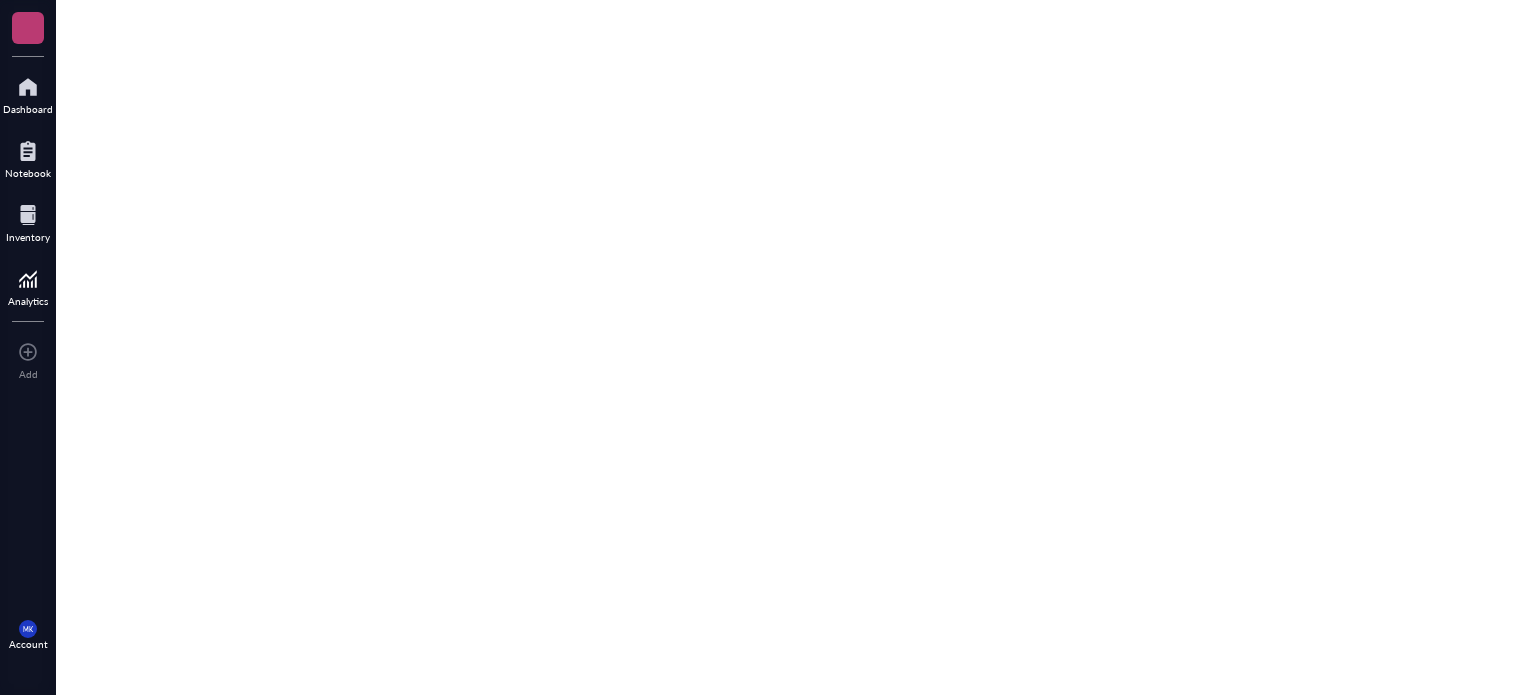 click at bounding box center (0, 0) 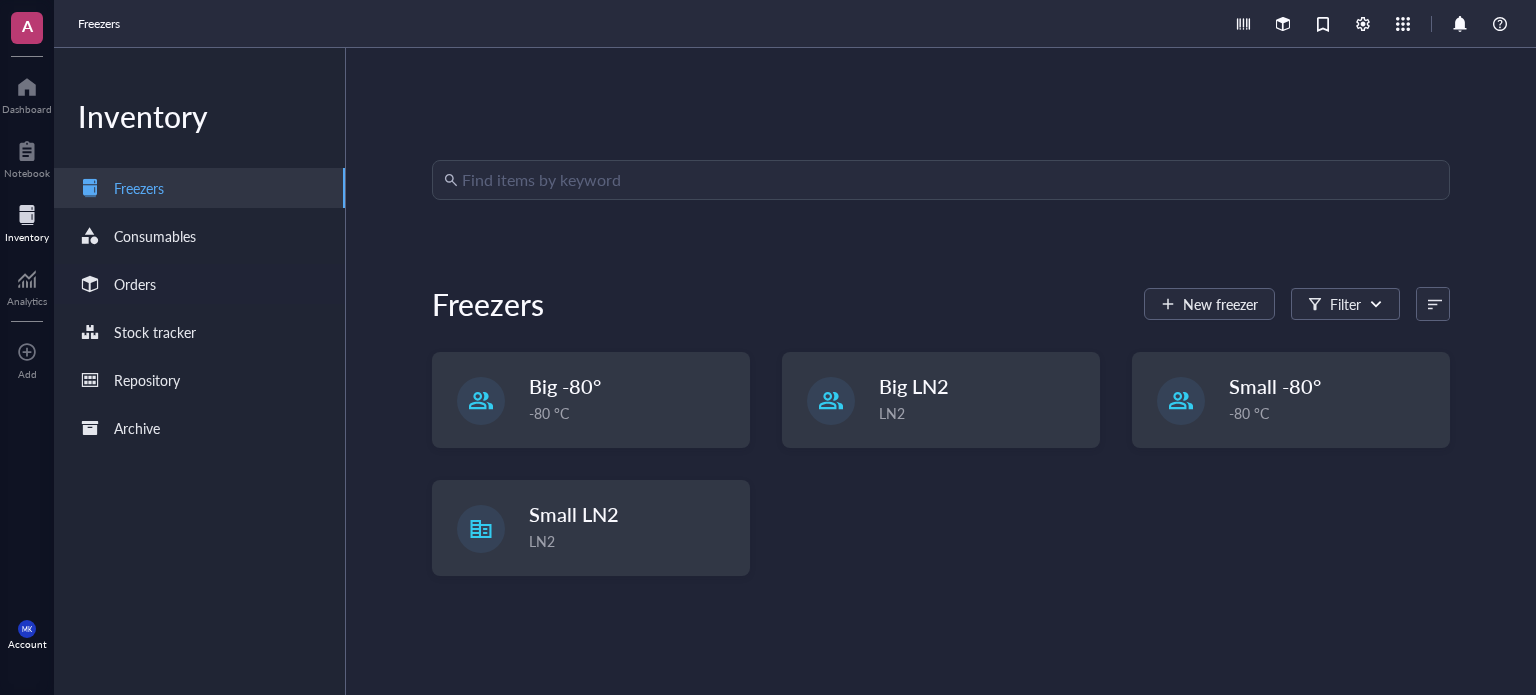 click on "Orders" at bounding box center (199, 284) 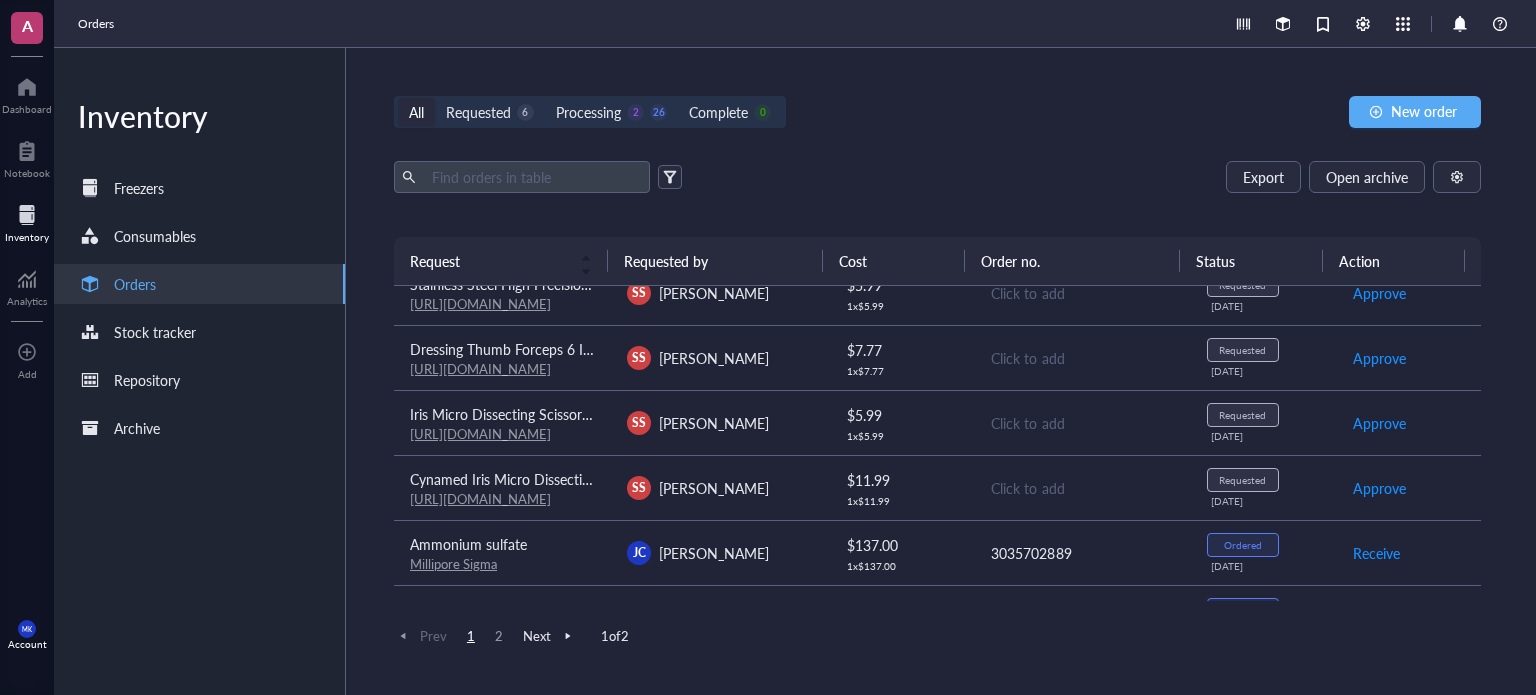 scroll, scrollTop: 200, scrollLeft: 0, axis: vertical 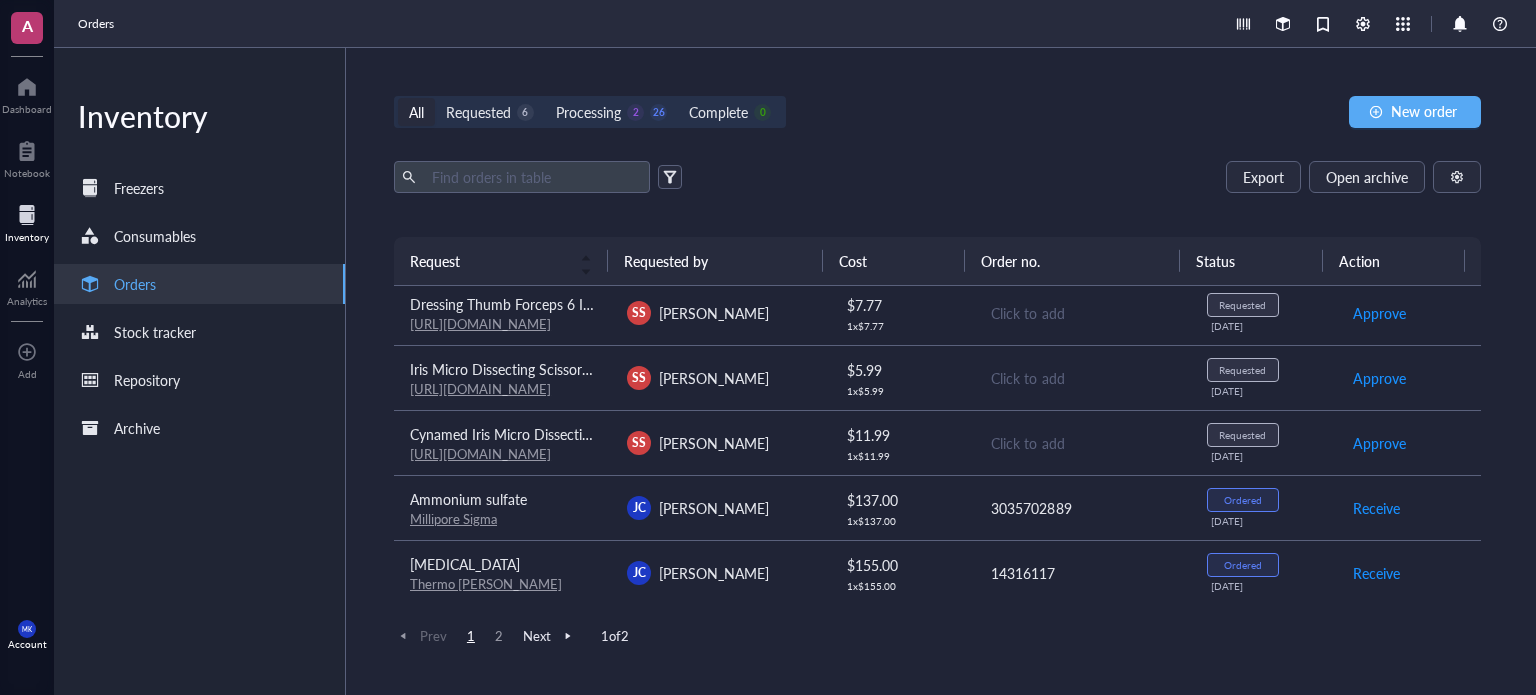 click on "SS [PERSON_NAME]" at bounding box center [719, 442] 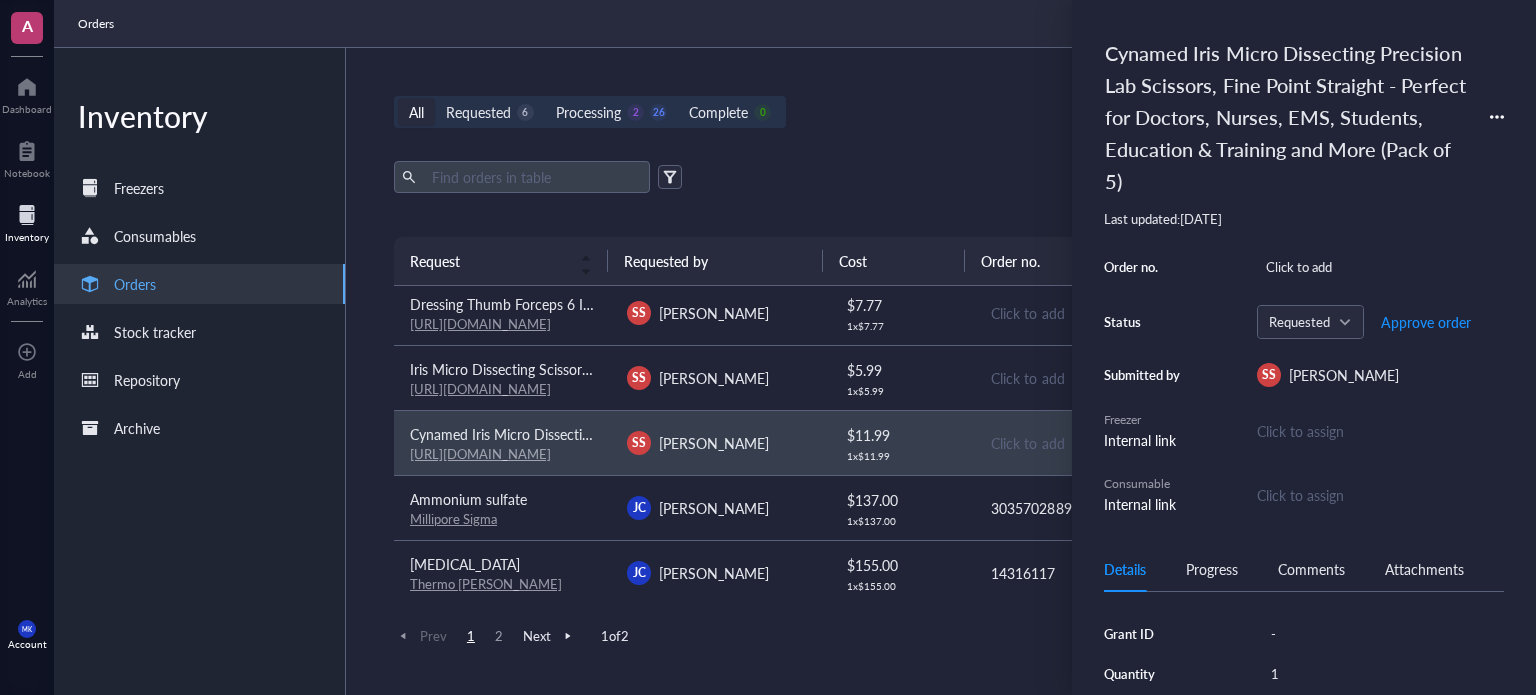 click on "Last updated:  [DATE]" at bounding box center [1304, 219] 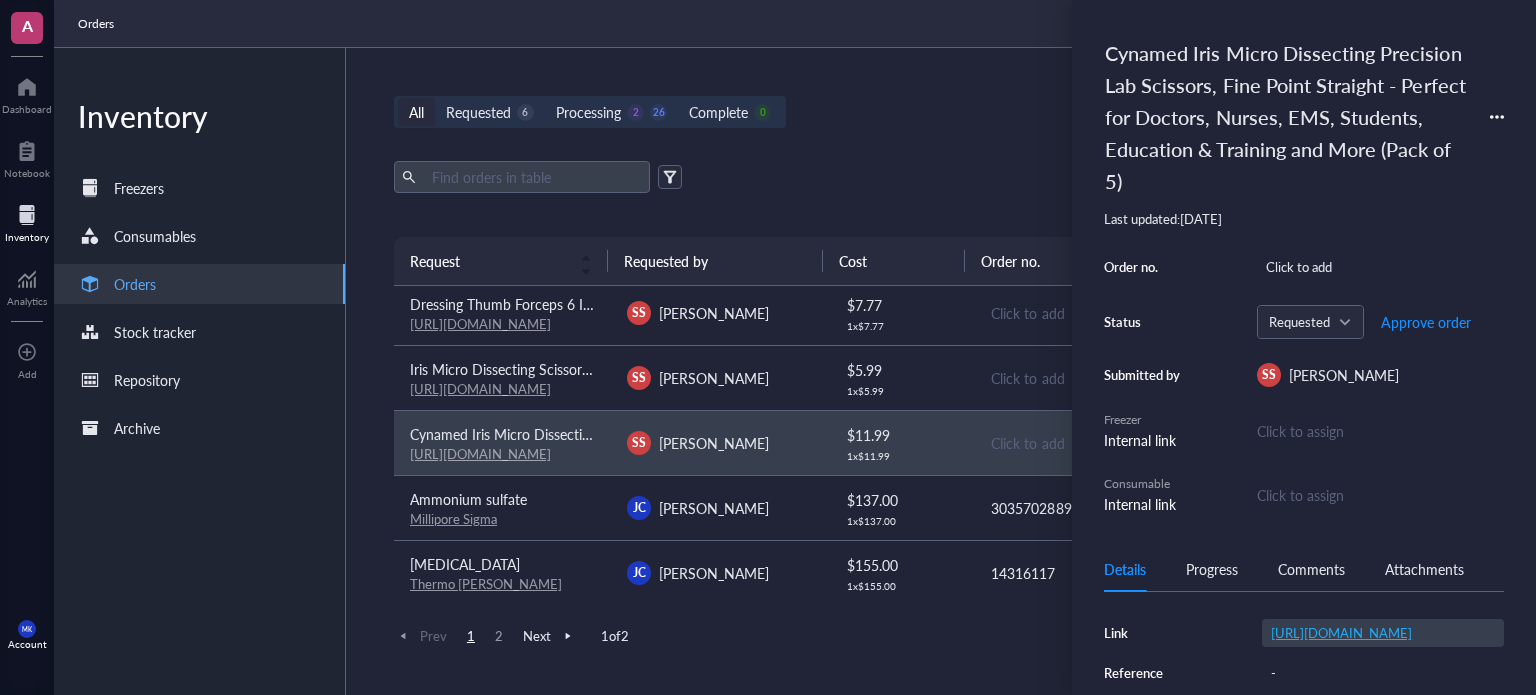 scroll, scrollTop: 200, scrollLeft: 0, axis: vertical 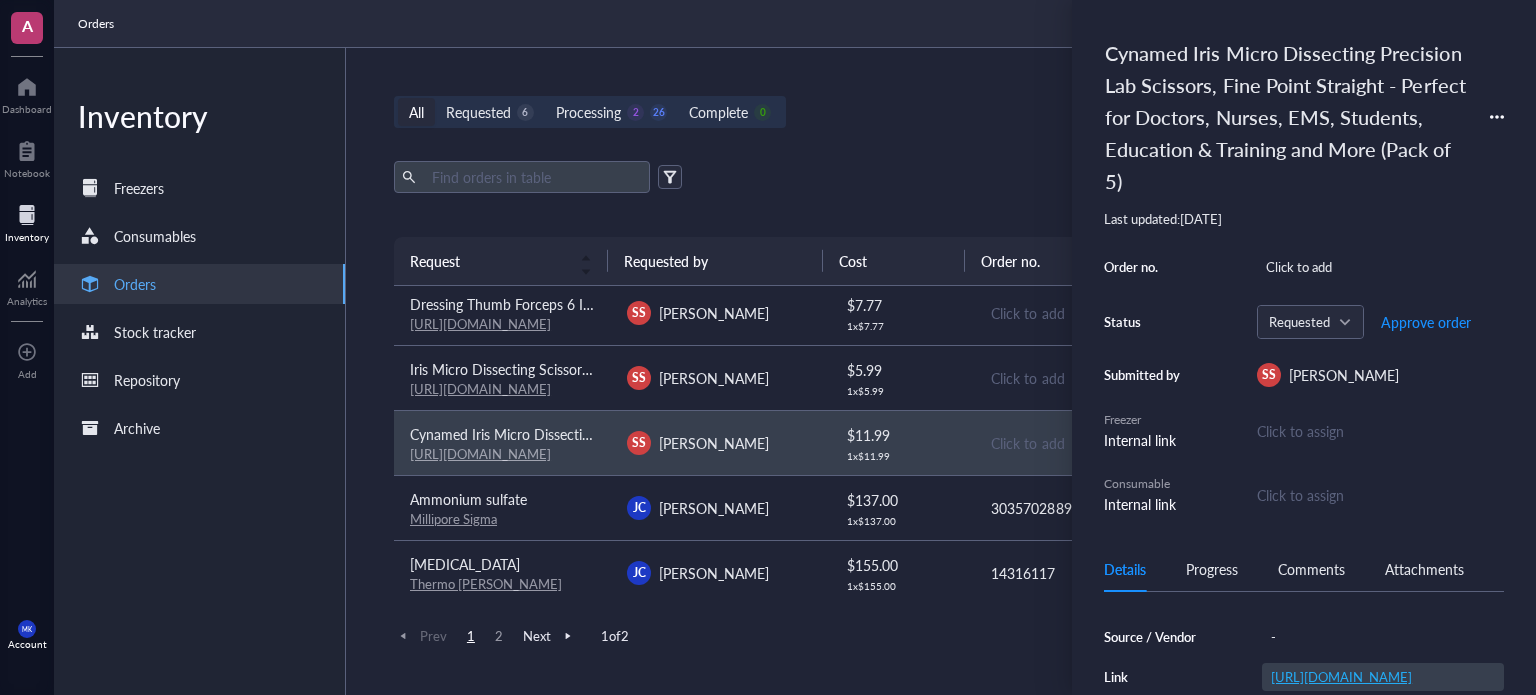 drag, startPoint x: 1295, startPoint y: 661, endPoint x: 1366, endPoint y: 667, distance: 71.25307 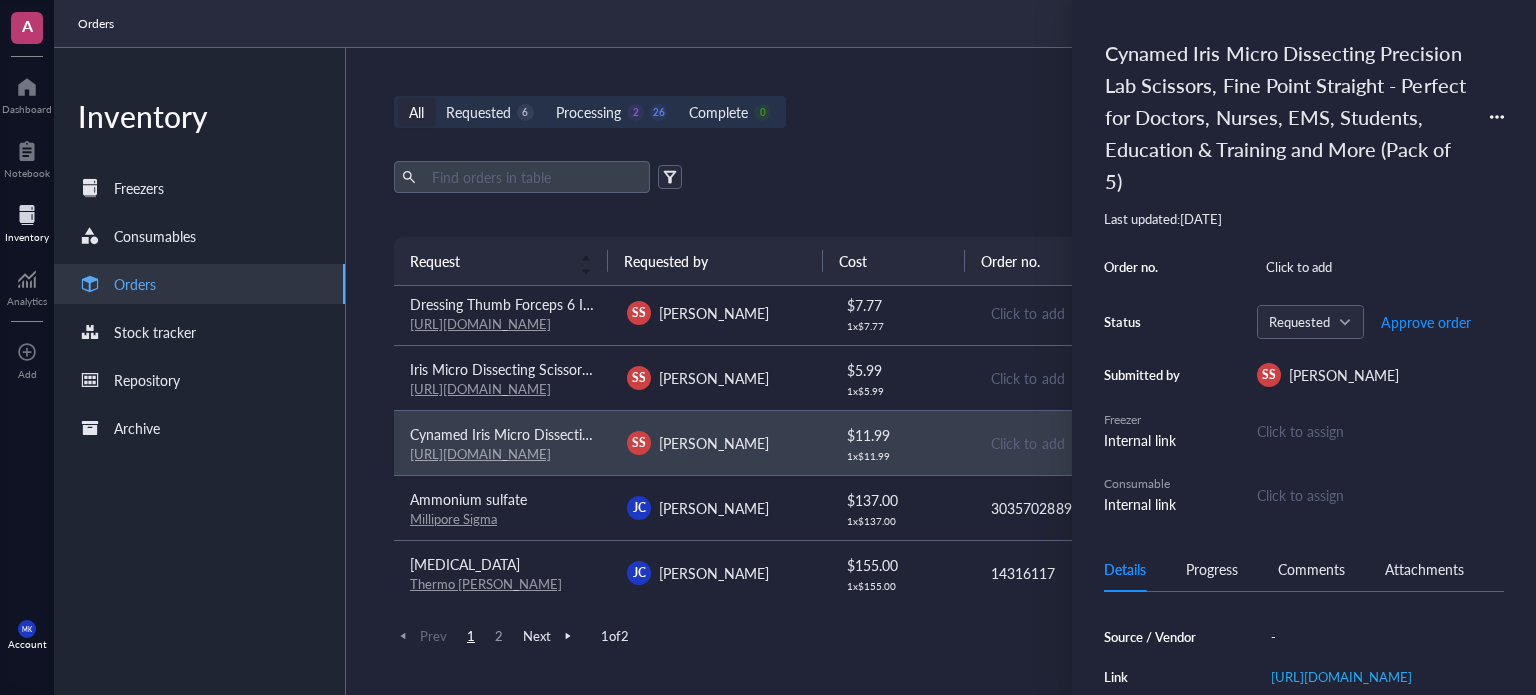 click on "[URL][DOMAIN_NAME]" at bounding box center (480, 388) 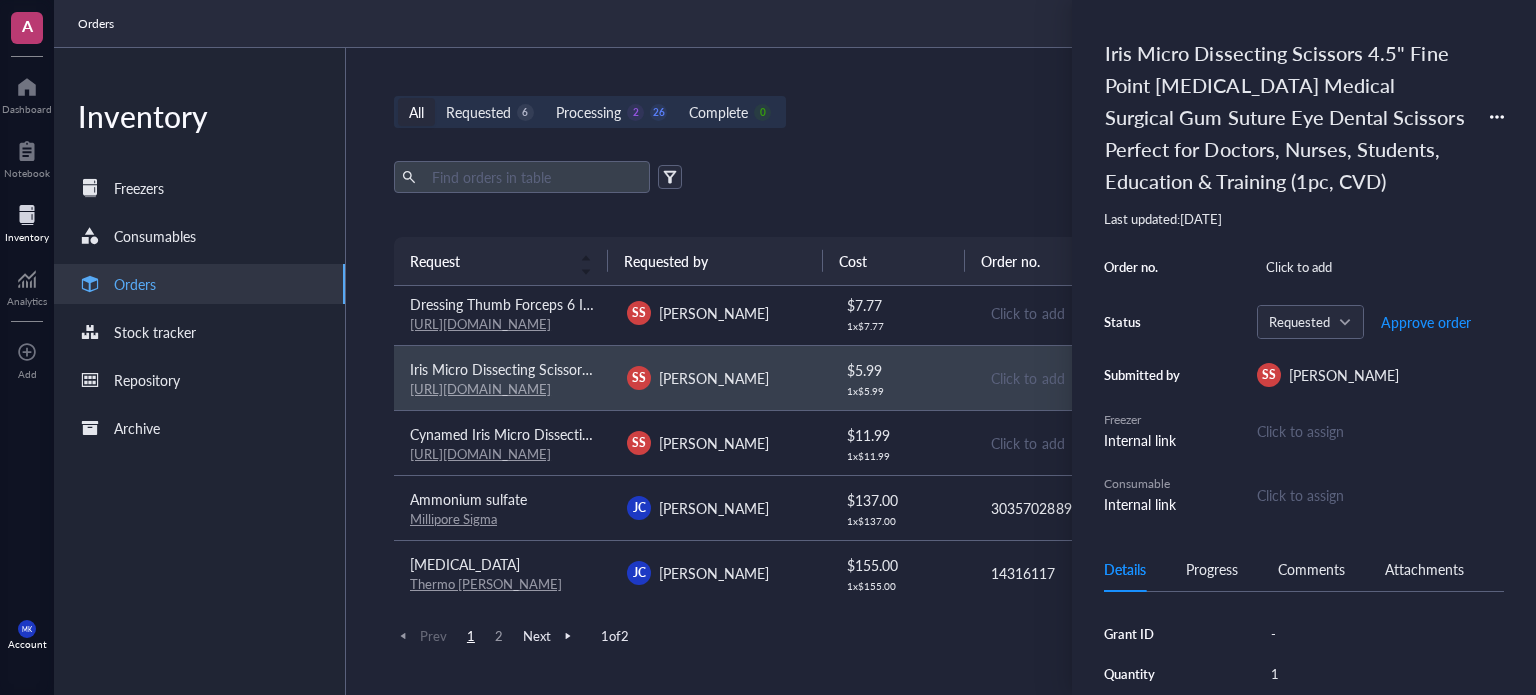 click on "[URL][DOMAIN_NAME]" at bounding box center (480, 323) 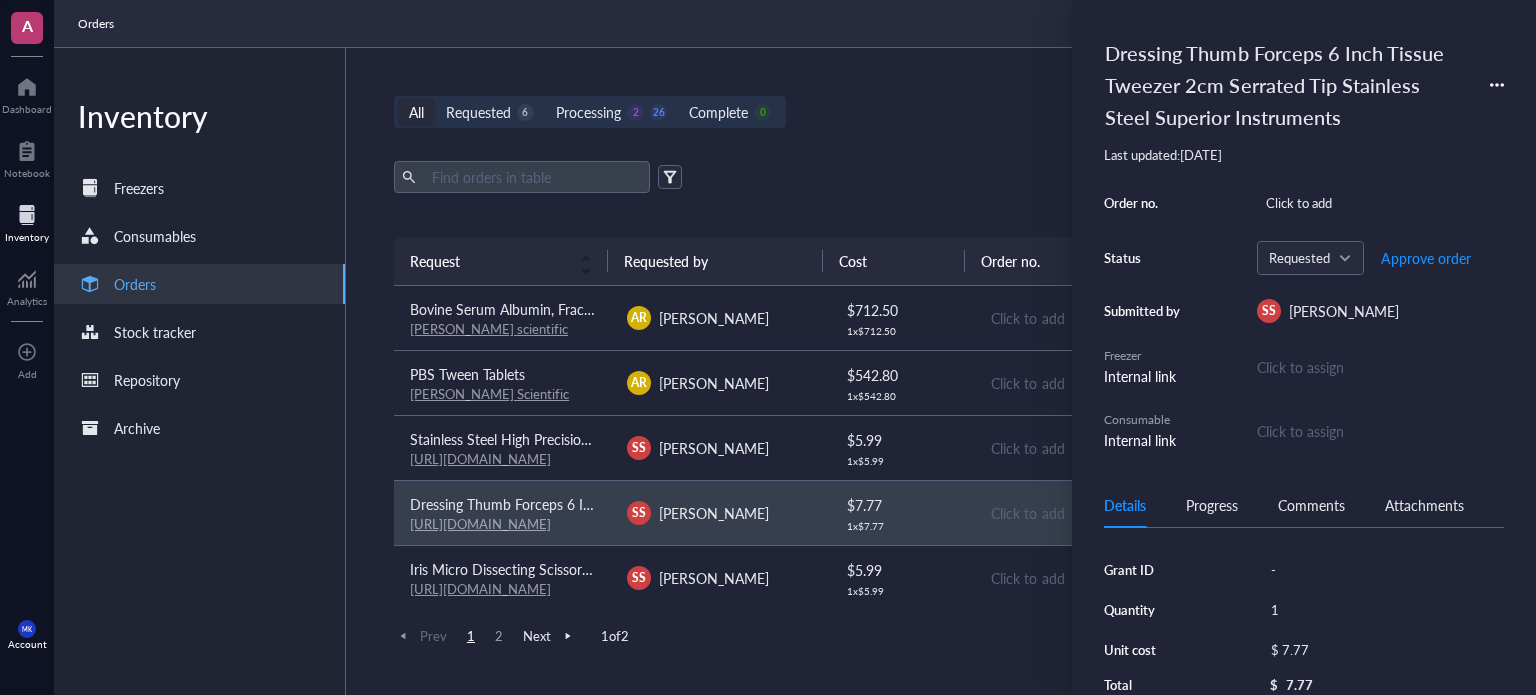 scroll, scrollTop: 0, scrollLeft: 0, axis: both 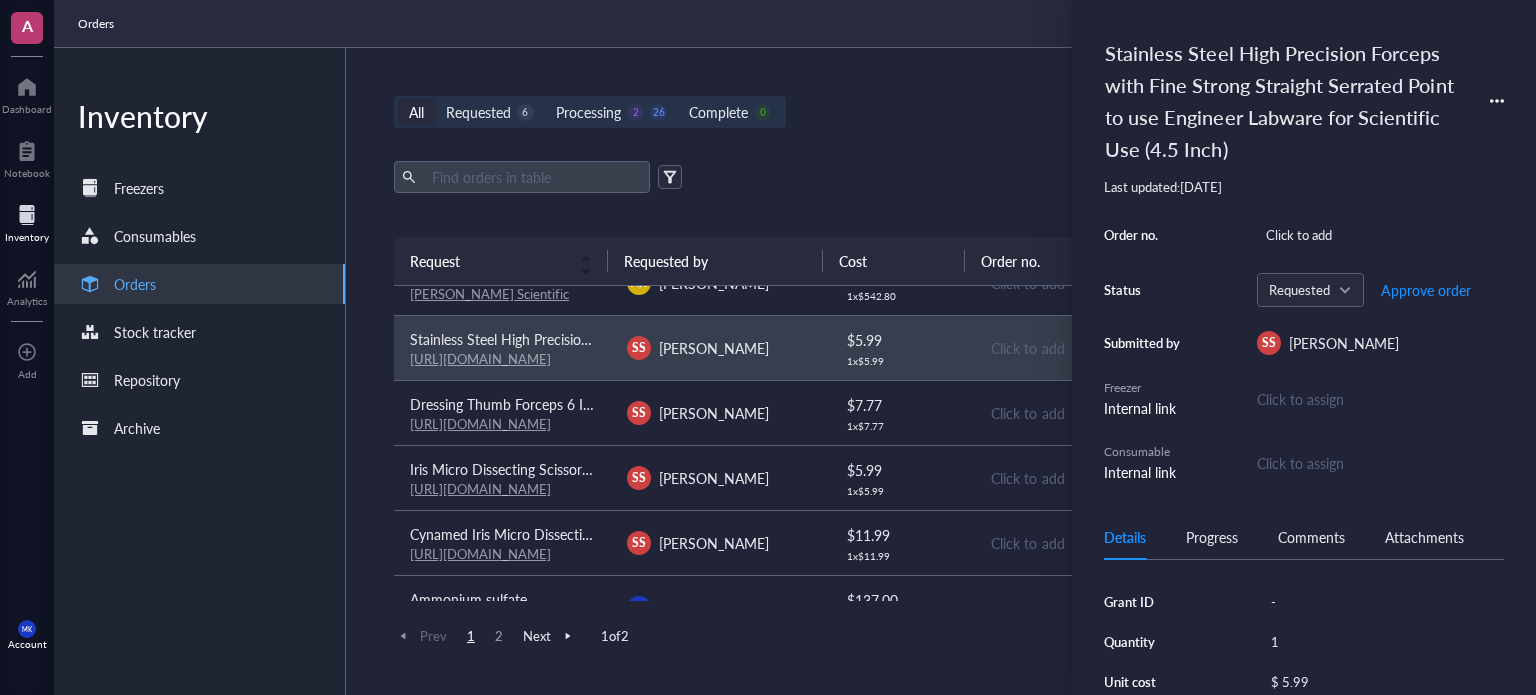 click on "All Requested 6 Processing 2 26 Complete 0 New order" at bounding box center [937, 112] 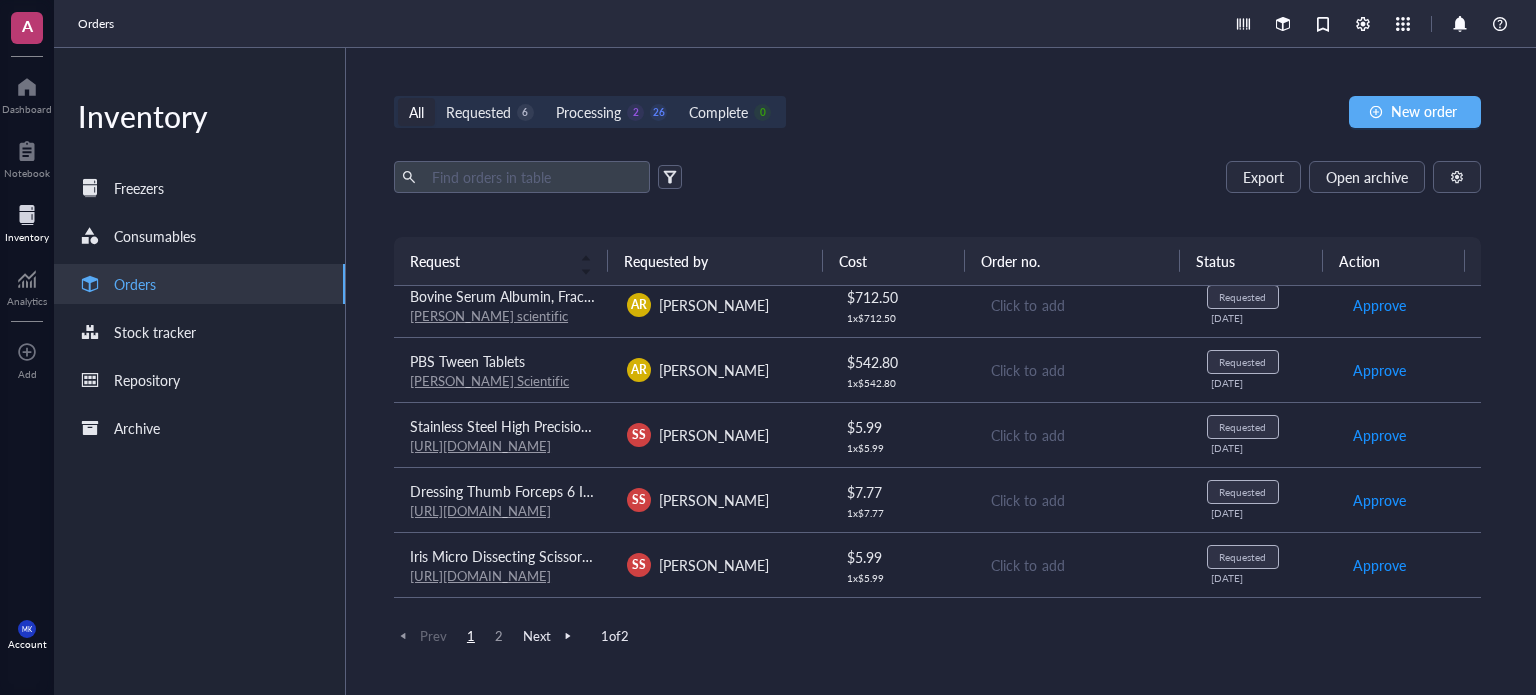 scroll, scrollTop: 0, scrollLeft: 0, axis: both 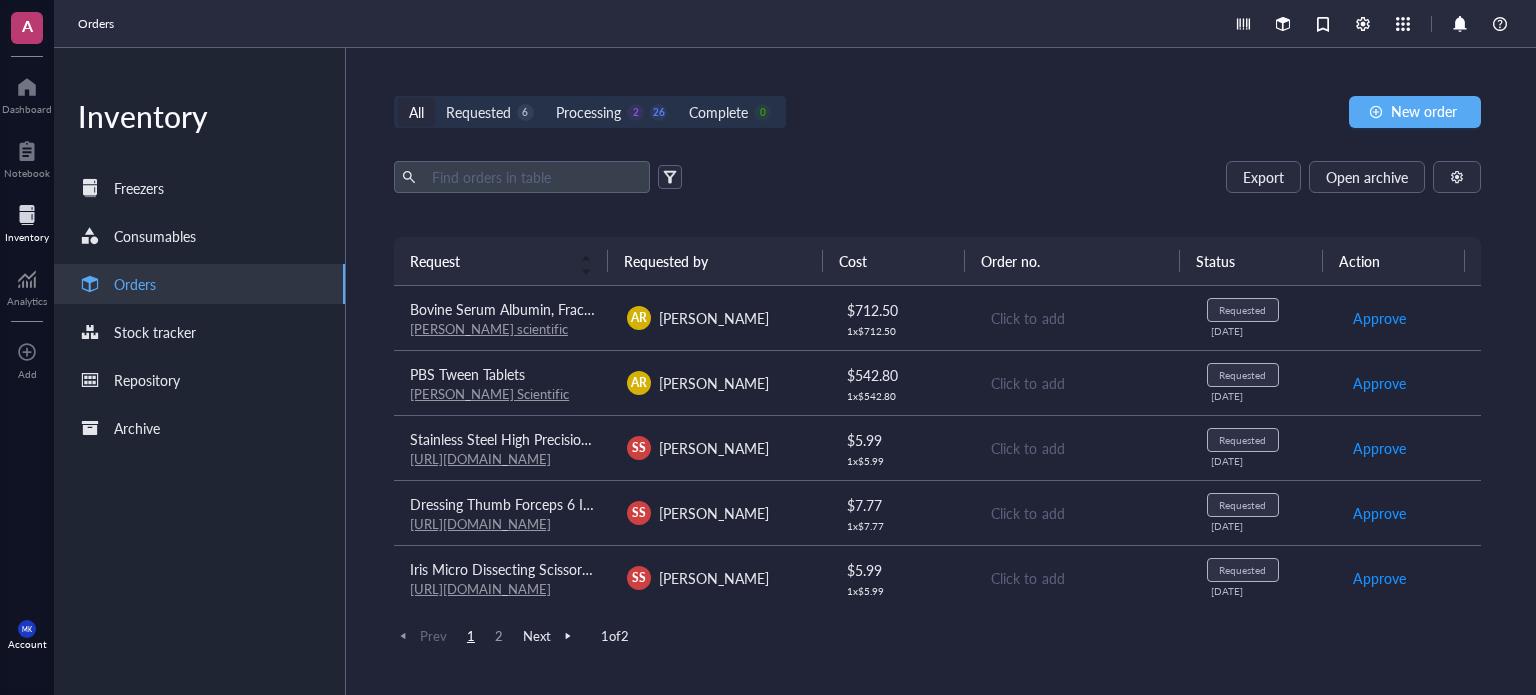 click on "AR [PERSON_NAME]" at bounding box center [719, 383] 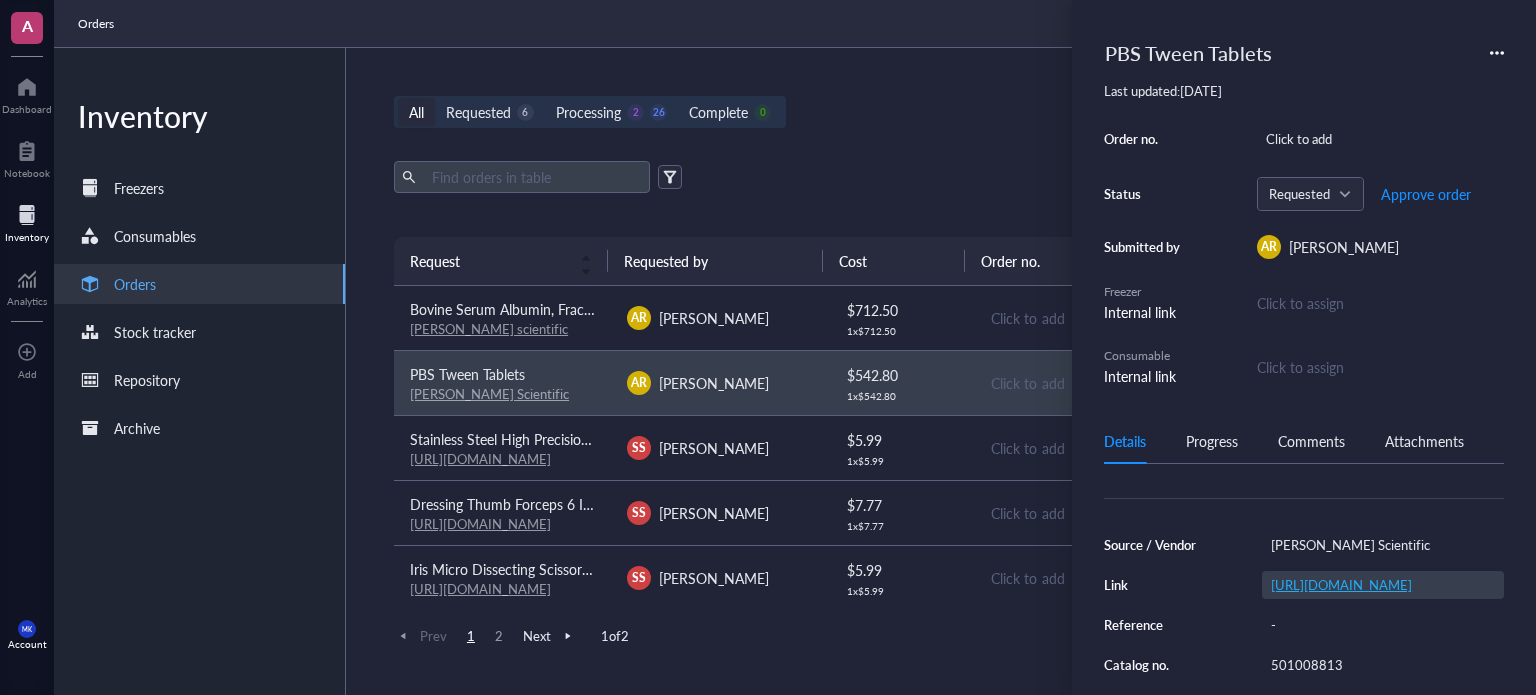 scroll, scrollTop: 200, scrollLeft: 0, axis: vertical 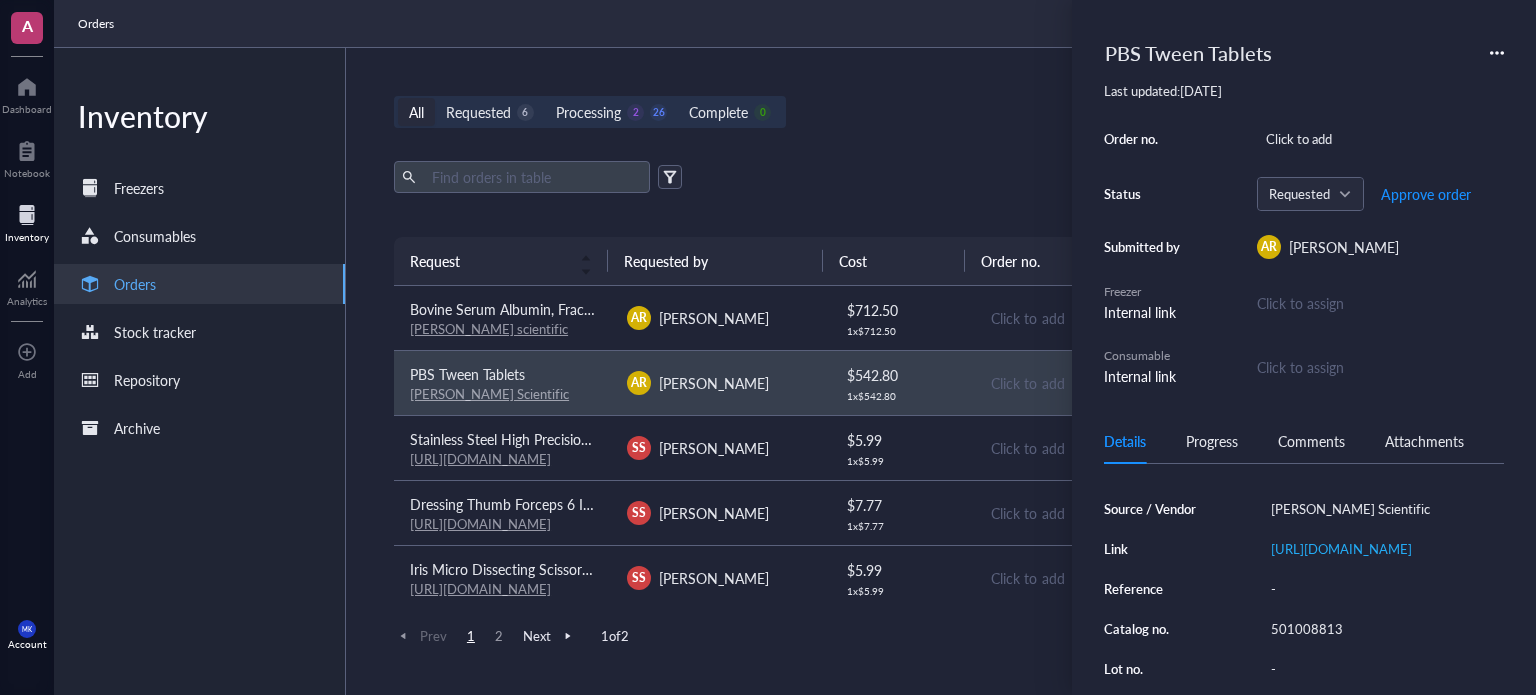 click on "AR [PERSON_NAME]" at bounding box center [719, 318] 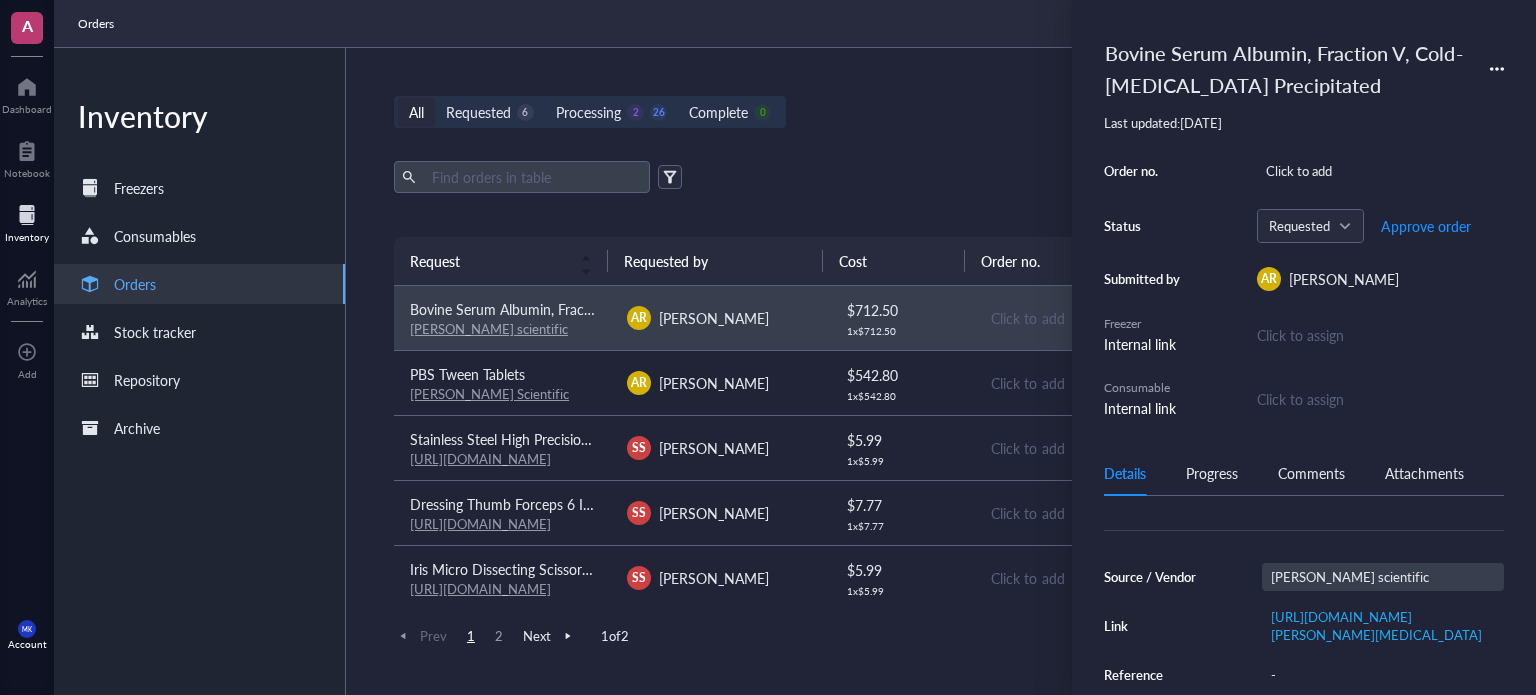 scroll, scrollTop: 200, scrollLeft: 0, axis: vertical 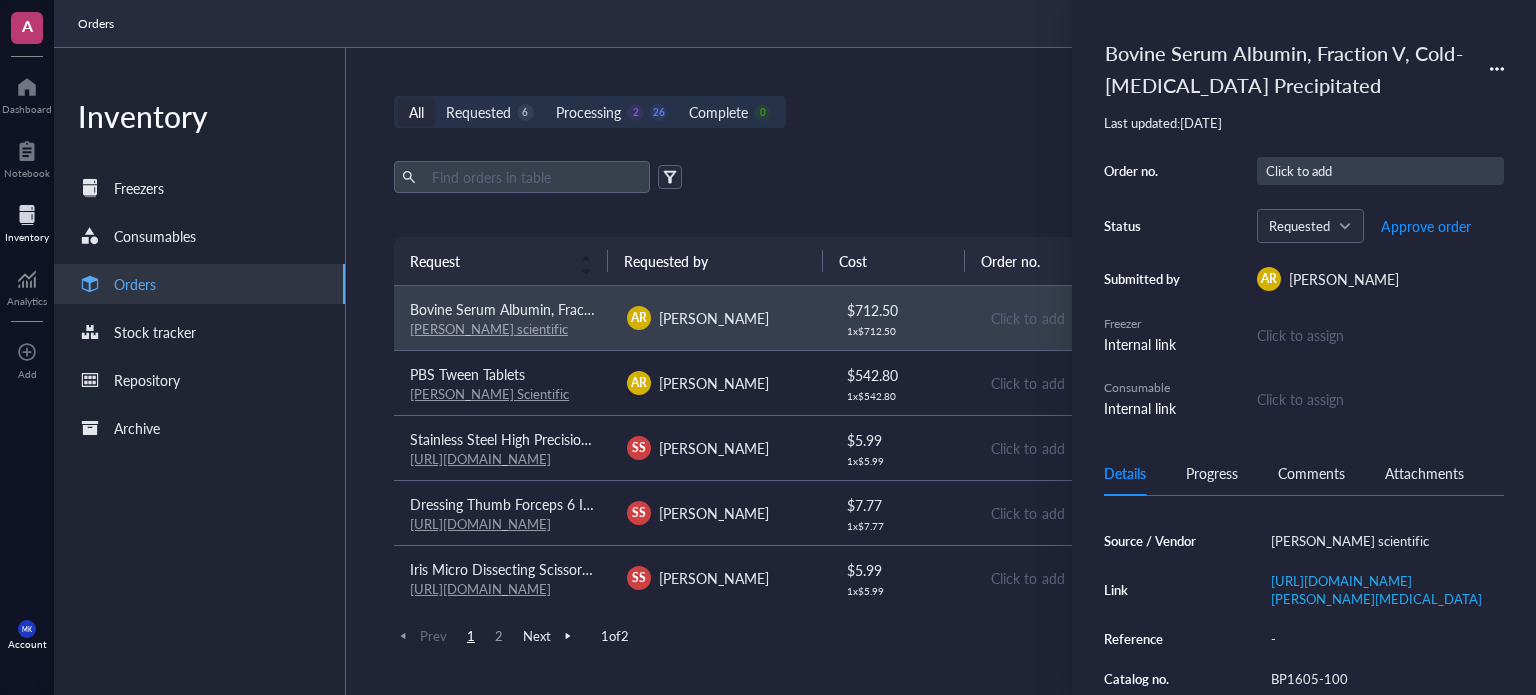 click on "Click to add" at bounding box center [1380, 171] 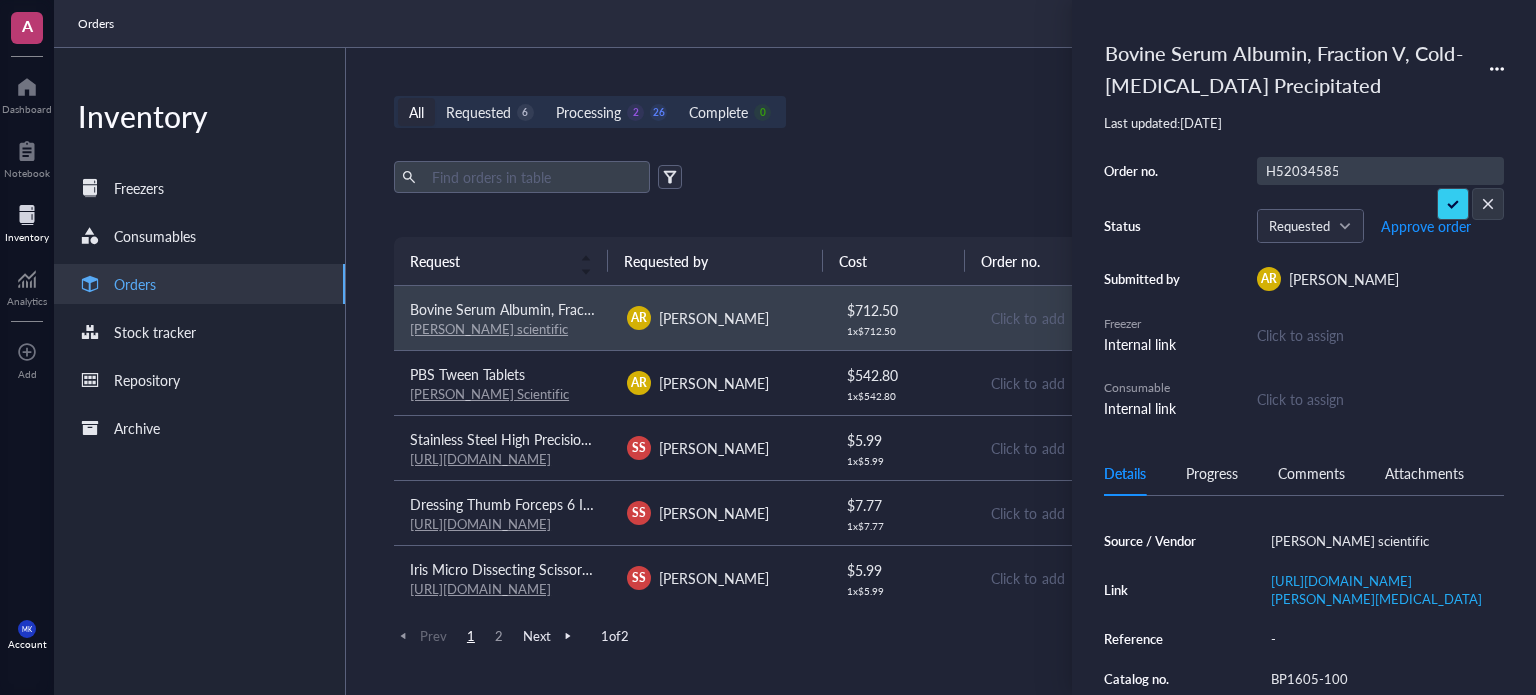 scroll, scrollTop: 0, scrollLeft: 3, axis: horizontal 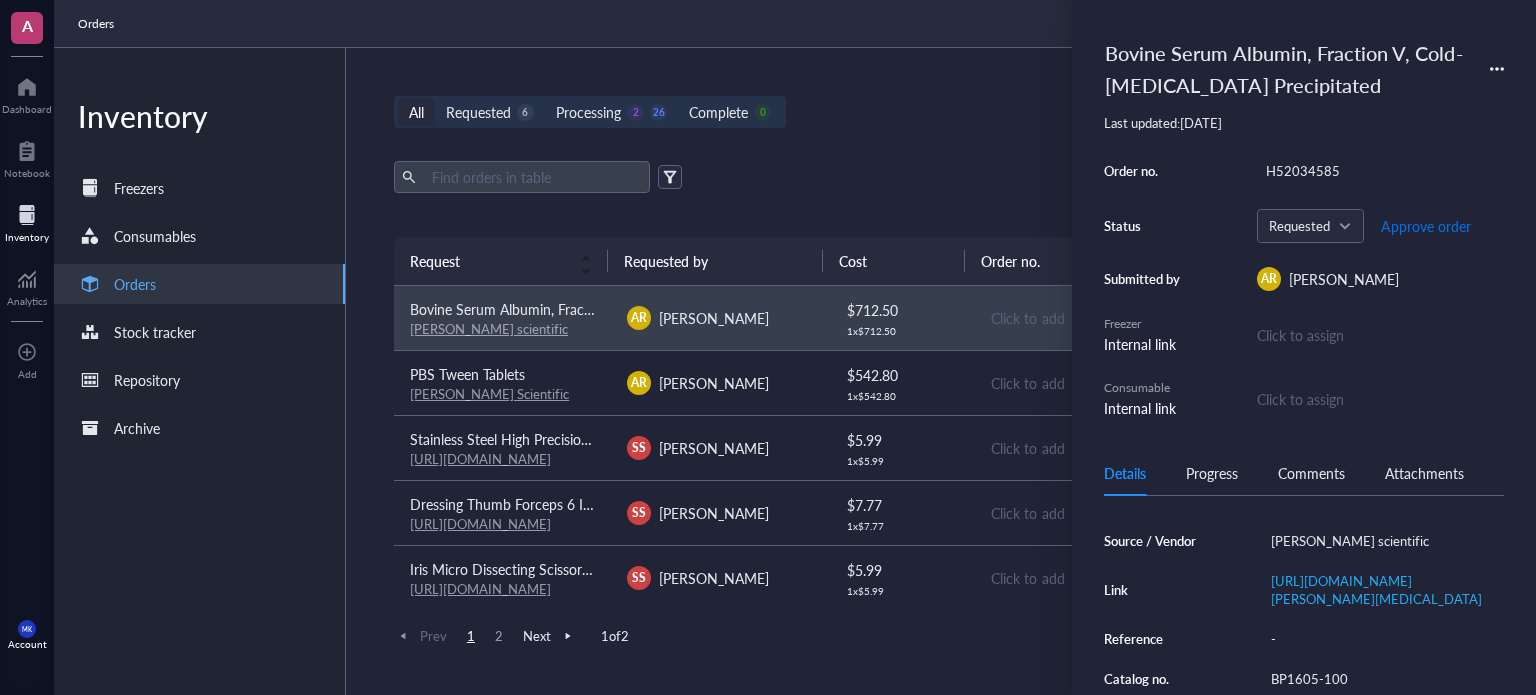 click on "Approve order" at bounding box center [1426, 226] 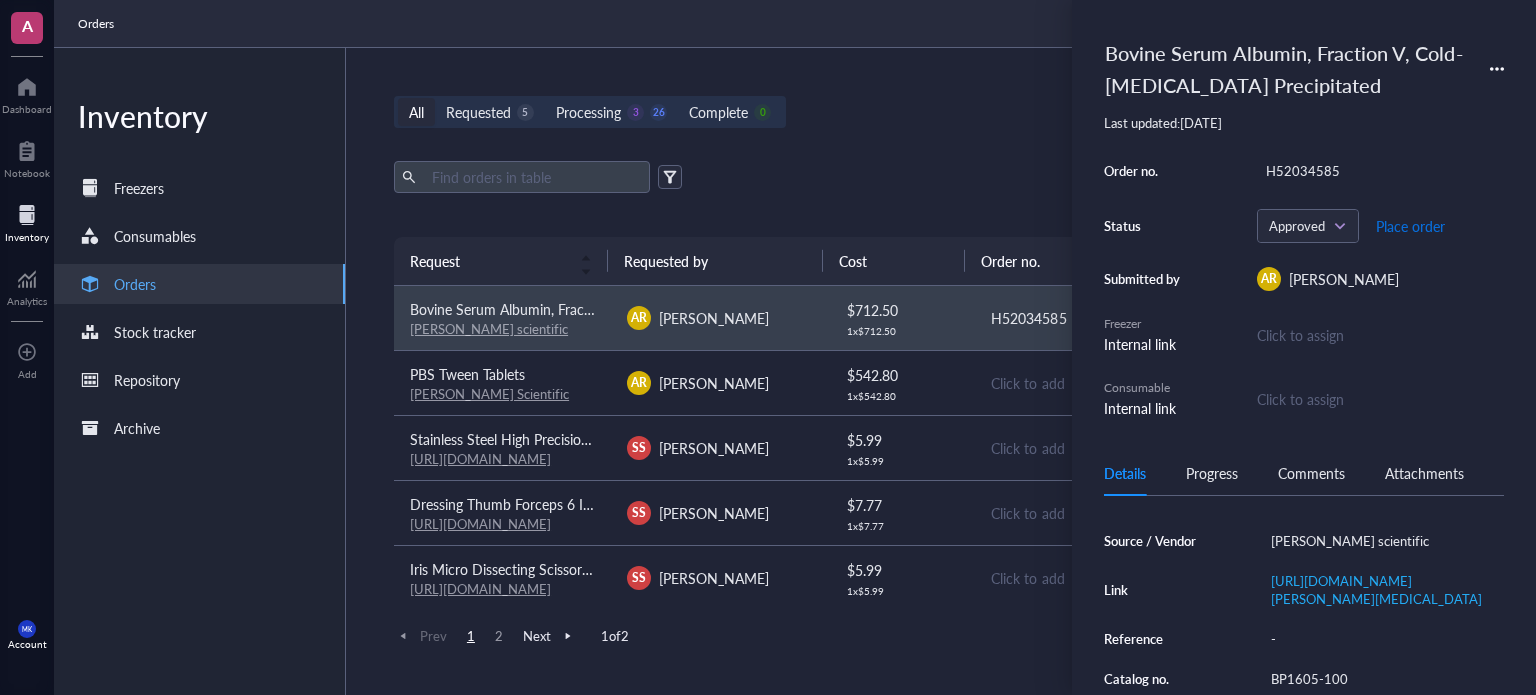 click on "Place order" at bounding box center [1410, 226] 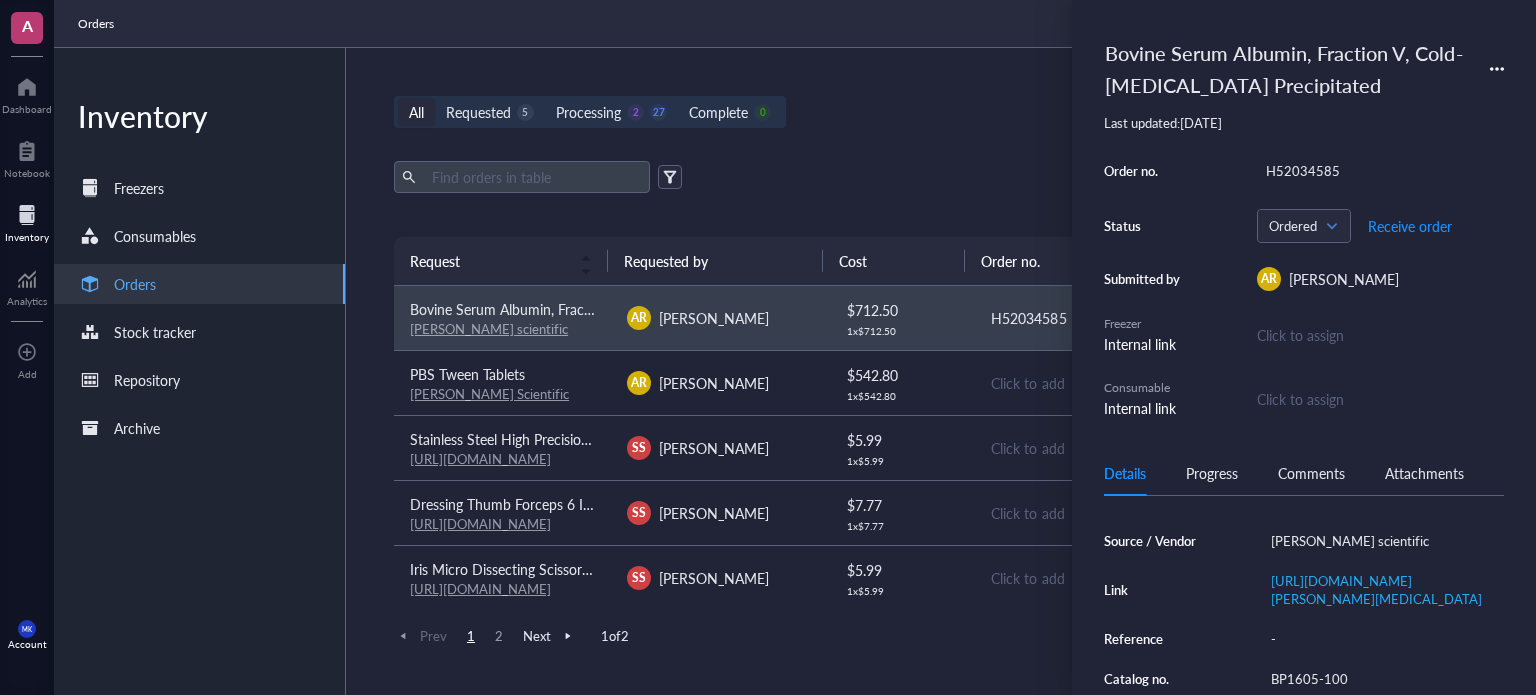click on "Export Open archive" at bounding box center (937, 177) 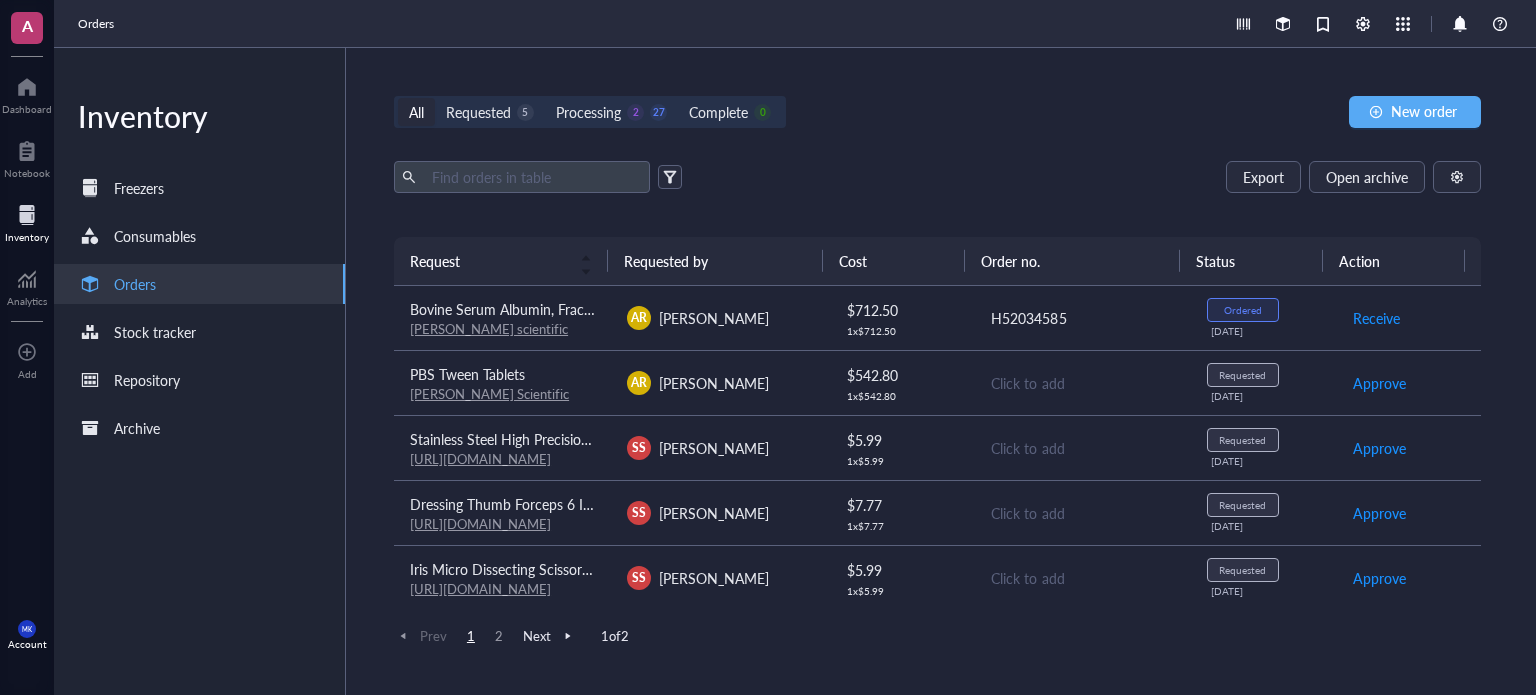 click on "Click to add" at bounding box center [1081, 382] 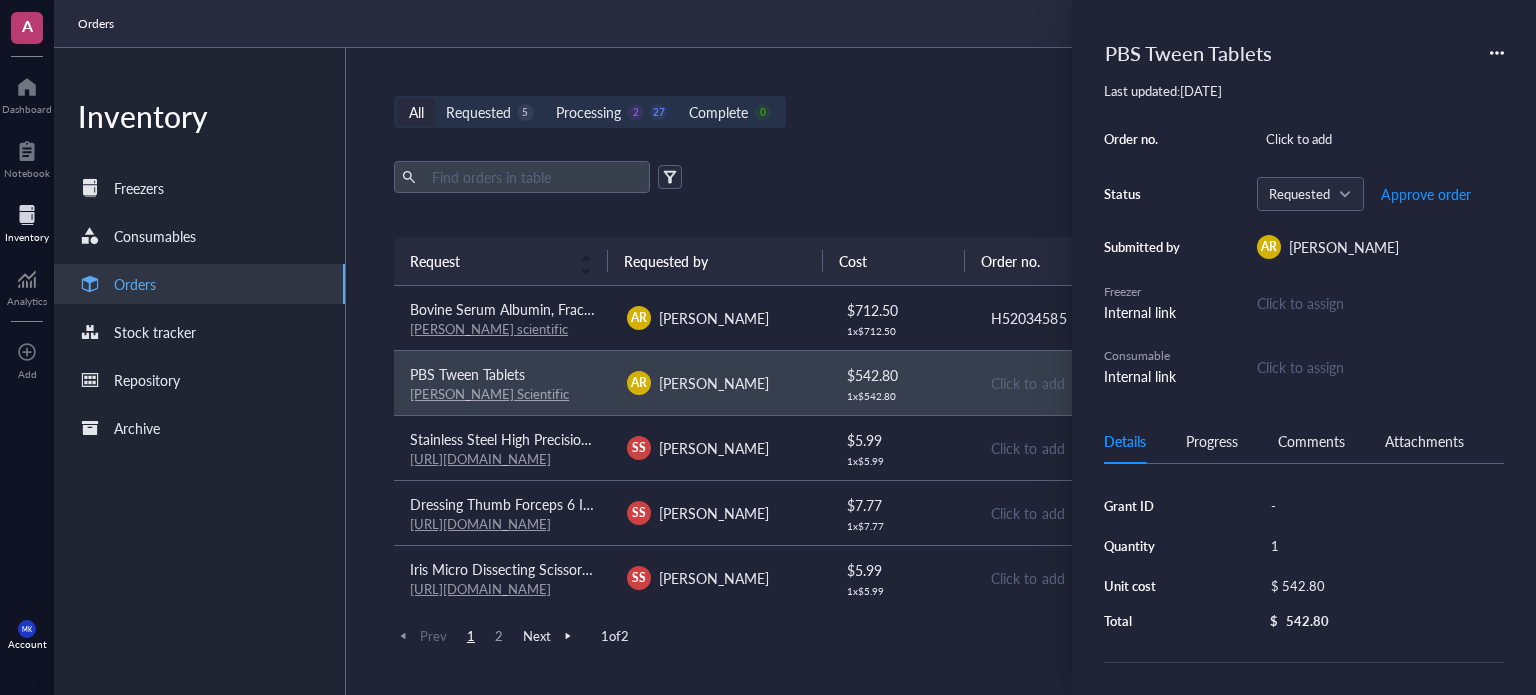click on "PBS Tween Tablets Last updated:  [DATE] Order no. Click to add Status Requested Approve order Submitted by AR [PERSON_NAME] Freezer Internal link Click to assign Consumable Internal link Click to assign 0 Add 1 Total: 1 Set Quantity to Cancel Update" at bounding box center (1304, 209) 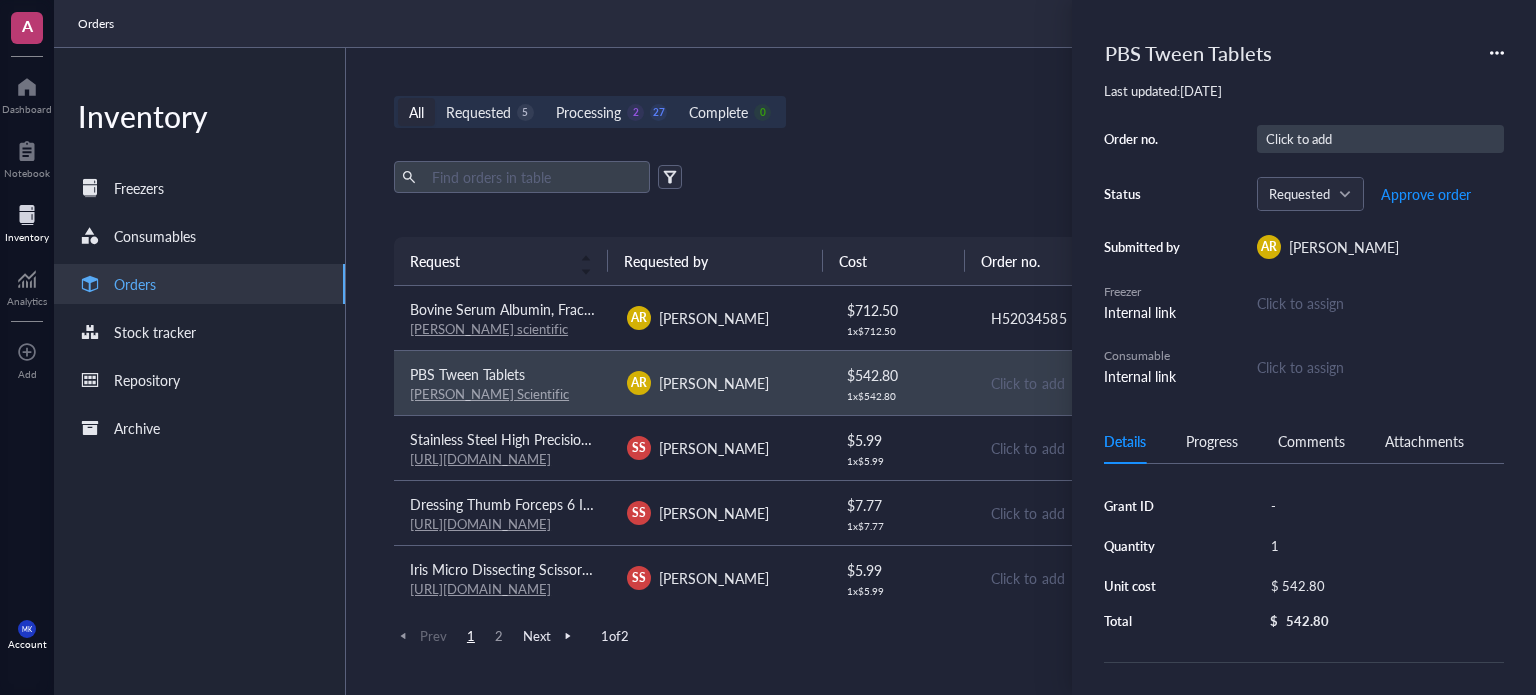 click on "Click to add" at bounding box center (1380, 139) 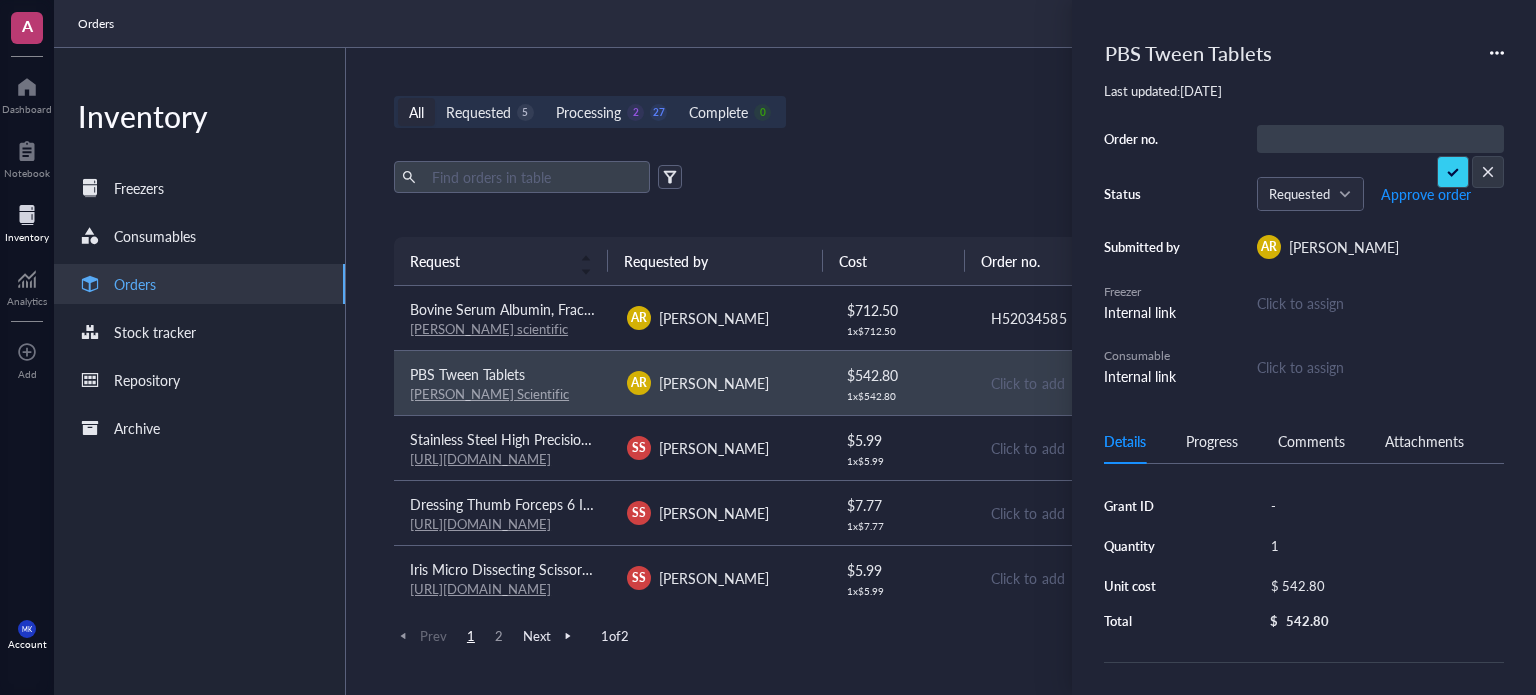 type on "H52034585" 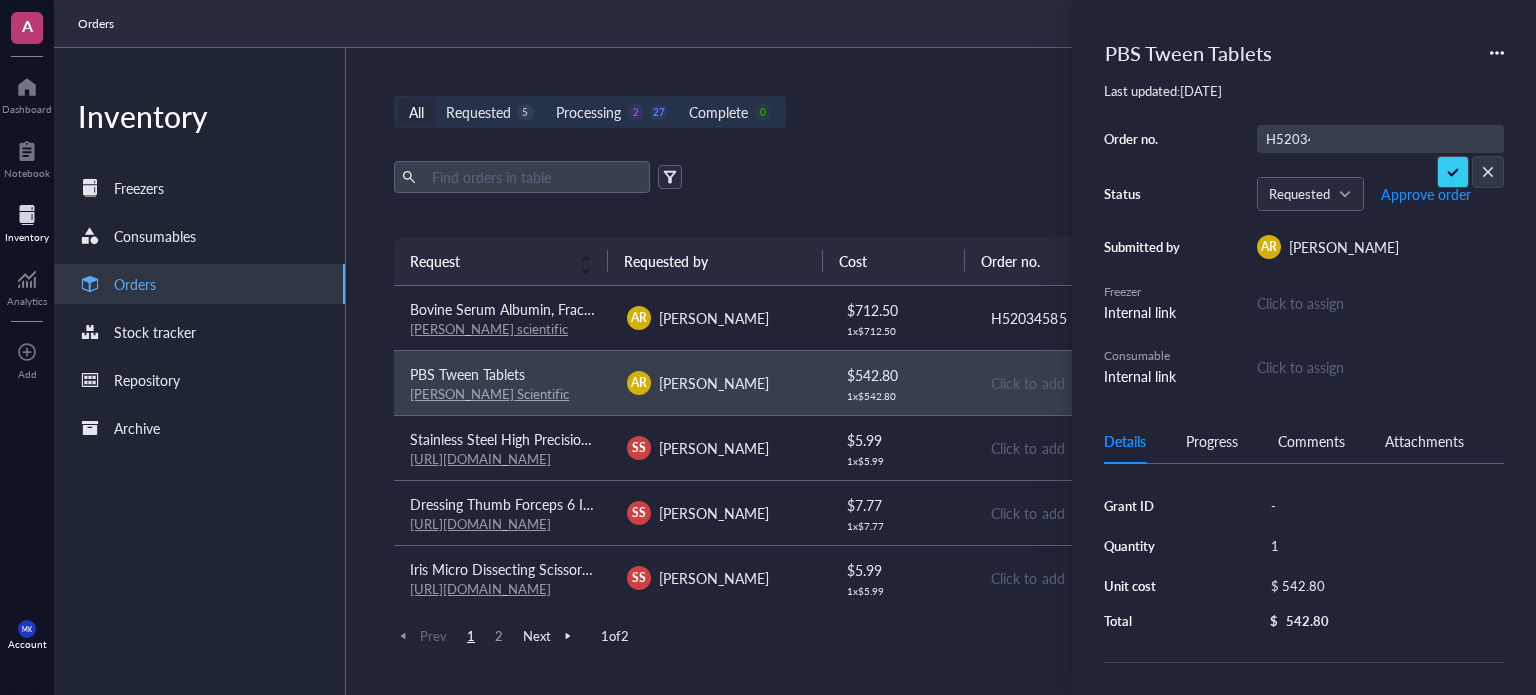 scroll, scrollTop: 0, scrollLeft: 3, axis: horizontal 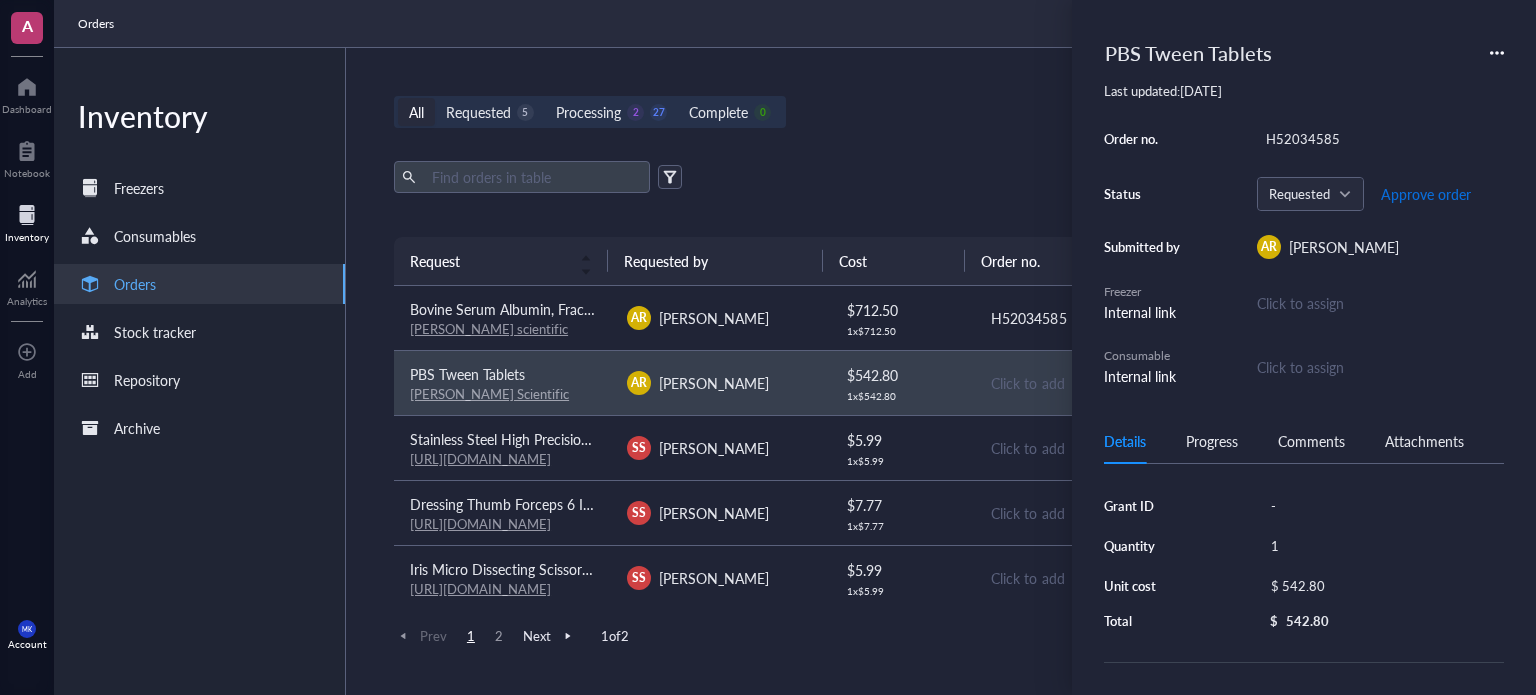click on "Approve order" at bounding box center [1426, 194] 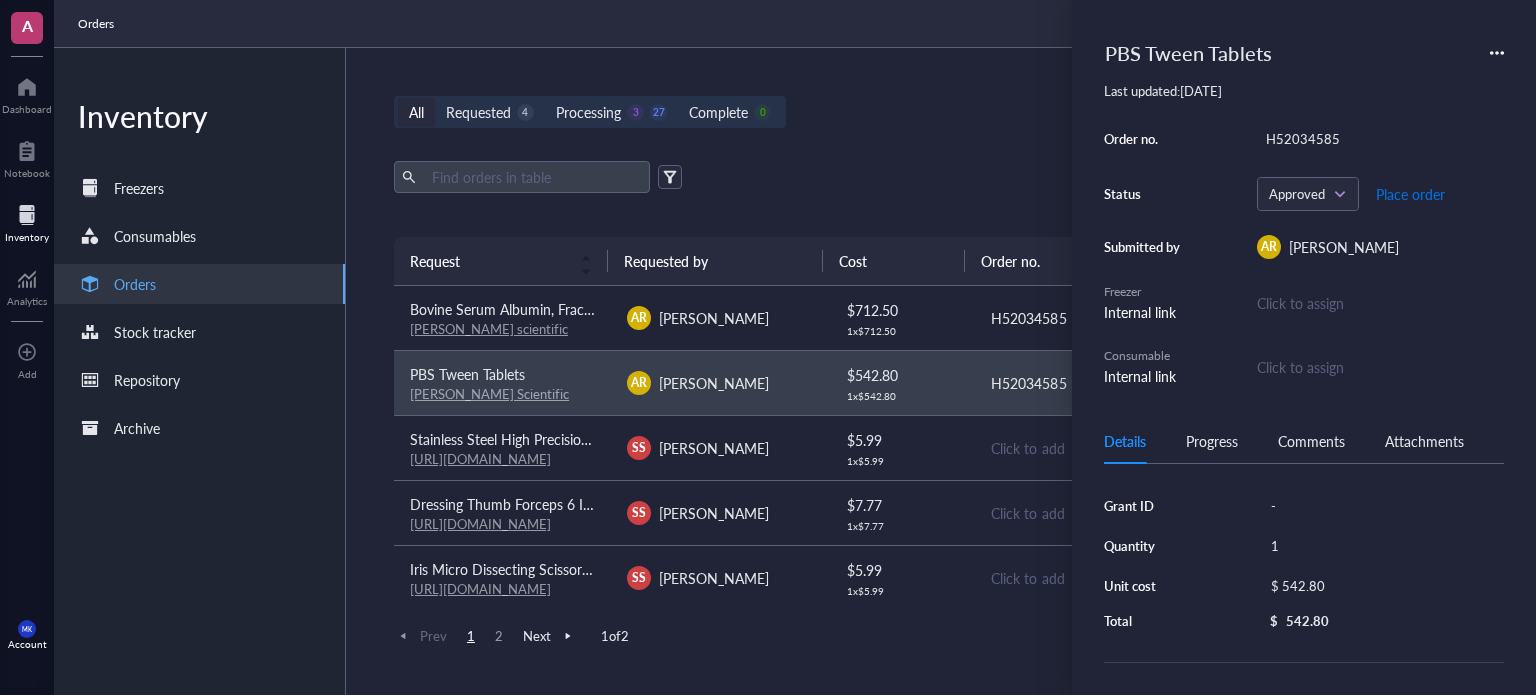 click on "Place order" at bounding box center [1410, 194] 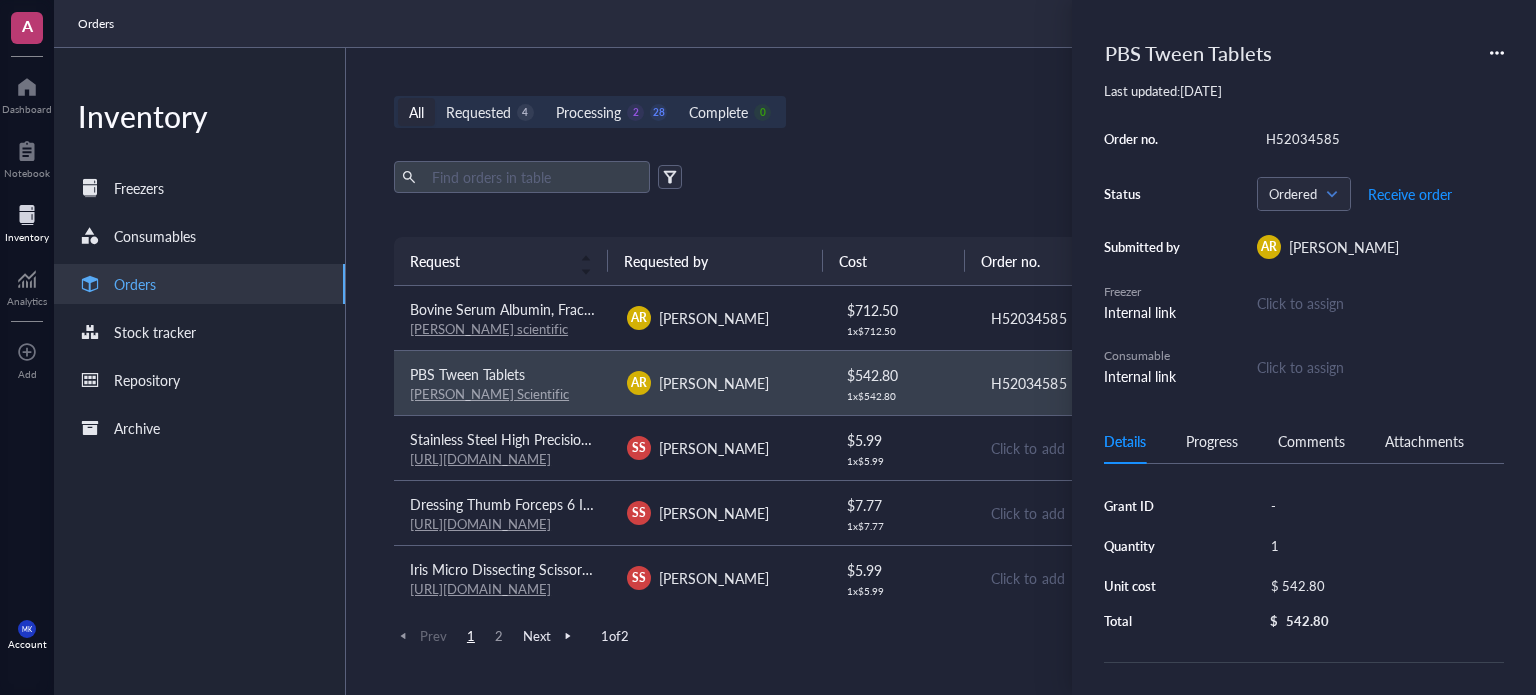 click on "Export Open archive" at bounding box center (937, 177) 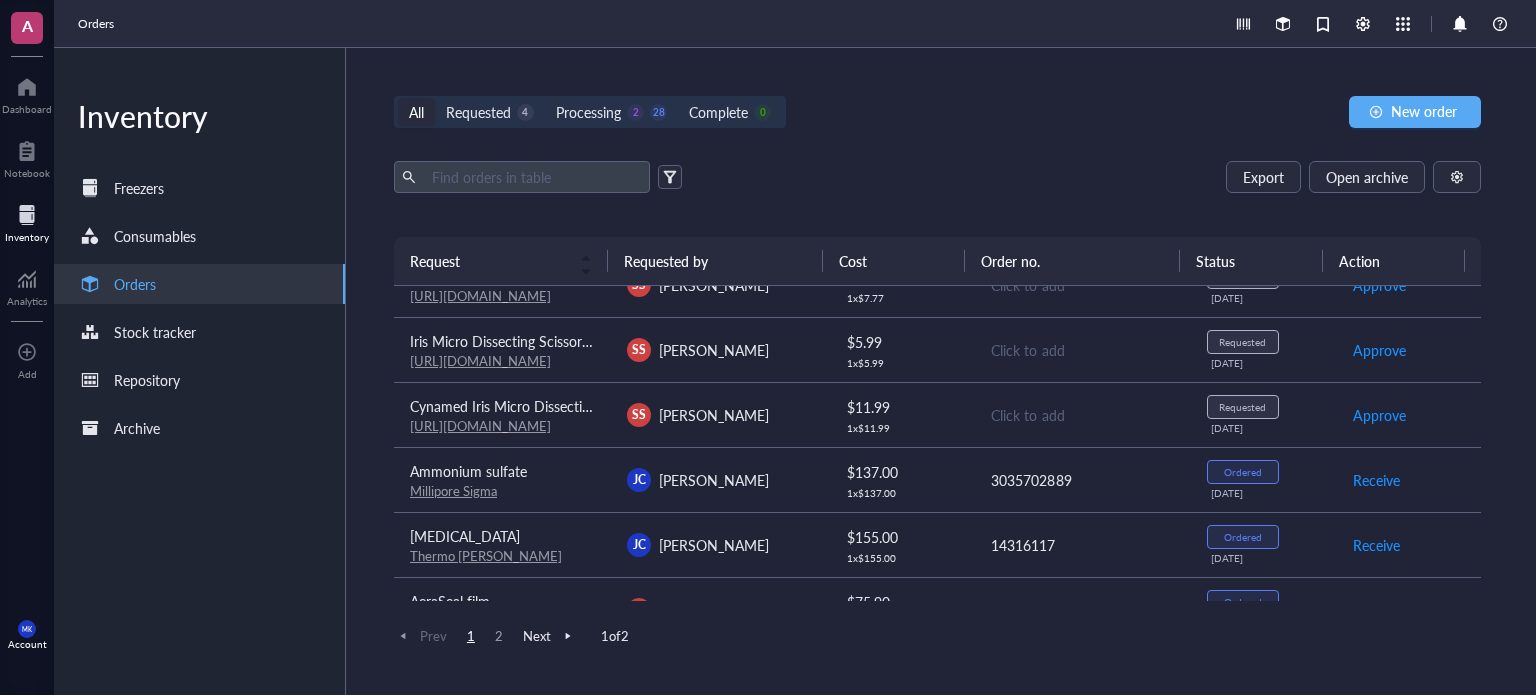 scroll, scrollTop: 100, scrollLeft: 0, axis: vertical 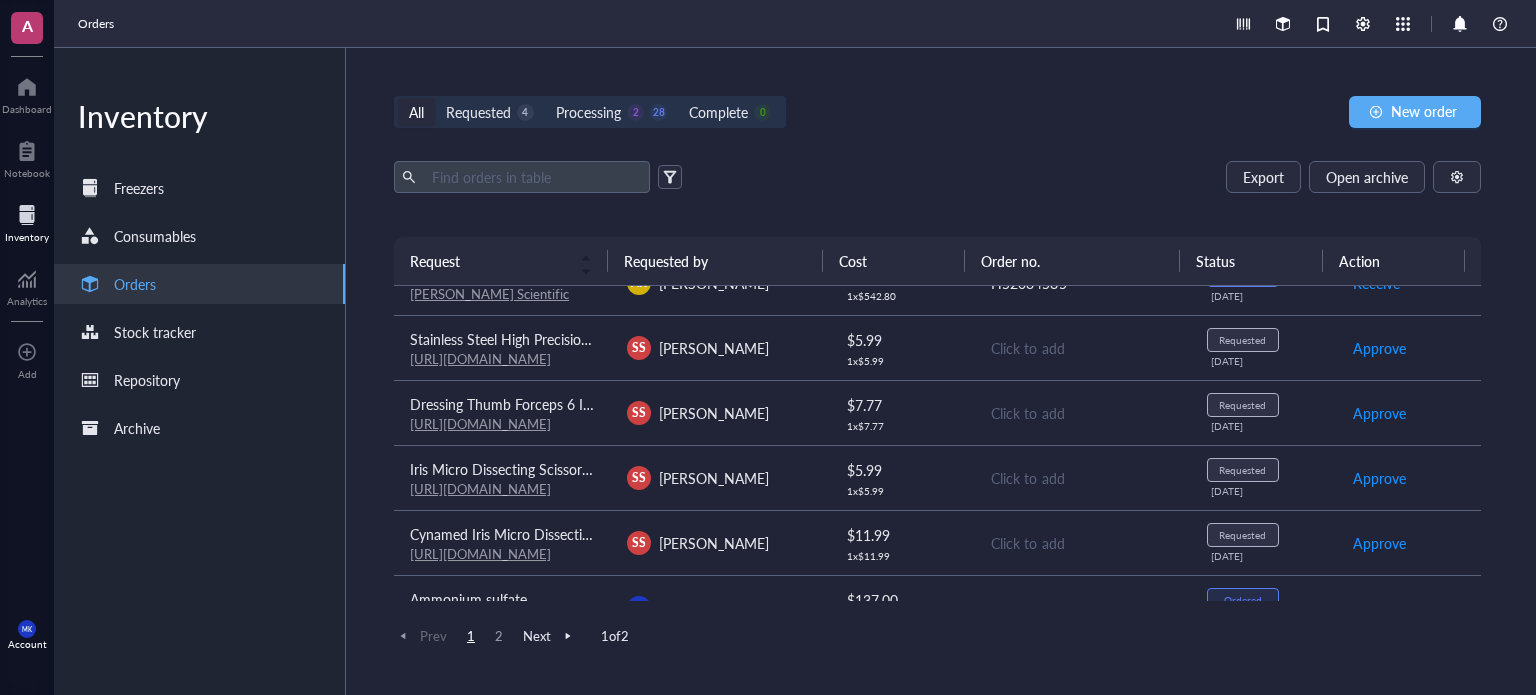 click on "SS [PERSON_NAME]" at bounding box center (719, 543) 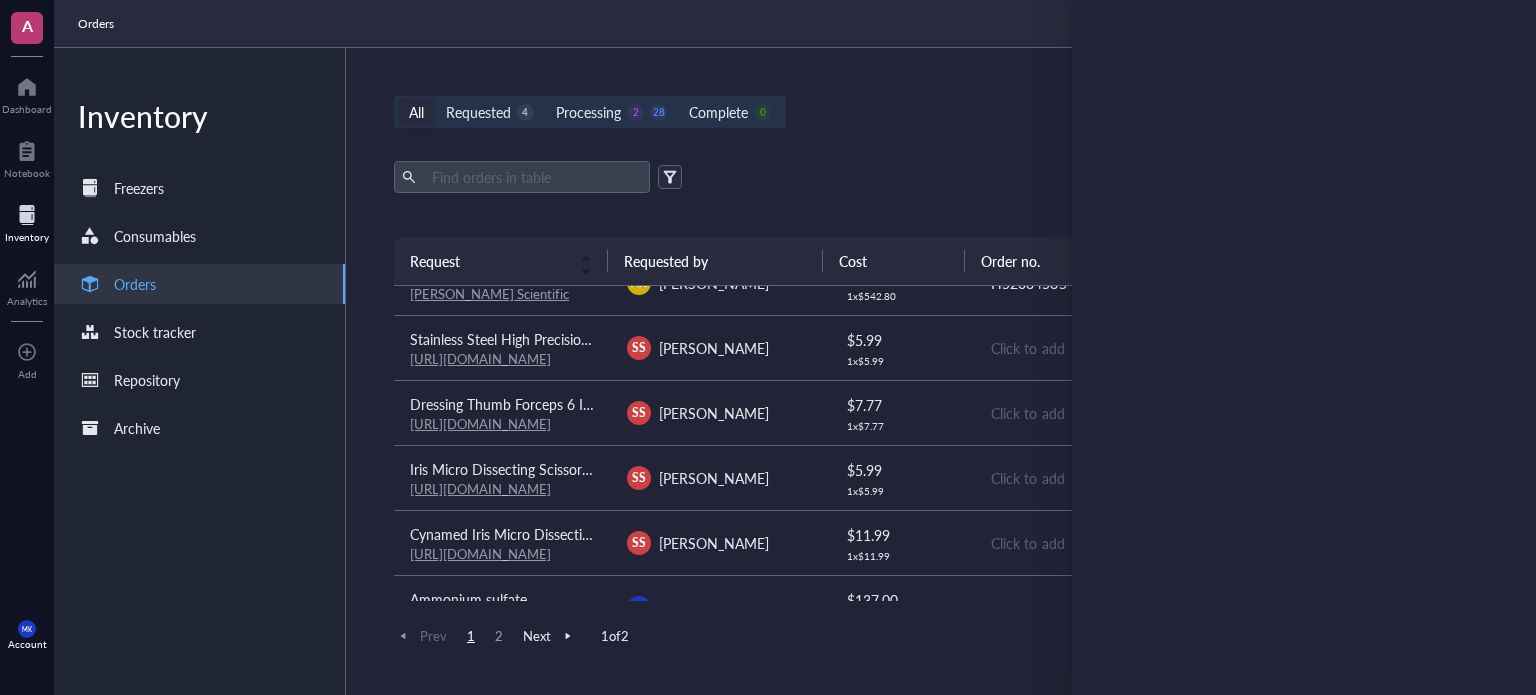 click on "SS [PERSON_NAME]" at bounding box center [719, 478] 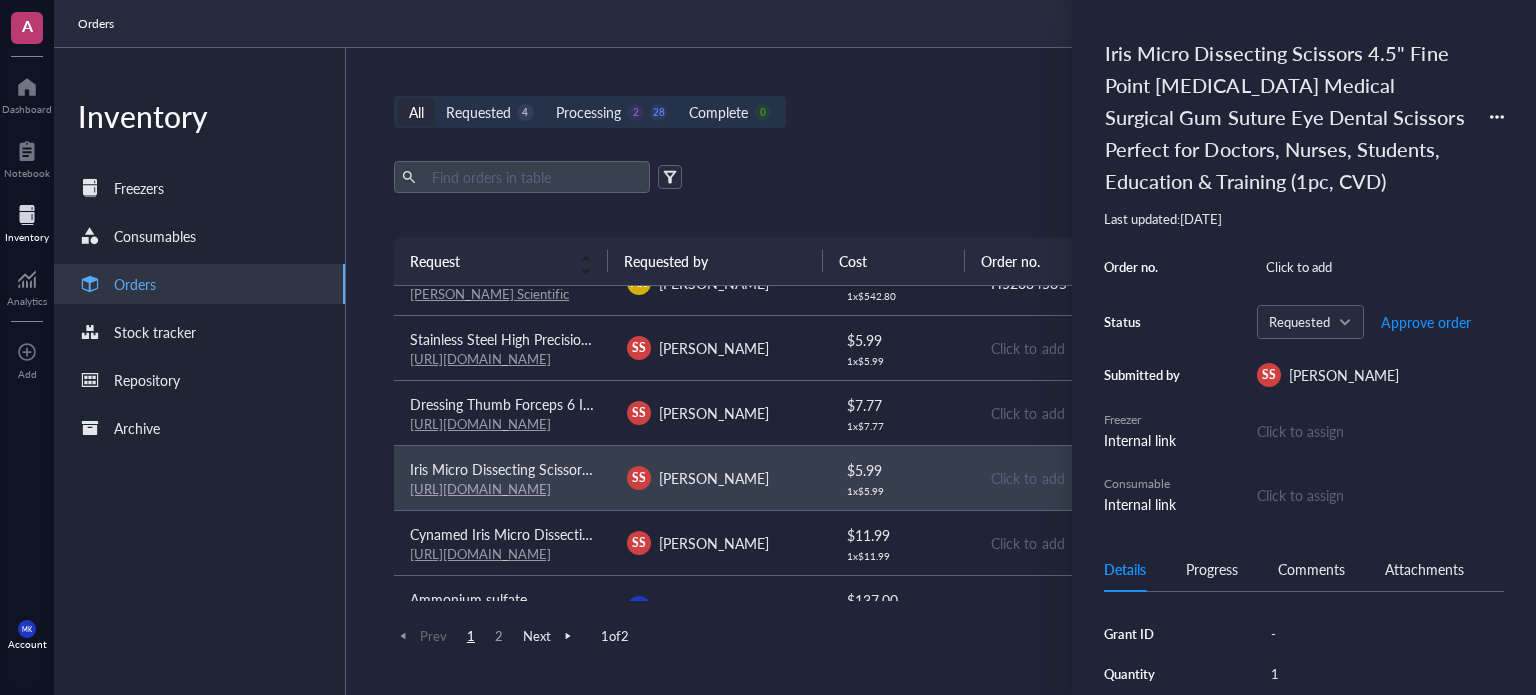 click on "SS [PERSON_NAME]" at bounding box center (719, 412) 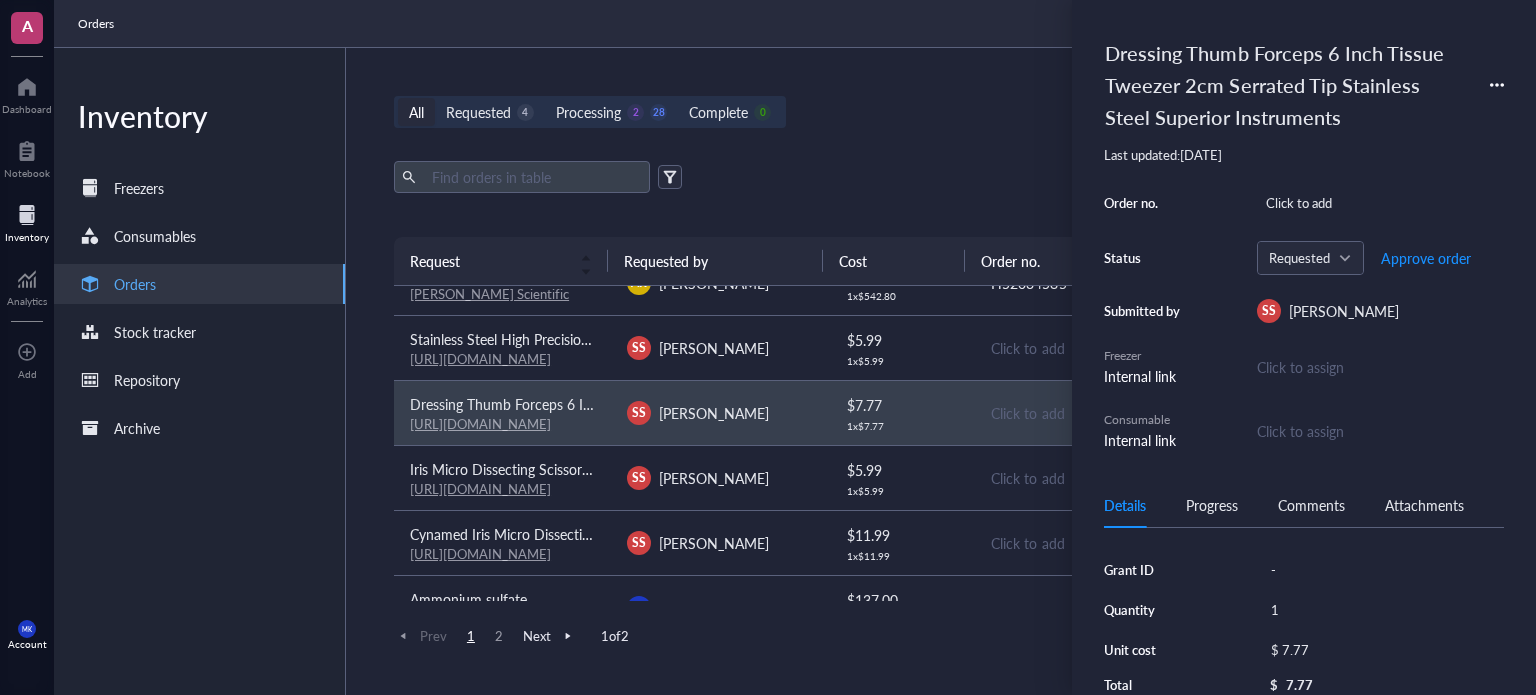 click on "SS [PERSON_NAME]" at bounding box center [719, 347] 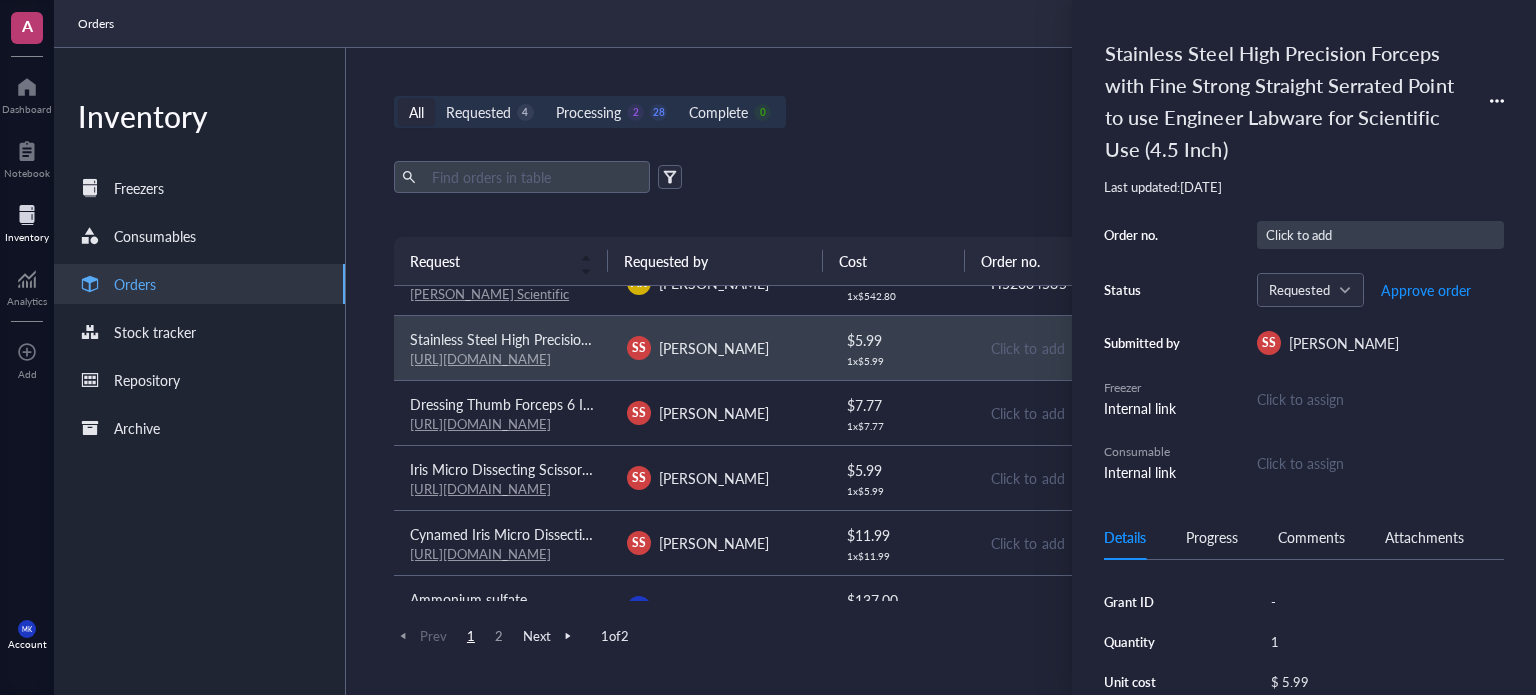 click on "Click to add" at bounding box center [1380, 235] 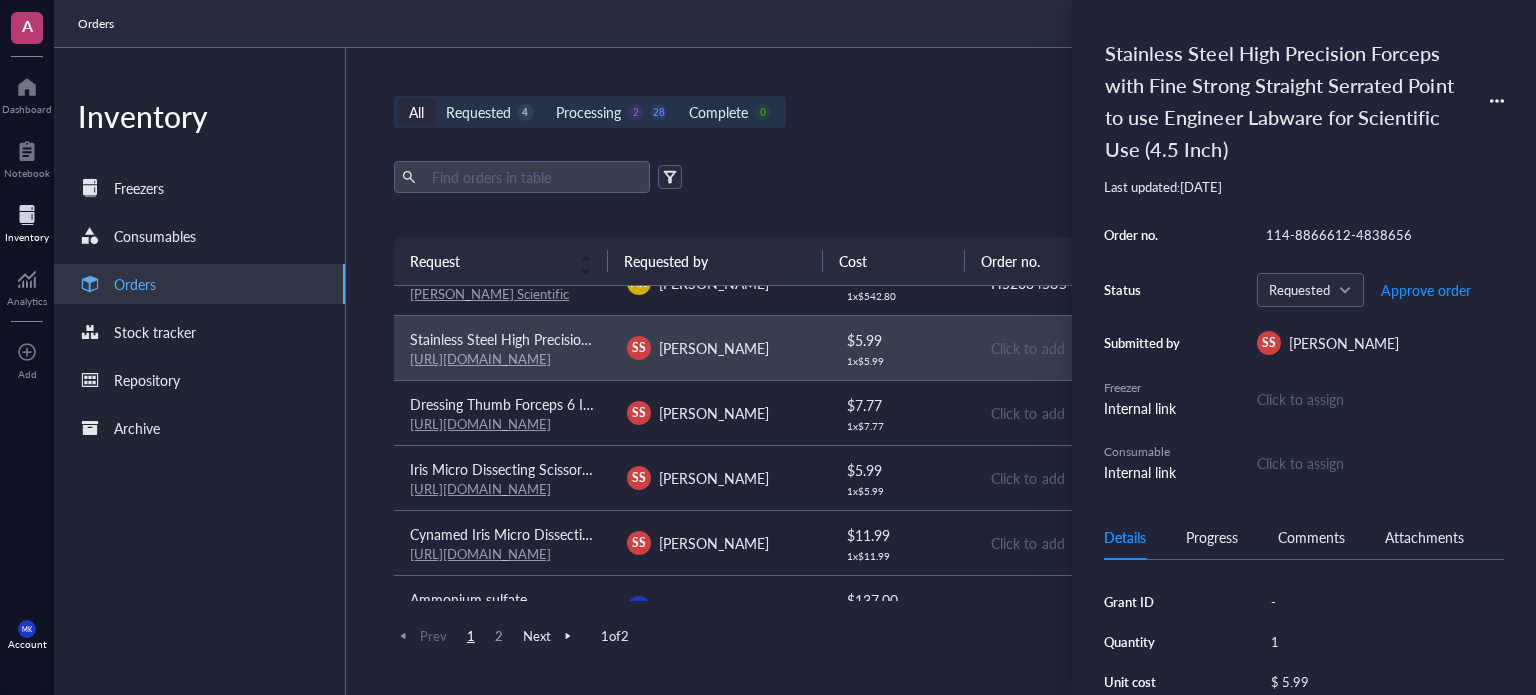 click on "Click to add" at bounding box center [1082, 413] 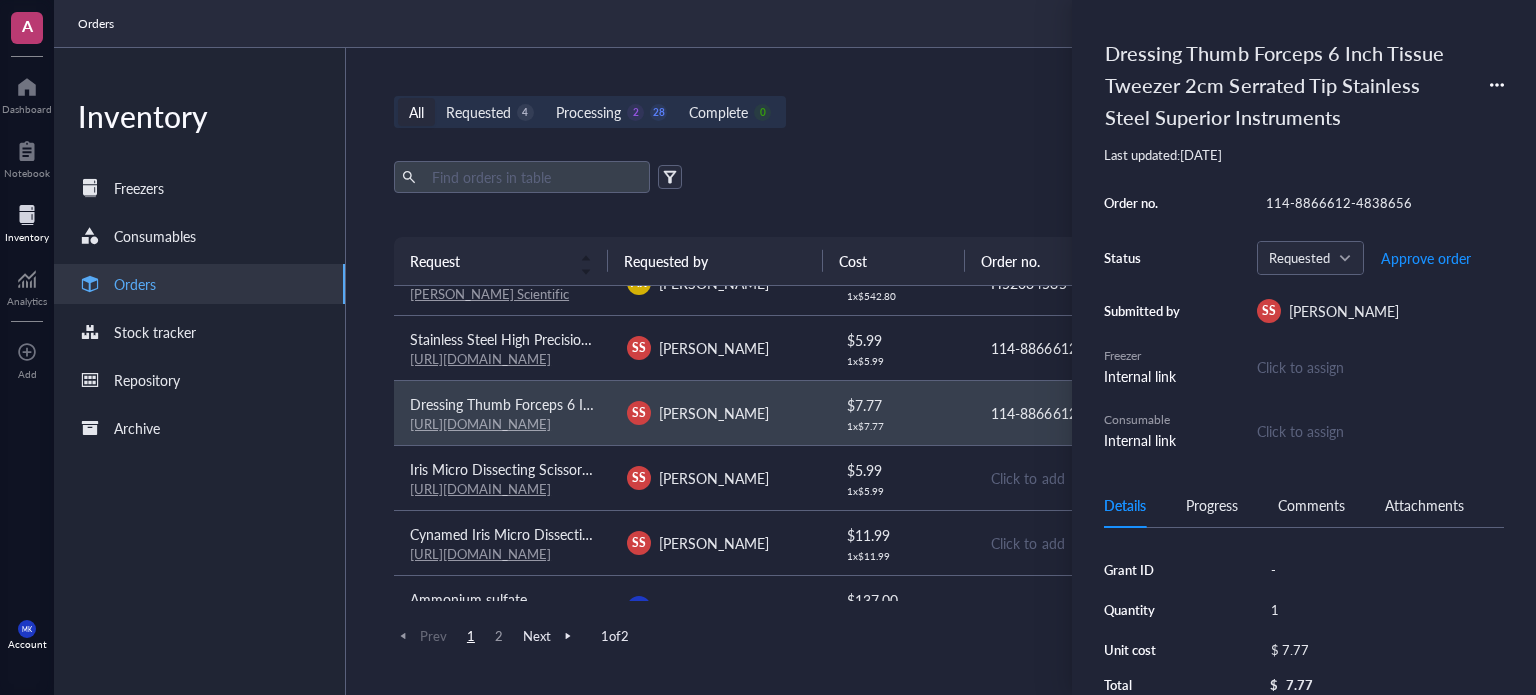click on "Click to add" at bounding box center [1082, 478] 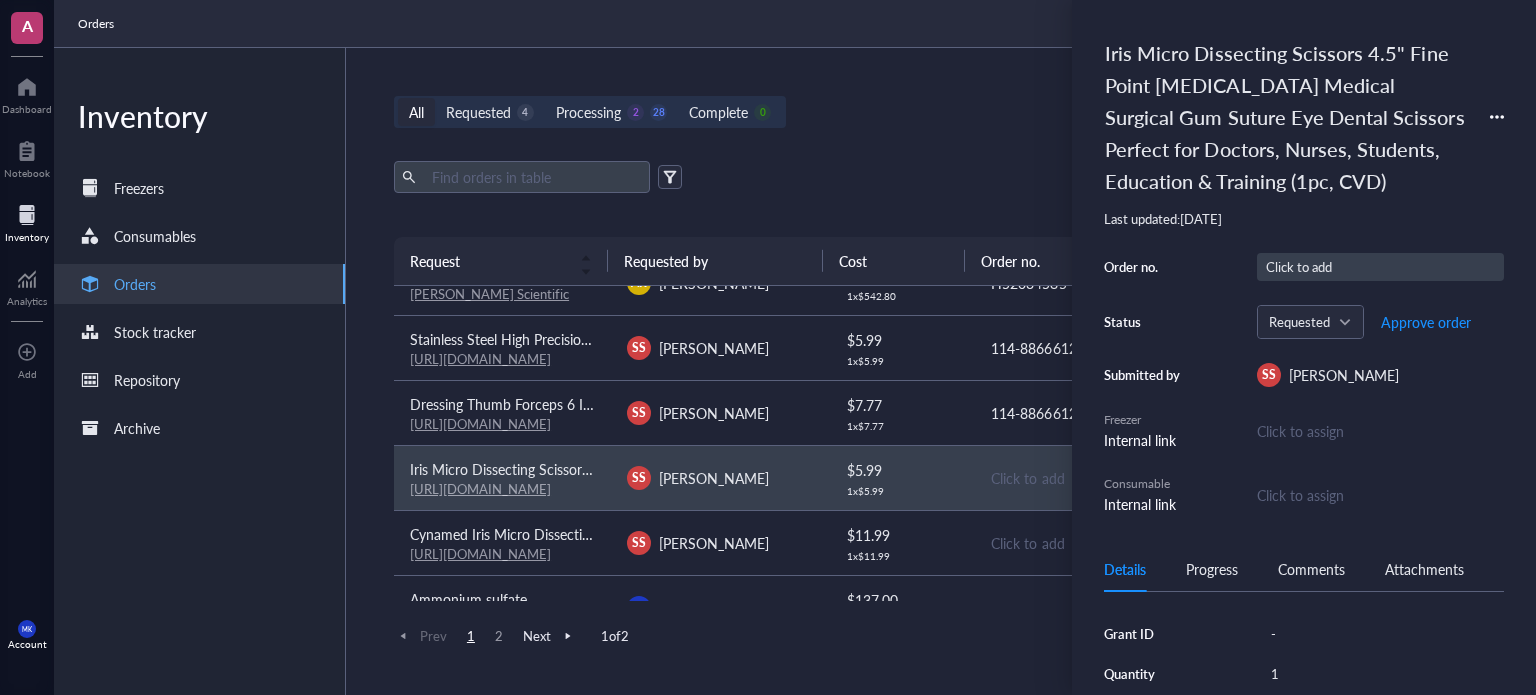 click on "Click to add" at bounding box center [1380, 267] 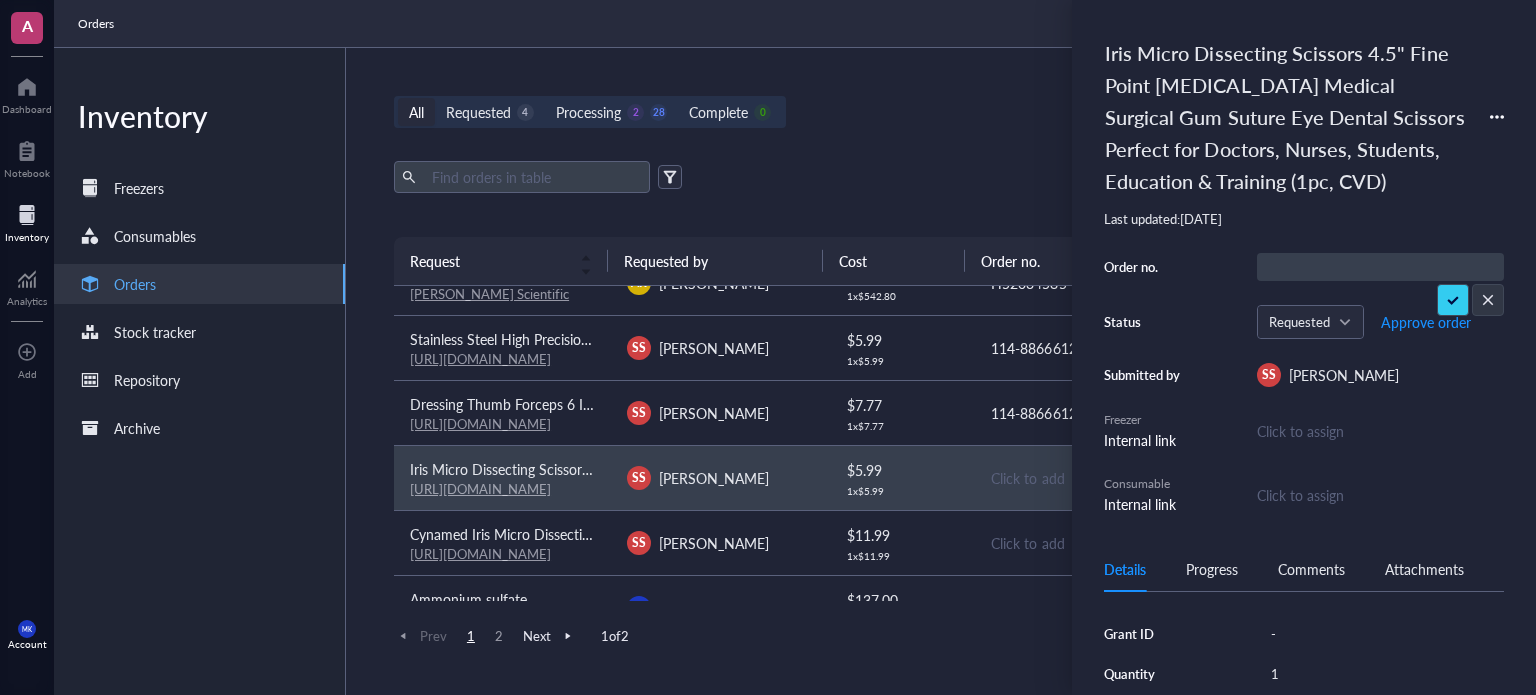 type on "114-8866612-4838656" 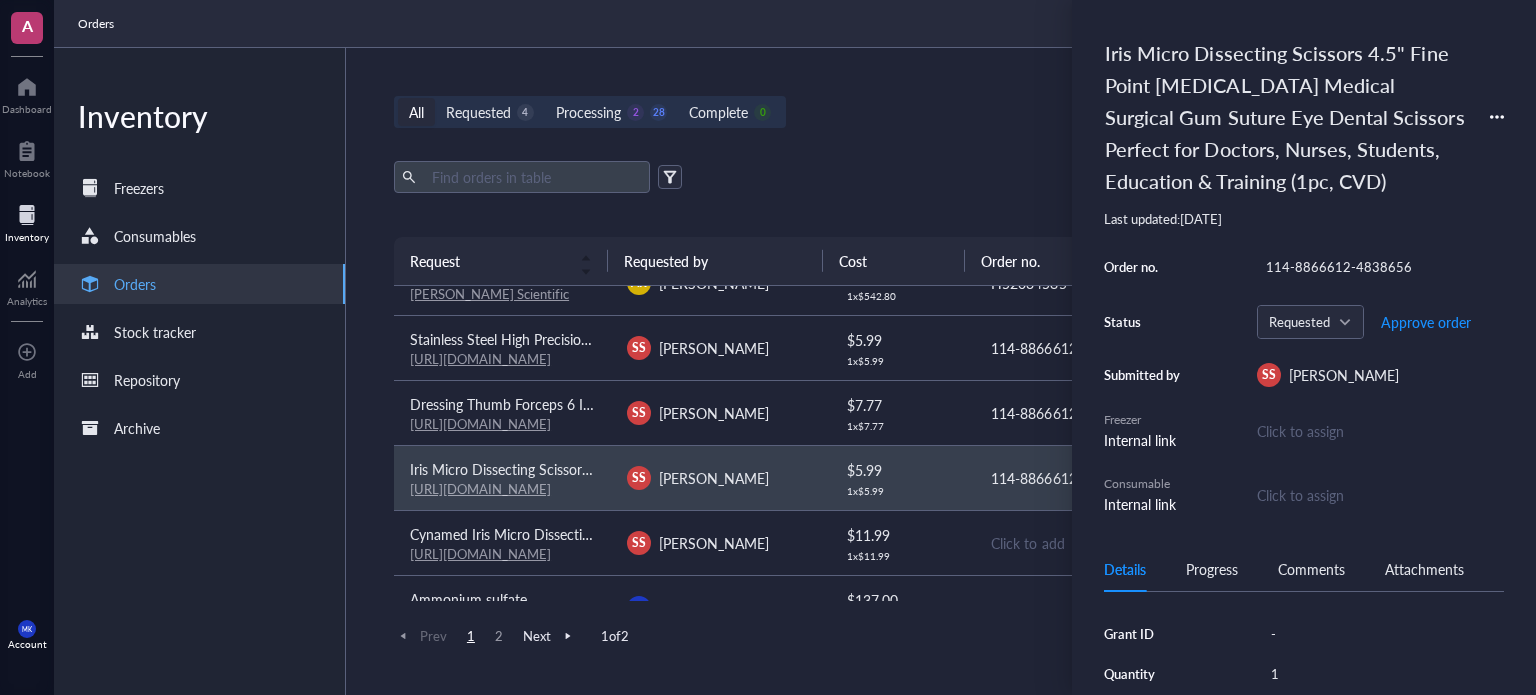 click on "Click to add" at bounding box center [1081, 542] 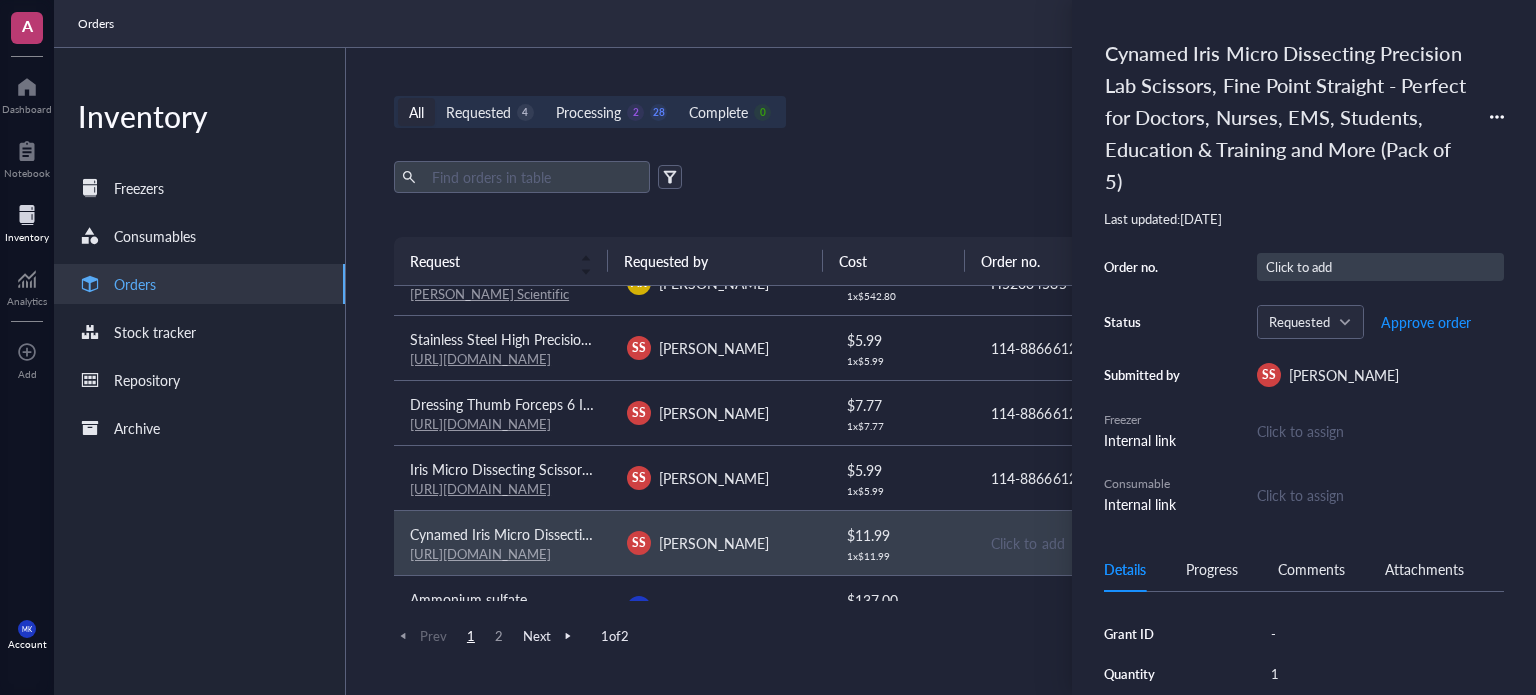 click on "Click to add" at bounding box center (1380, 267) 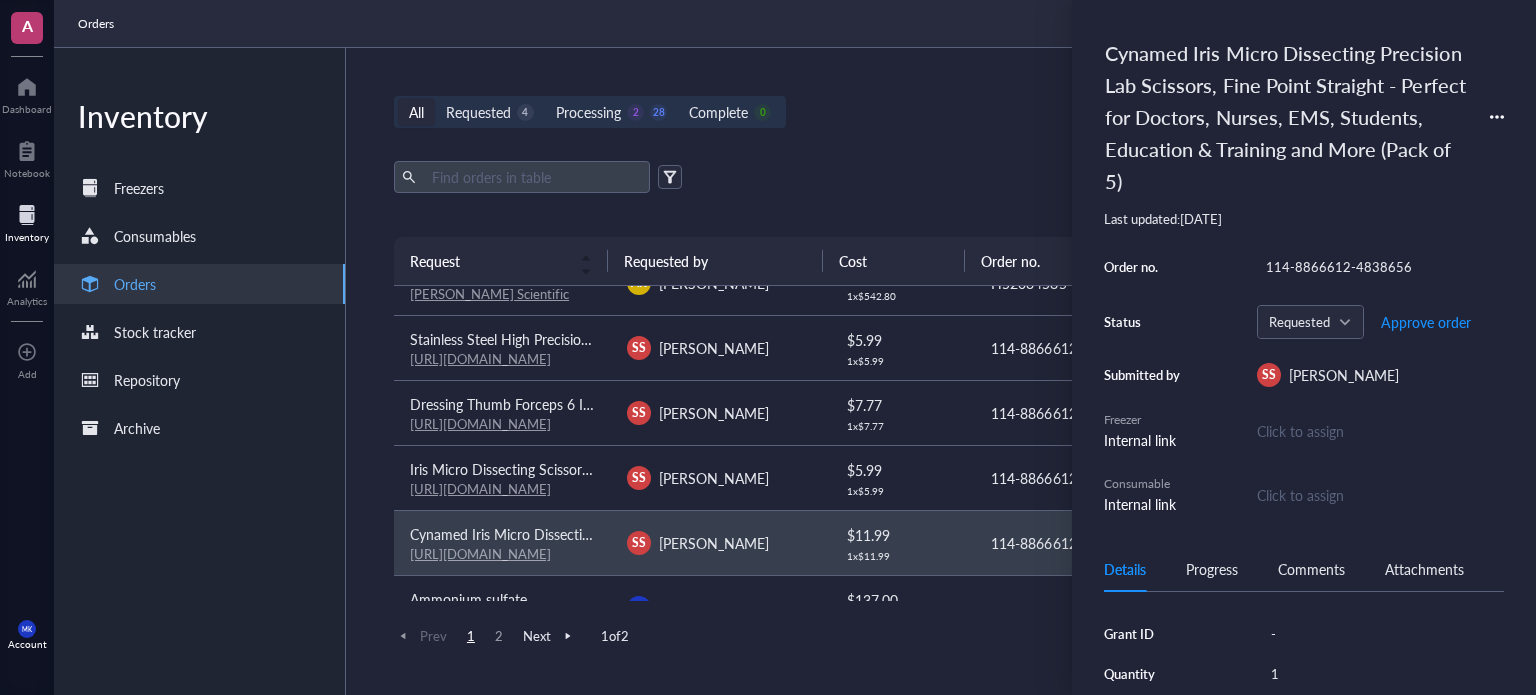 click on "All Requested 4 Processing 2 28 Complete 0 New order" at bounding box center (937, 112) 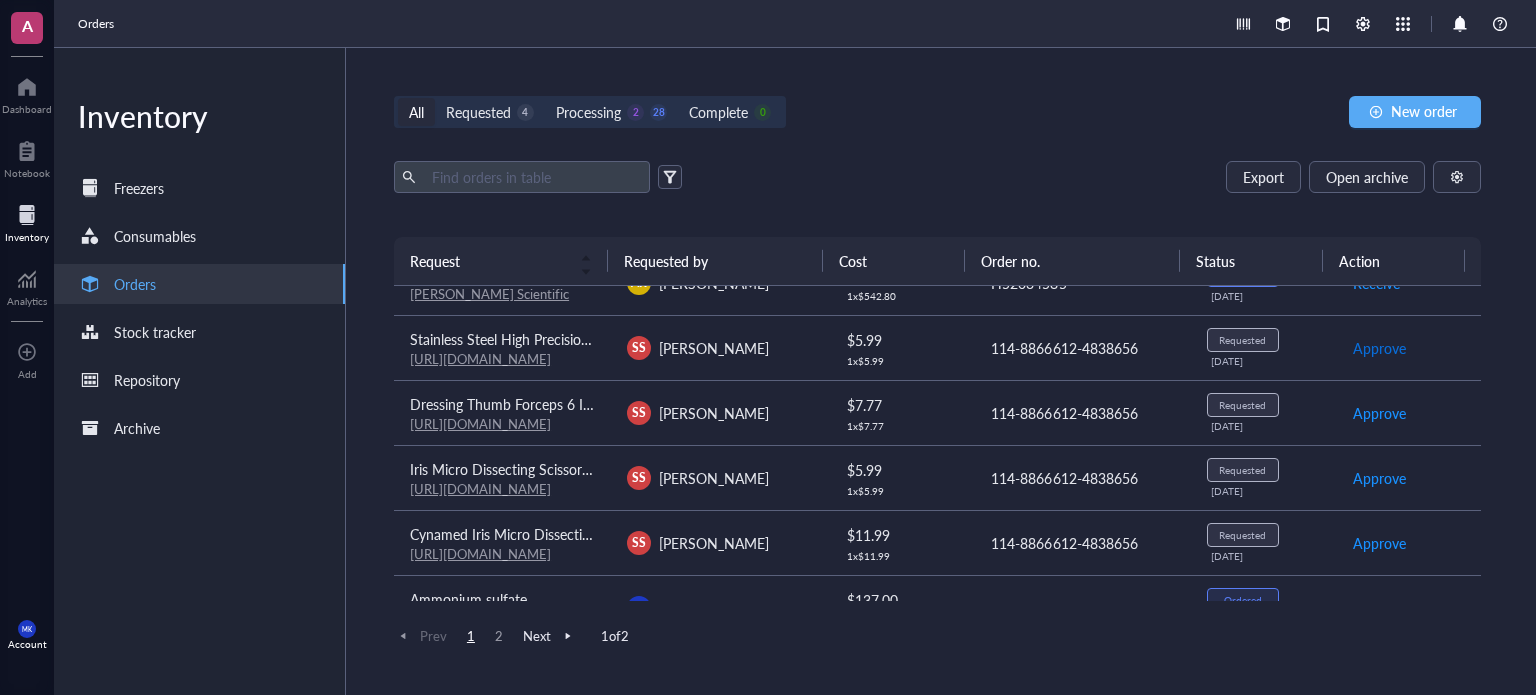 click on "Approve" at bounding box center (1379, 348) 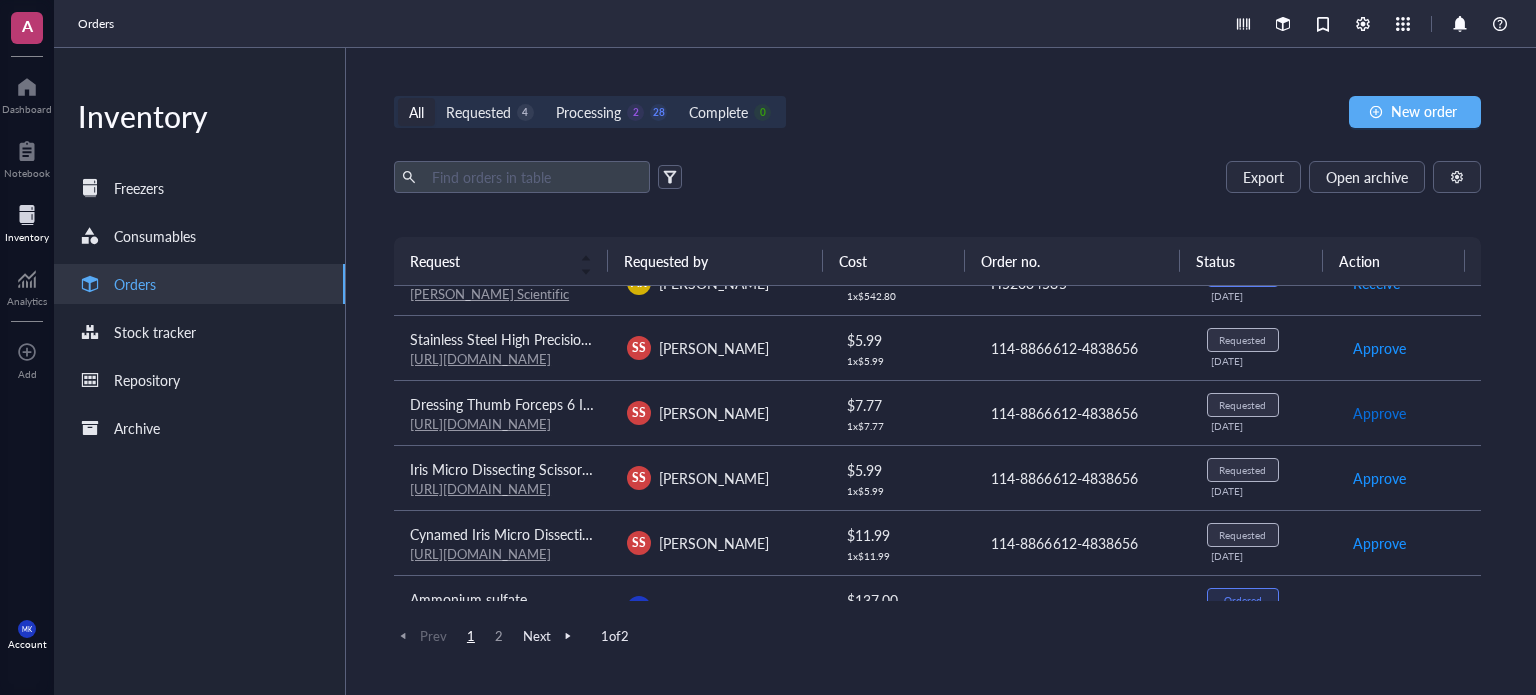 click on "Approve" at bounding box center [1379, 413] 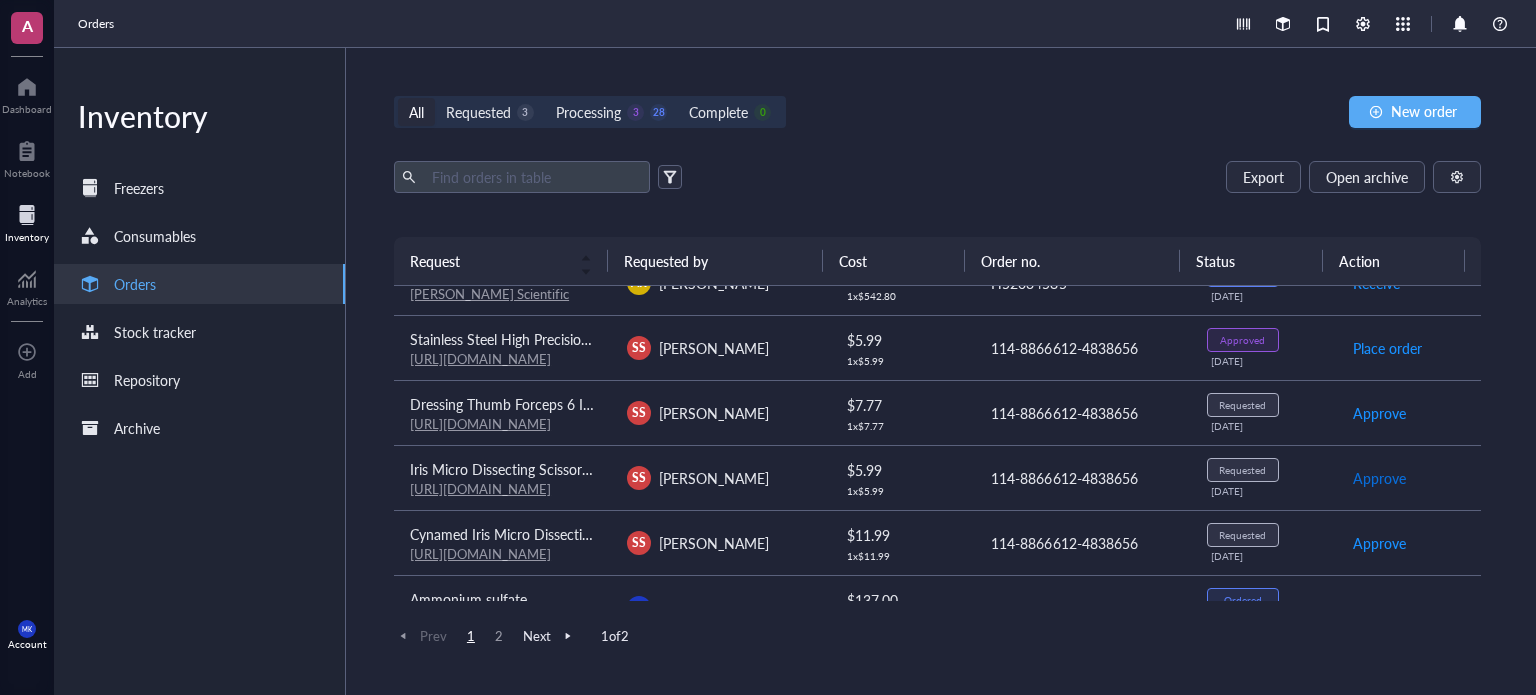 click on "Approve" at bounding box center (1379, 478) 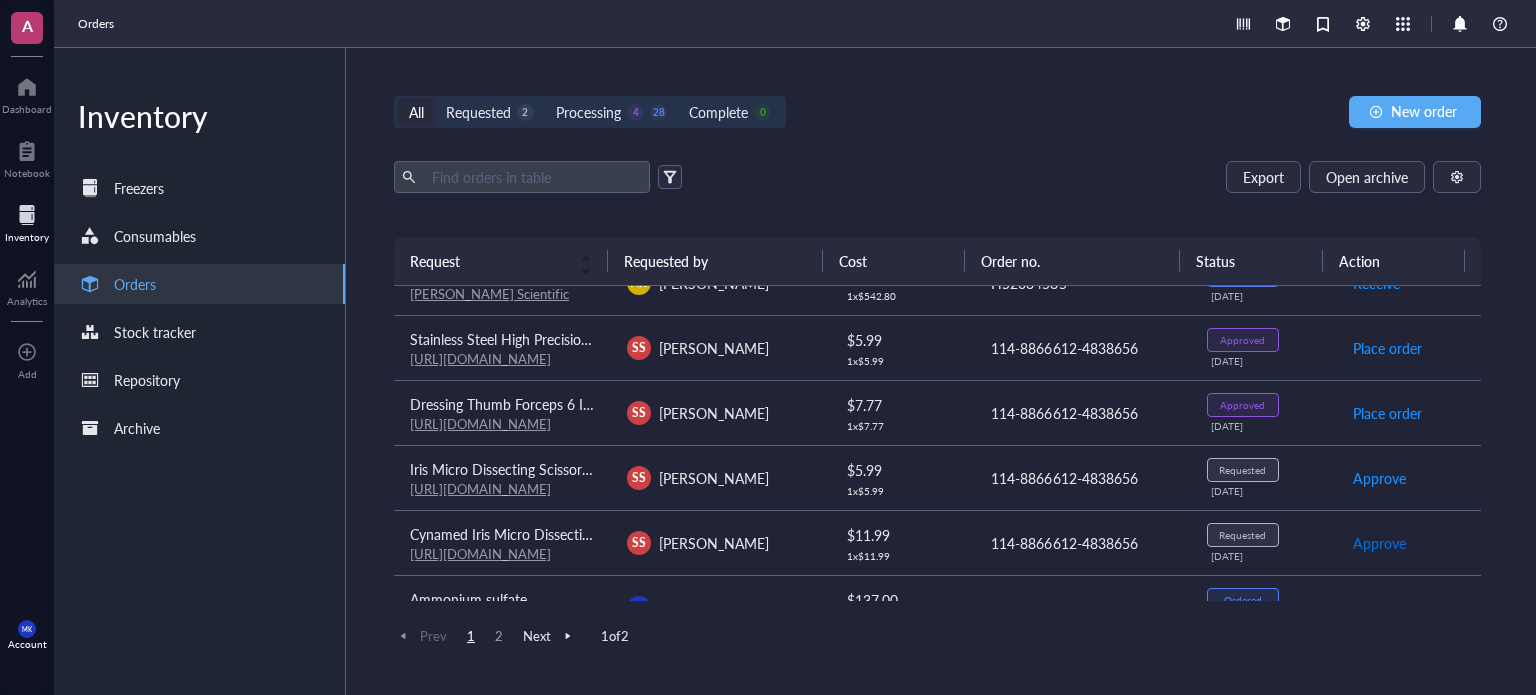 click on "Approve" at bounding box center (1379, 543) 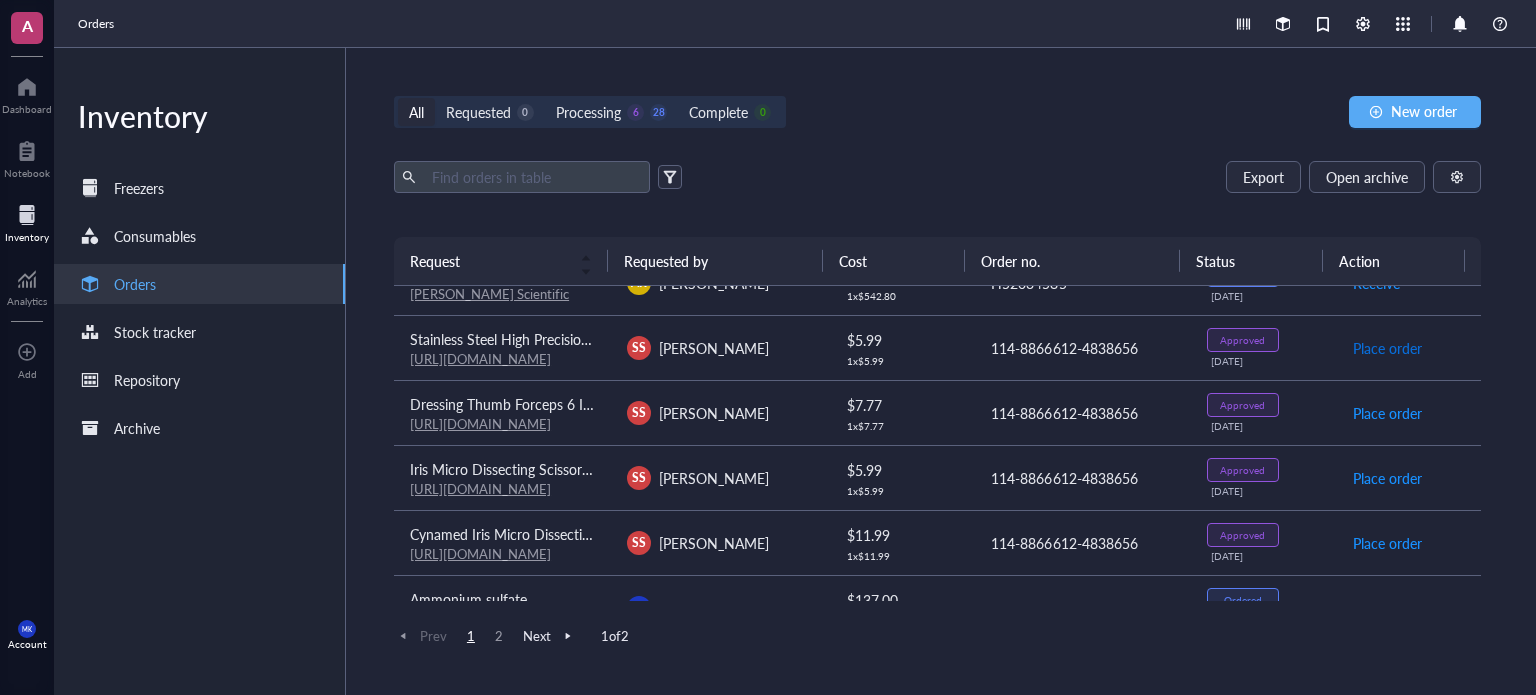 click on "Place order" at bounding box center (1387, 348) 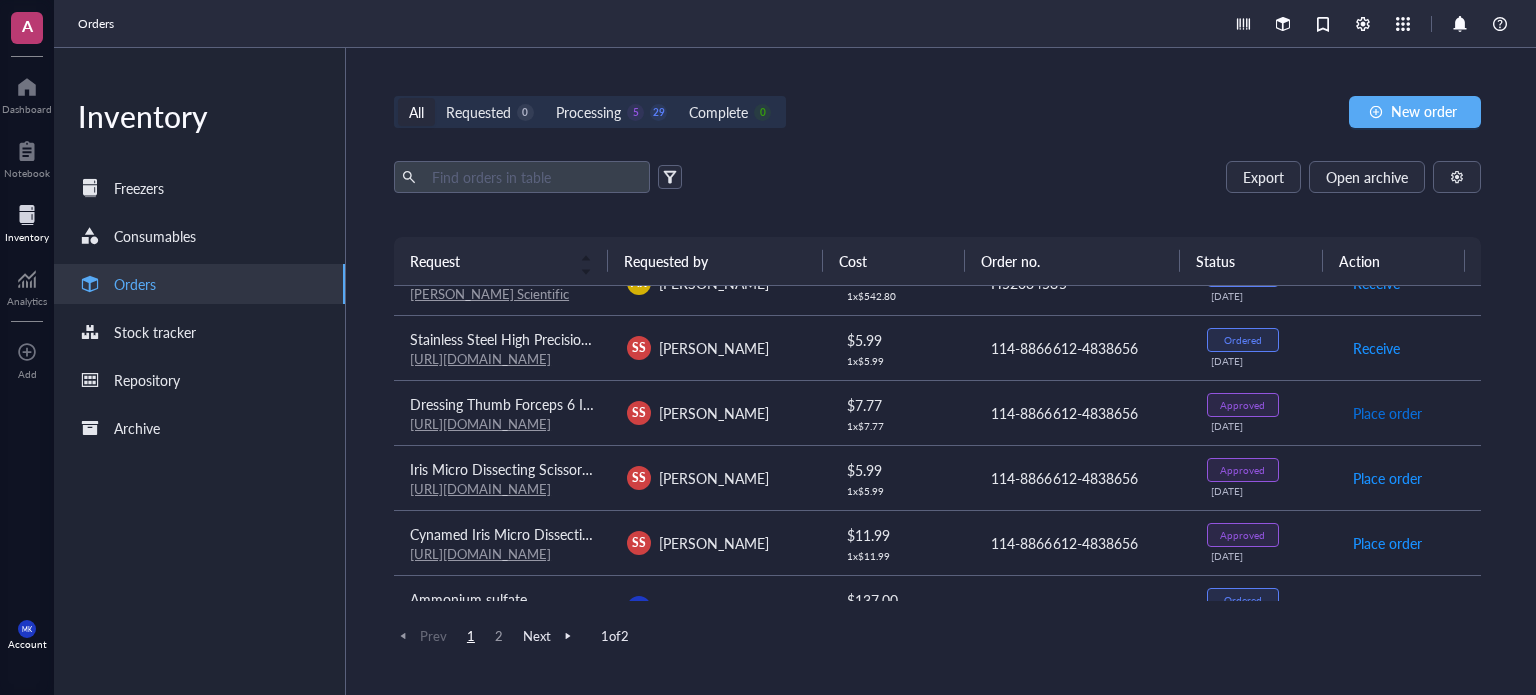 click on "Place order" at bounding box center (1387, 413) 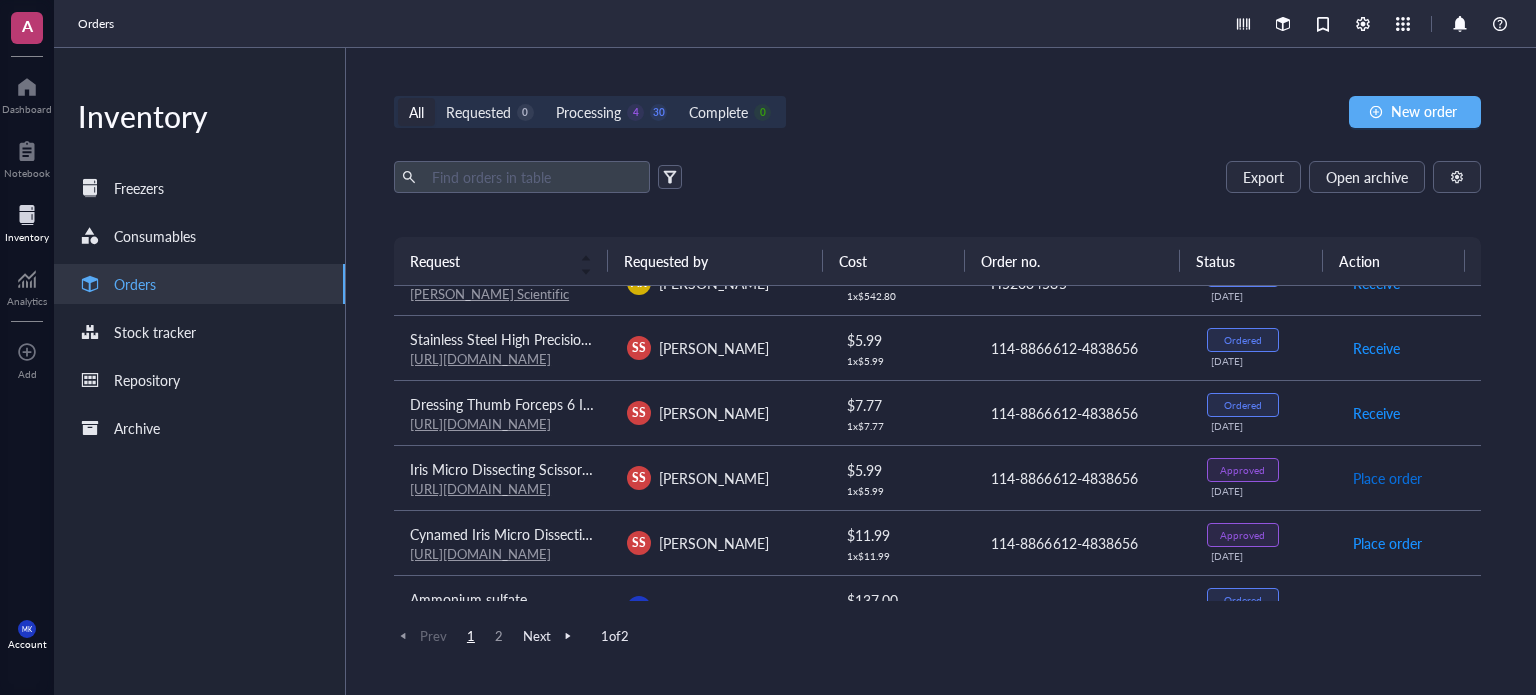 click on "Place order" at bounding box center (1387, 478) 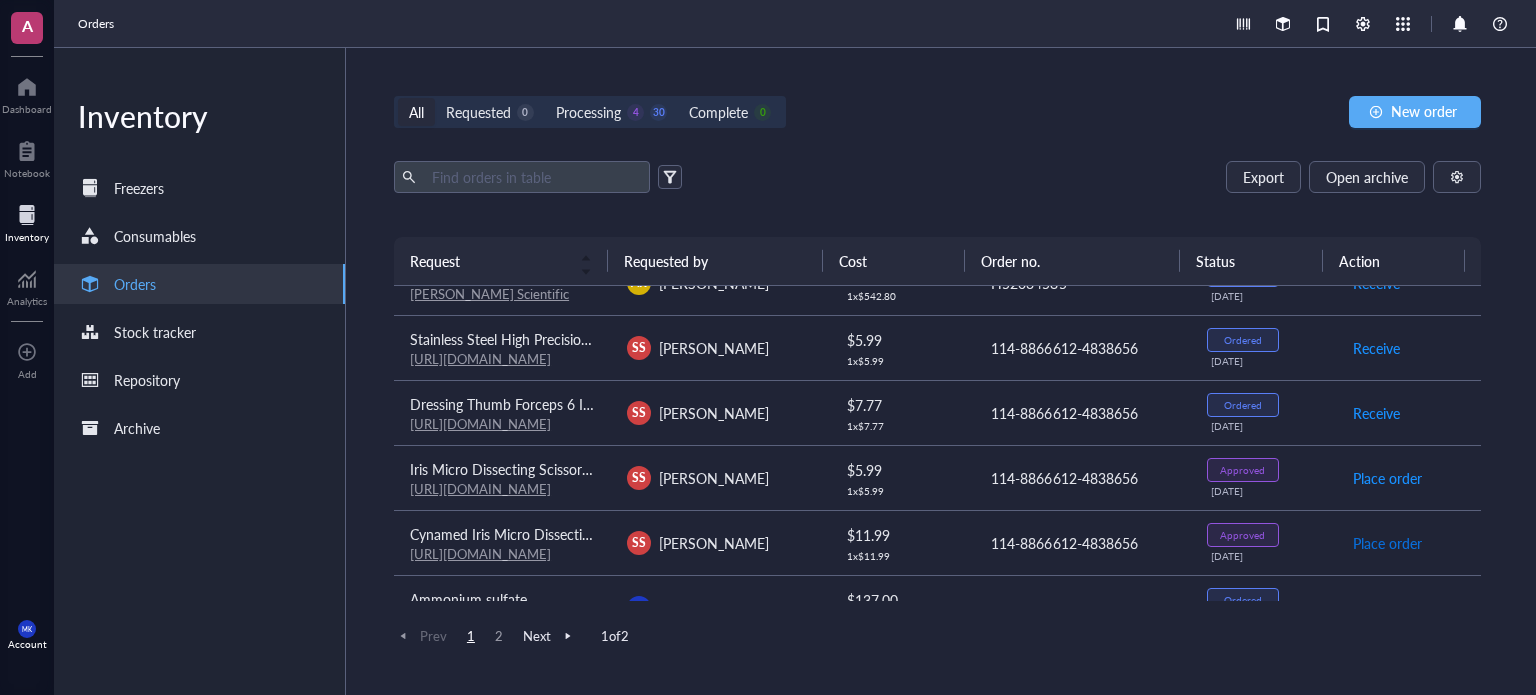 click on "Place order" at bounding box center [1387, 543] 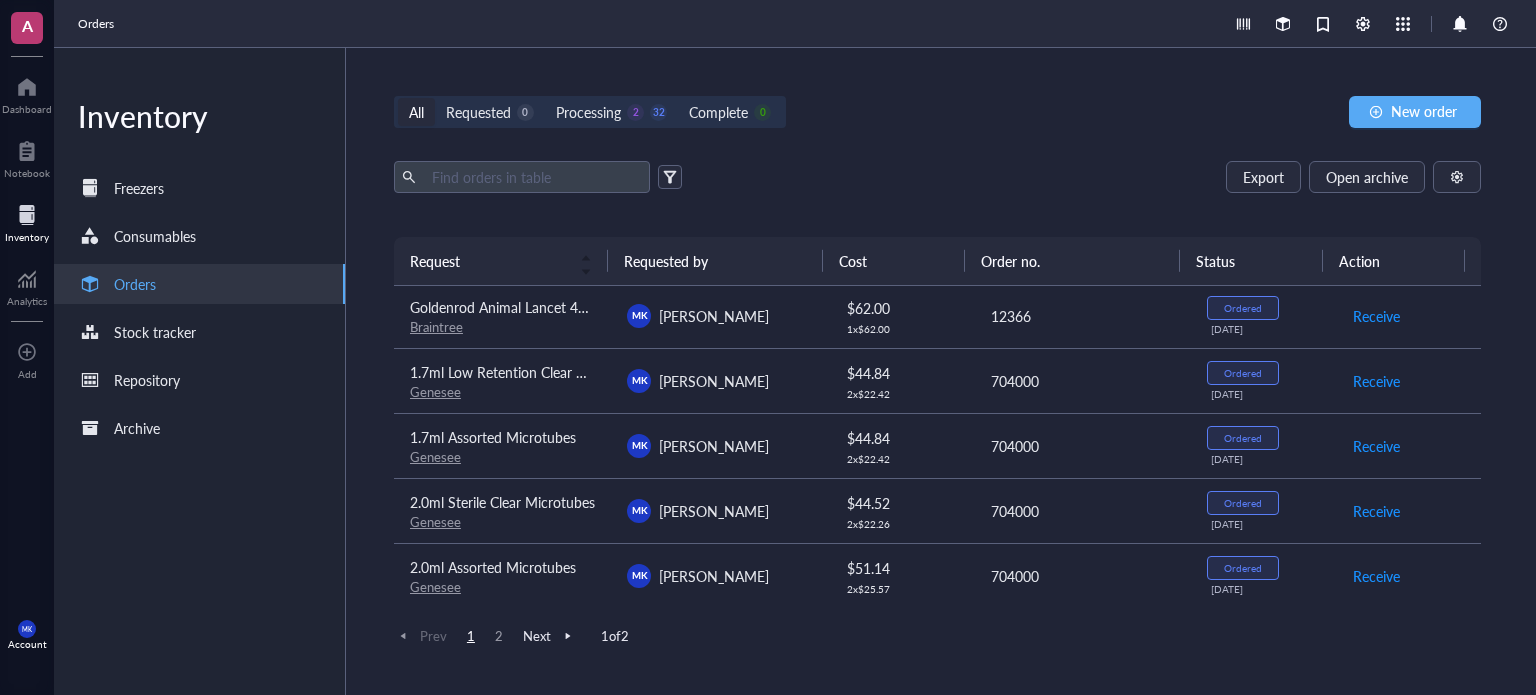 scroll, scrollTop: 1304, scrollLeft: 0, axis: vertical 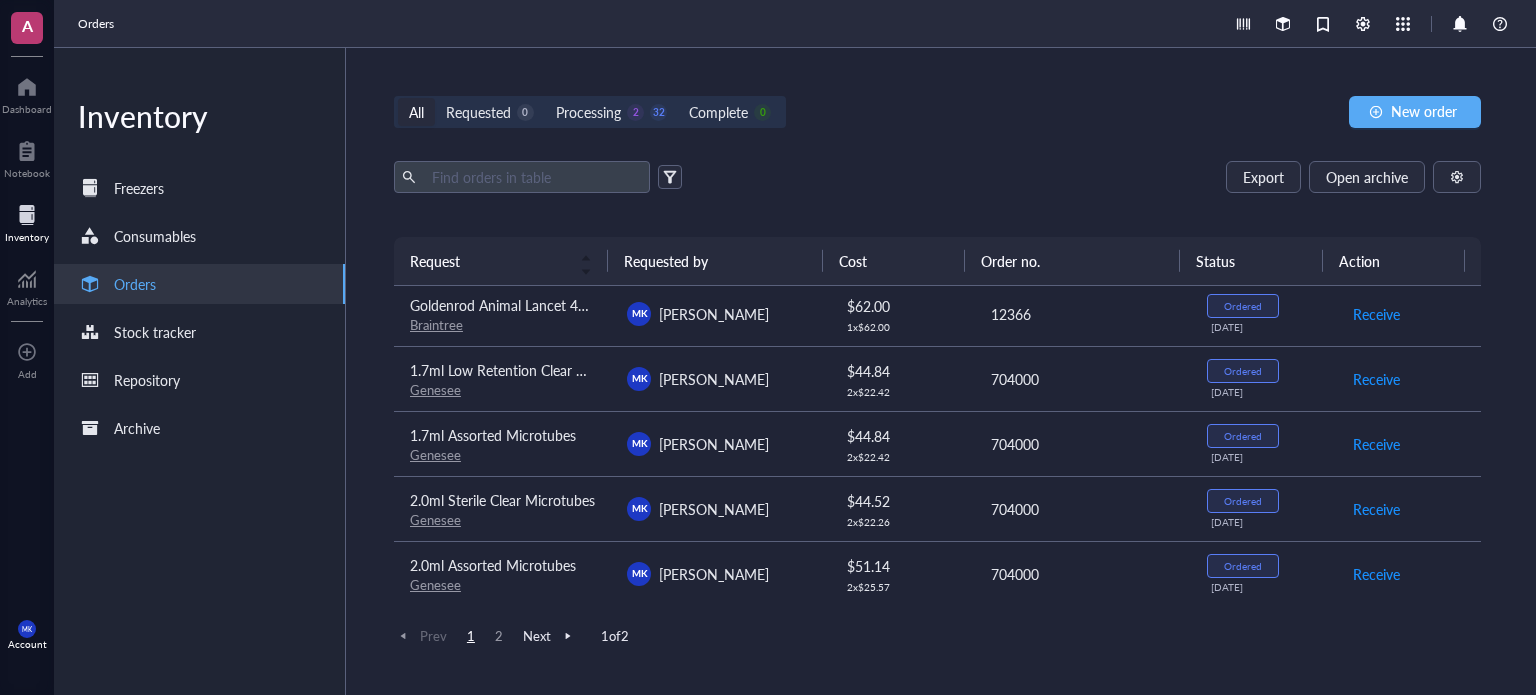 click on "Genesee" at bounding box center (502, 585) 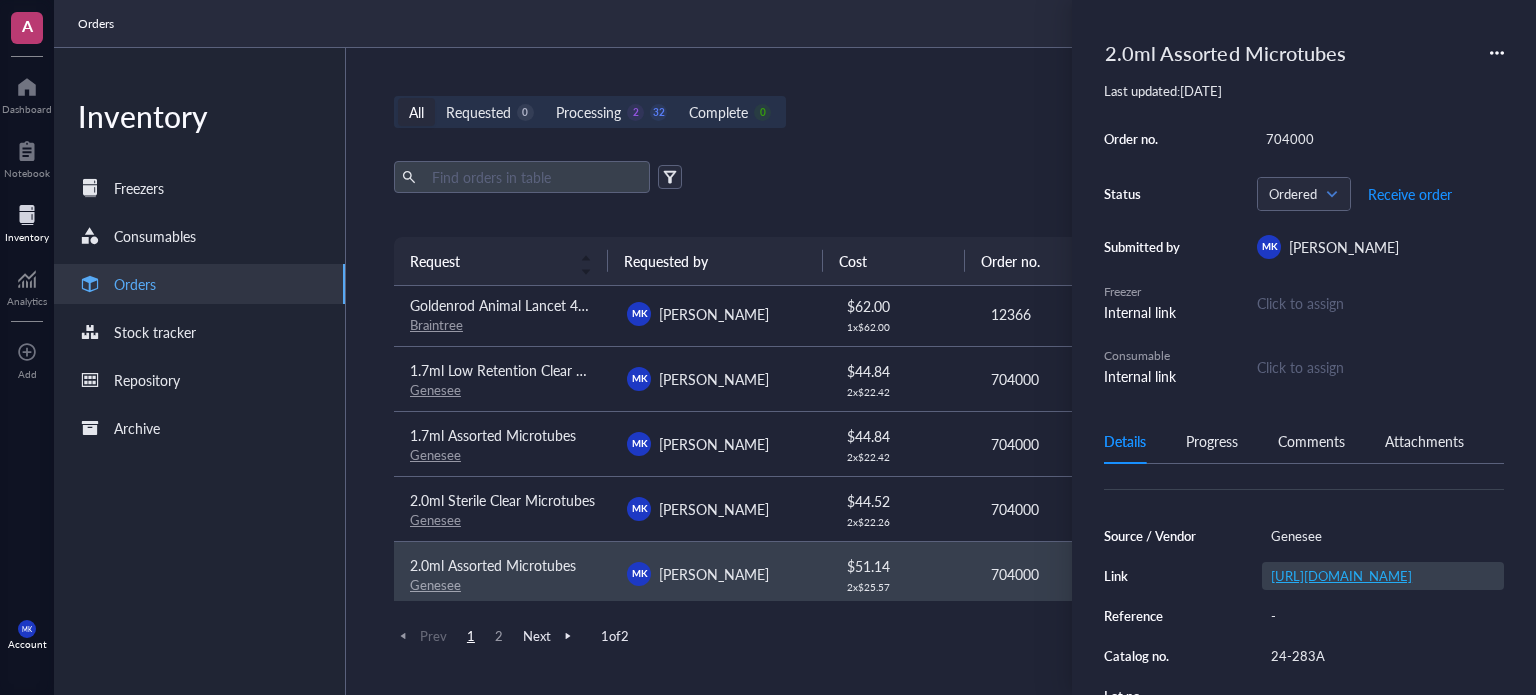 scroll, scrollTop: 200, scrollLeft: 0, axis: vertical 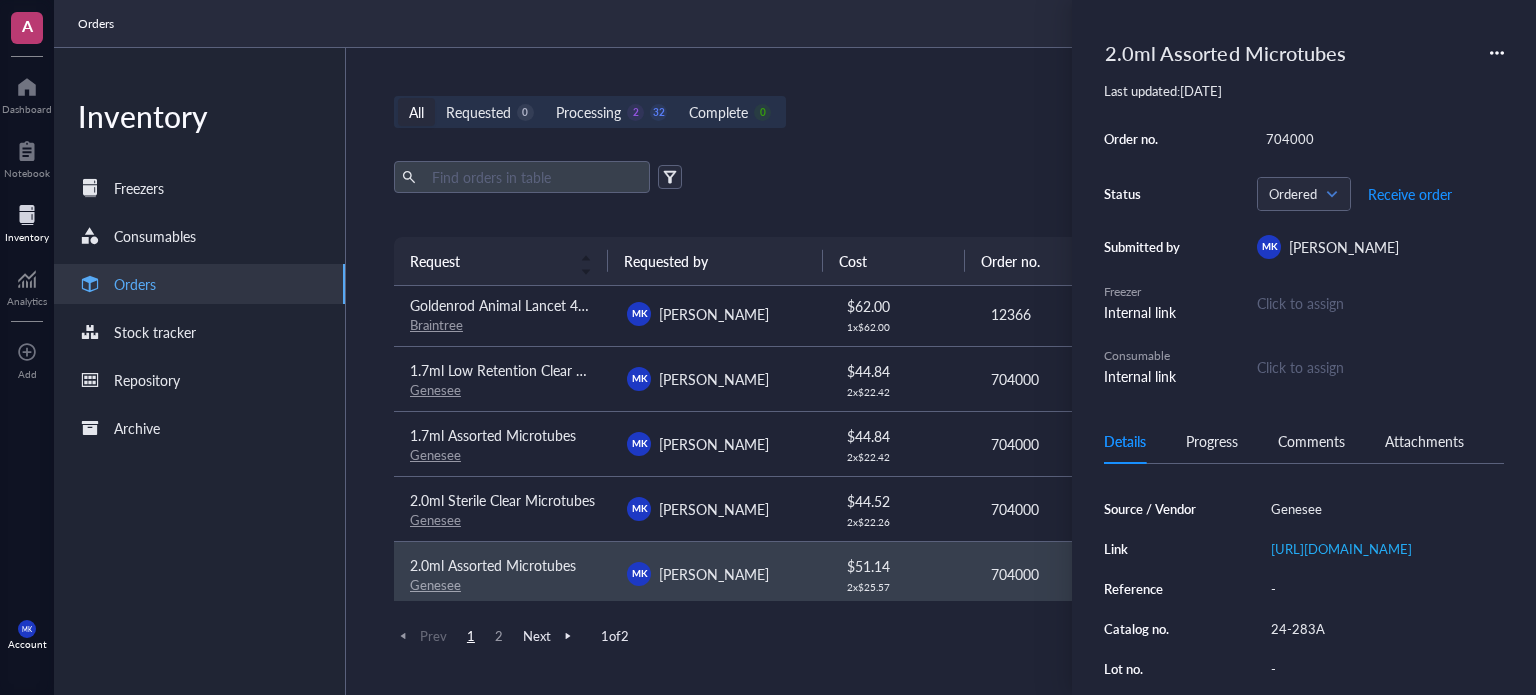 click on "All Requested 0 Processing 2 32 Complete 0 New order Export Open archive Requester Requested on Source / Vendor Last updated Request Requested by Cost Order no. Status Action             Bovine Serum Albumin, Fraction V, Cold-[MEDICAL_DATA] Precipitated [PERSON_NAME] scientific AR [PERSON_NAME] $ 712.50 1  x  $ 712.50 H52034585 Ordered [DATE] Receive PBS Tween Tablets [PERSON_NAME] Scientific AR [PERSON_NAME] $ 542.80 1  x  $ 542.80 H52034585 Ordered [DATE] Receive Stainless Steel High Precision Forceps with Fine Strong Straight Serrated Point to use Engineer Labware for Scientific Use (4.5 Inch) [URL][DOMAIN_NAME] SS [PERSON_NAME] $ 5.99 1  x  $ 5.99 114-8866612-4838656 Ordered [DATE] Receive Dressing Thumb Forceps 6 Inch Tissue Tweezer 2cm Serrated Tip Stainless Steel Superior Instruments SS [PERSON_NAME] $ 7.77 1  x  $ 7.77 SS $ 1" at bounding box center (937, 371) 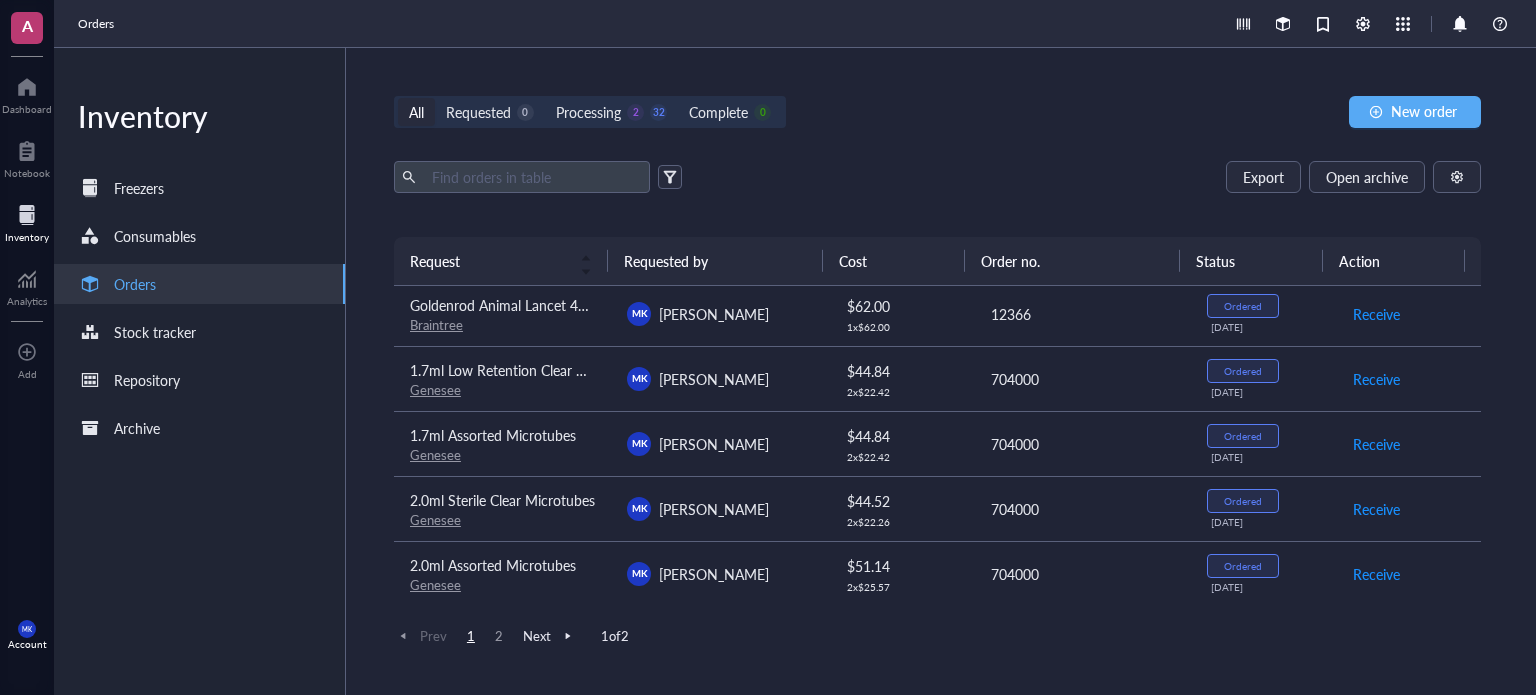 click on "2" at bounding box center (499, 636) 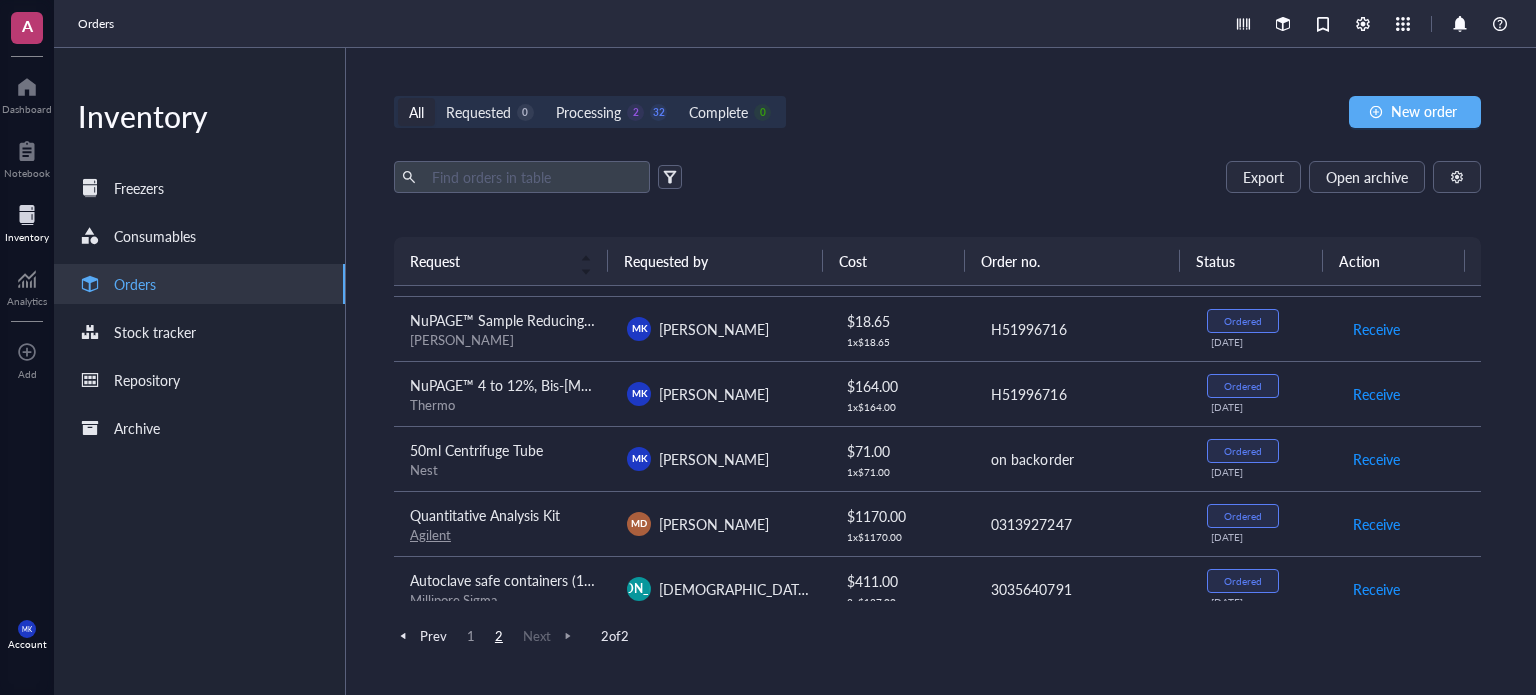 scroll, scrollTop: 0, scrollLeft: 0, axis: both 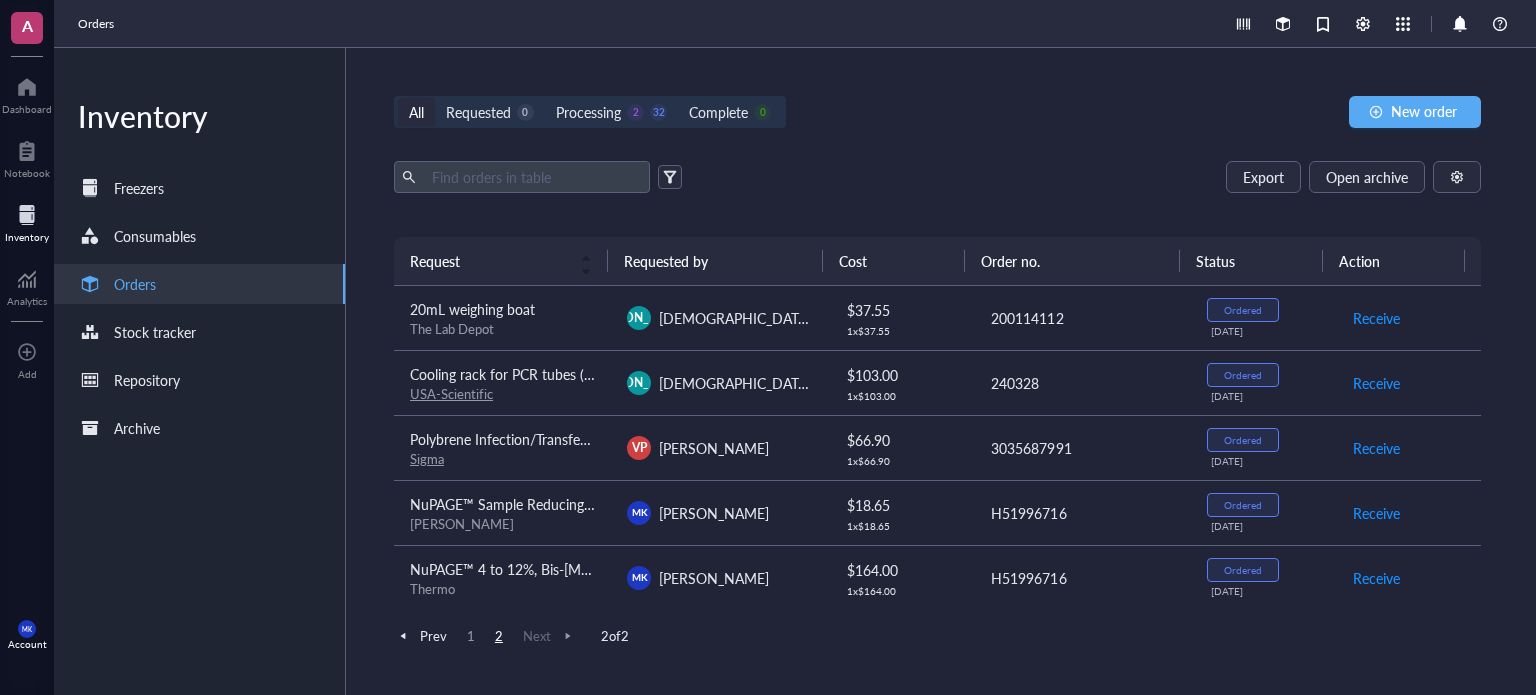 click on "1" at bounding box center (471, 636) 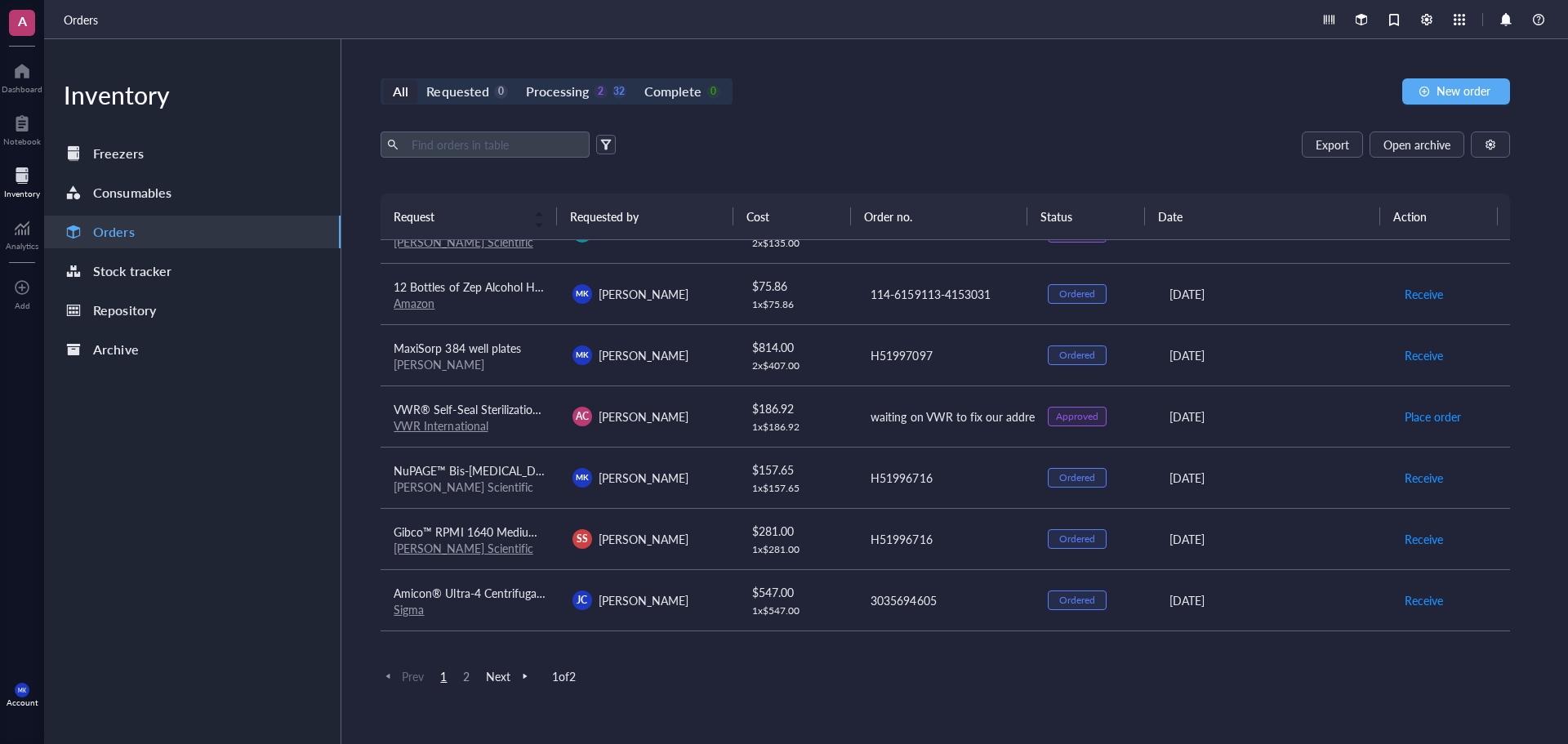 scroll, scrollTop: 735, scrollLeft: 0, axis: vertical 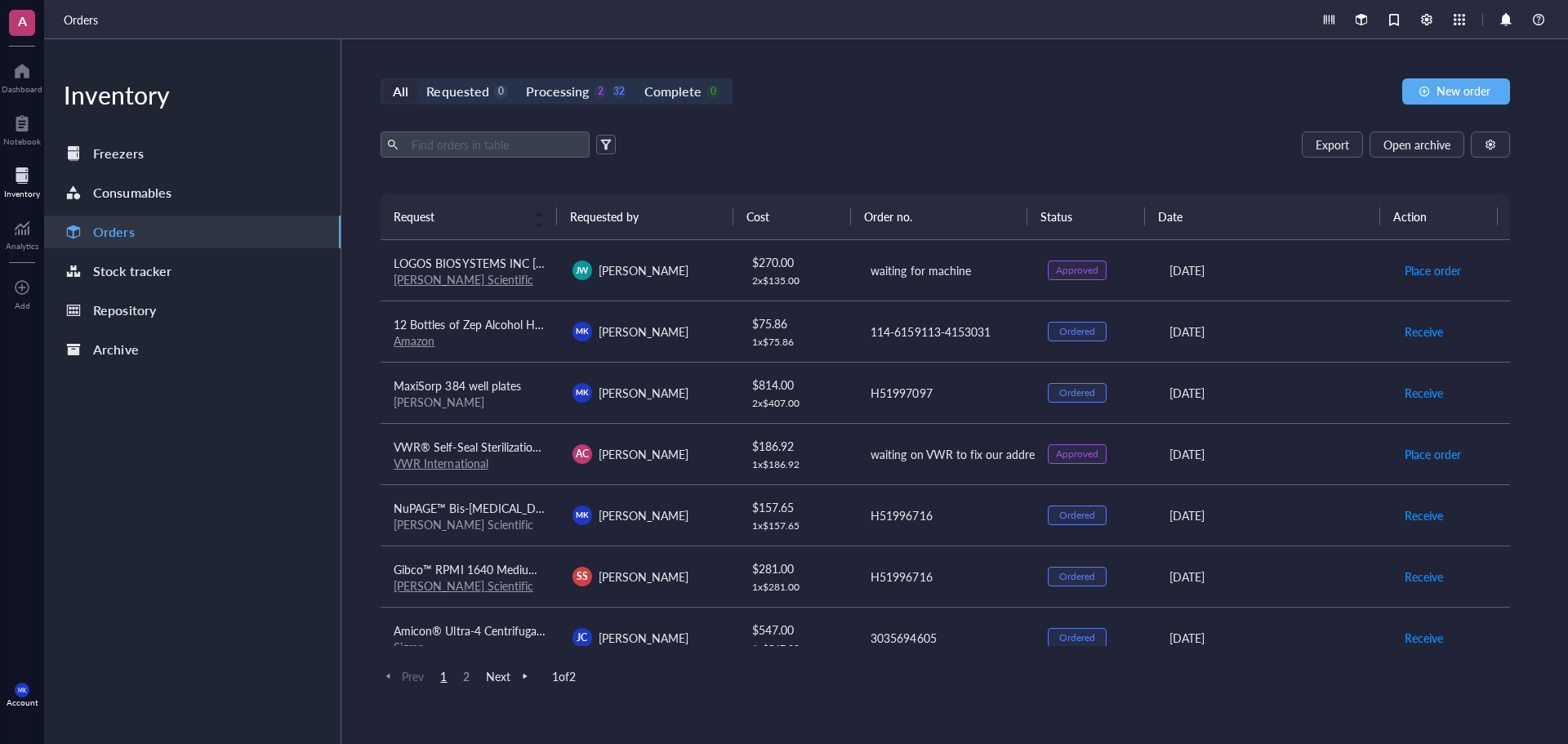 click on "[PERSON_NAME] [PERSON_NAME]" at bounding box center (648, 392) 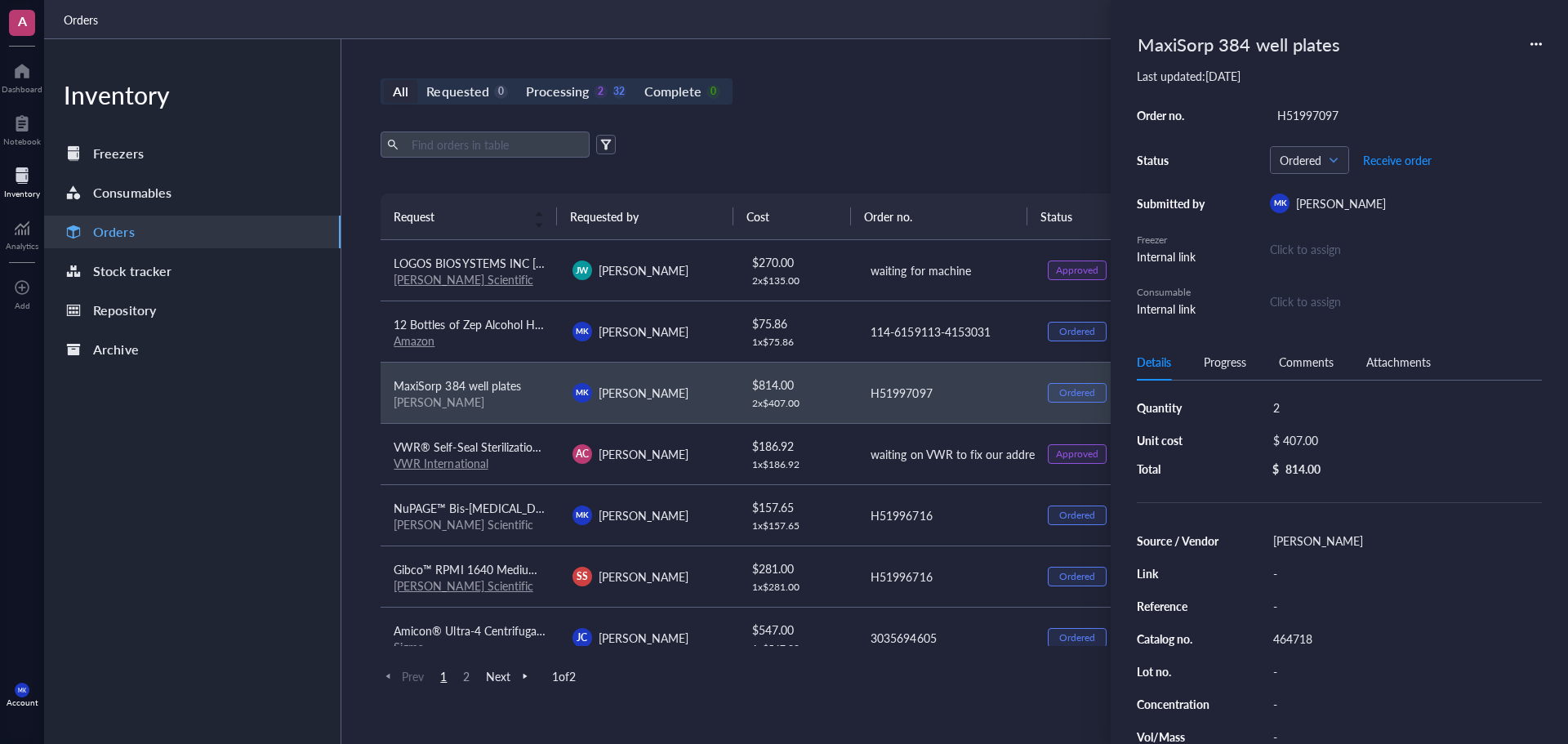 scroll, scrollTop: 0, scrollLeft: 0, axis: both 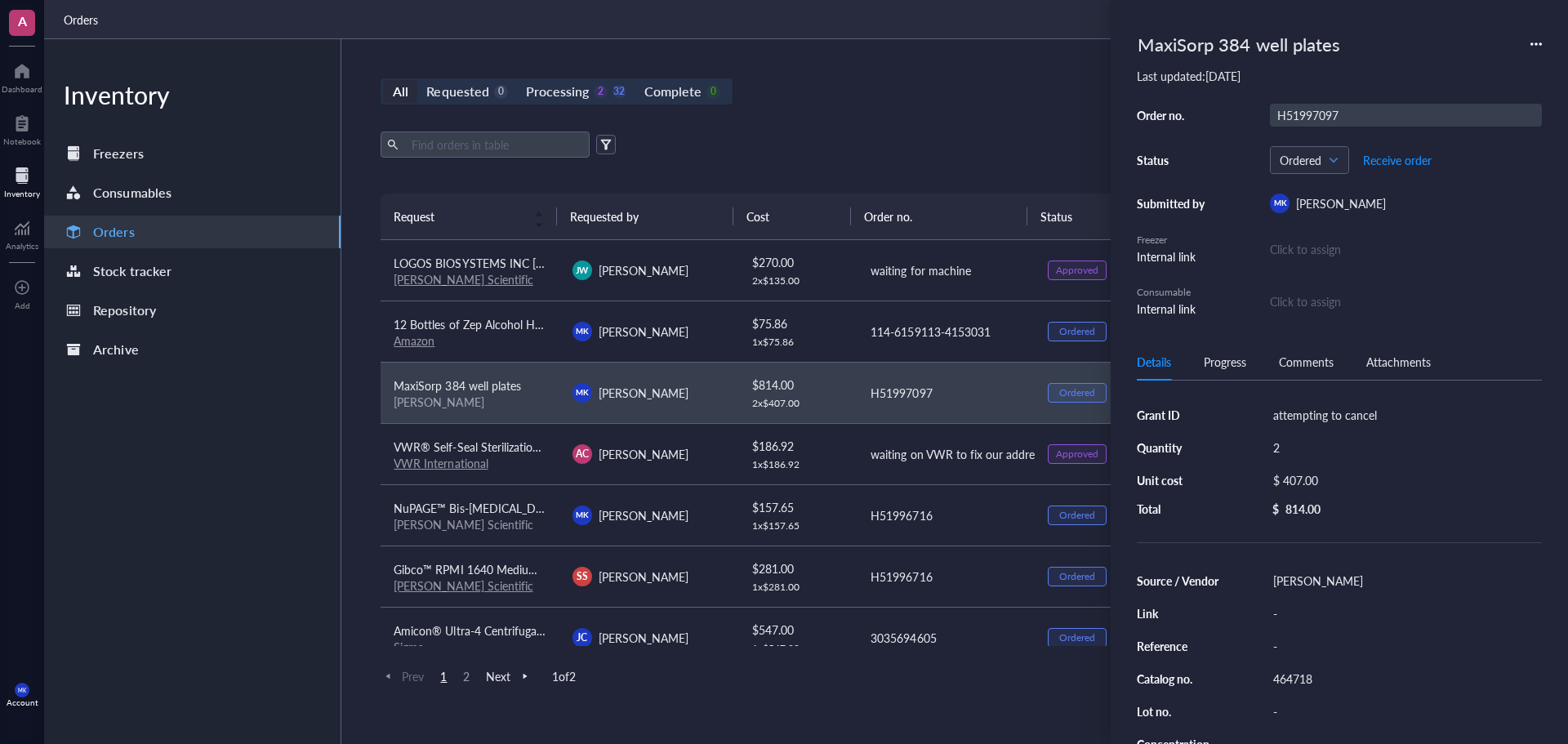 click on "H51997097" at bounding box center (1405, 115) 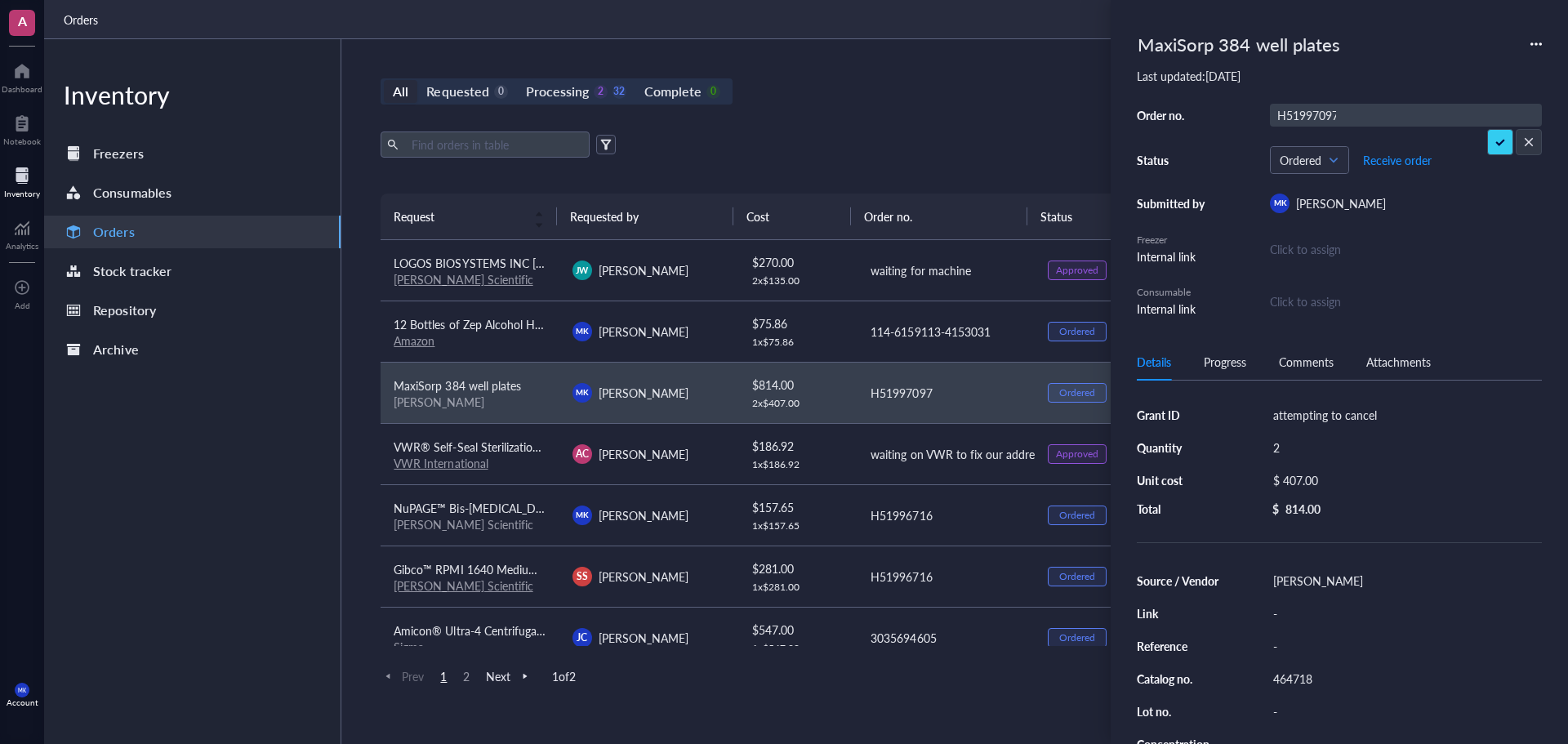 click on "H51997097" at bounding box center (1307, 115) 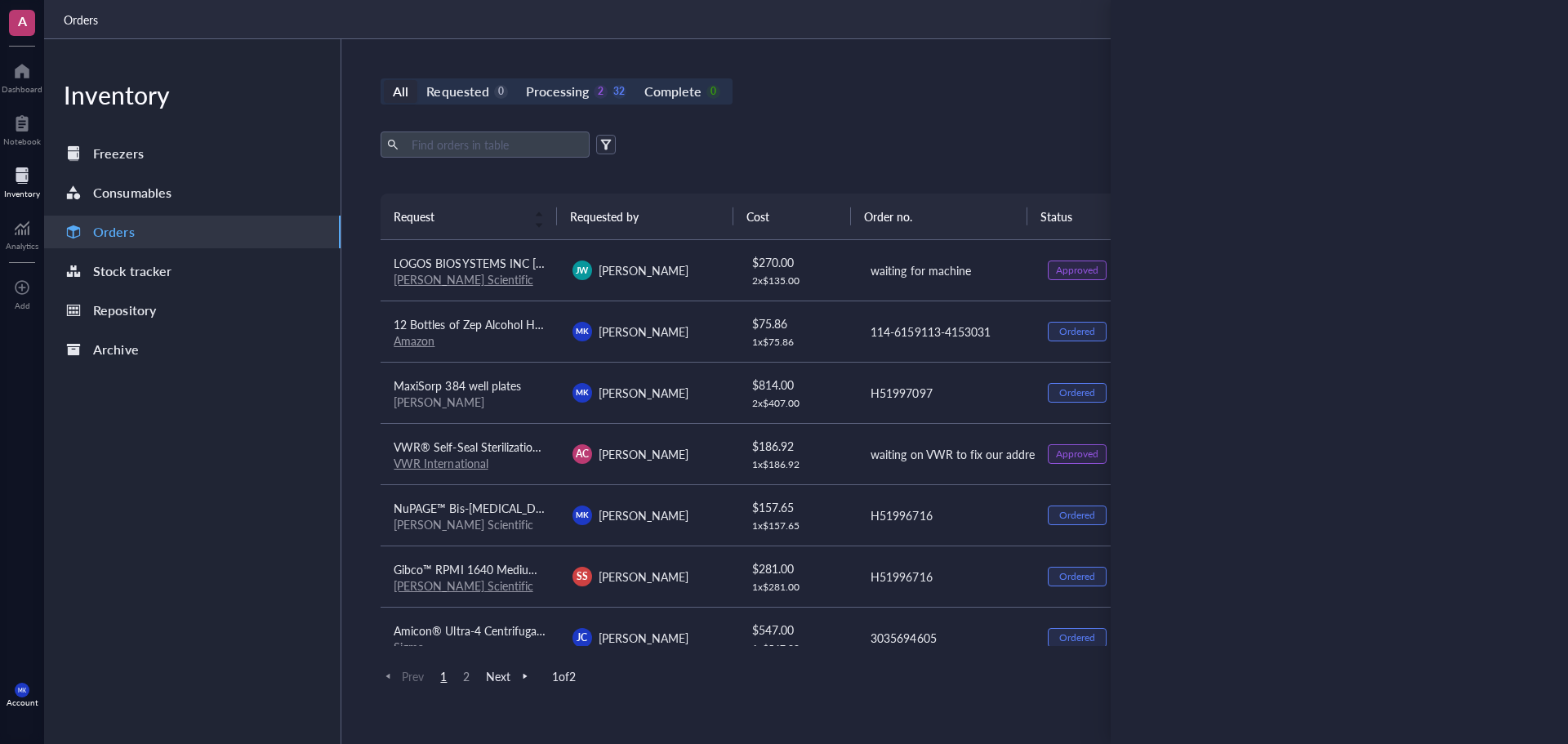 click on "Export Open archive" at bounding box center (945, 145) 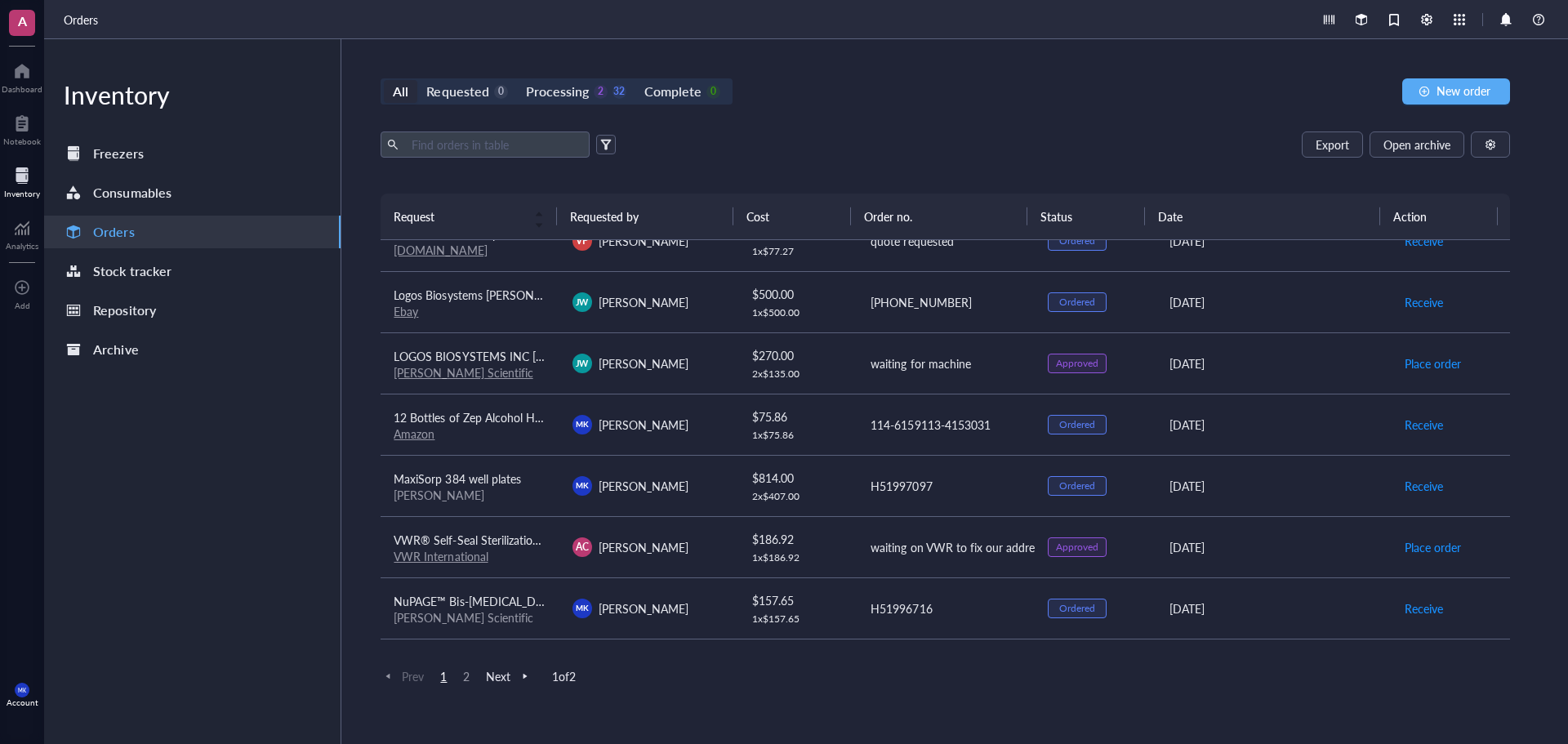 scroll, scrollTop: 653, scrollLeft: 0, axis: vertical 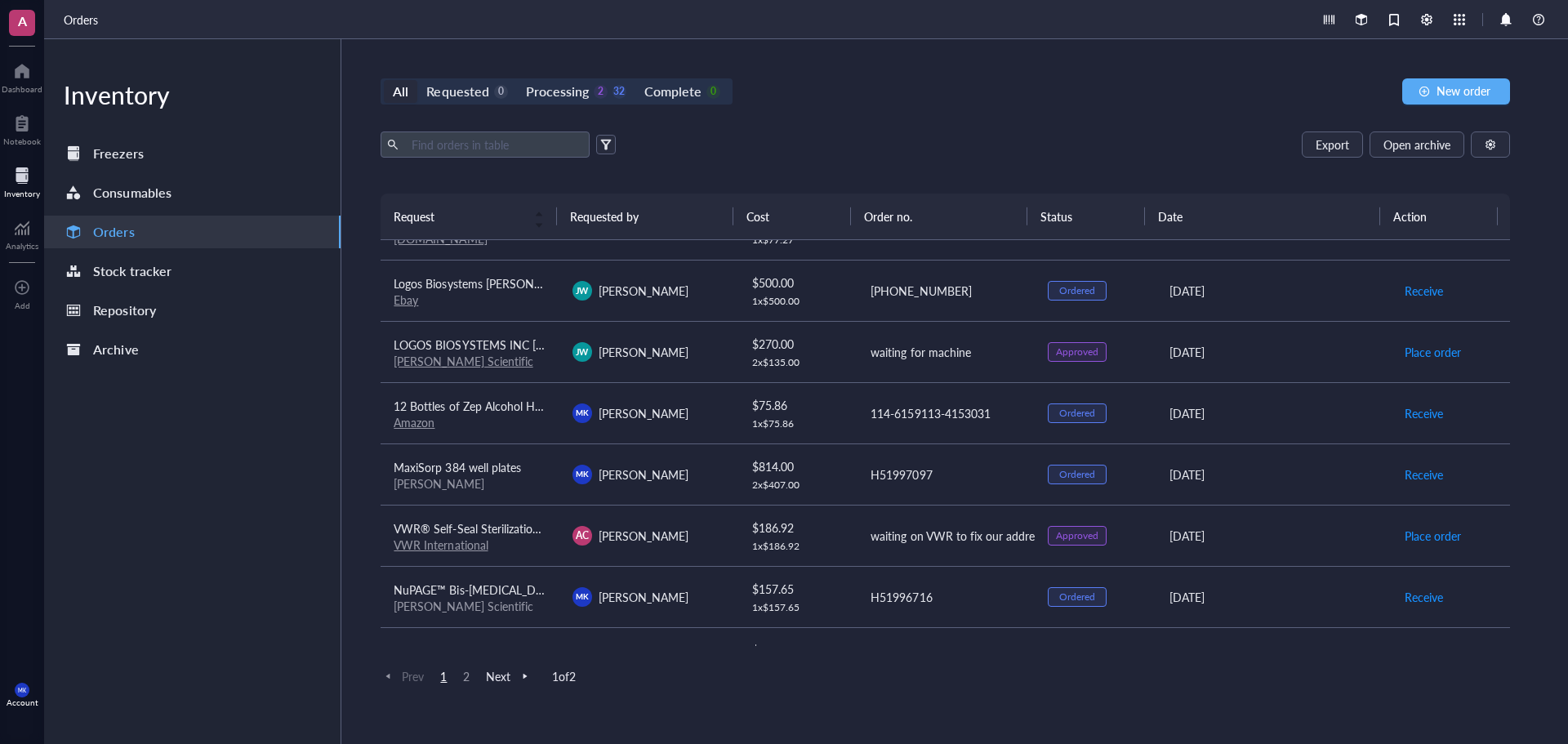 click on "[PERSON_NAME] [PERSON_NAME]" at bounding box center (648, 474) 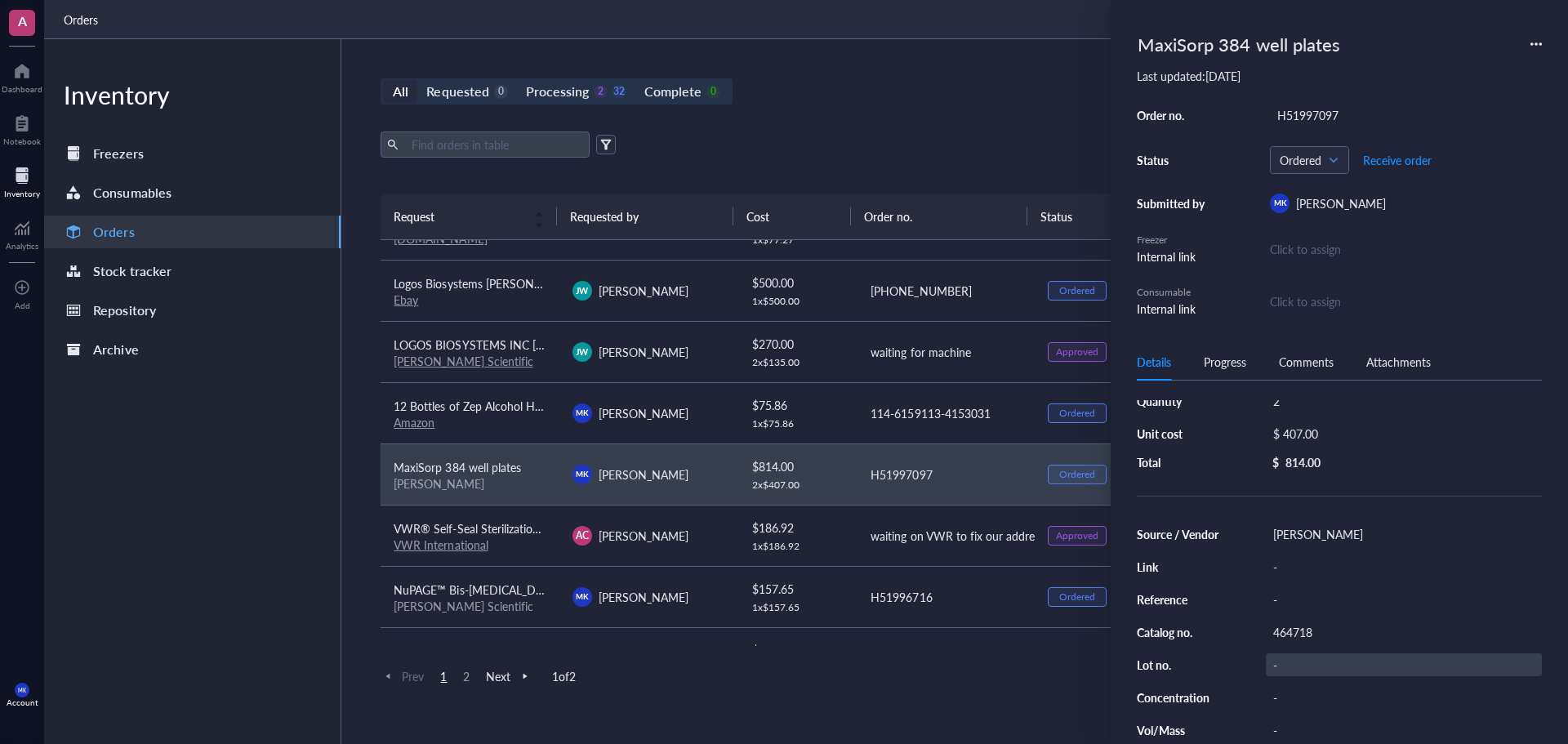 scroll, scrollTop: 83, scrollLeft: 0, axis: vertical 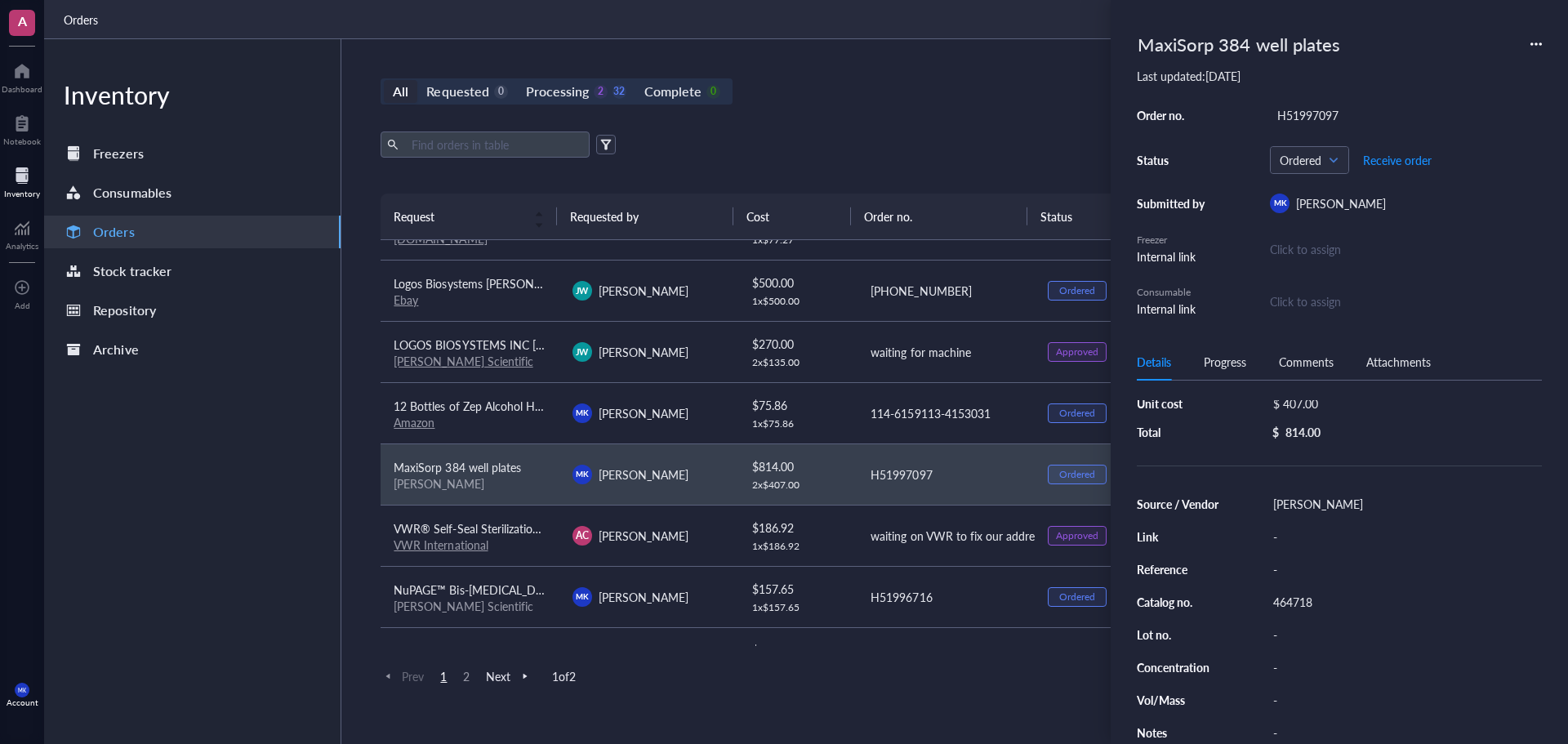 click on "Export Open archive" at bounding box center (945, 145) 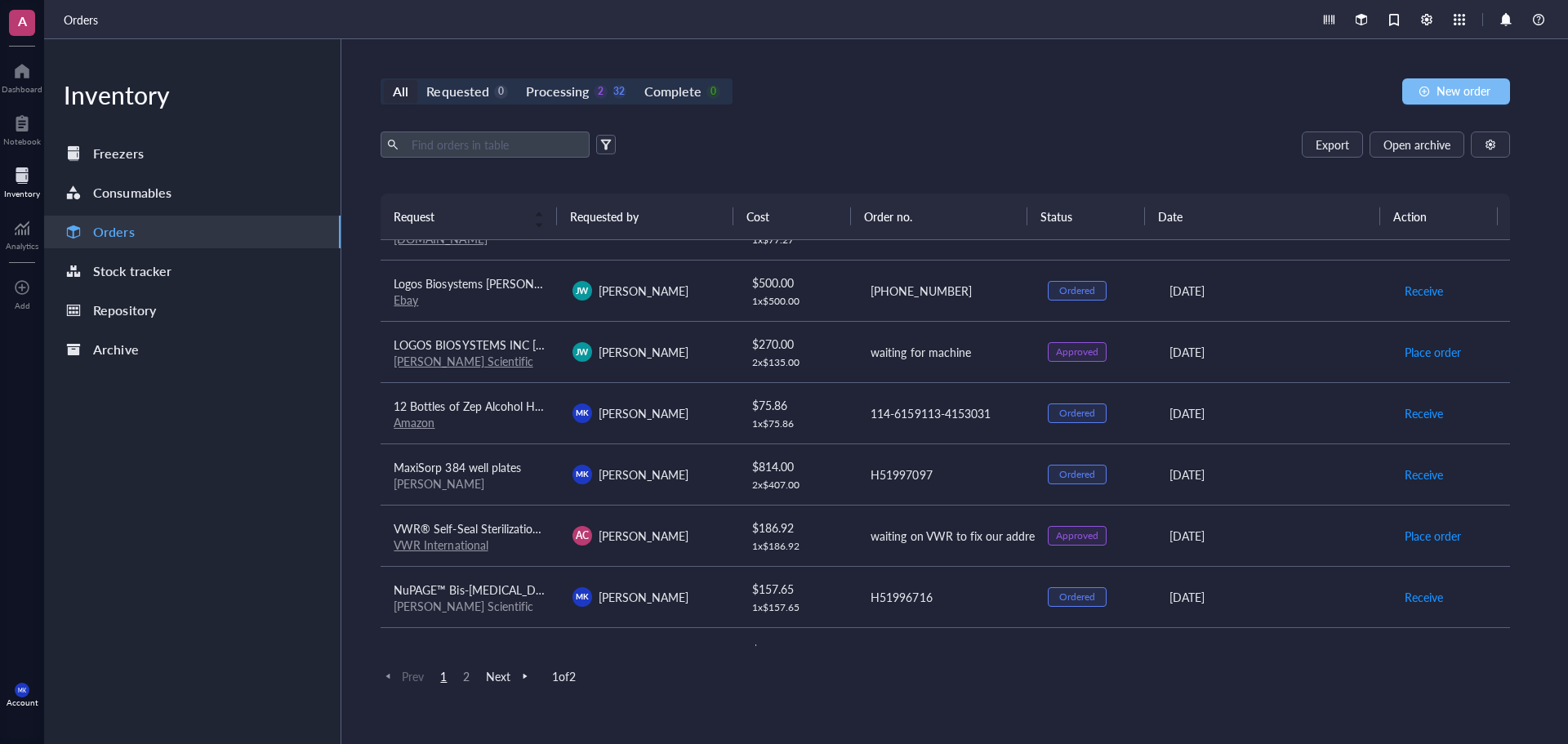 click on "New order" at bounding box center [1456, 91] 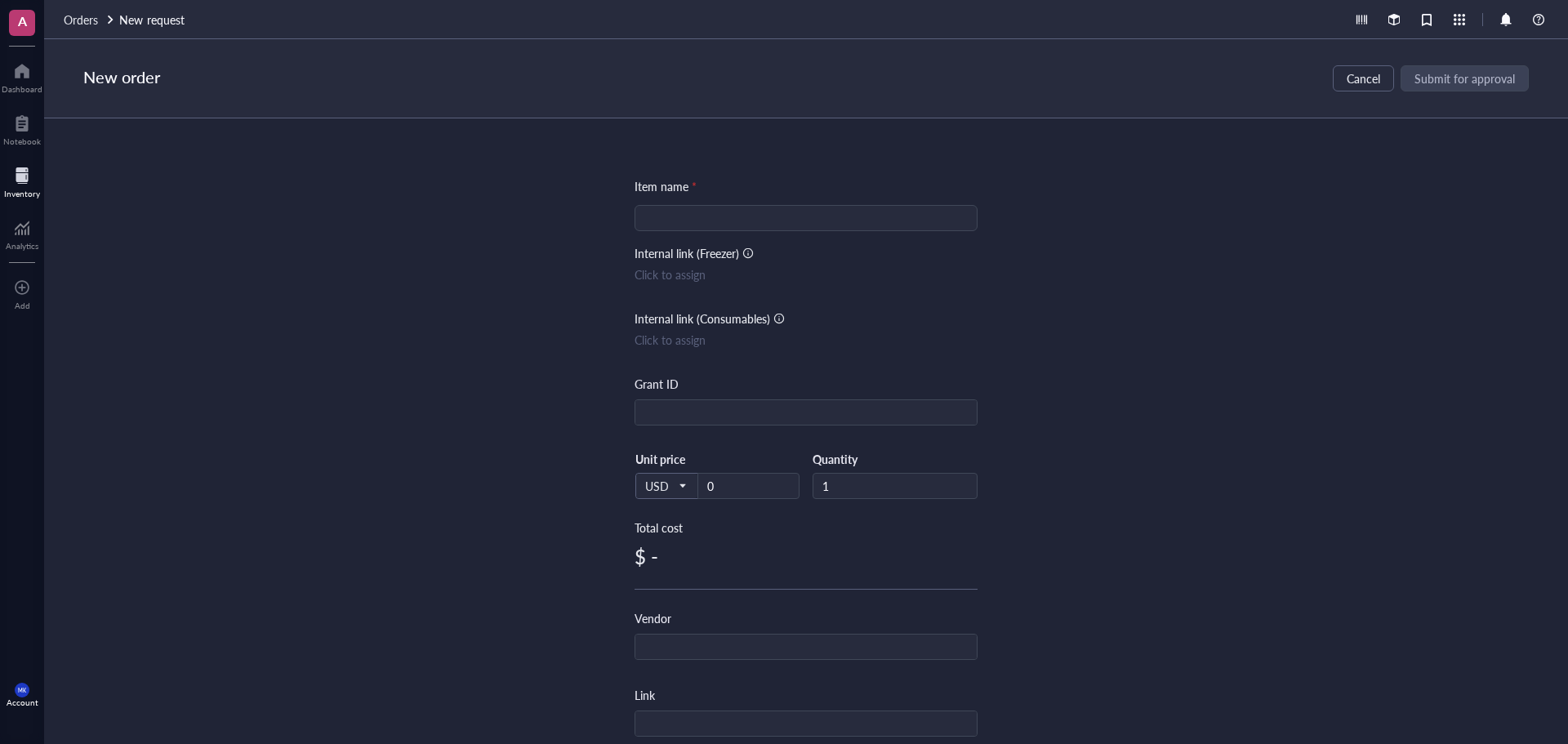 click on "Item name    * Internal link (Freezer) Click to assign Internal link (Consumables) Click to assign Grant ID USD Unit price 0 Quantity 1 Total cost $   - Vendor Link Reference Catalog # Lot # Concentration Vol / Mass Notes" at bounding box center [806, 629] 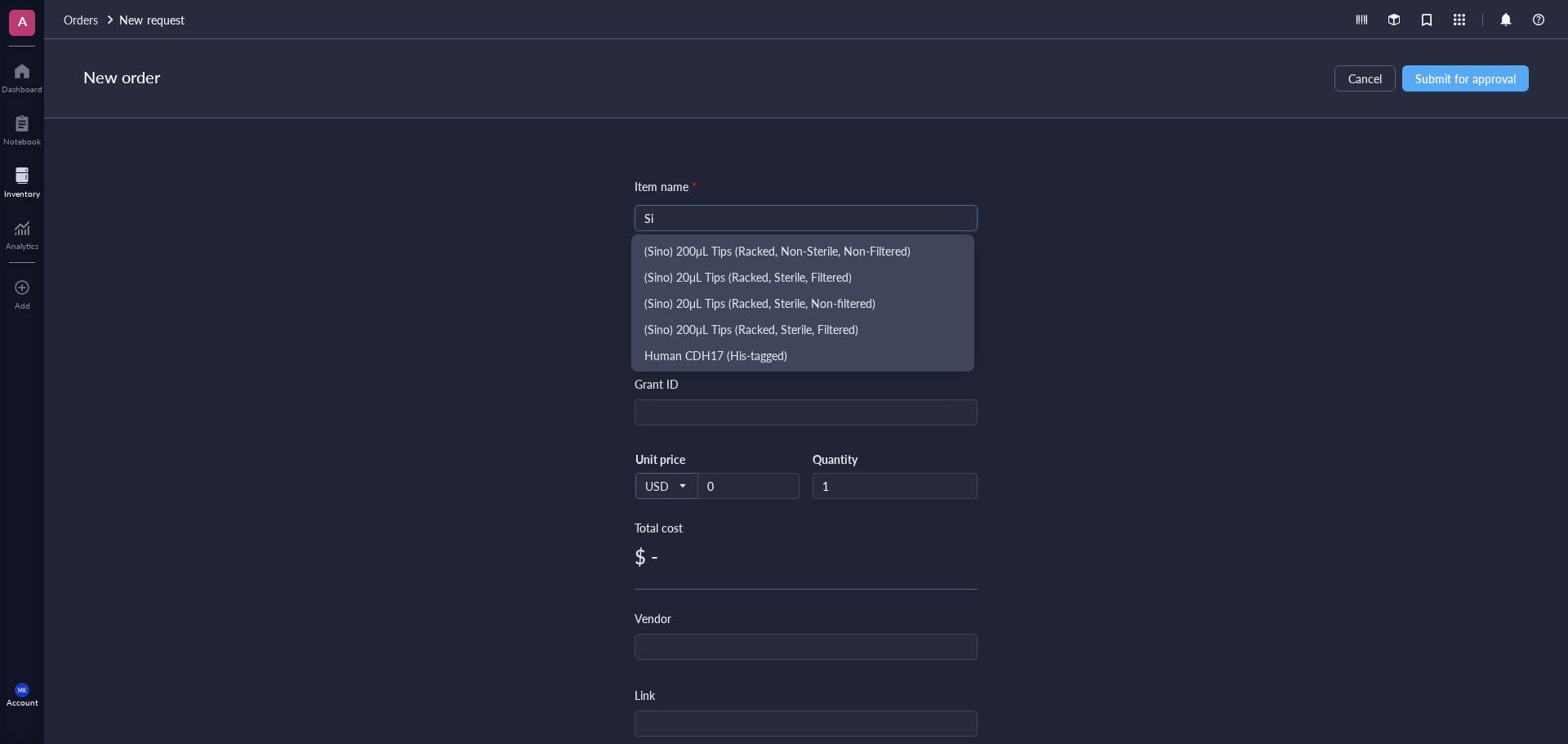 type on "S" 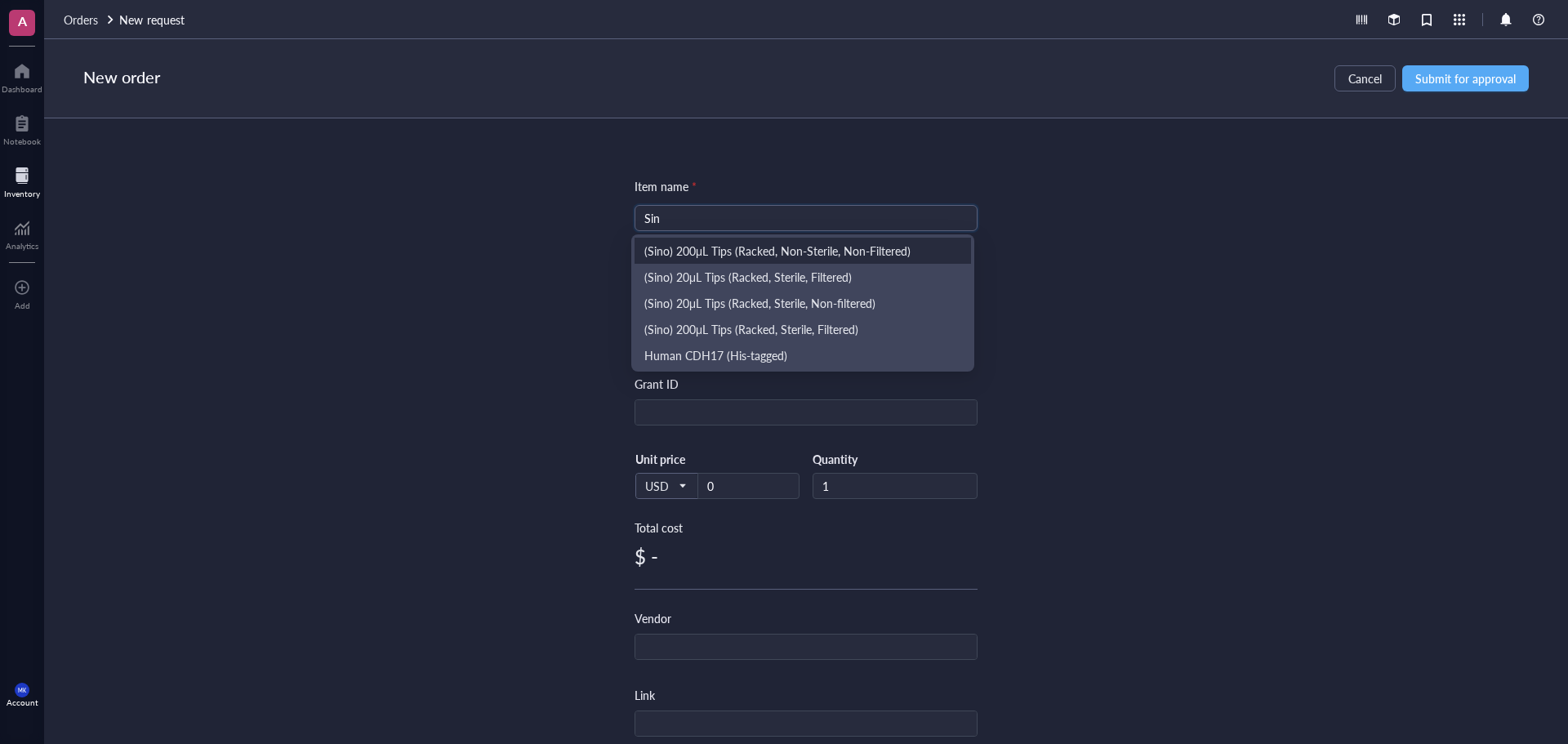 click on "(Sino) 200μL Tips (Racked, Non-Sterile, Non-Filtered)" at bounding box center [803, 251] 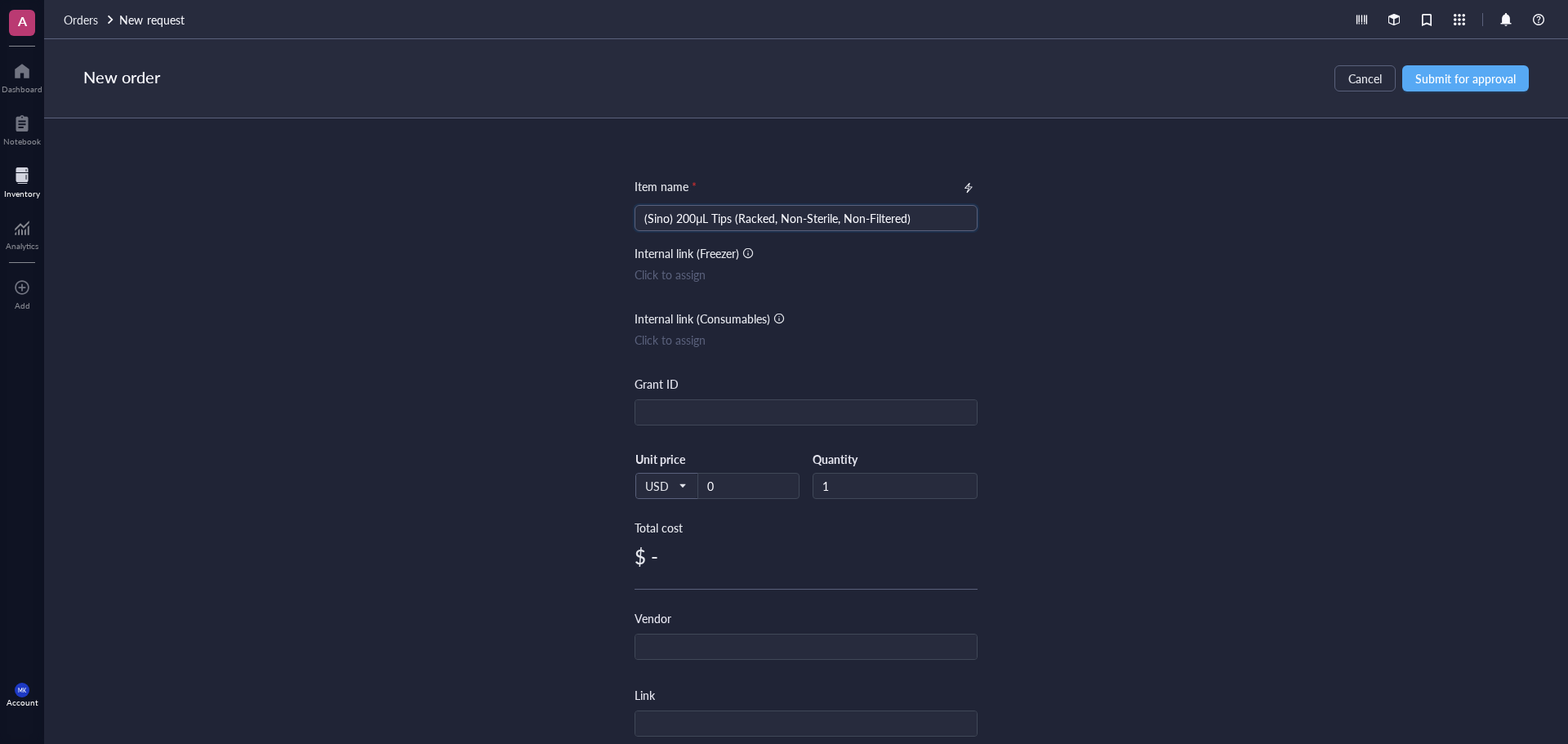 click on "(Sino) 200μL Tips (Racked, Non-Sterile, Non-Filtered)" at bounding box center [806, 218] 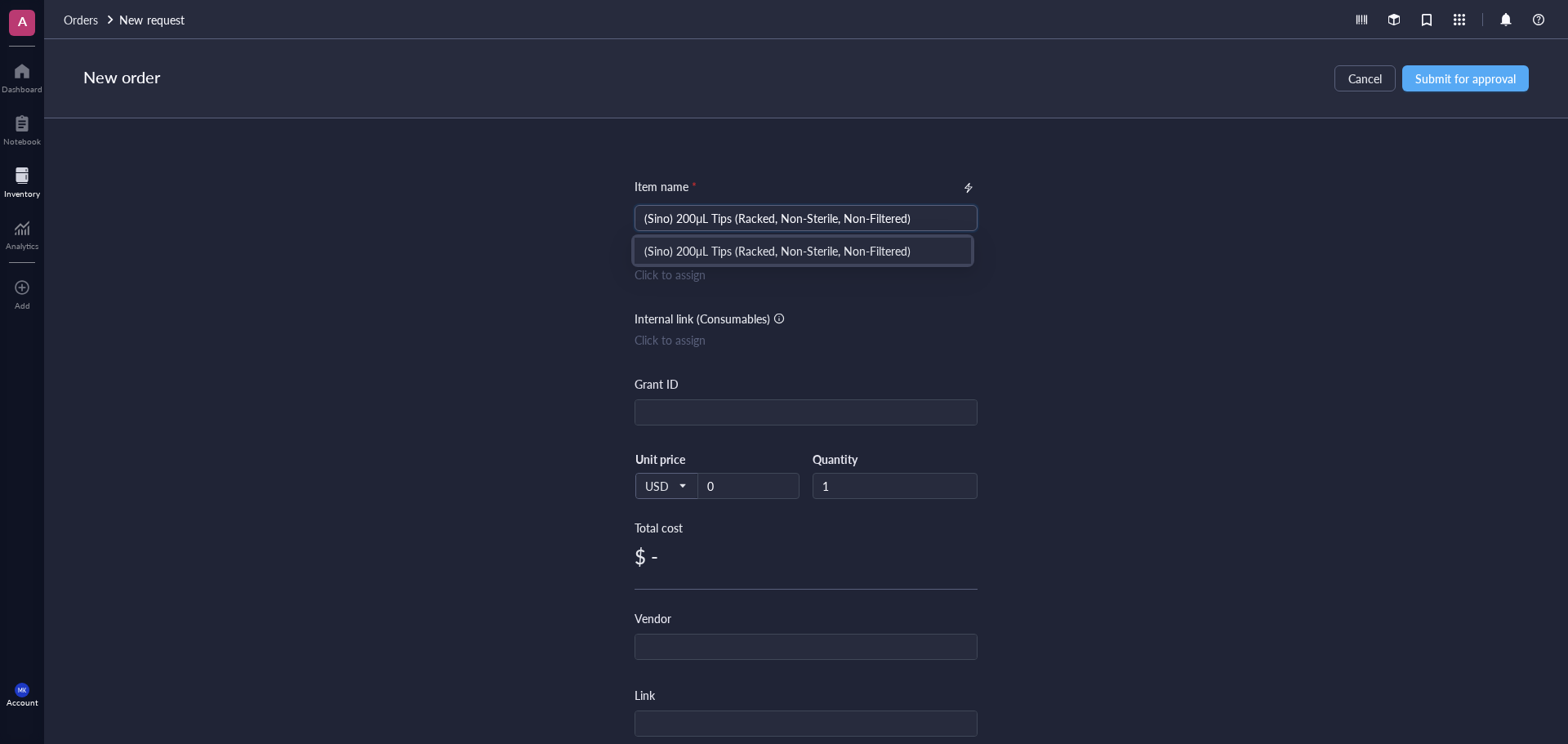 click on "(Sino) 200μL Tips (Racked, Non-Sterile, Non-Filtered)" at bounding box center (806, 218) 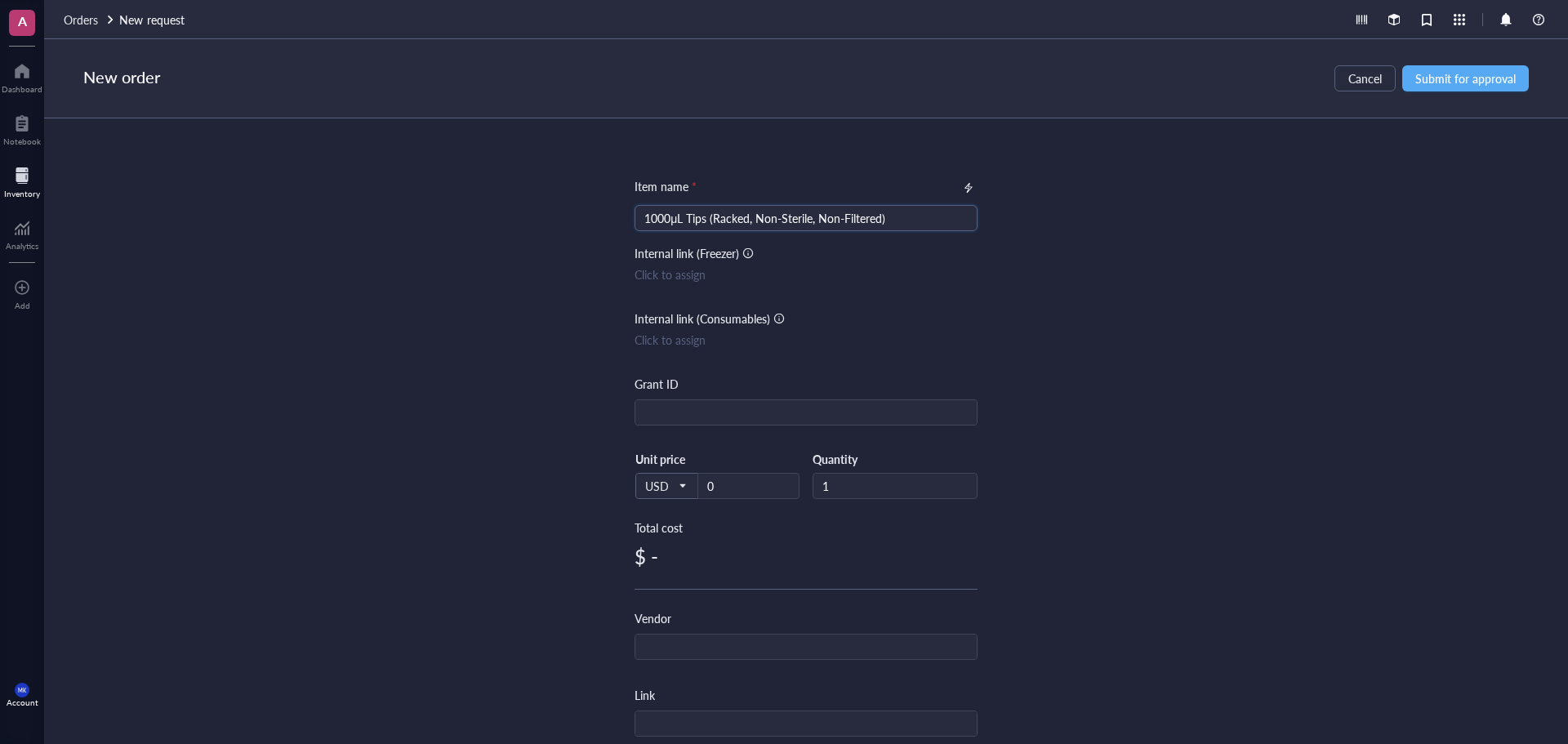 drag, startPoint x: 778, startPoint y: 219, endPoint x: 754, endPoint y: 218, distance: 24.020824 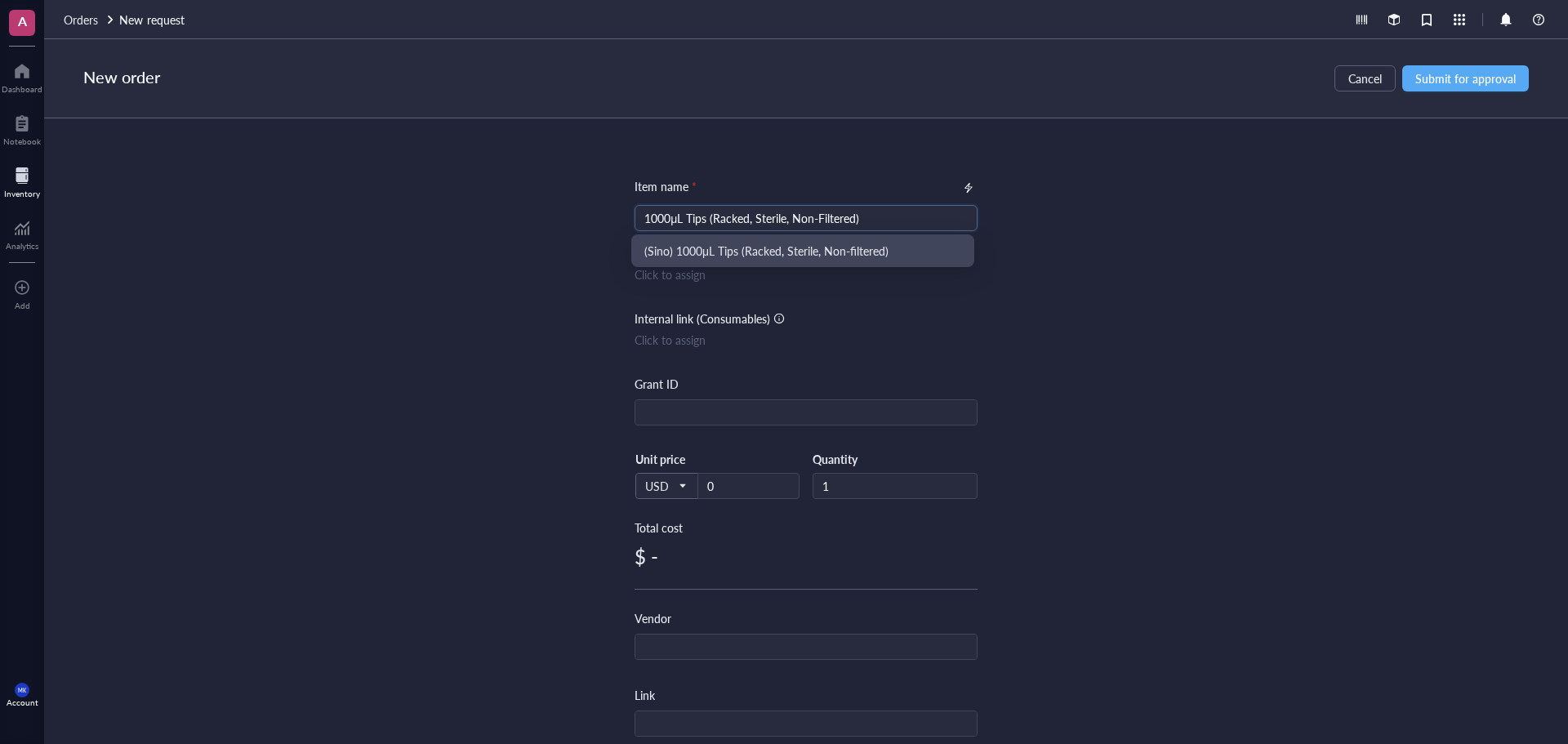 drag, startPoint x: 813, startPoint y: 216, endPoint x: 791, endPoint y: 216, distance: 22 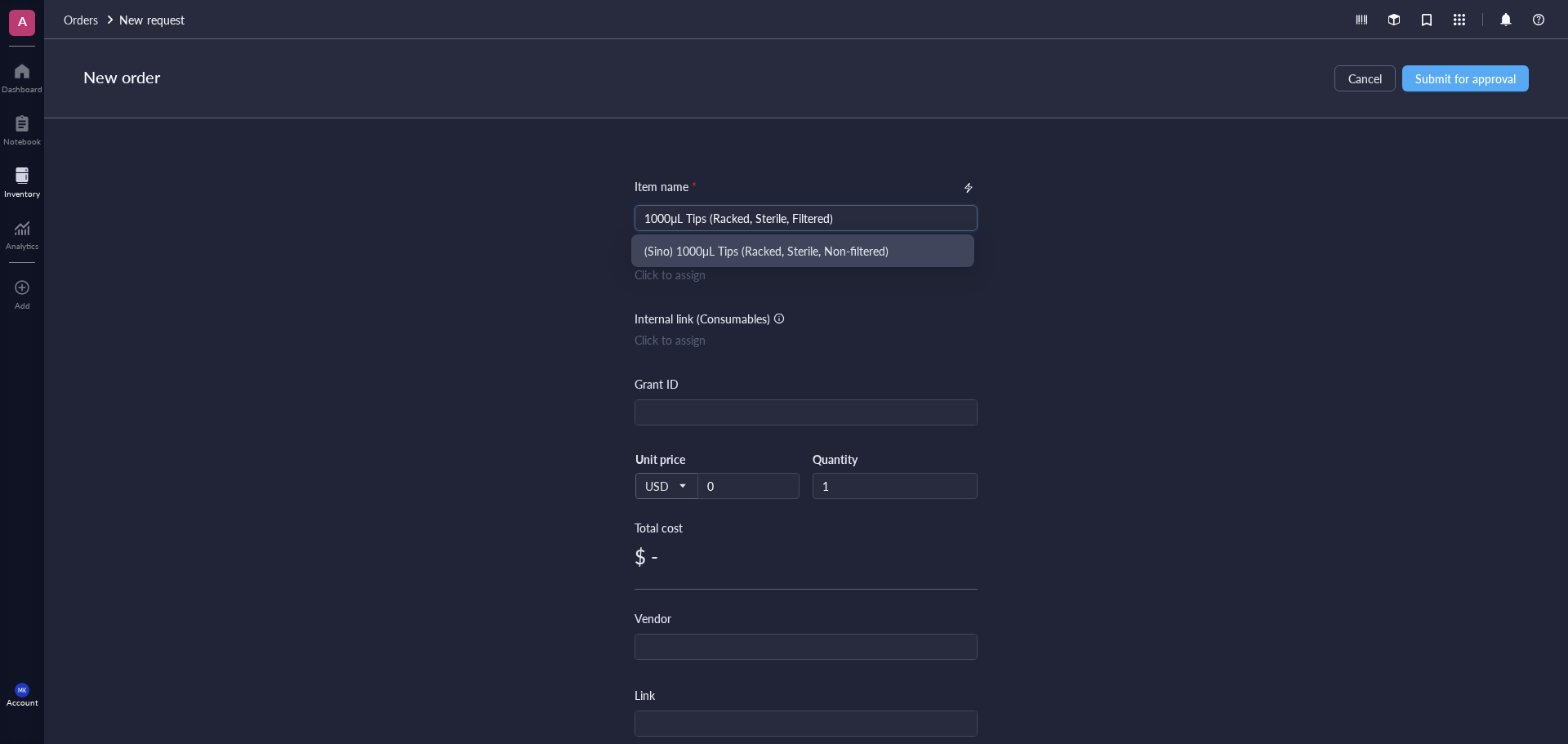 type on "1000μL Tips (Racked, Sterile, Filtered)" 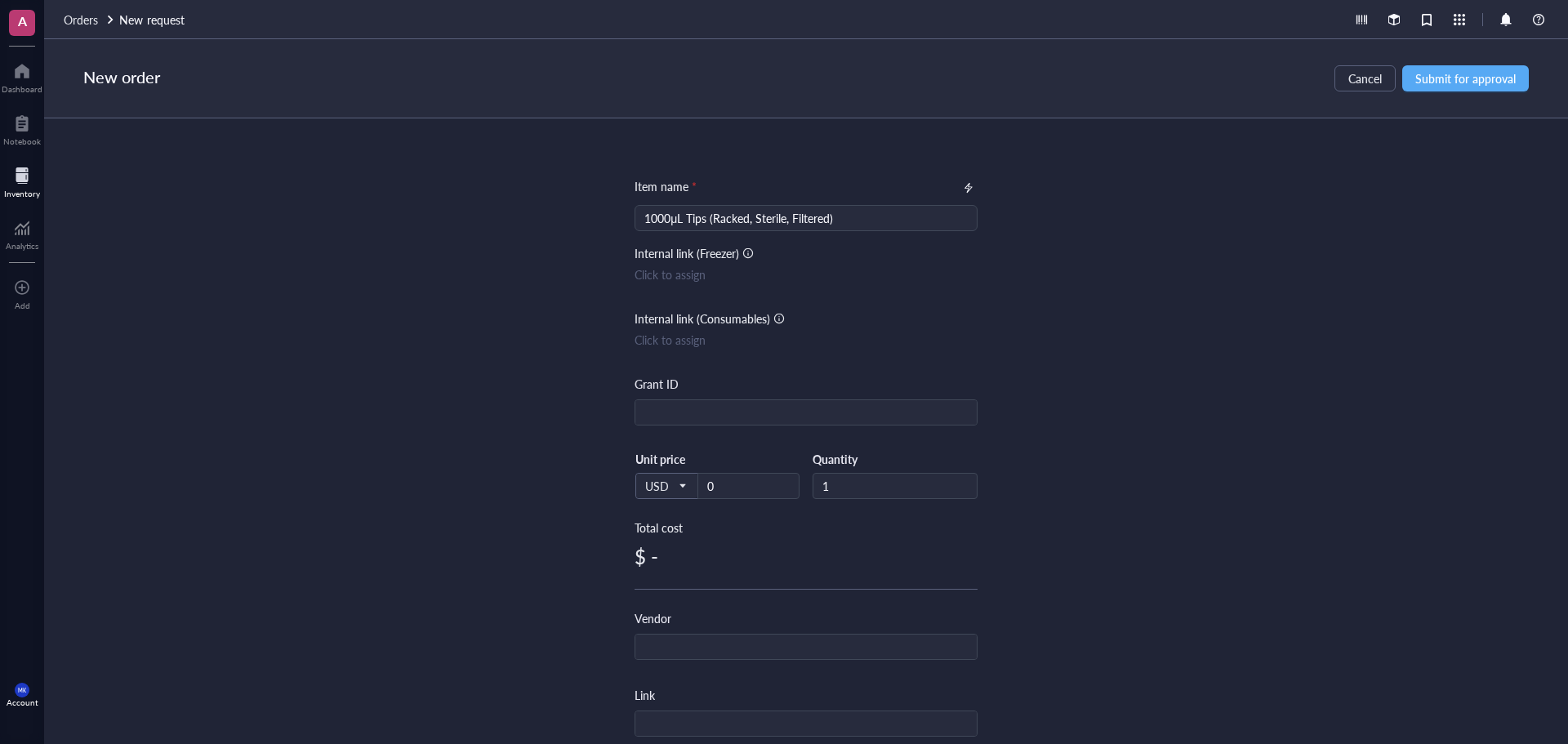 click on "New order Cancel Submit for approval" at bounding box center [806, 78] 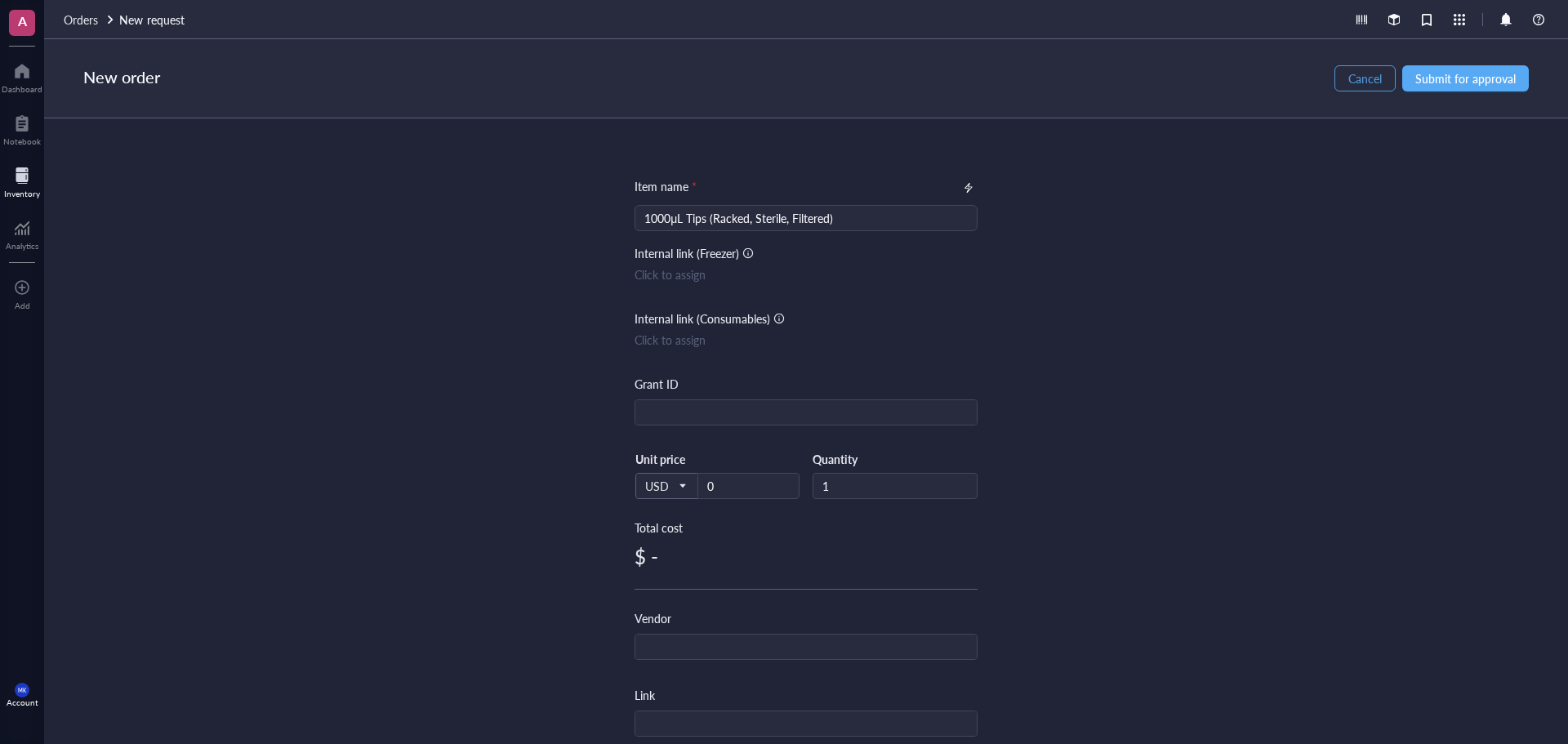 click on "Cancel" at bounding box center (1365, 78) 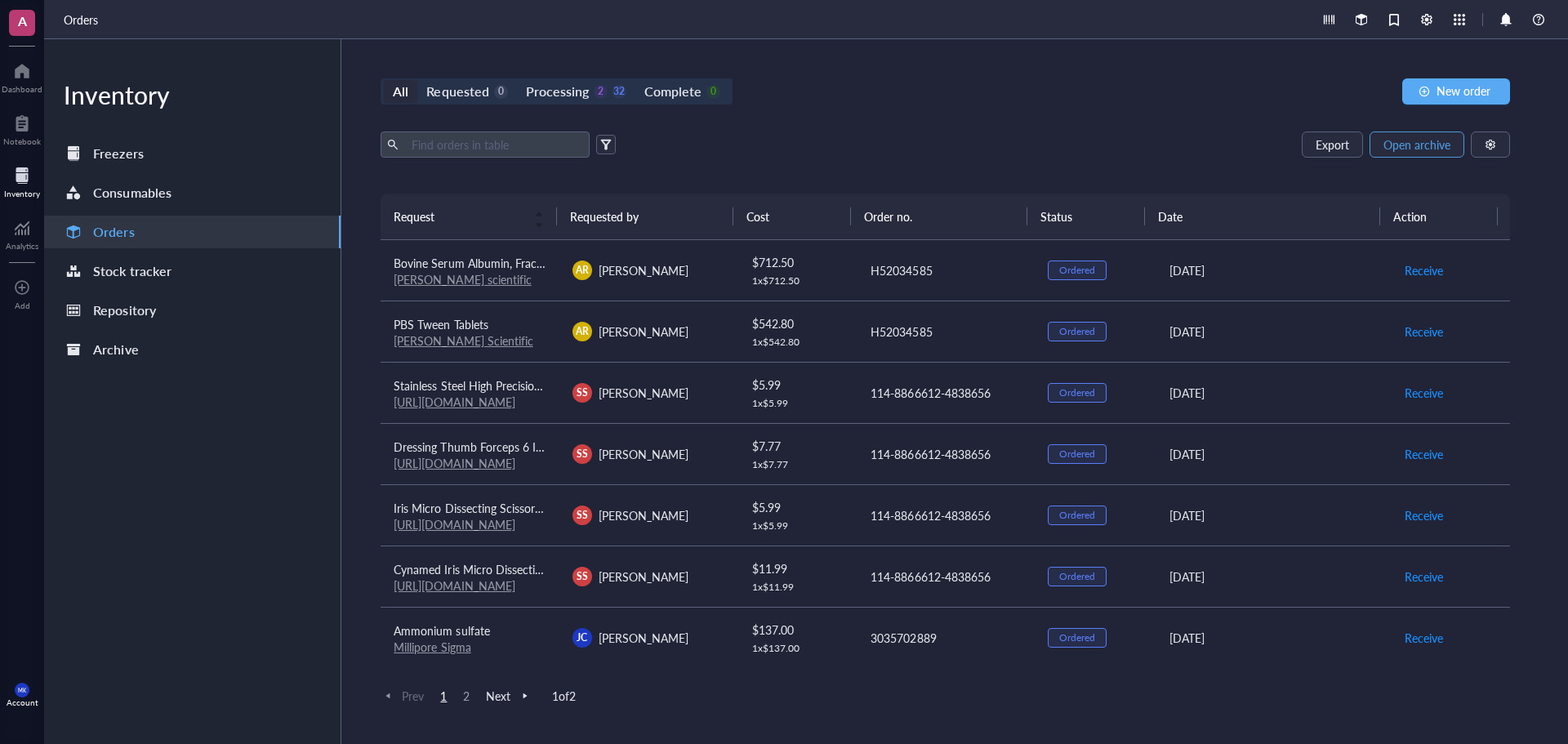click on "Open archive" at bounding box center [1417, 145] 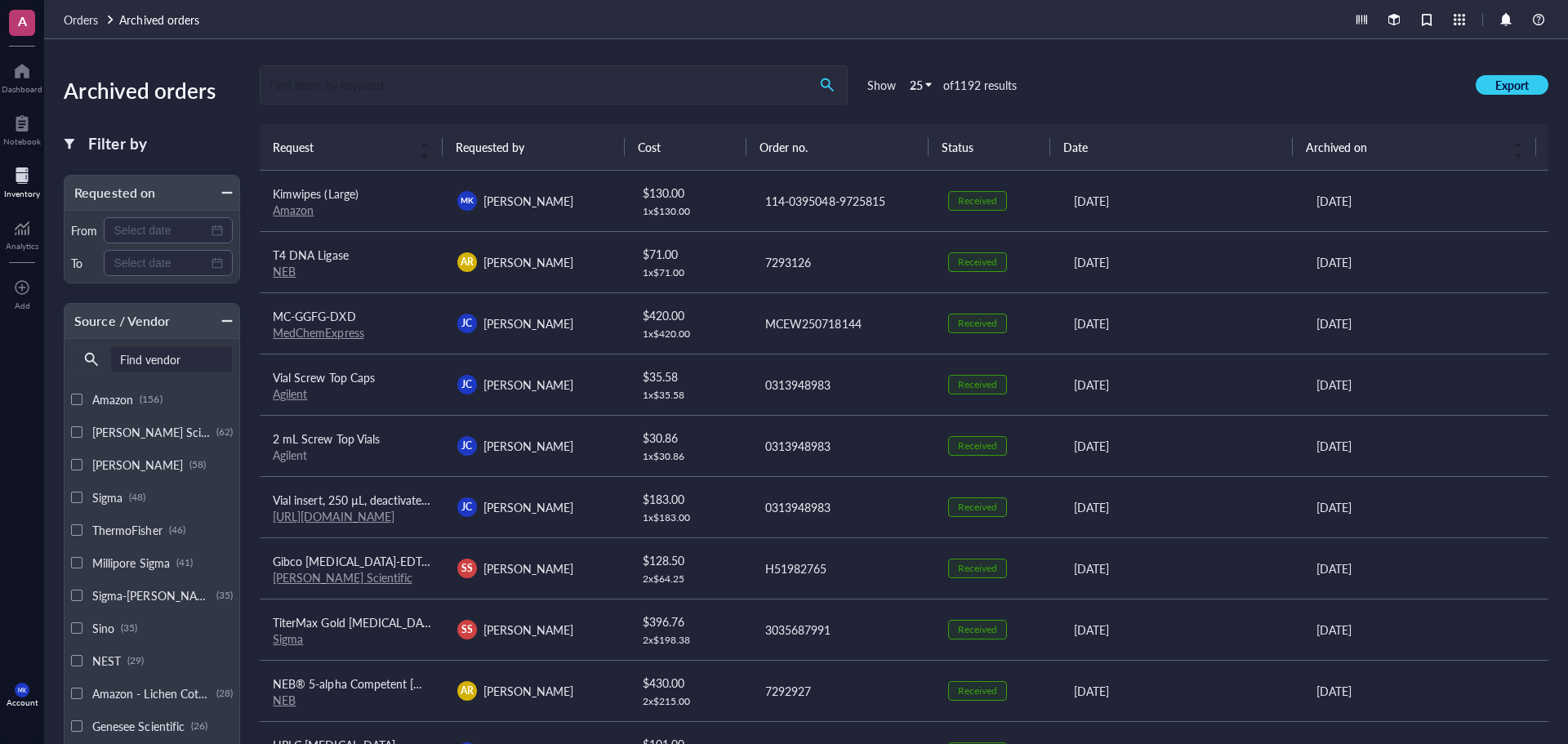type on "V" 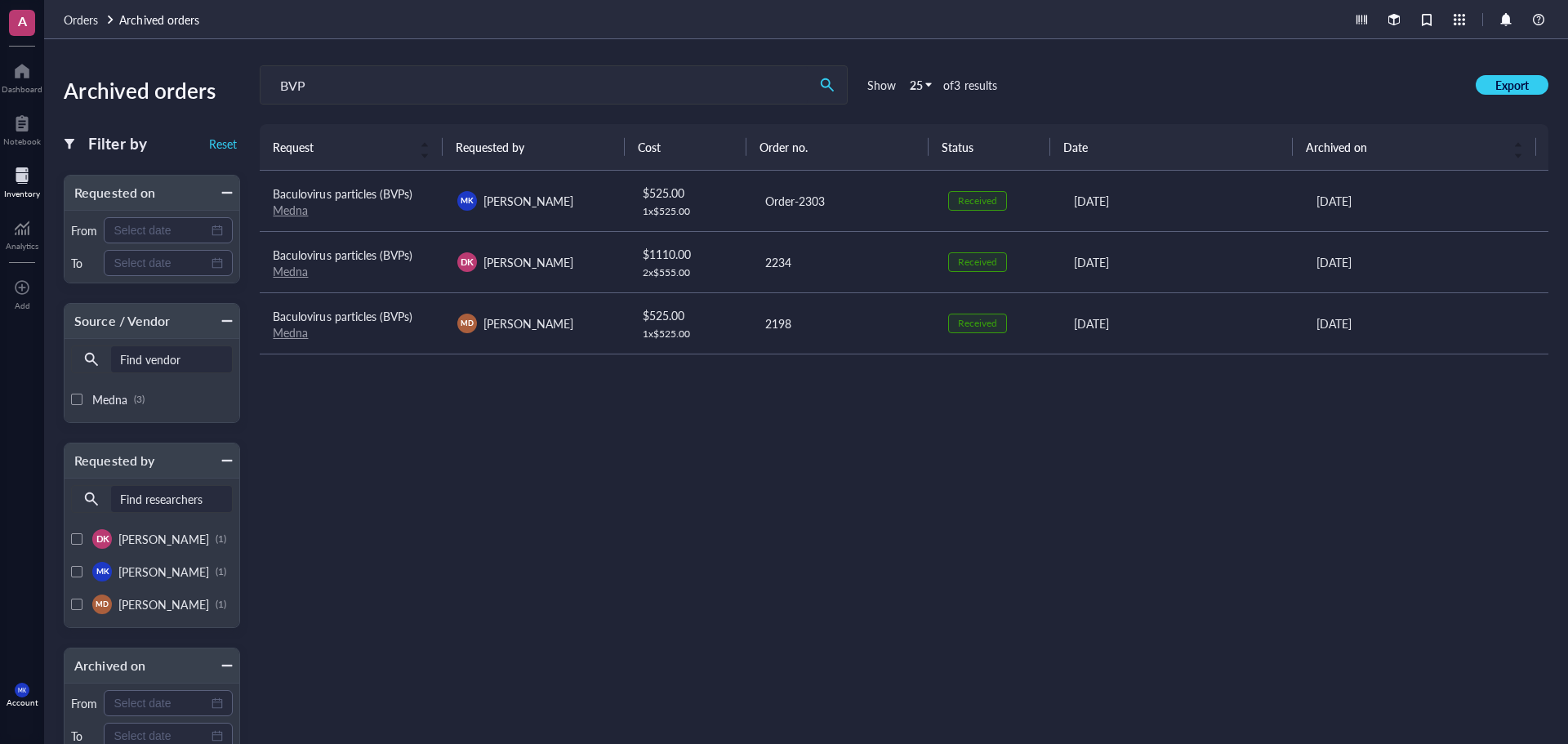 type on "BVP" 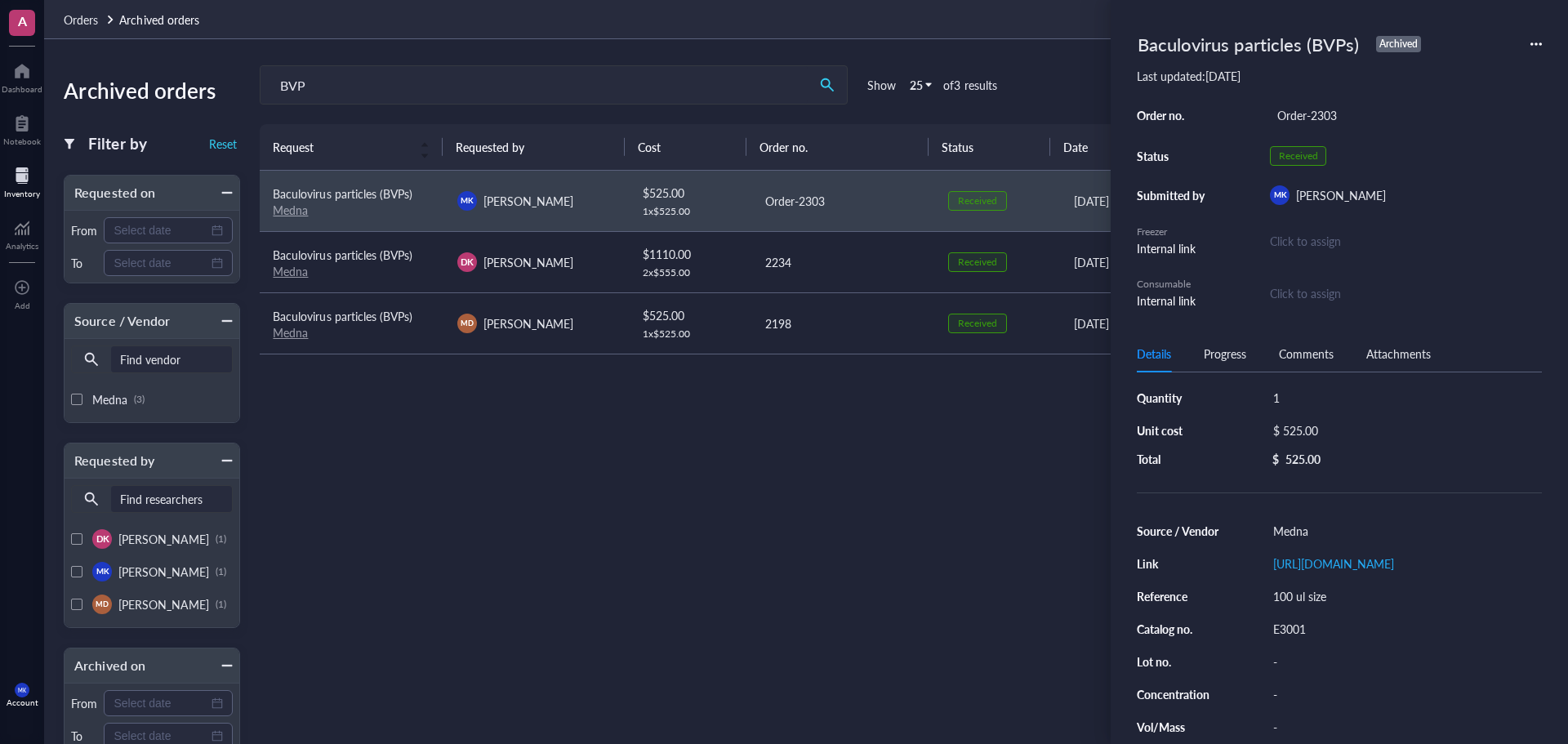 scroll, scrollTop: 75, scrollLeft: 0, axis: vertical 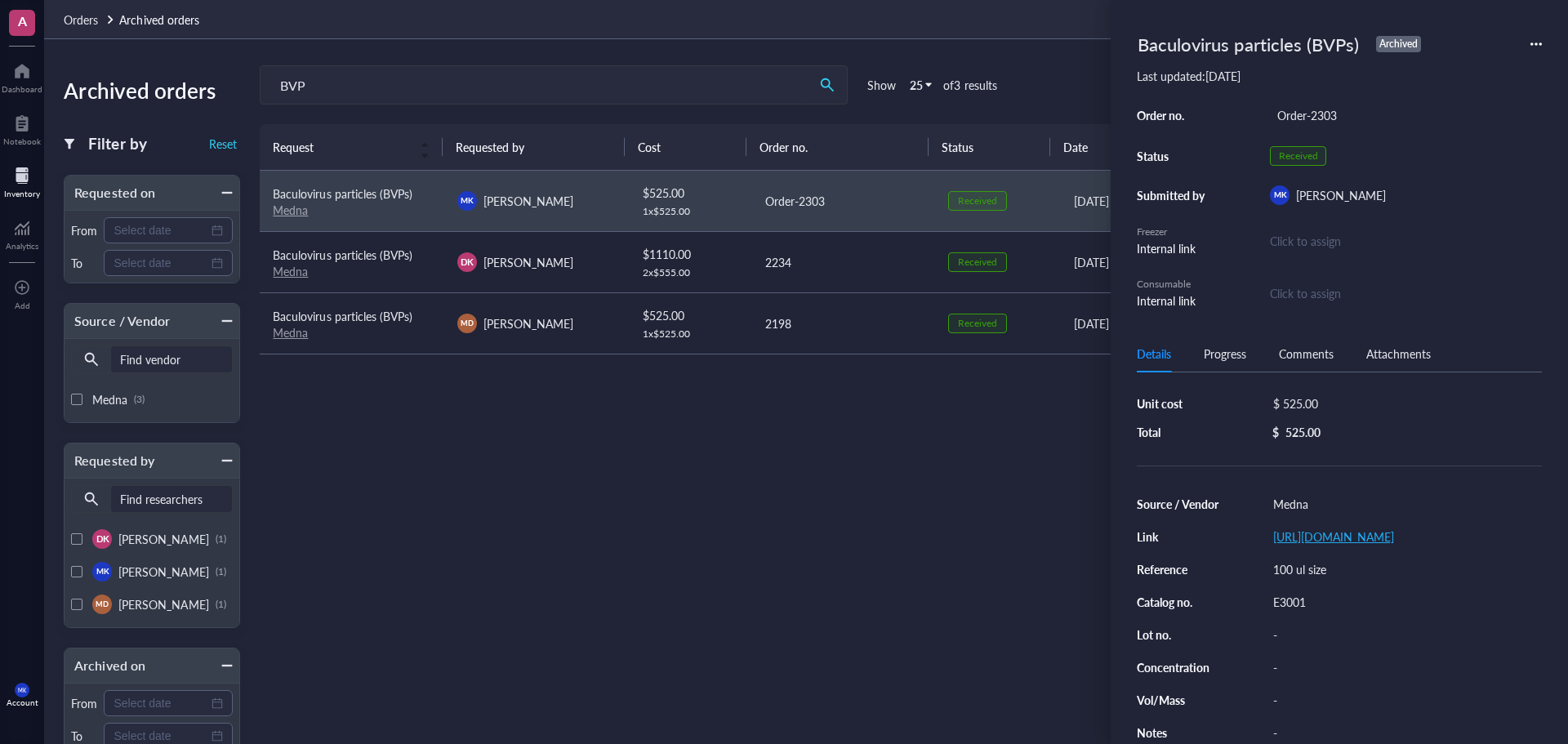 click on "[URL][DOMAIN_NAME]" at bounding box center [1334, 537] 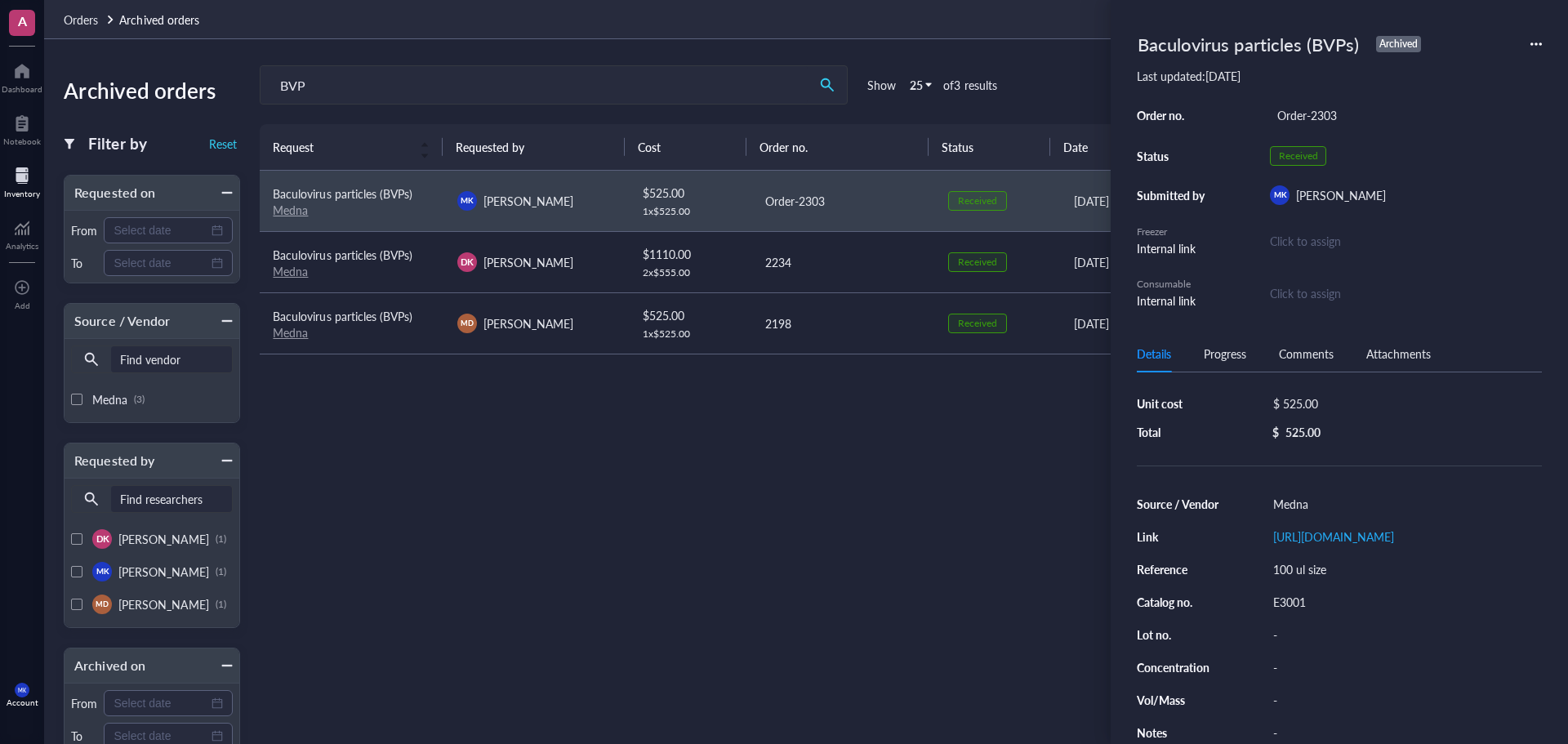 click on "Request Requested by Cost Order no. Status Date Archived on               Baculovirus particles (BVPs) Medna [PERSON_NAME] [PERSON_NAME] $ 525.00 1  x  $ 525.00 Order-2303 Received [DATE] [DATE] Baculovirus particles (BVPs) [PERSON_NAME] [PERSON_NAME] $ 1110.00 2  x  $ 555.00 2234 Received [DATE] [DATE] Baculovirus particles (BVPs) Medna MD [PERSON_NAME] $ 525.00 1  x  $ 525.00 2198 Received [DATE] [DATE]" at bounding box center (904, 446) 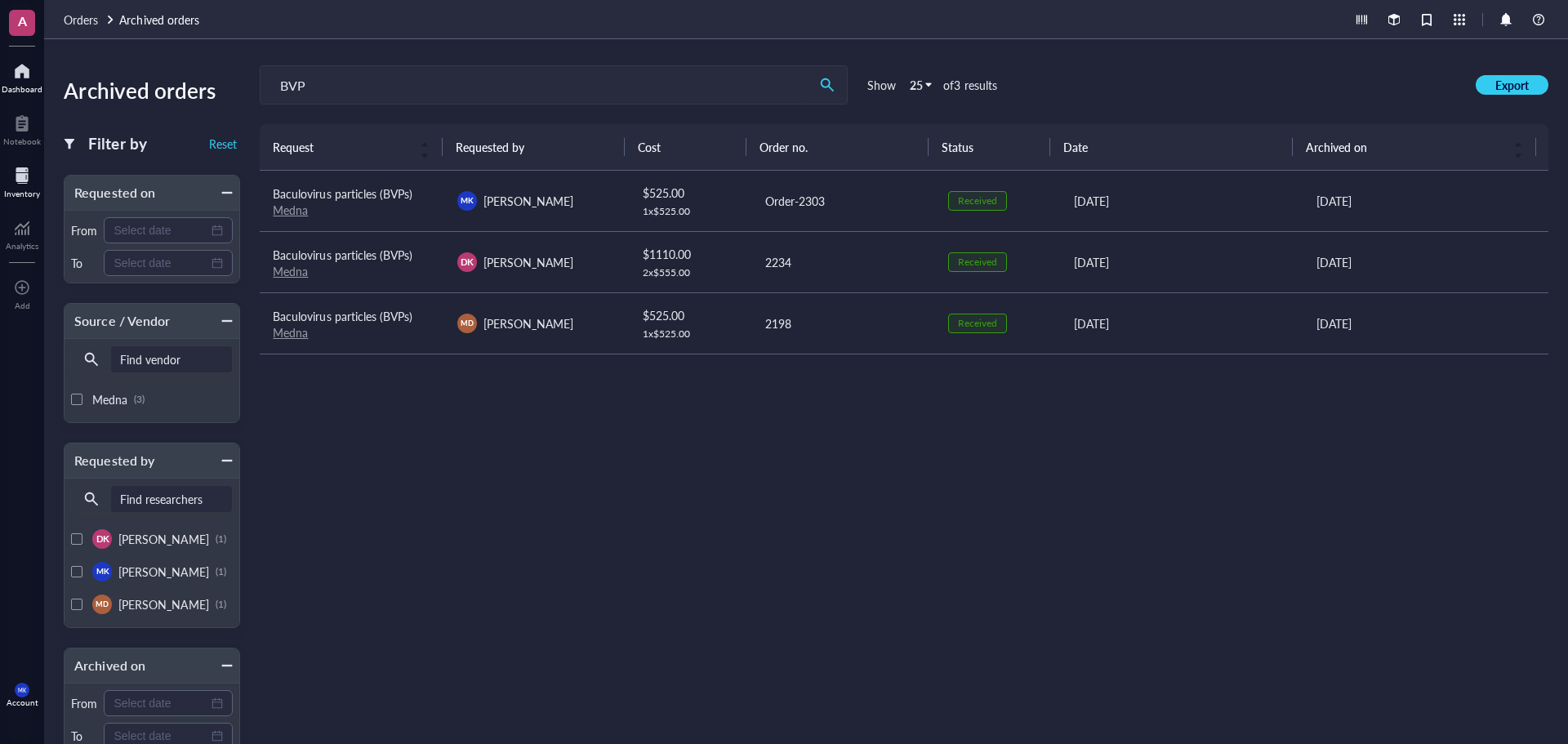 click on "Dashboard" at bounding box center [22, 89] 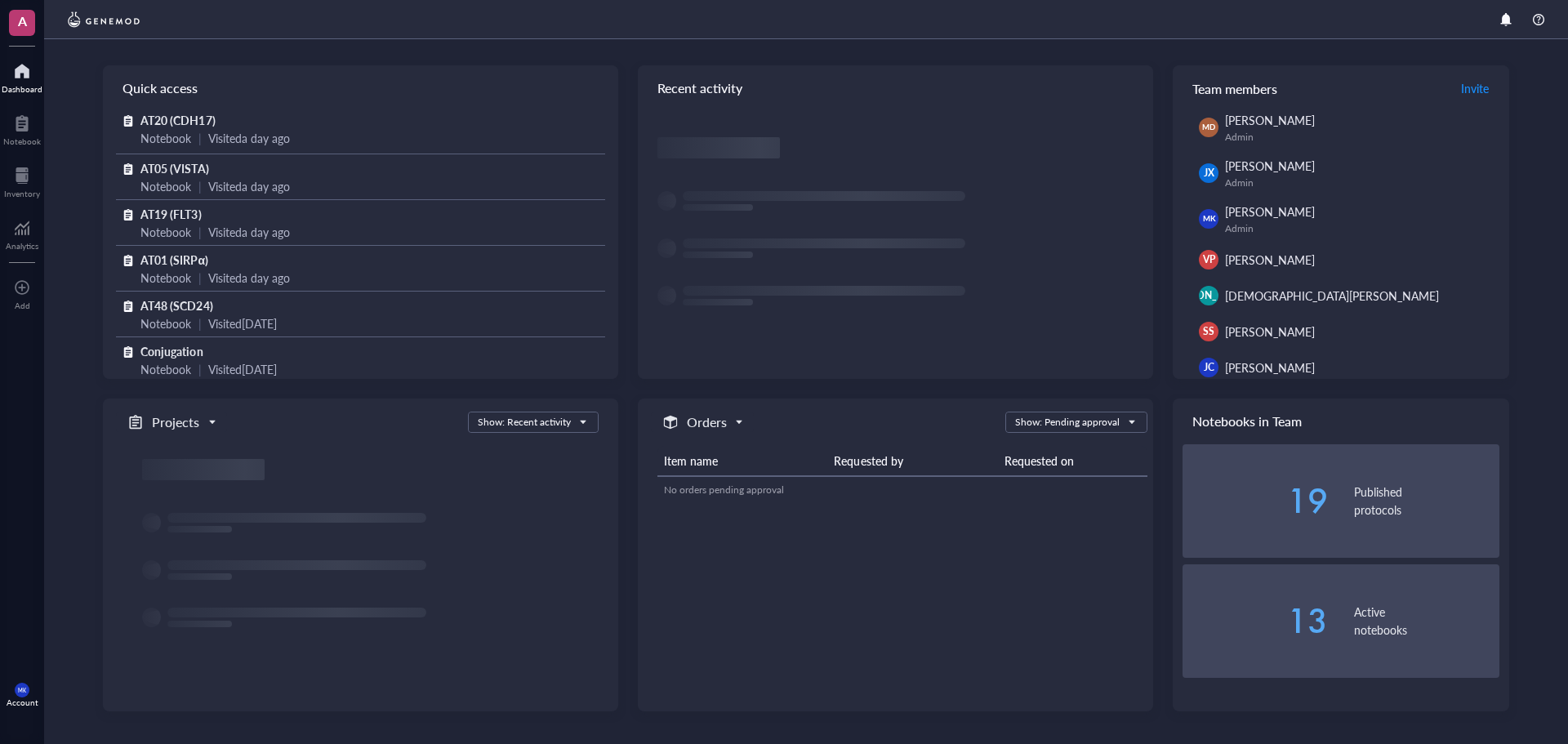 click on "A Dashboard Notebook Inventory Analytics
To pick up a draggable item, press the space bar.
While dragging, use the arrow keys to move the item.
Press space again to drop the item in its new position, or press escape to cancel.
Add MK Account" at bounding box center (22, 372) 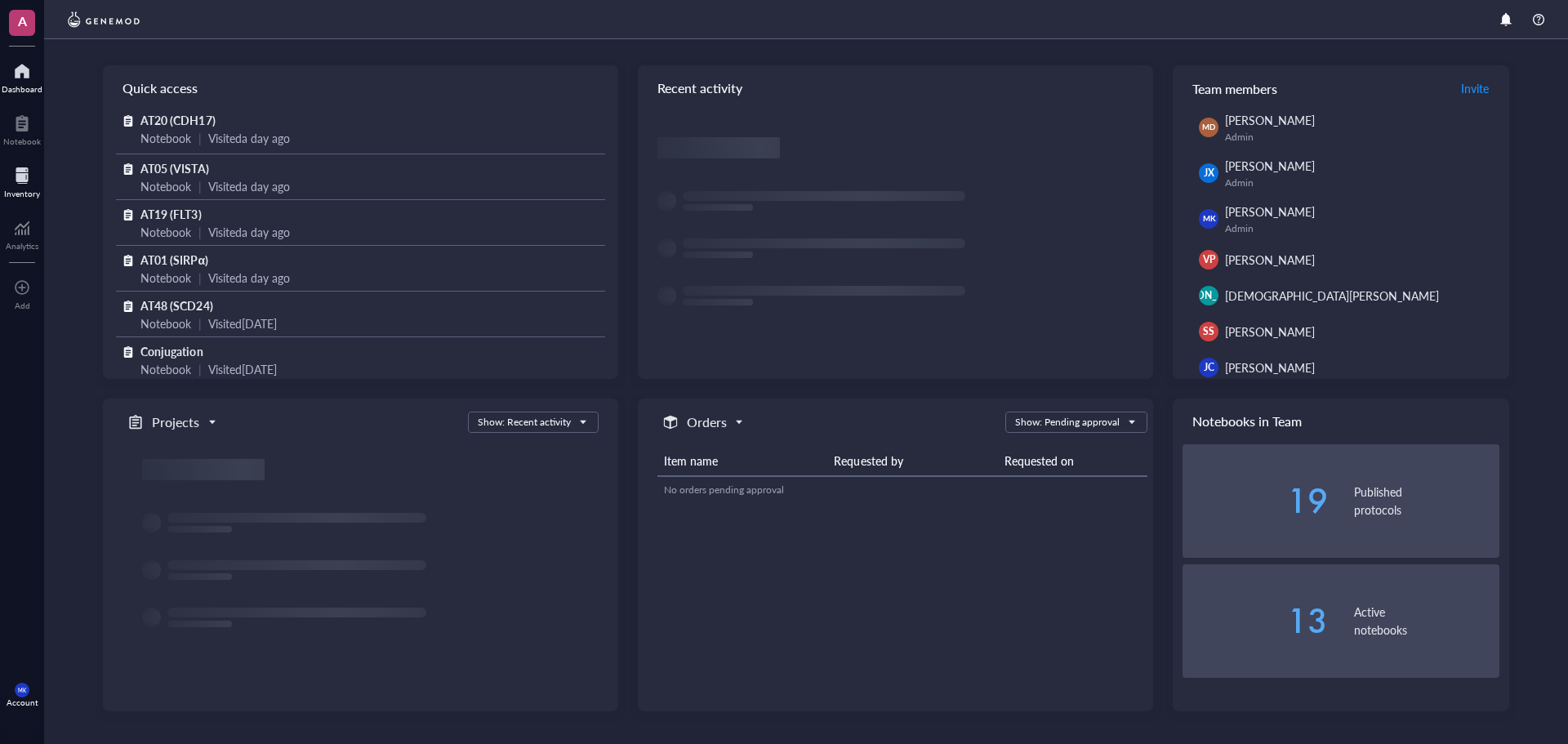 click at bounding box center (22, 176) 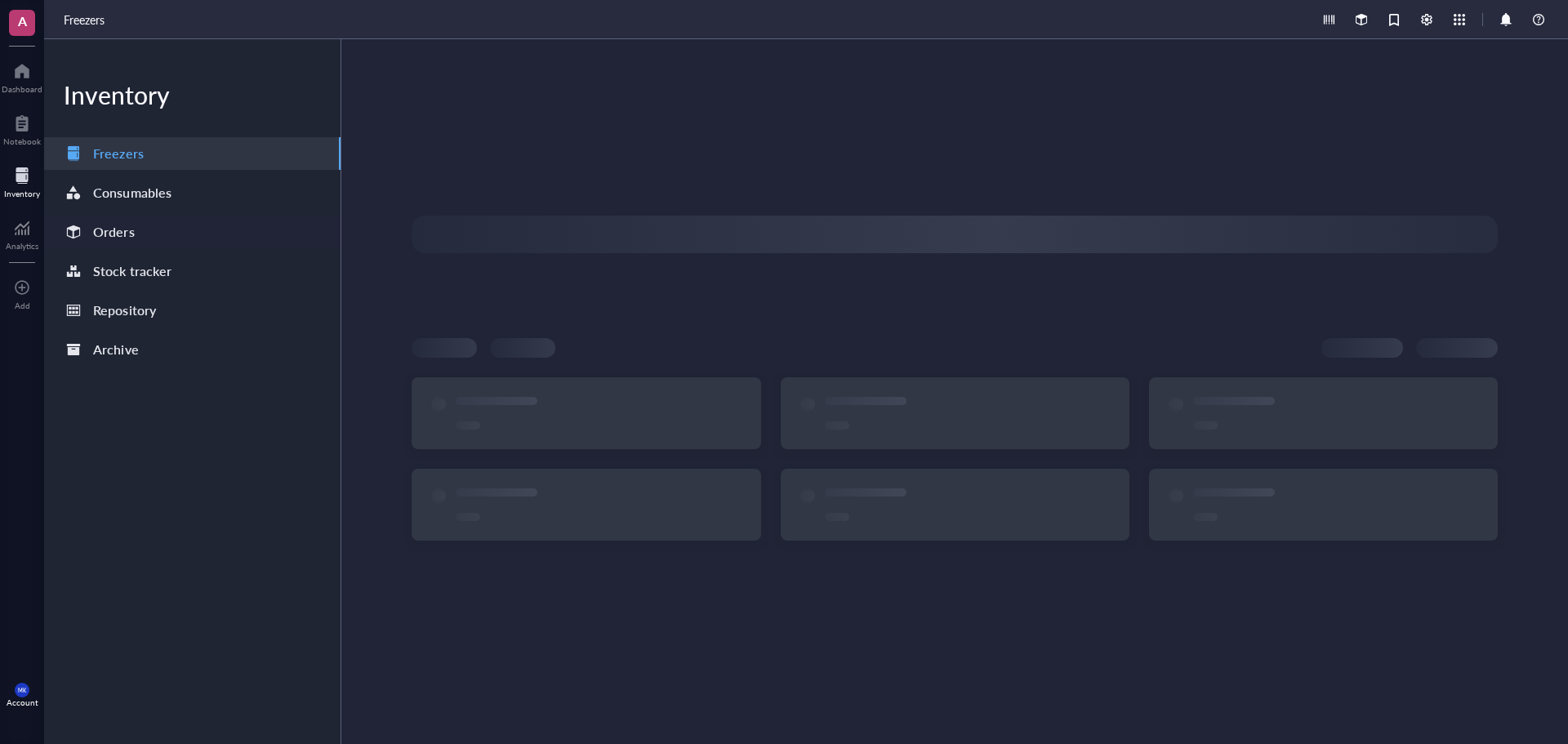click on "Orders" at bounding box center [114, 232] 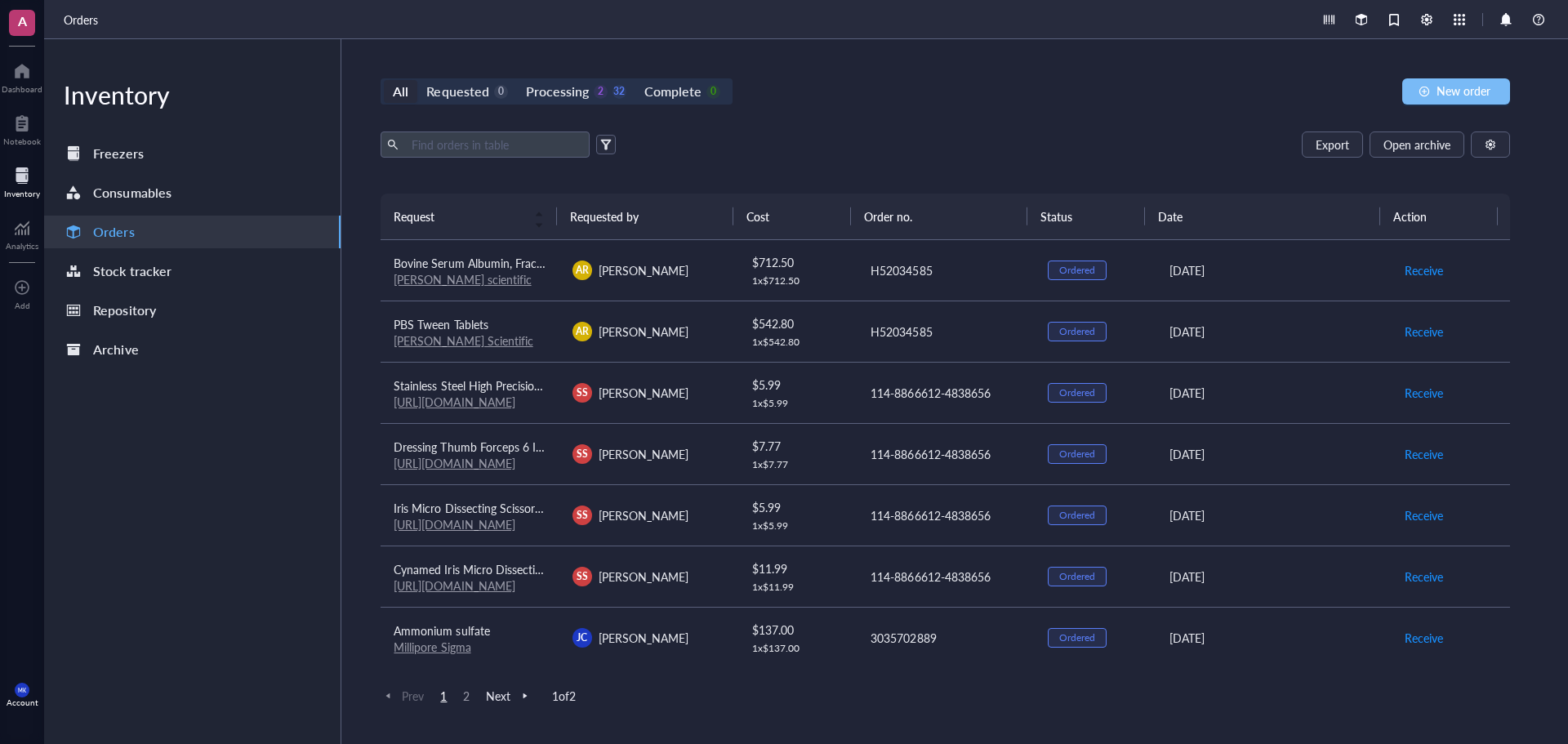 click on "New order" at bounding box center [1456, 91] 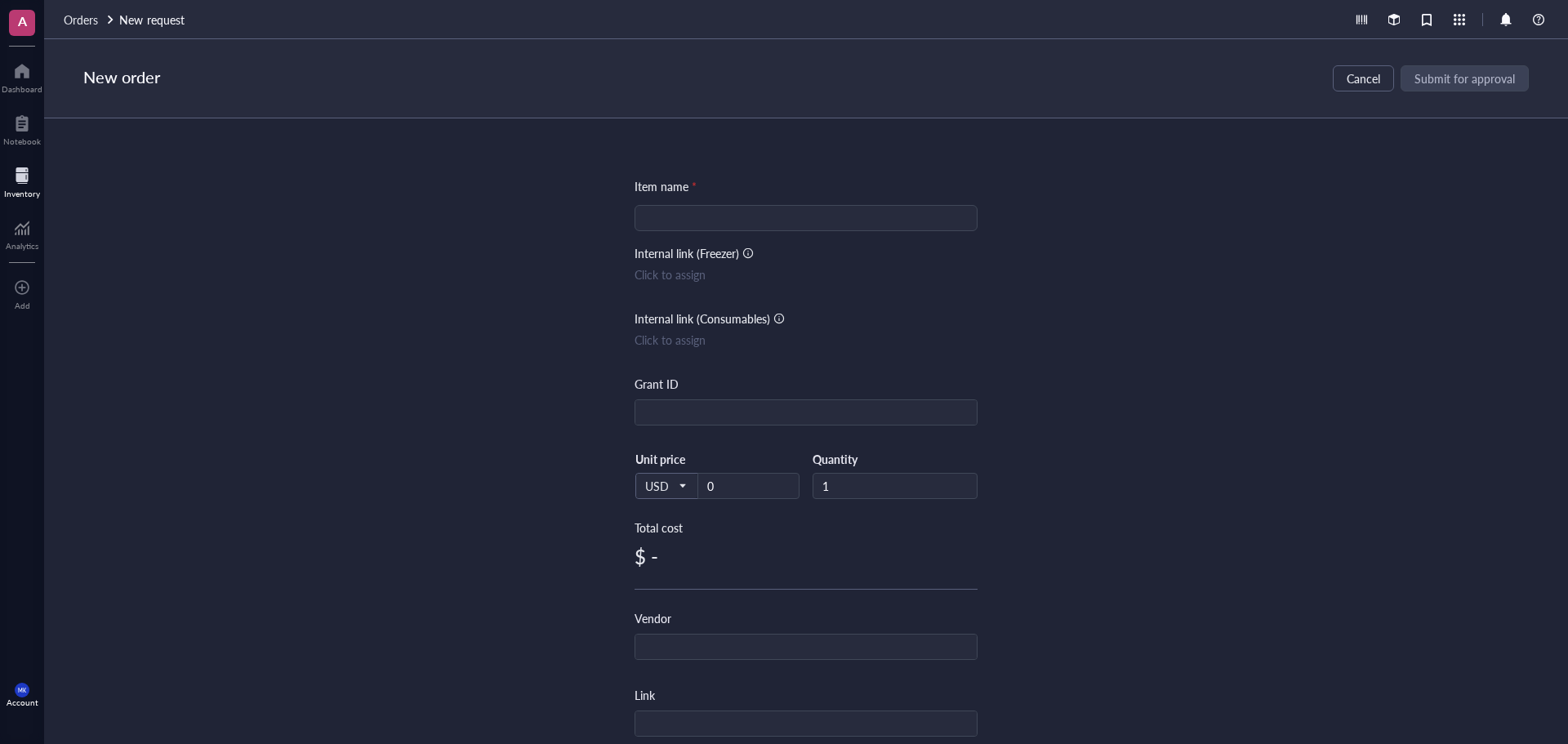 click at bounding box center (806, 218) 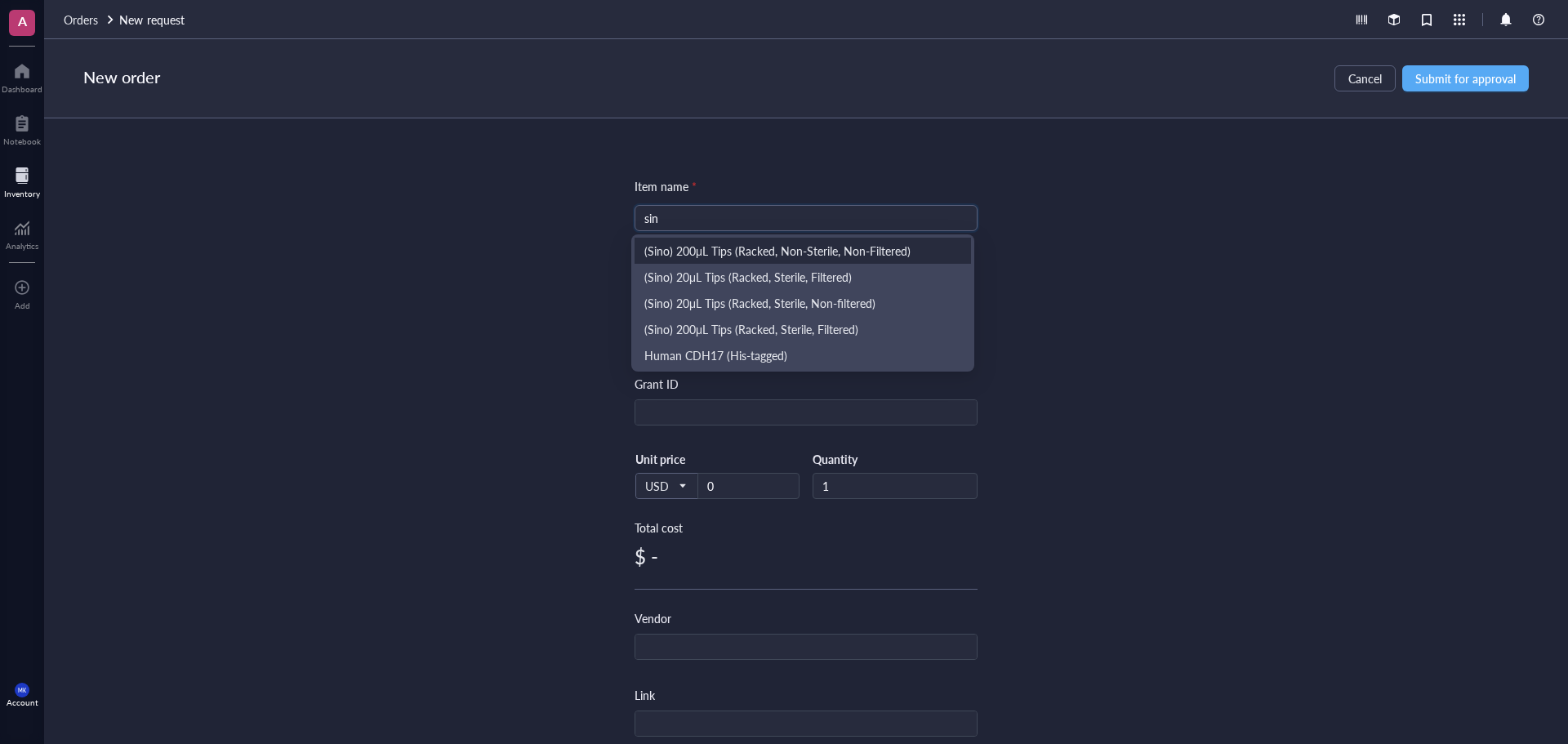 click on "(Sino) 200μL Tips (Racked, Non-Sterile, Non-Filtered)" at bounding box center [803, 251] 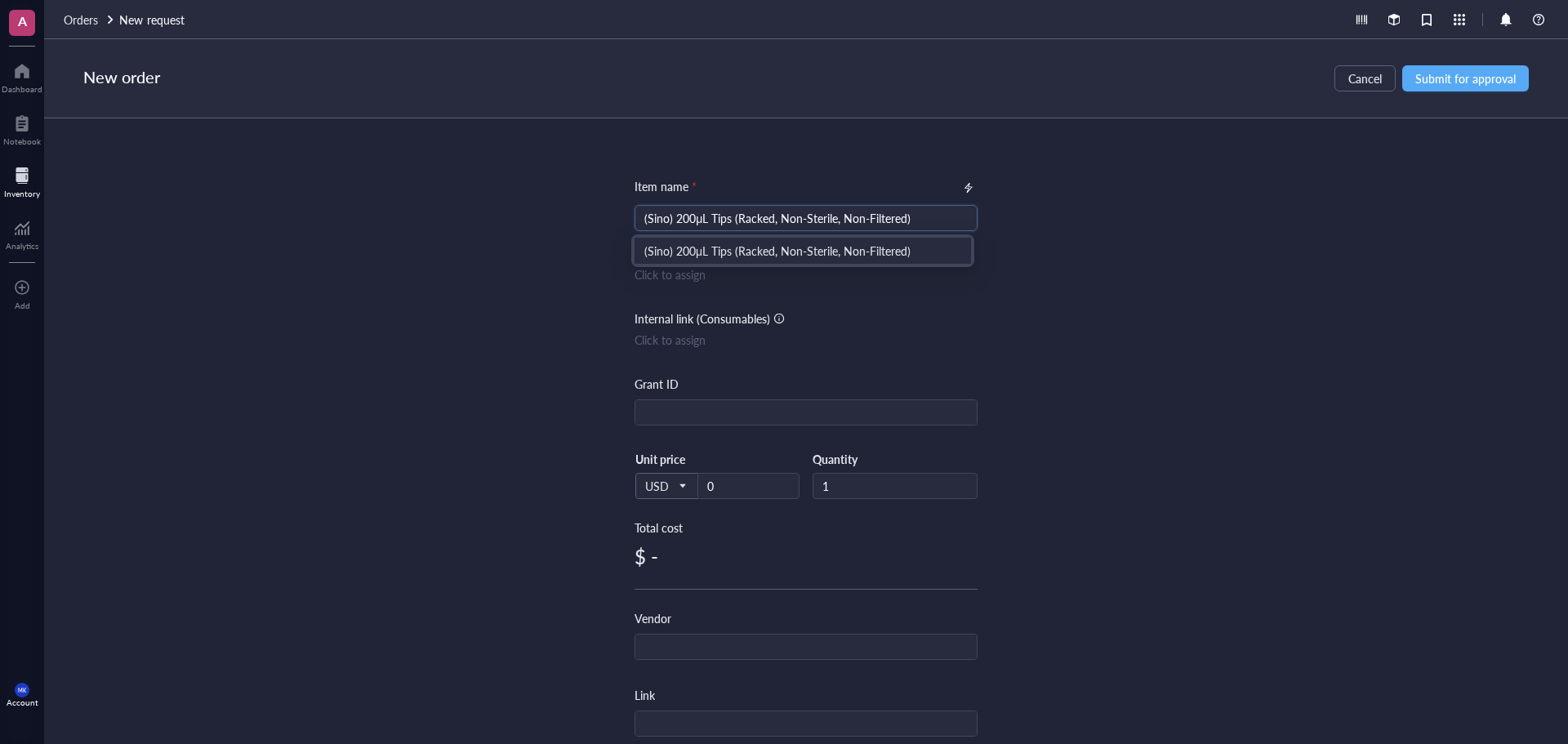 drag, startPoint x: 675, startPoint y: 213, endPoint x: 611, endPoint y: 214, distance: 64.00781 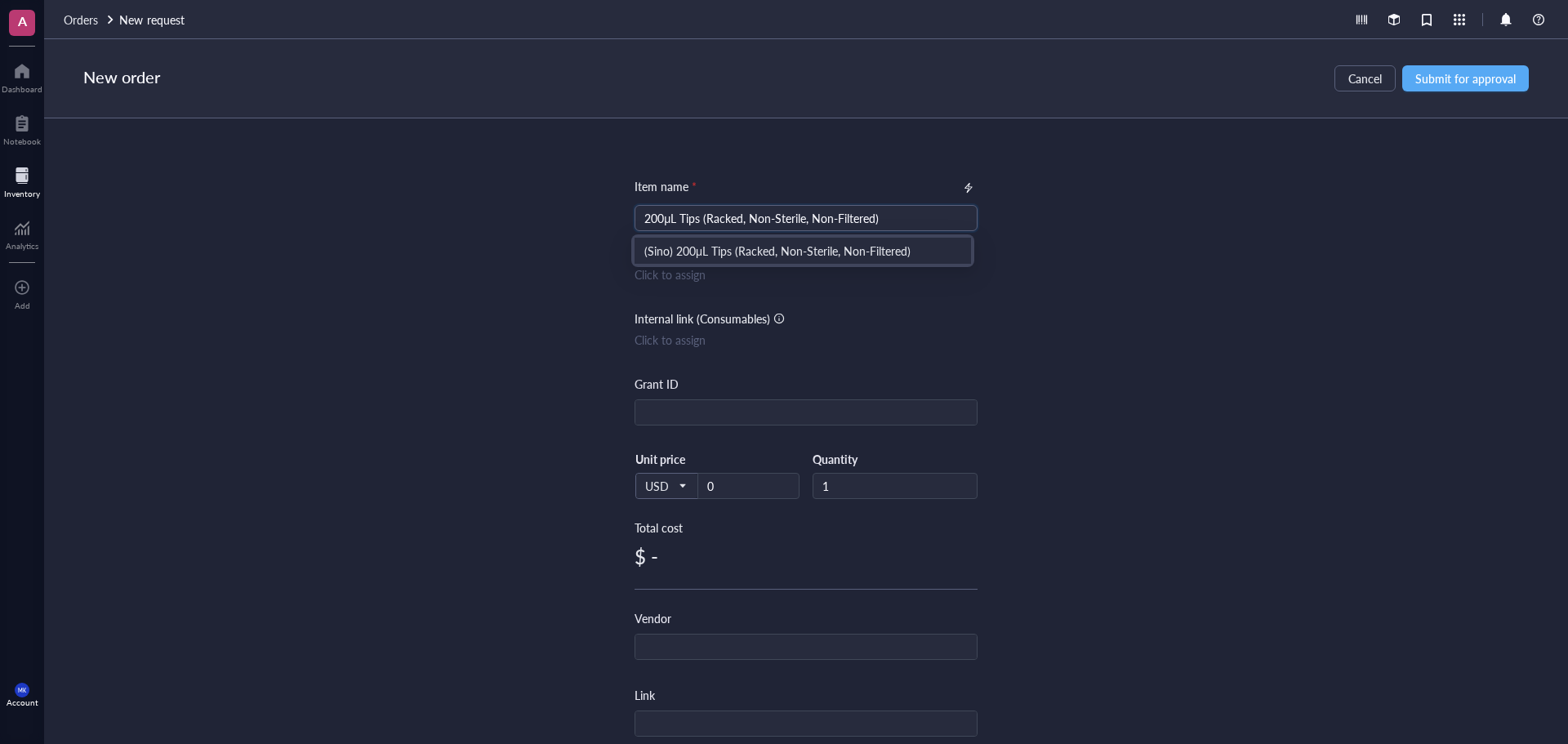 click on "Item name    *" at bounding box center [806, 188] 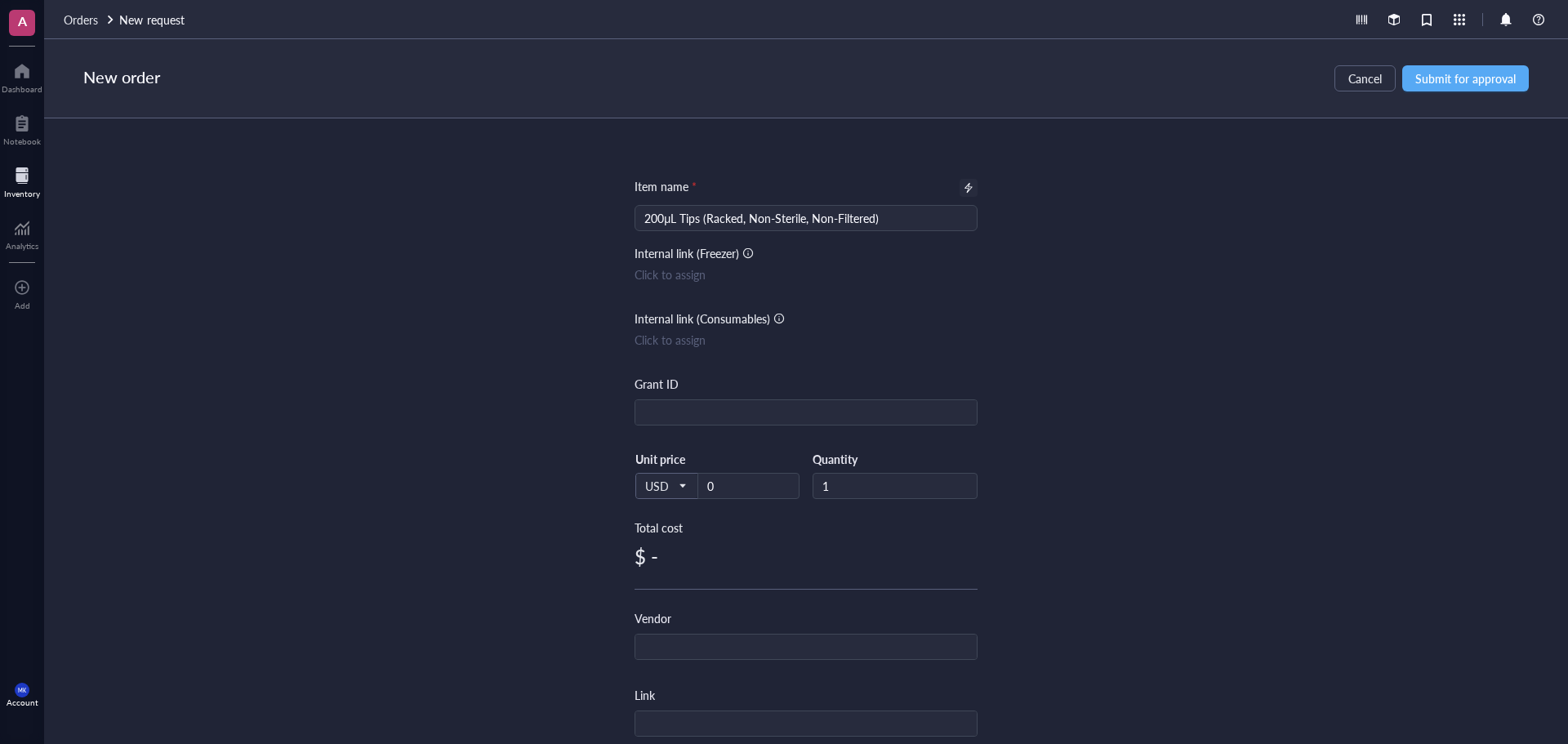 click at bounding box center [969, 188] 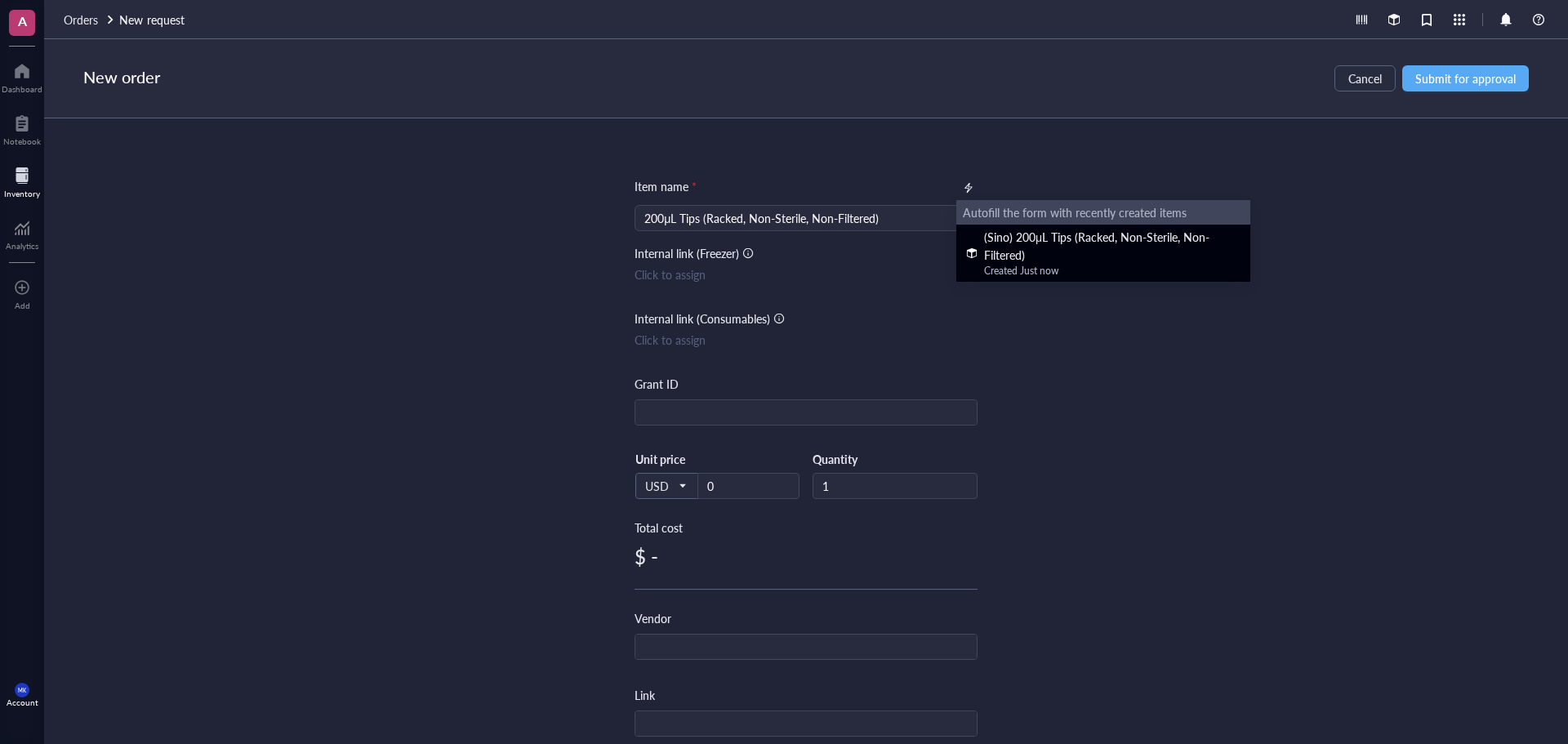 click on "(Sino) 200μL Tips (Racked, Non-Sterile, Non-Filtered)" at bounding box center [1112, 246] 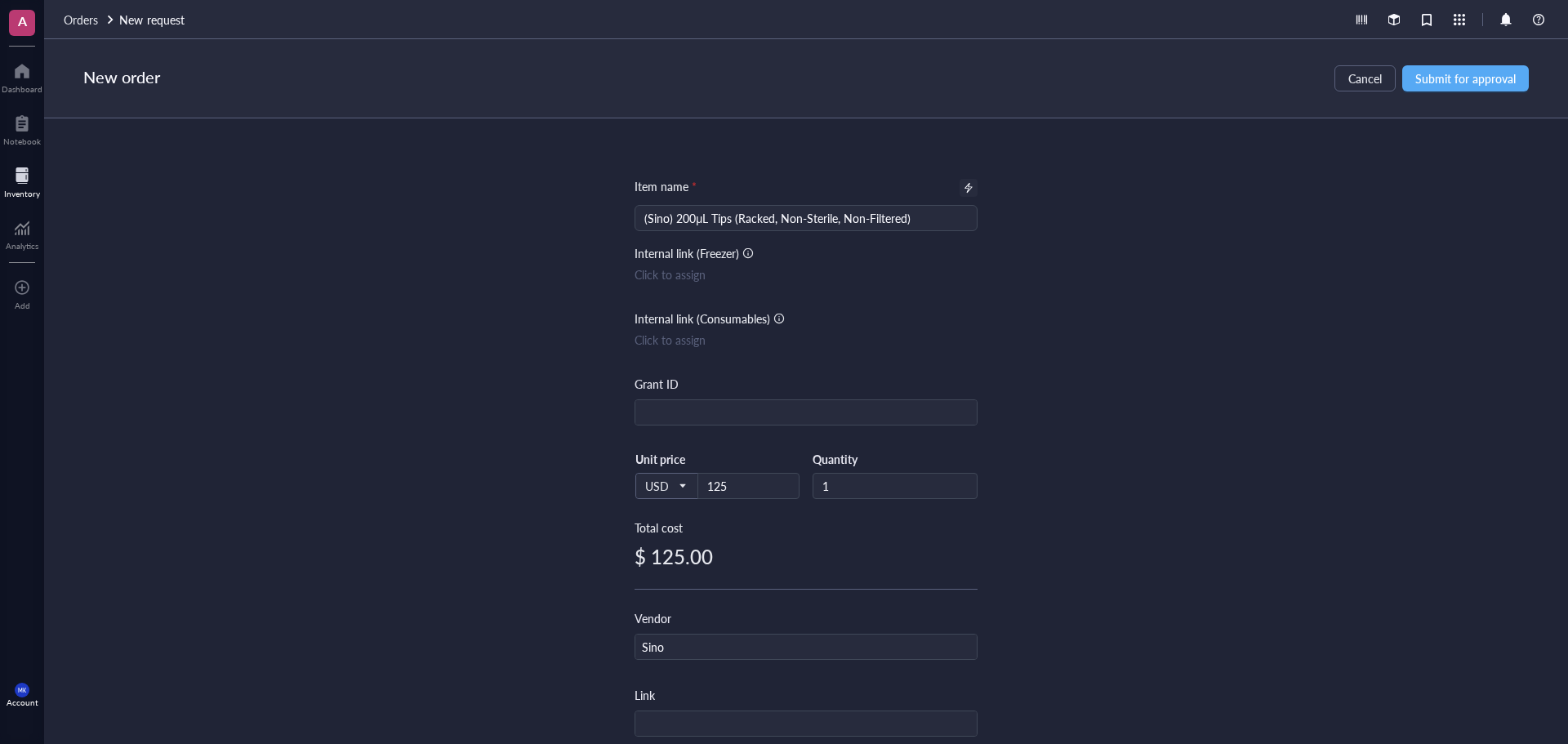 drag, startPoint x: 673, startPoint y: 217, endPoint x: 579, endPoint y: 216, distance: 94.00532 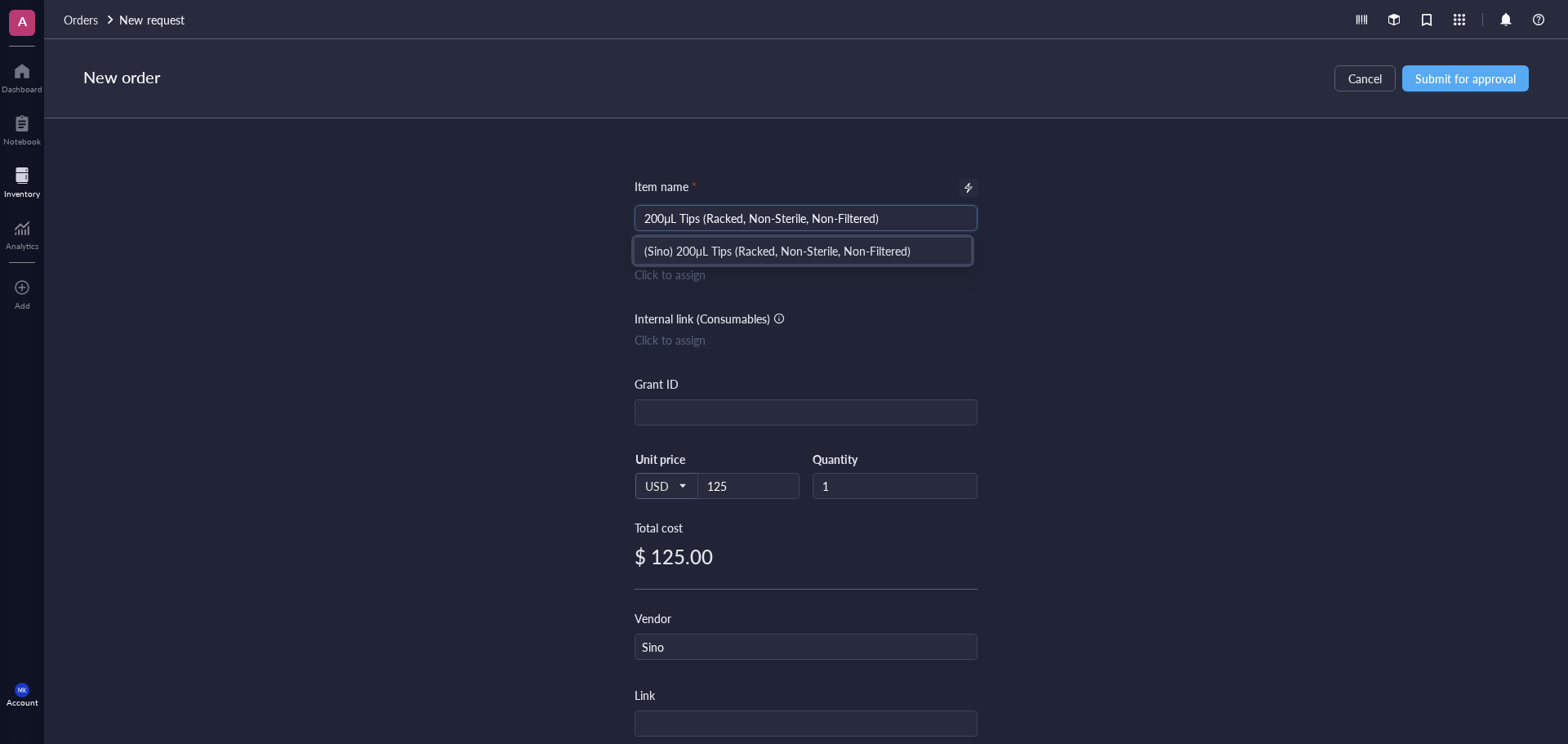 type on "200μL Tips (Racked, Non-Sterile, Non-Filtered)" 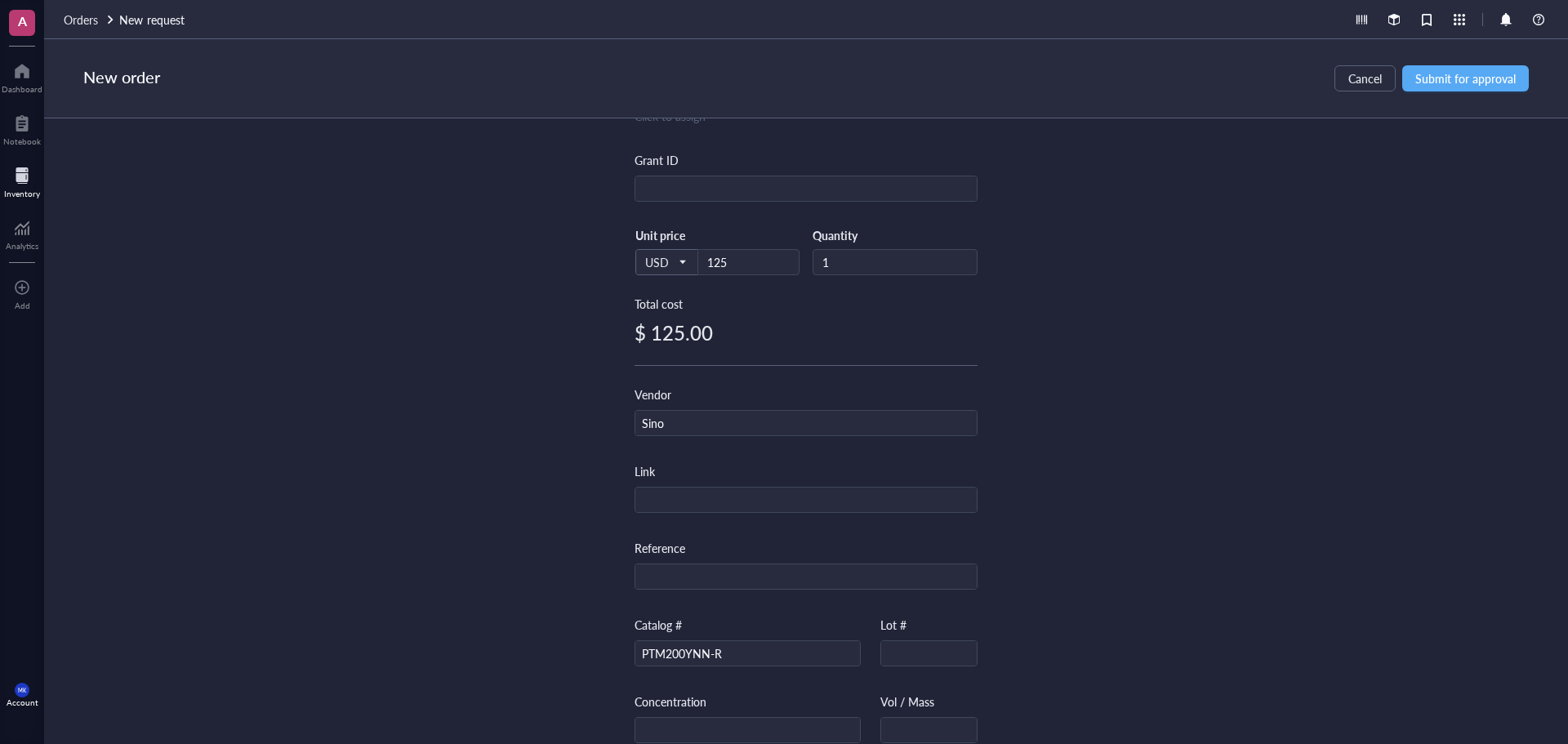 scroll, scrollTop: 82, scrollLeft: 0, axis: vertical 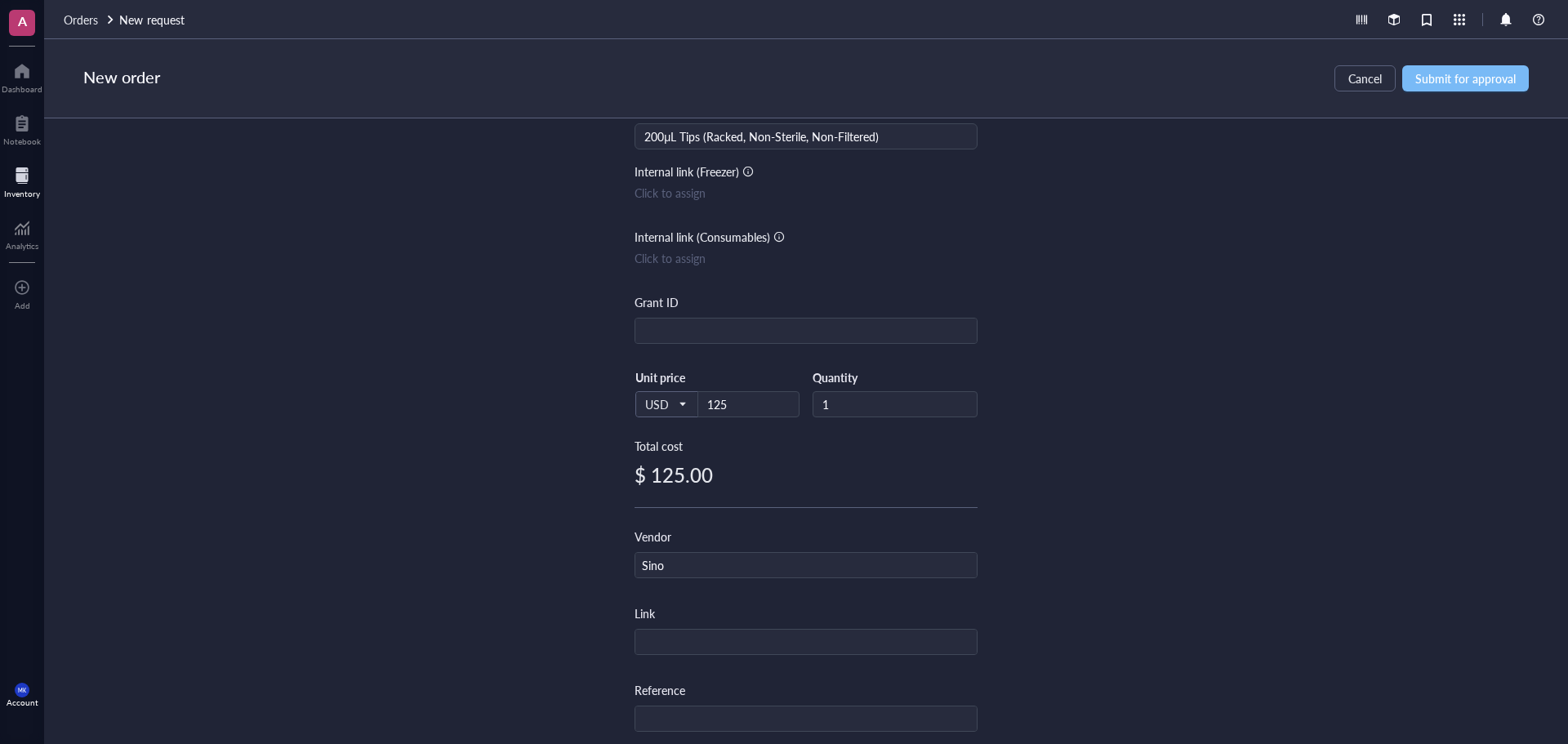 click on "Submit for approval" at bounding box center (1465, 78) 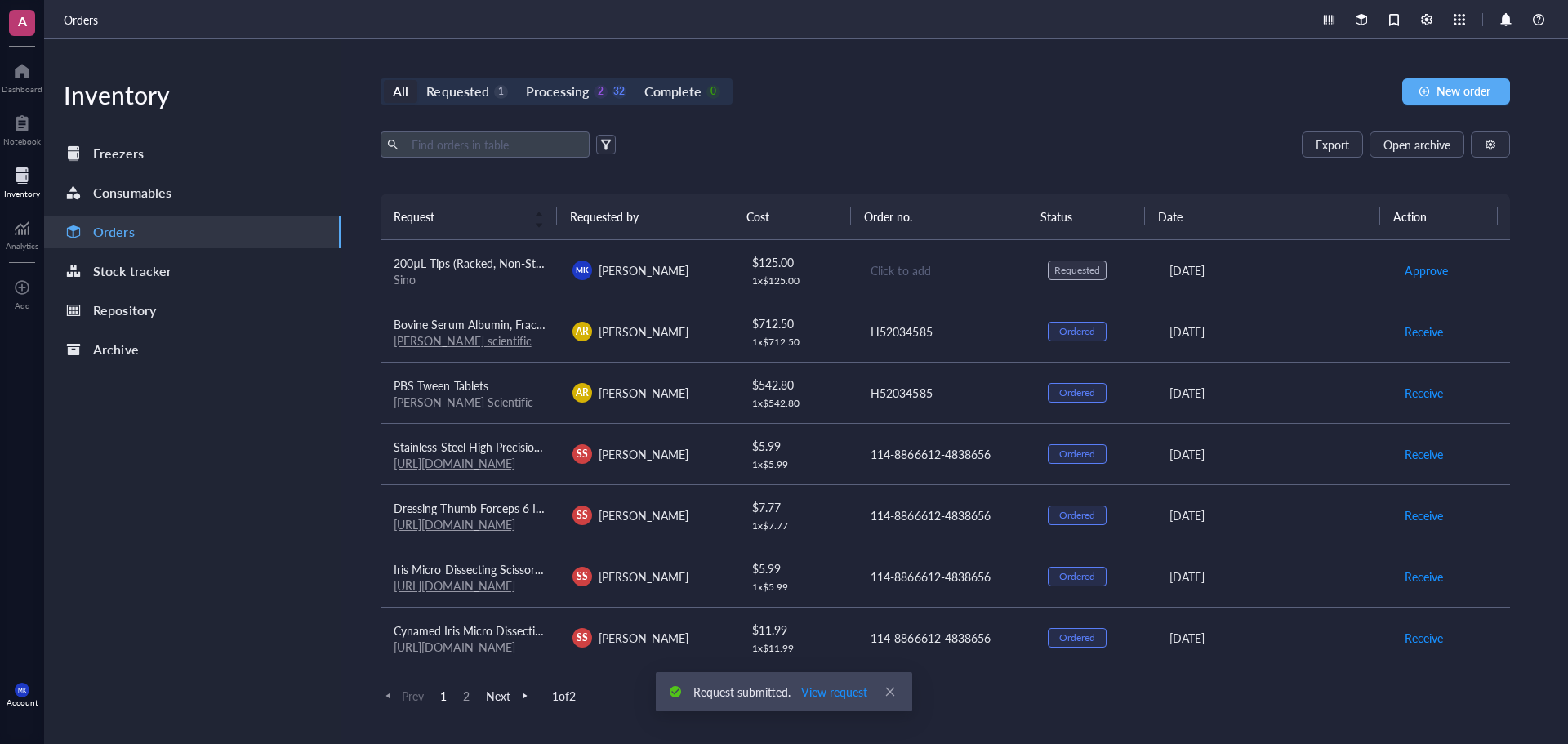 click on "Click to add" at bounding box center [946, 270] 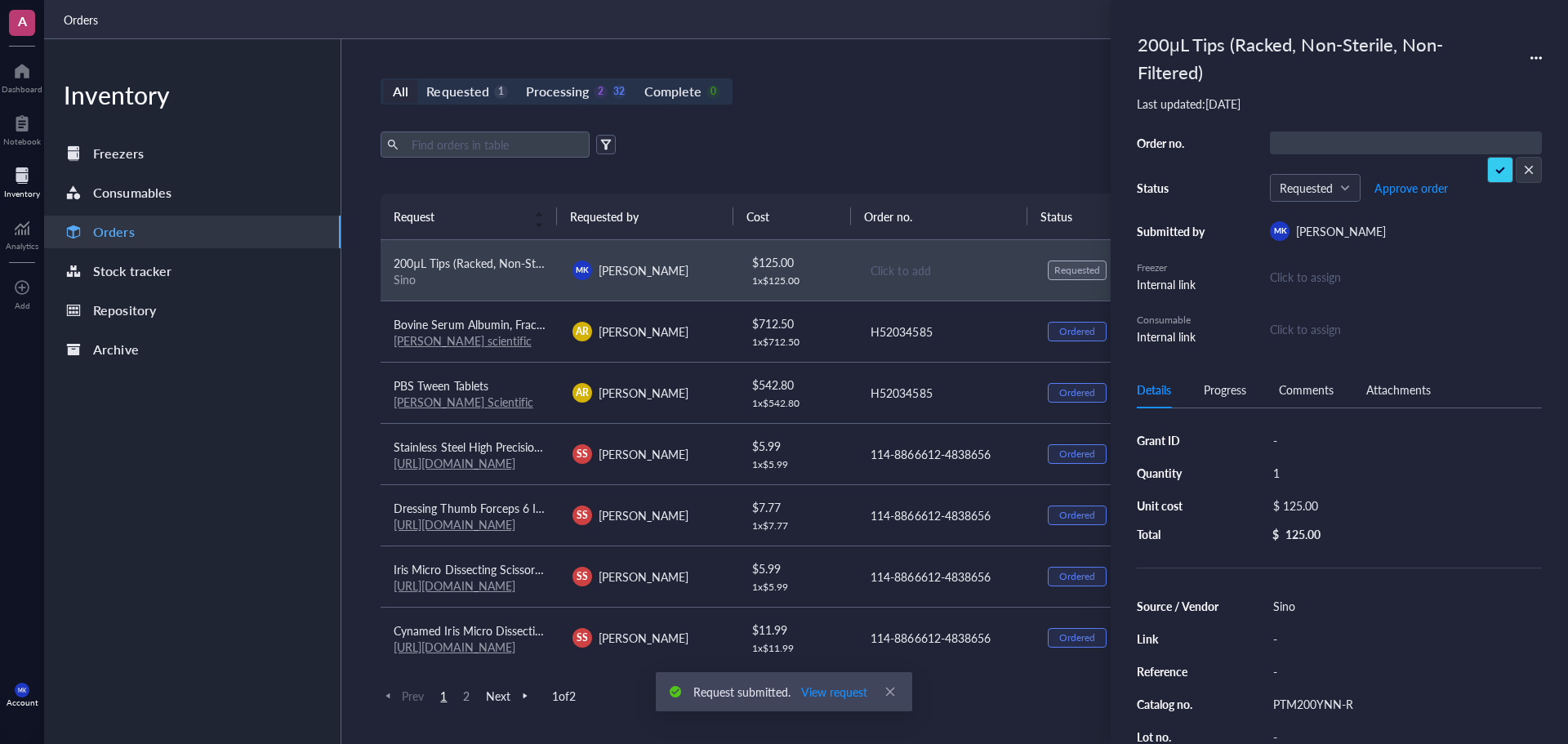 scroll, scrollTop: 0, scrollLeft: 0, axis: both 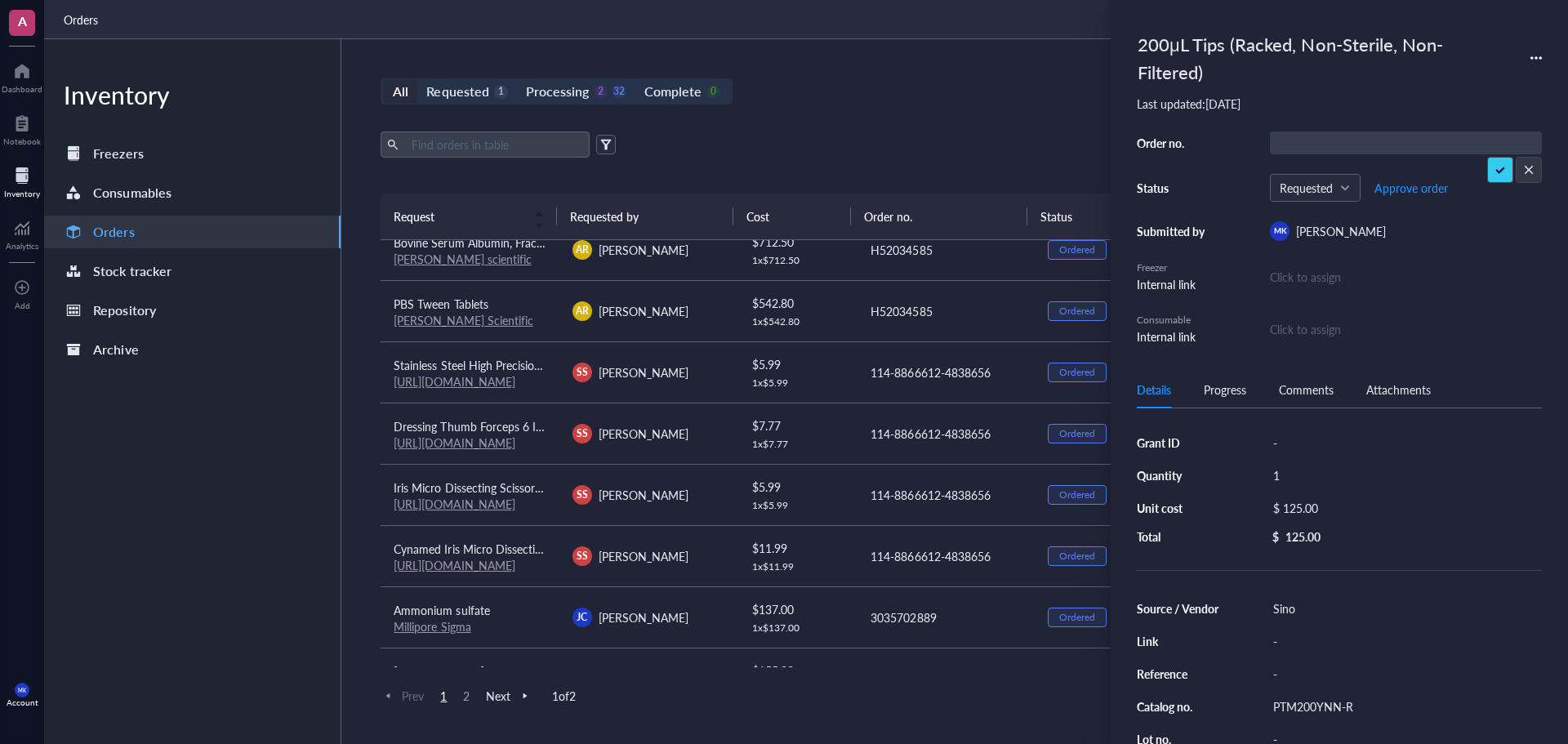 click on "Export Open archive Requester Requested on Source / Vendor Last updated" at bounding box center (945, 163) 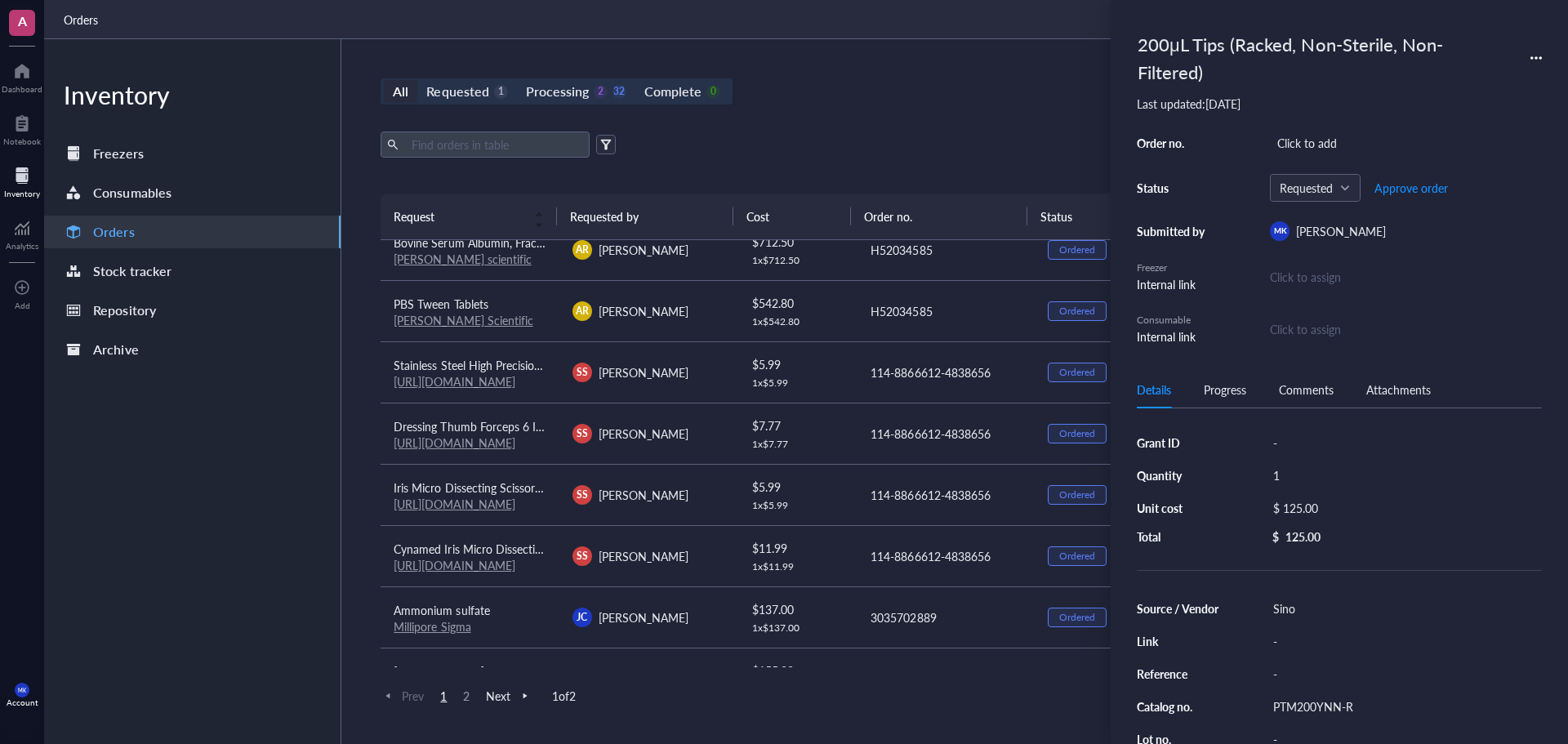 scroll, scrollTop: 0, scrollLeft: 0, axis: both 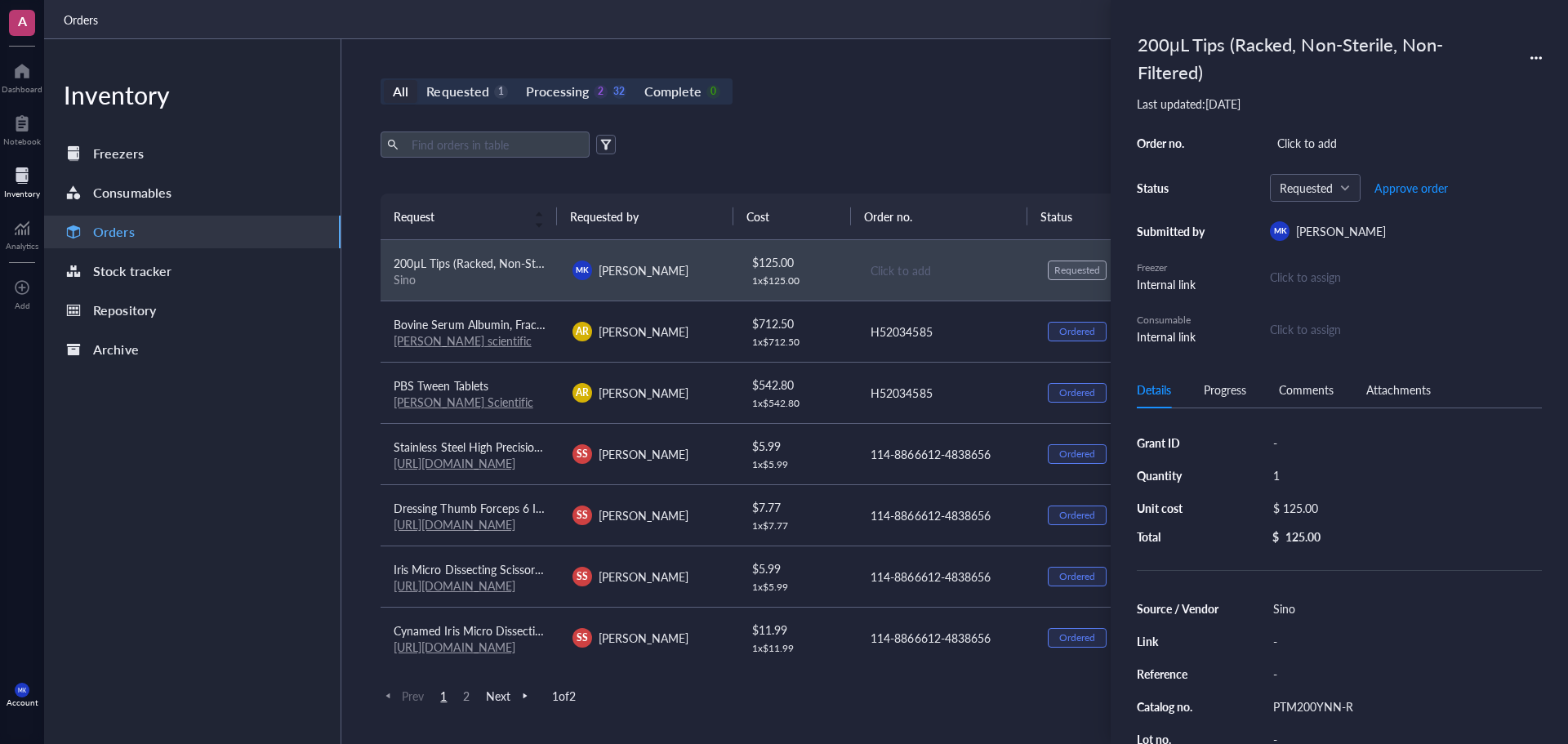 click on "Export Open archive Requester Requested on Source / Vendor Last updated" at bounding box center [945, 163] 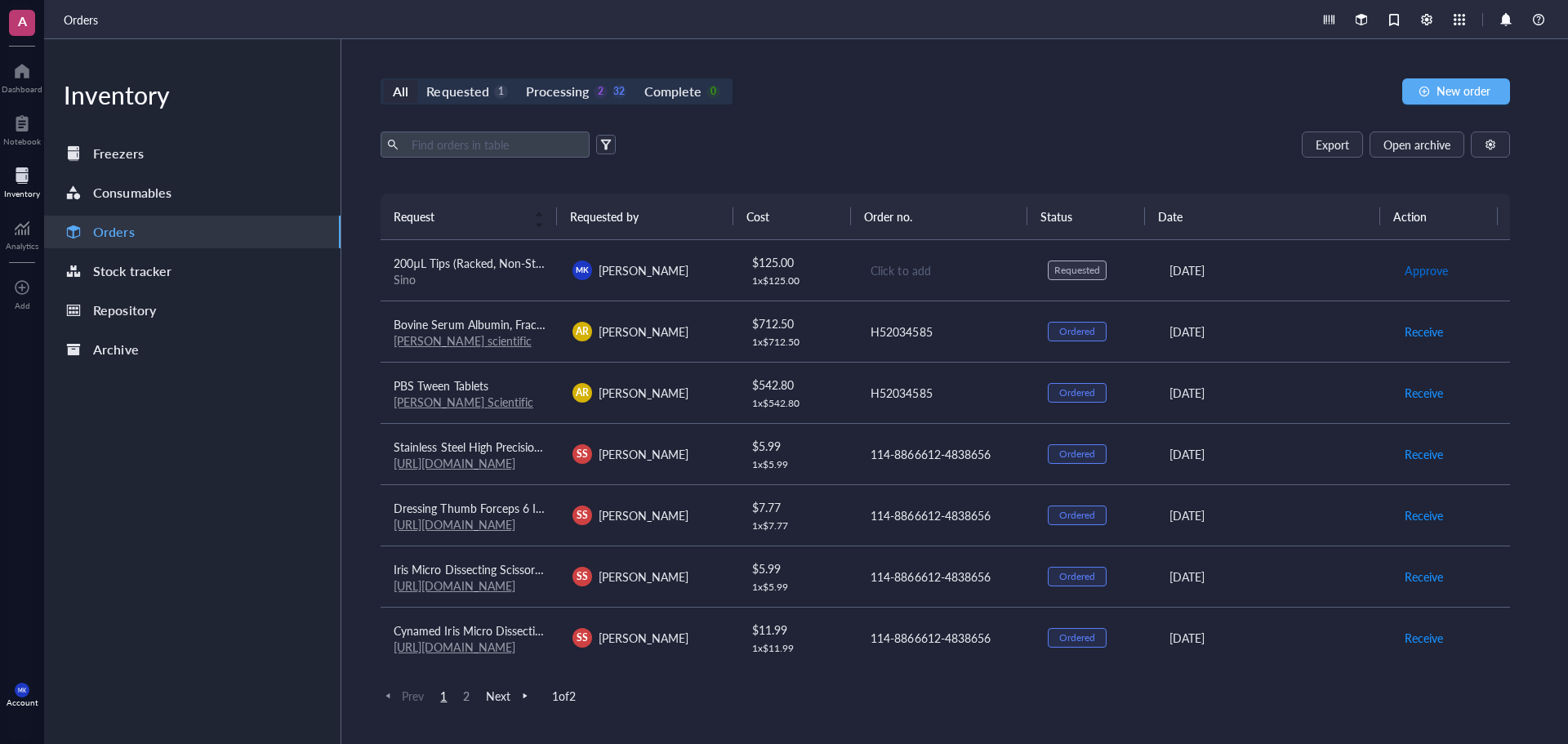 click on "Approve" at bounding box center [1426, 270] 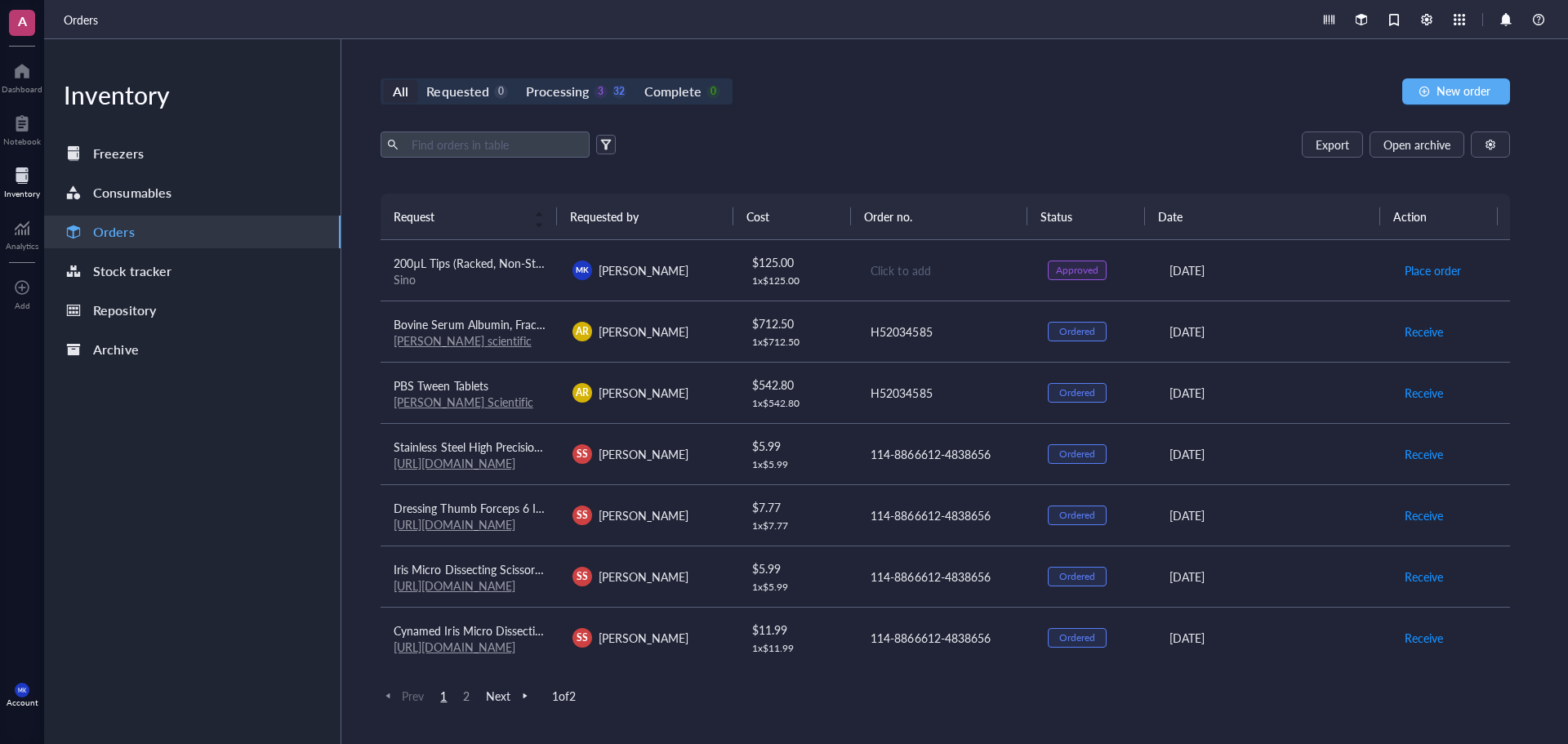 click on "[DATE]" at bounding box center (1273, 270) 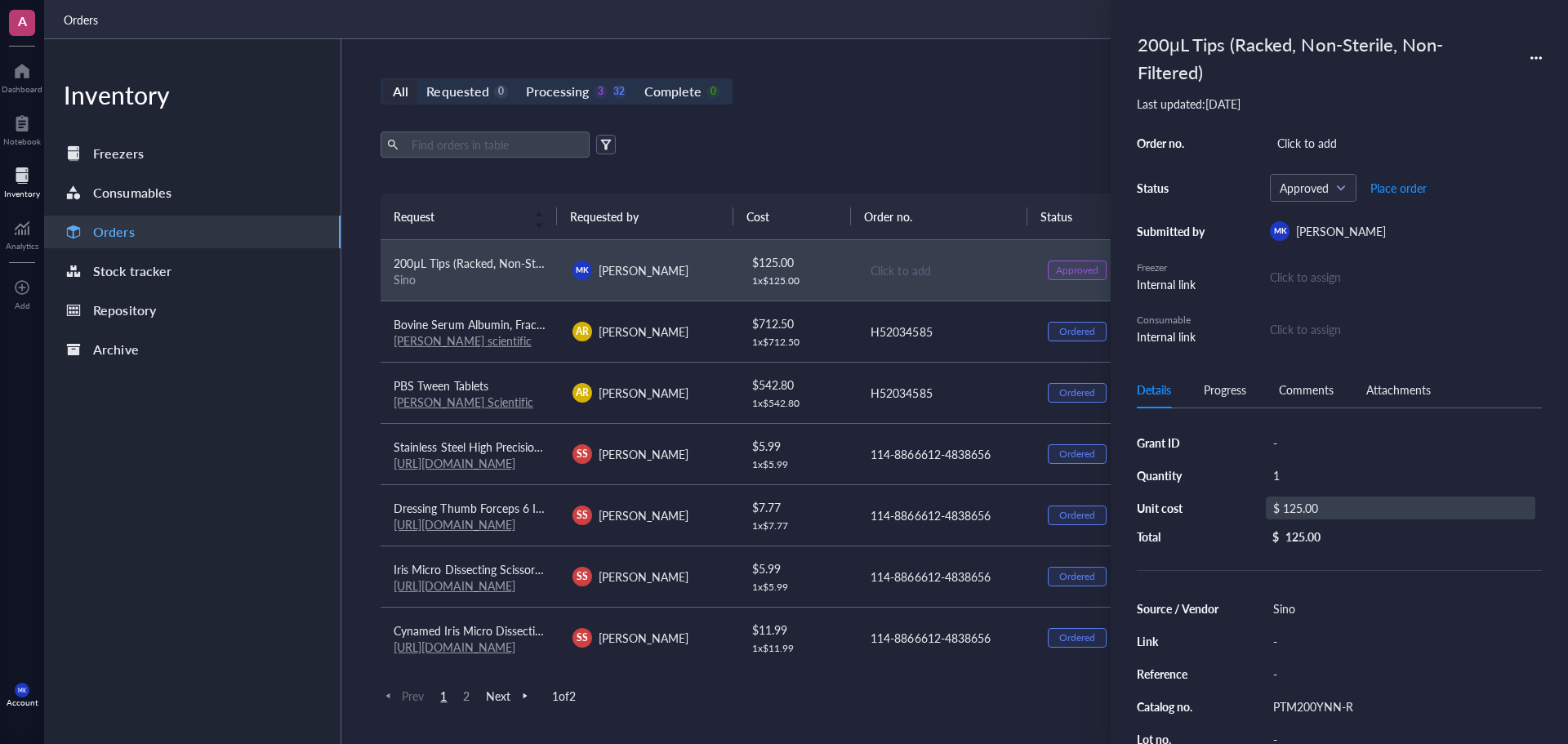 click on "$ 125.00" at bounding box center [1401, 508] 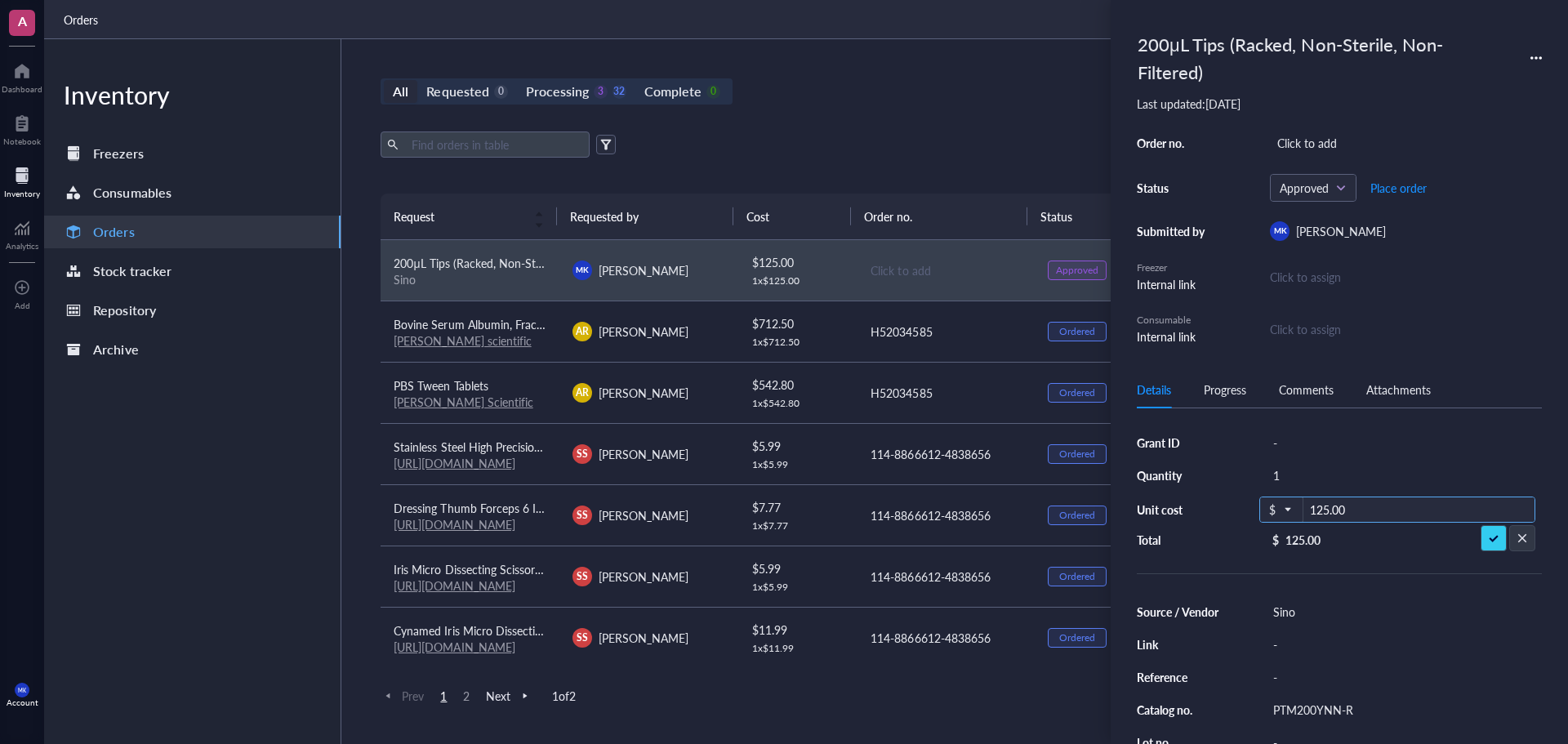 drag, startPoint x: 1364, startPoint y: 518, endPoint x: 1323, endPoint y: 514, distance: 41.19466 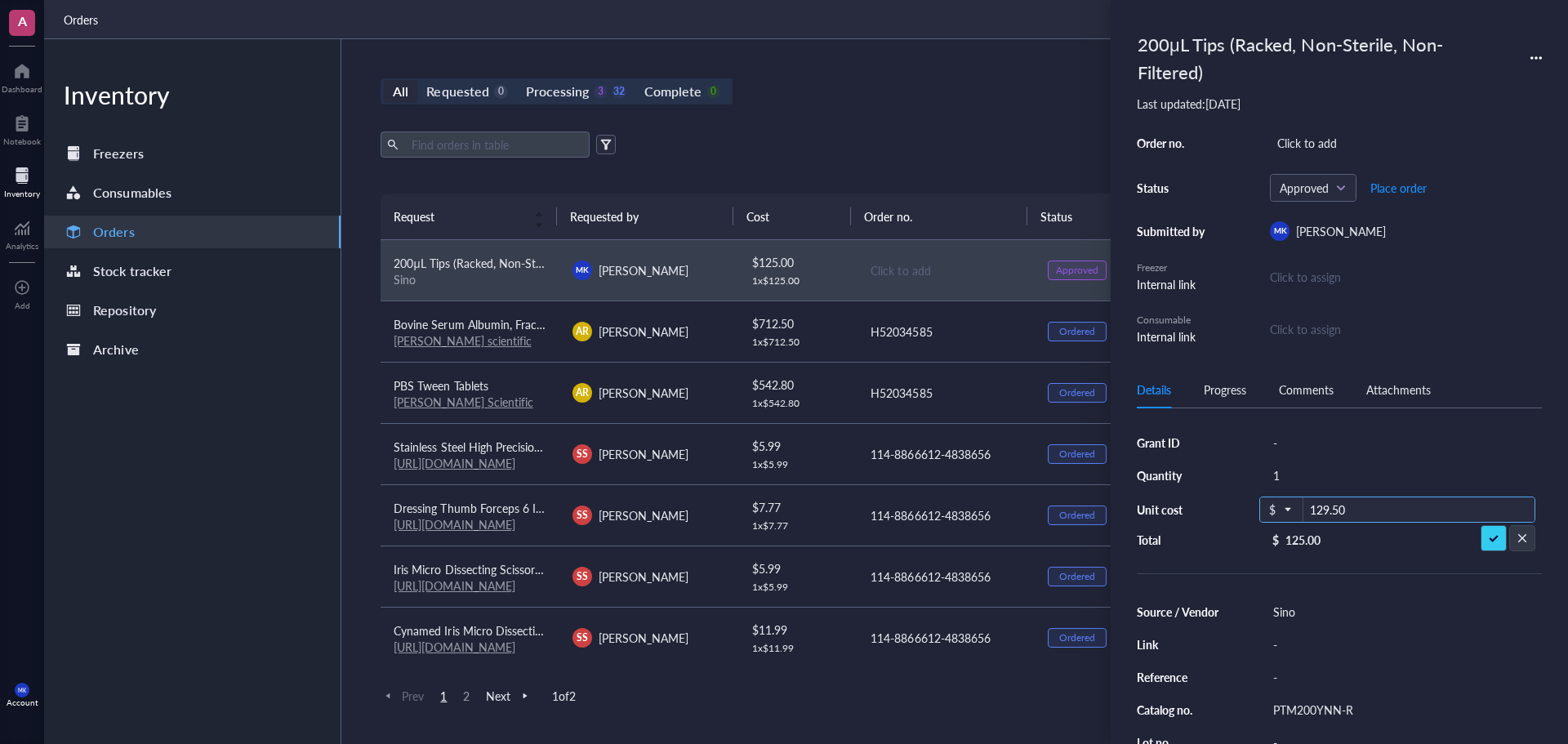 type on "129.50" 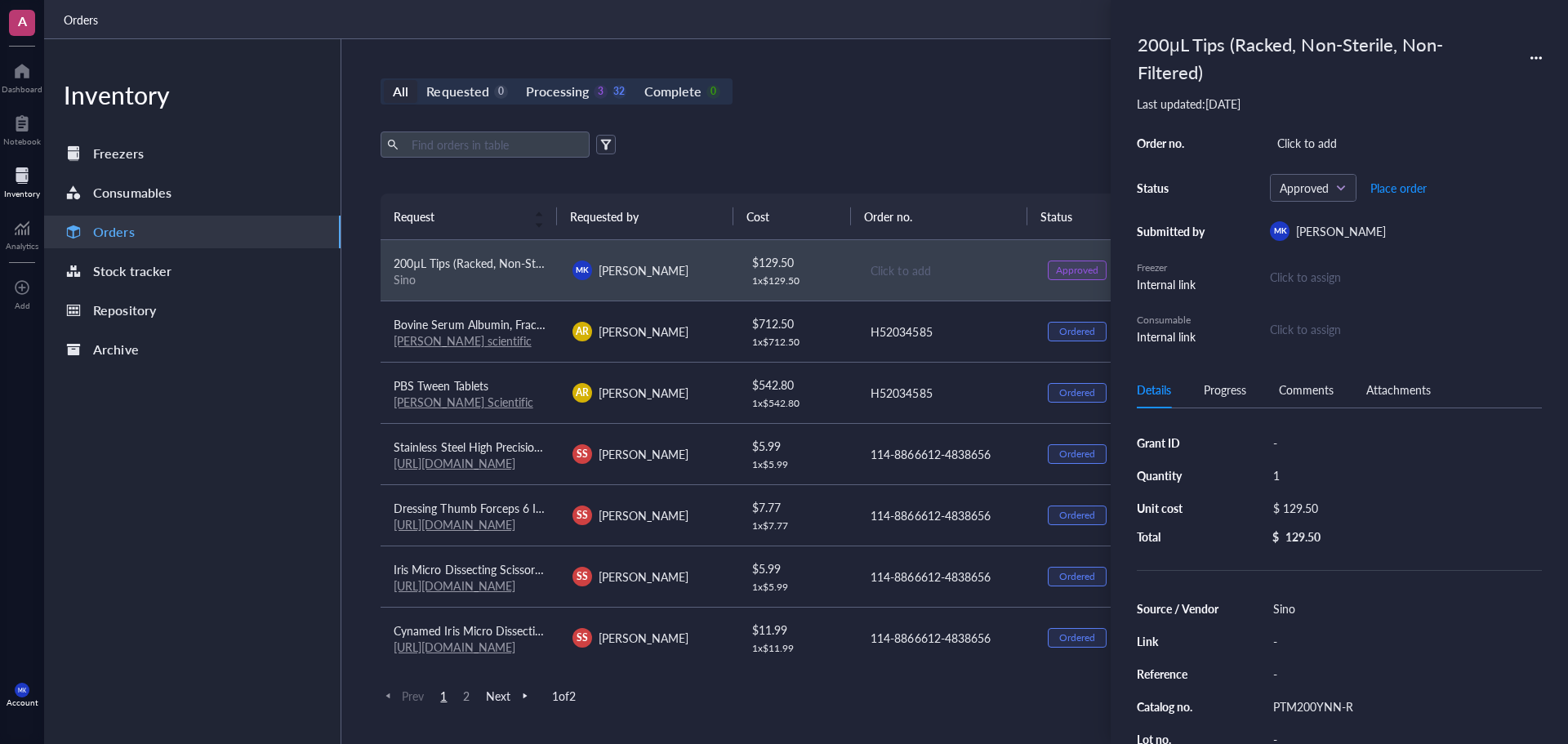 click on "All Requested 0 Processing 3 32 Complete 0 New order Export Open archive Requester Requested on Source / Vendor Last updated Request Requested by Cost Order no. Status Date Action               200μL Tips (Racked, Non-Sterile, Non-Filtered) Sino [PERSON_NAME] [PERSON_NAME] $ 129.50 1  x  $ 129.50 Click to add Approved [DATE] Place order Bovine Serum Albumin, Fraction V, Cold-[MEDICAL_DATA] Precipitated [PERSON_NAME] scientific AR [PERSON_NAME] $ 712.50 1  x  $ 712.50 H52034585 Ordered [DATE] Receive PBS Tween Tablets [PERSON_NAME] Scientific AR [PERSON_NAME] $ 542.80 1  x  $ 542.80 H52034585 Ordered [DATE] Receive Stainless Steel High Precision Forceps with Fine Strong Straight Serrated Point to use Engineer Labware for Scientific Use (4.5 Inch) [URL][DOMAIN_NAME] SS [PERSON_NAME] $ 5.99 1  x  $ 5.99 114-8866612-4838656 Ordered [DATE] SS" at bounding box center [945, 391] 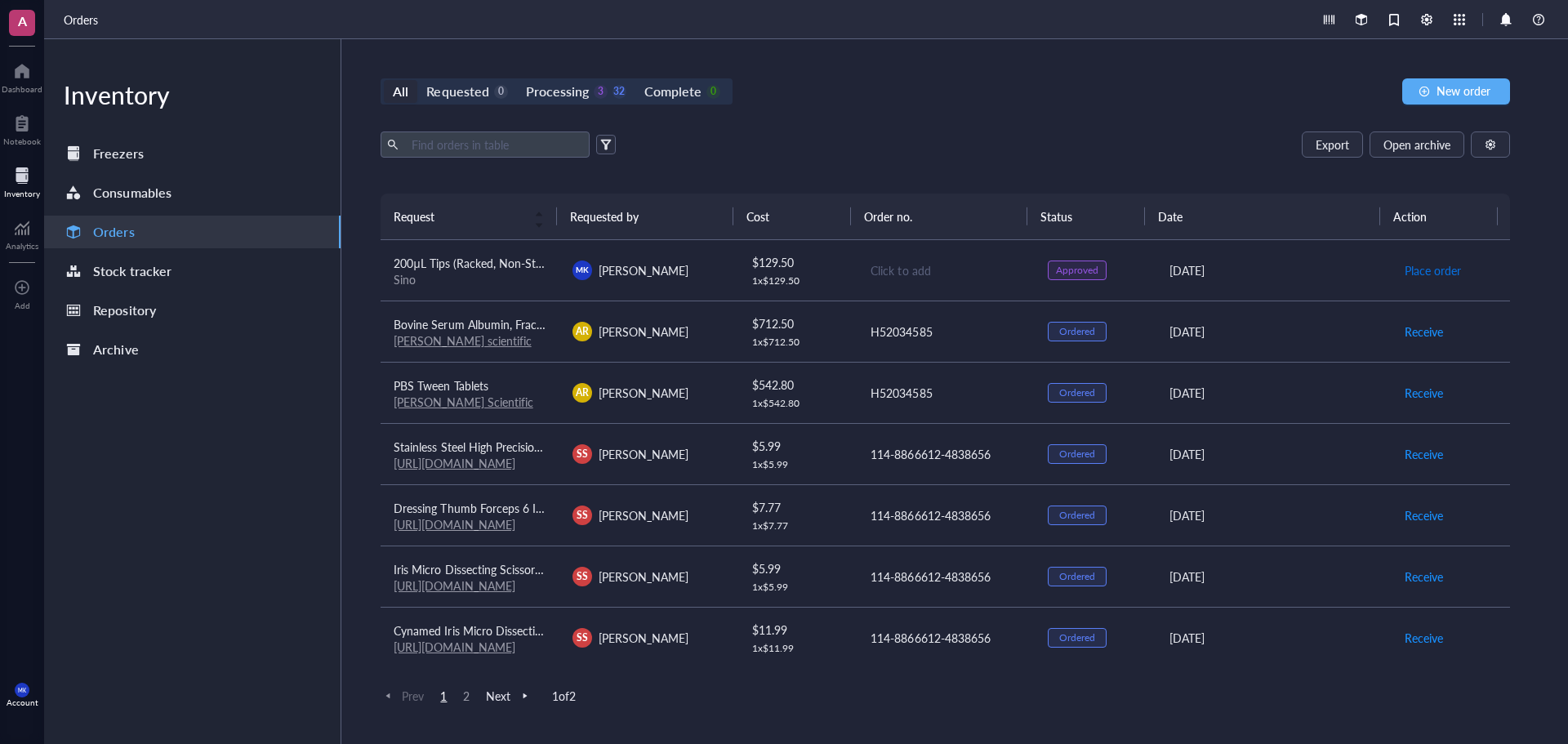 click on "Place order" at bounding box center (1432, 270) 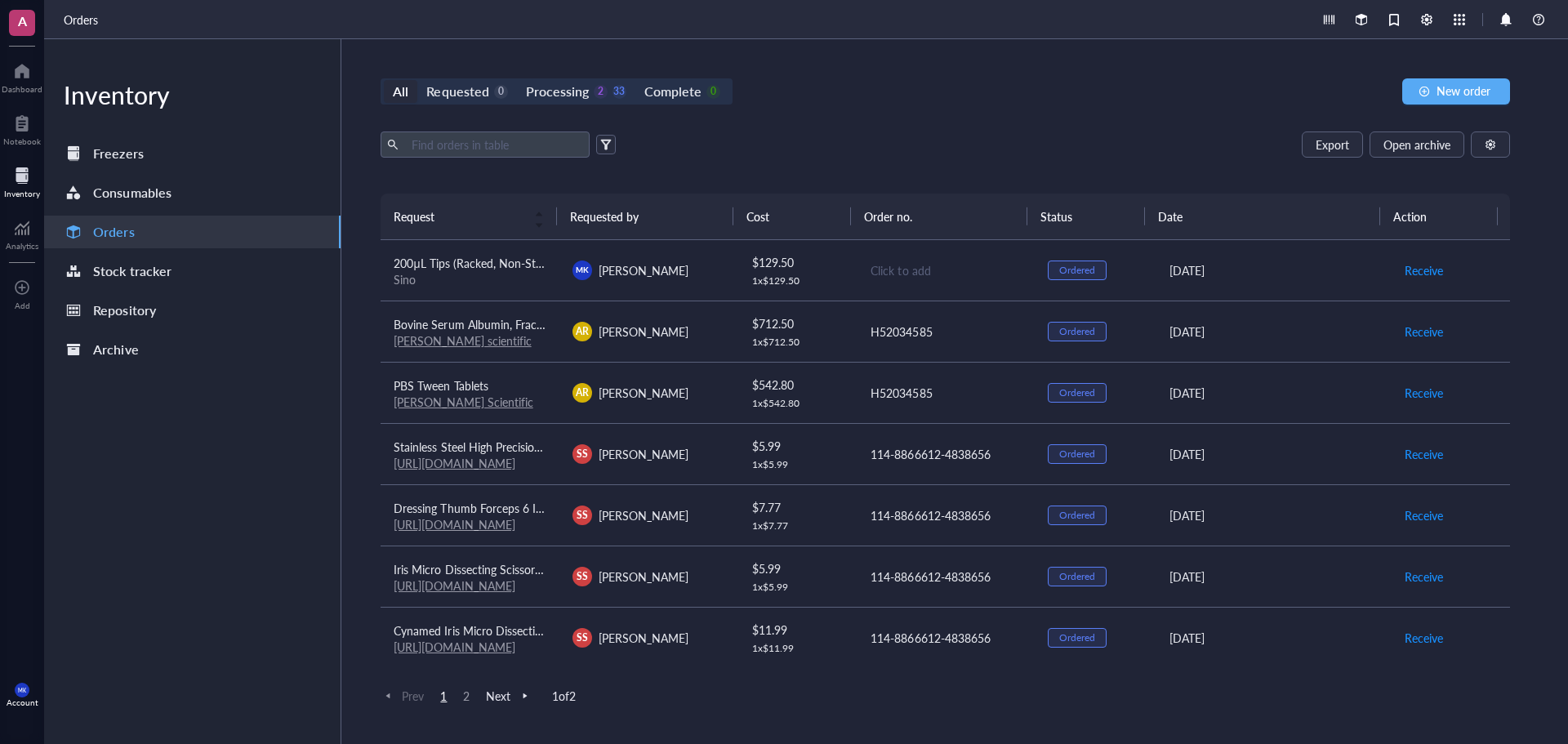 click on "Export Open archive Requester Requested on Source / Vendor Last updated" at bounding box center [945, 163] 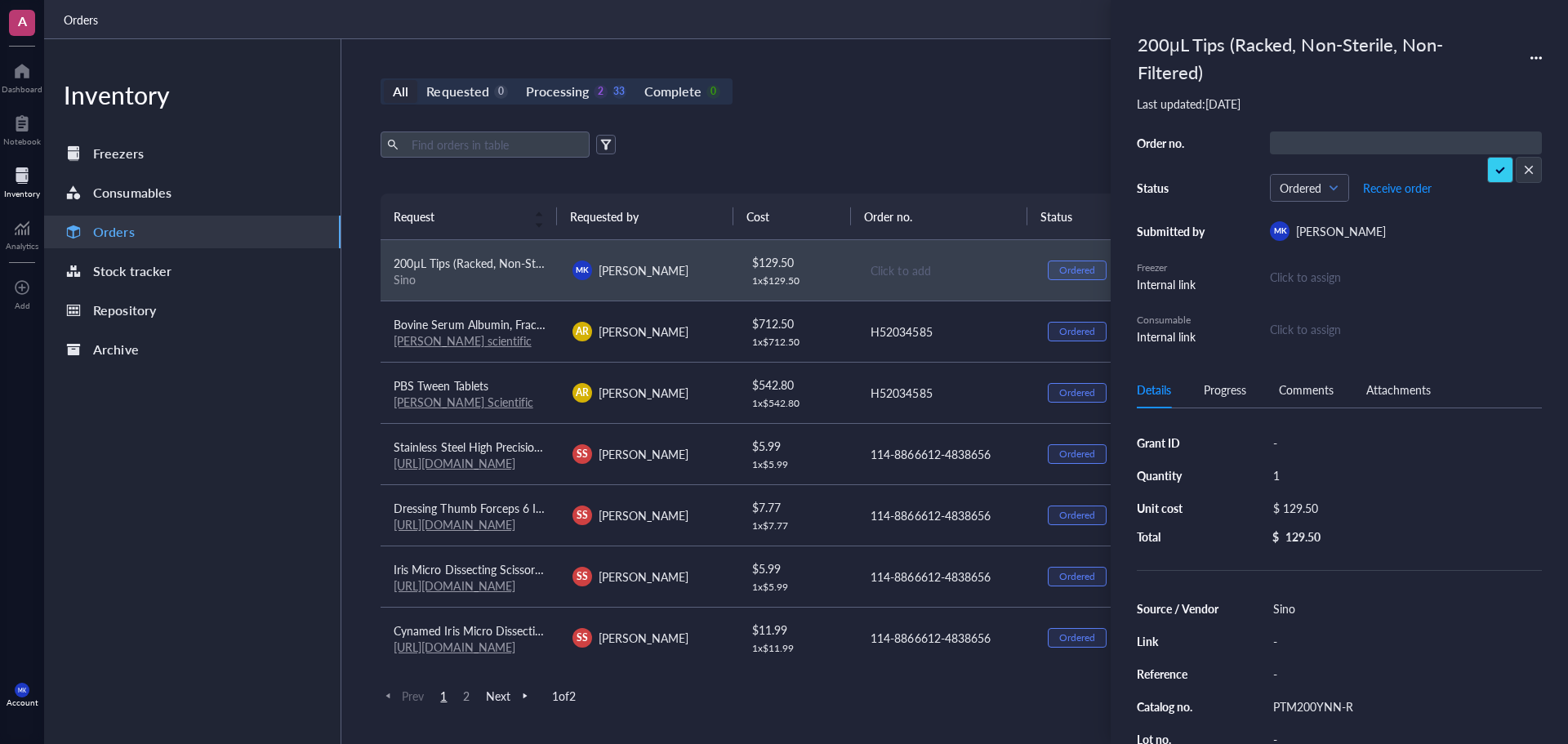 type on "UO115617" 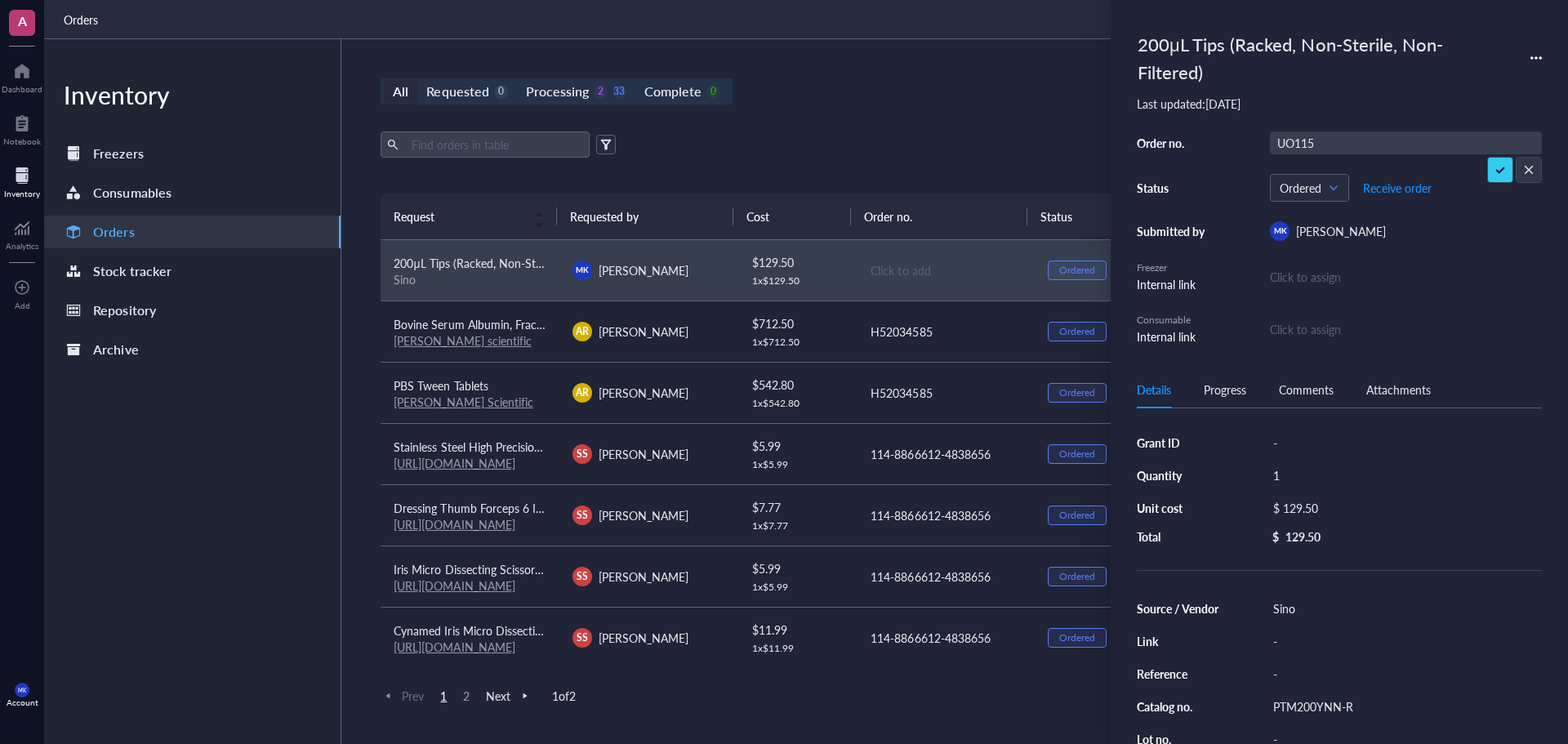 scroll, scrollTop: 0, scrollLeft: 4, axis: horizontal 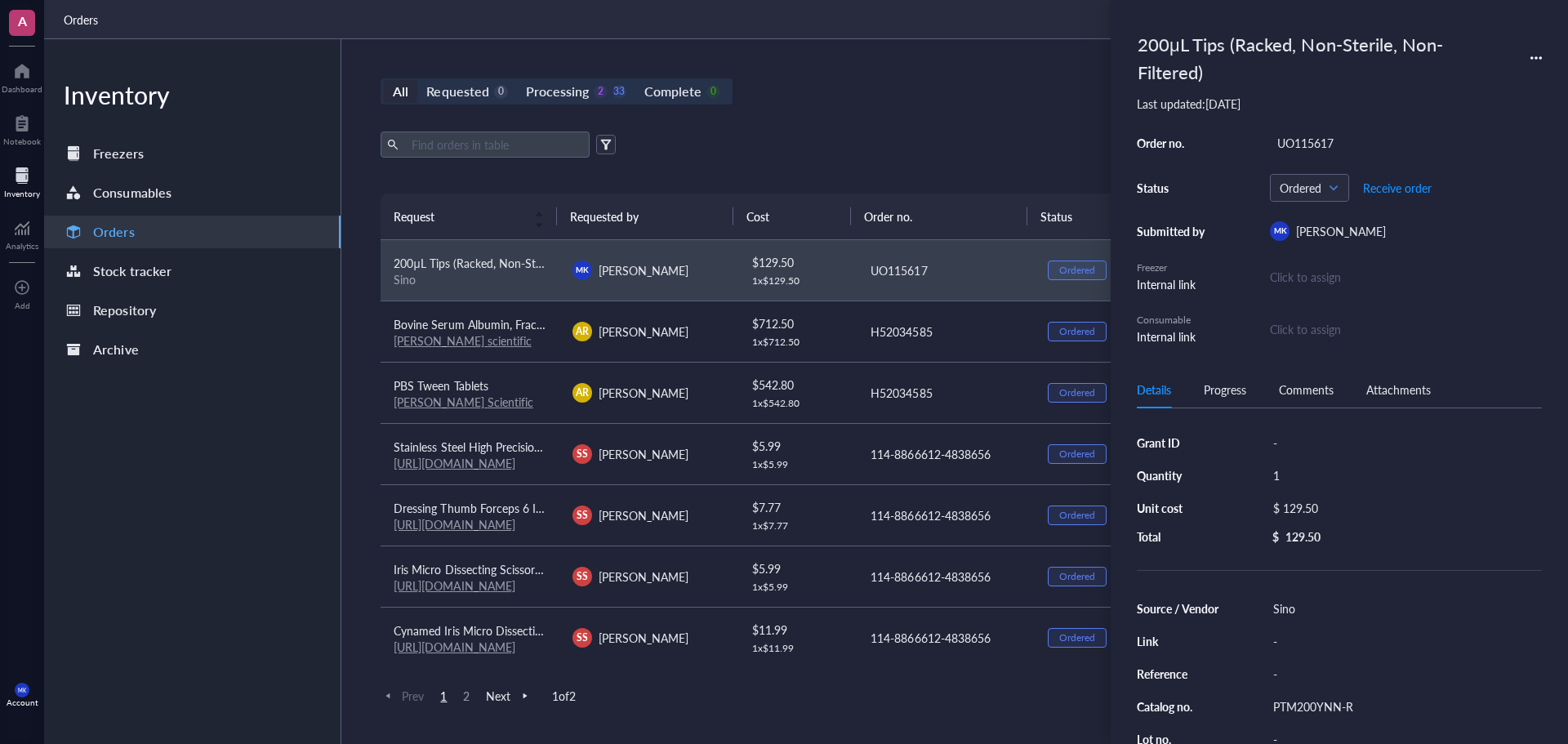 click on "All Requested 0 Processing 2 33 Complete 0 New order" at bounding box center (945, 91) 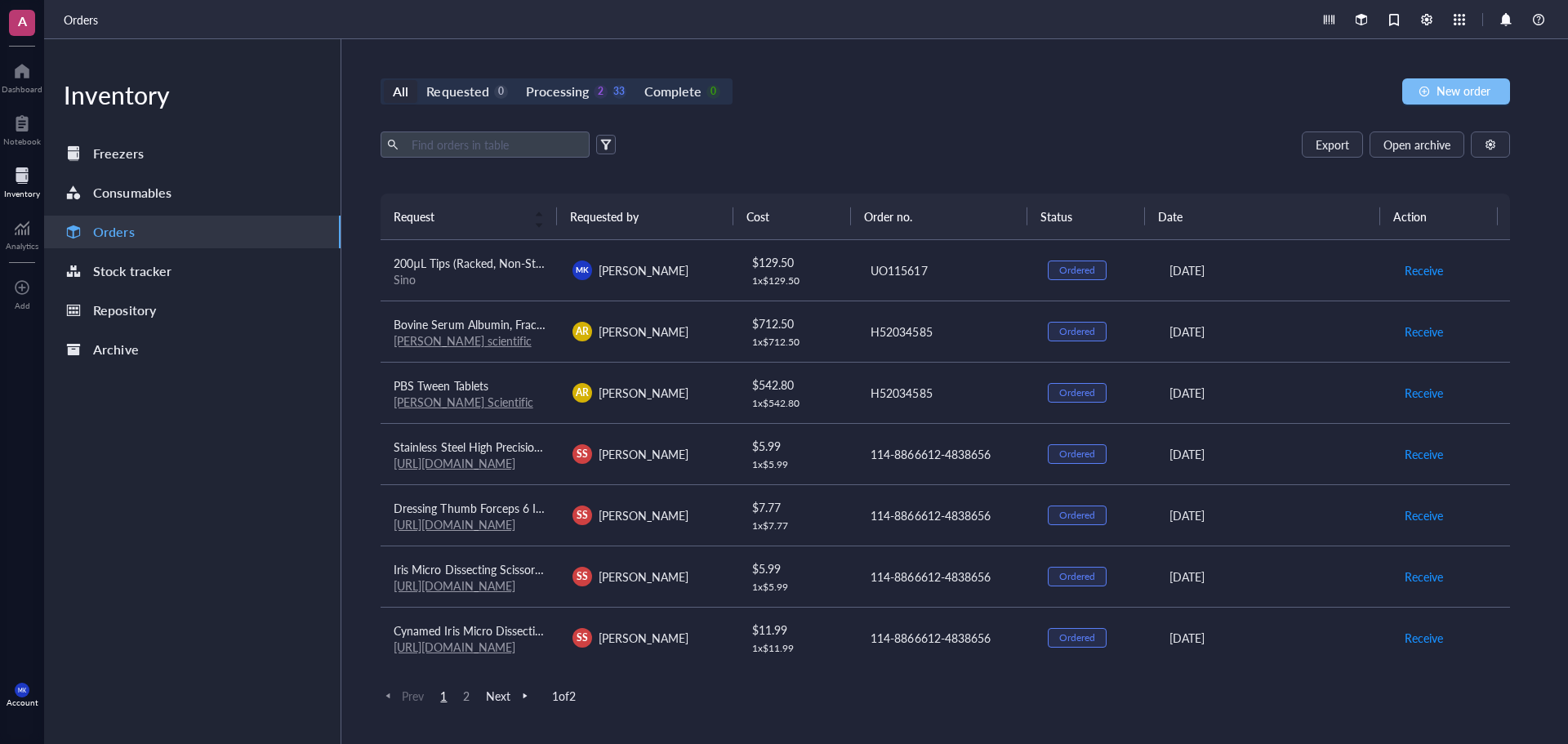 click on "New order" at bounding box center (1456, 91) 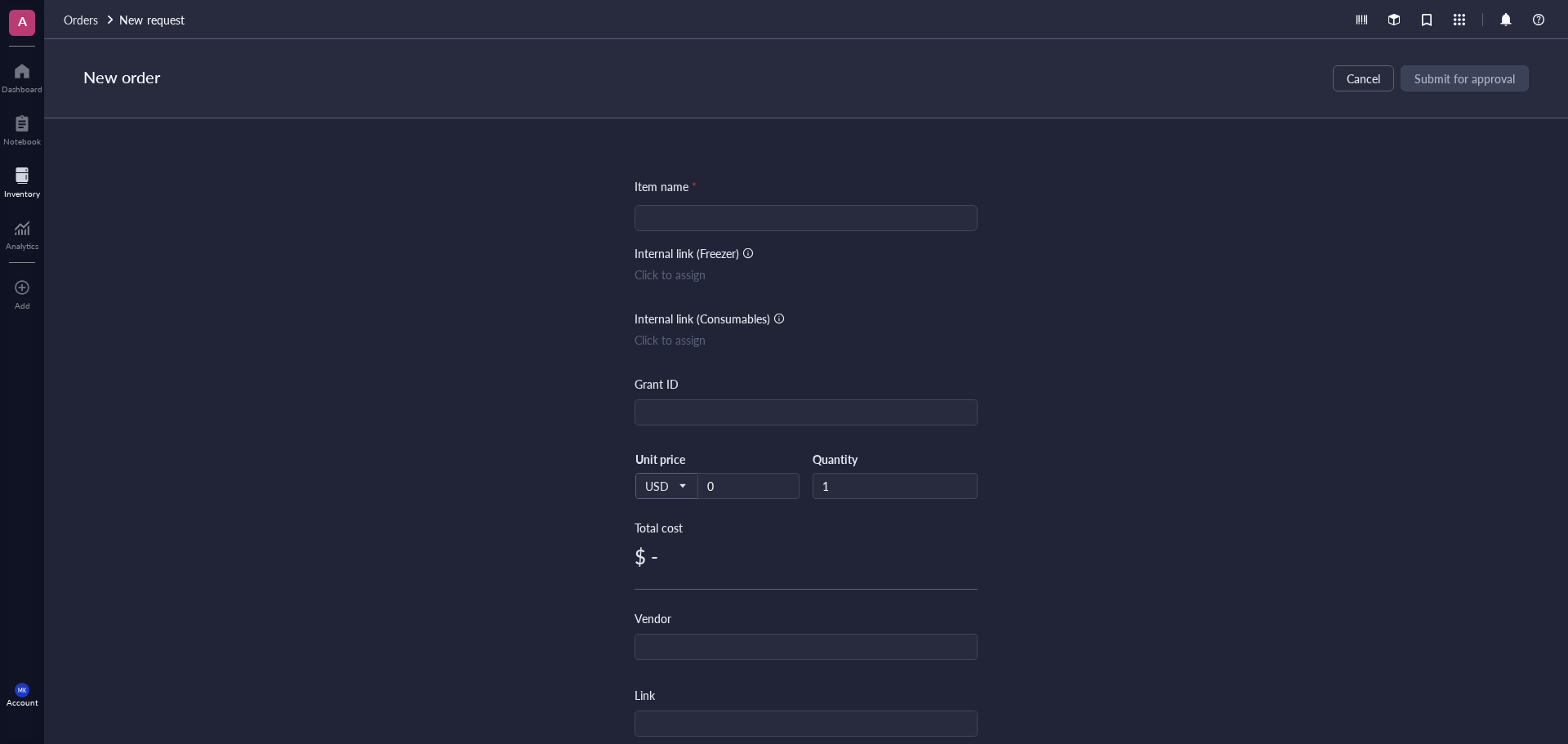 click at bounding box center [806, 218] 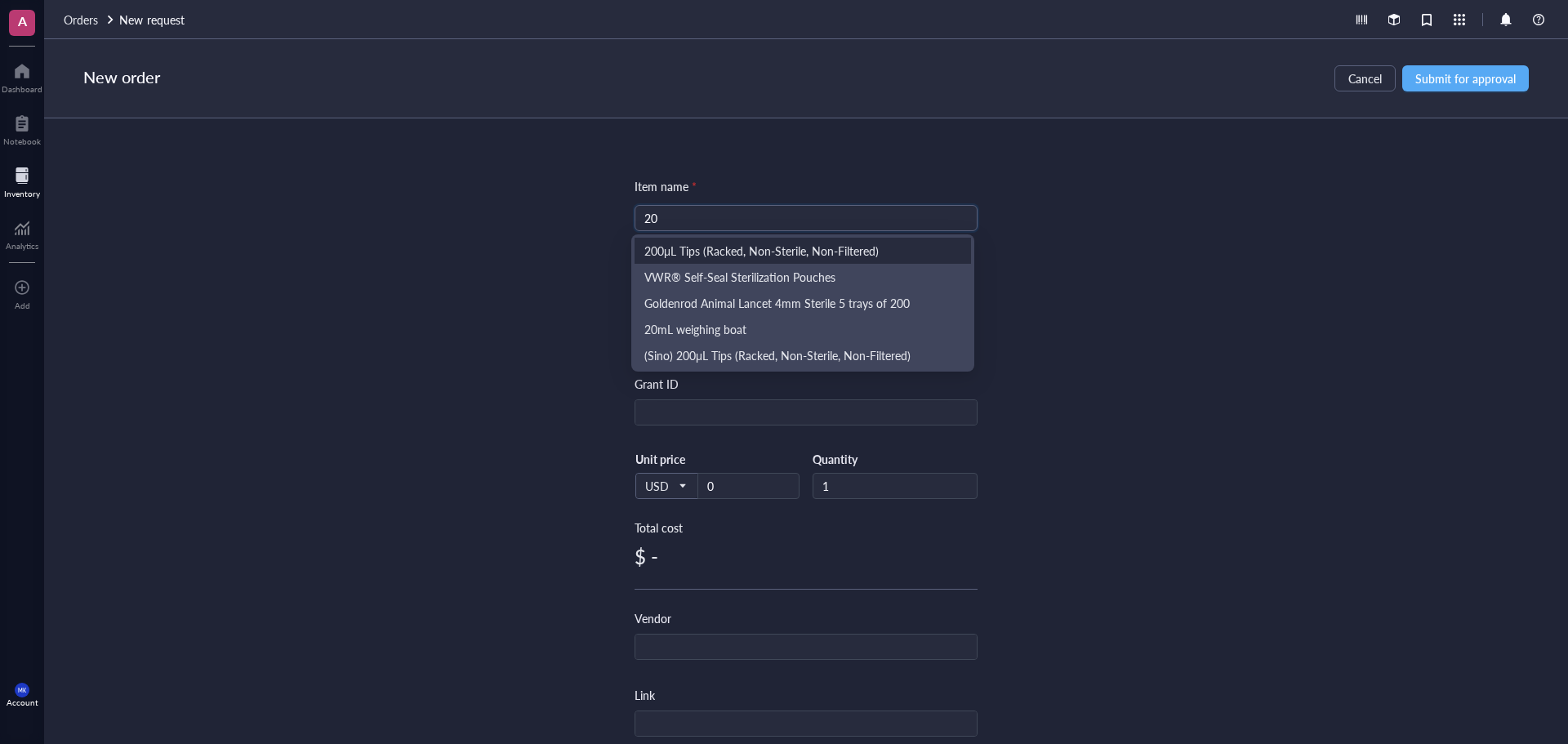 type on "2" 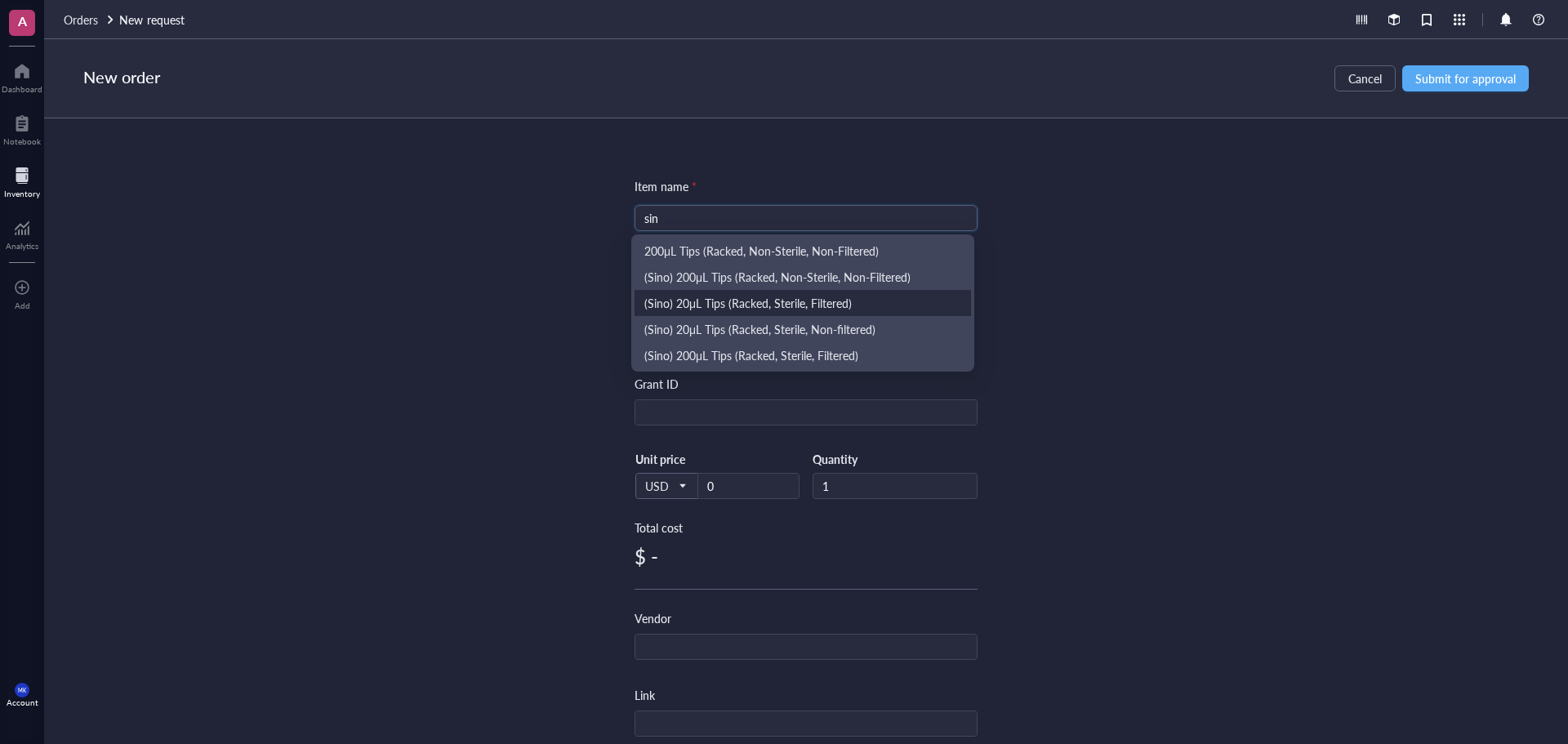 click on "(Sino) 20μL Tips (Racked, Sterile, Filtered)" at bounding box center (803, 303) 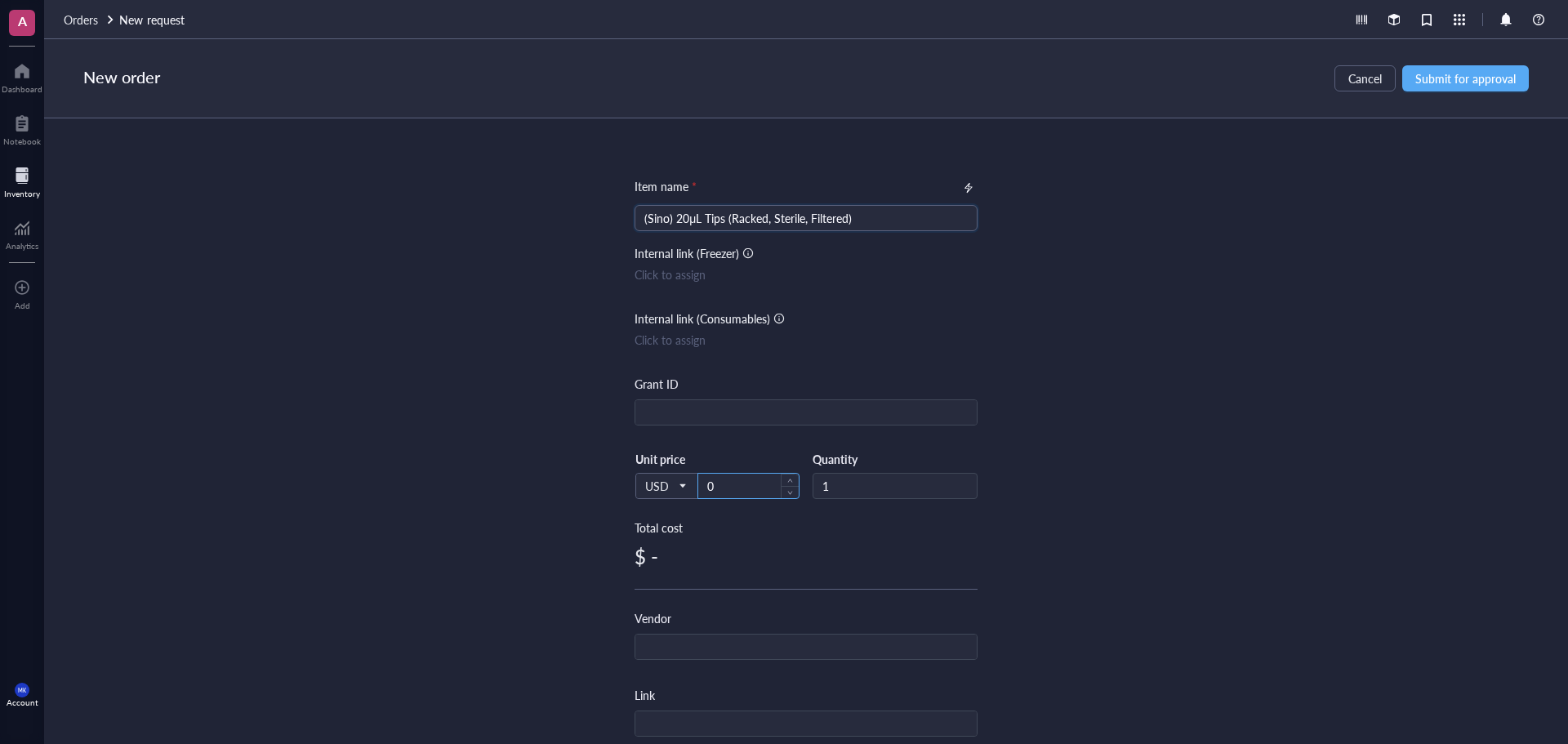 type on "(Sino) 20μL Tips (Racked, Sterile, Filtered)" 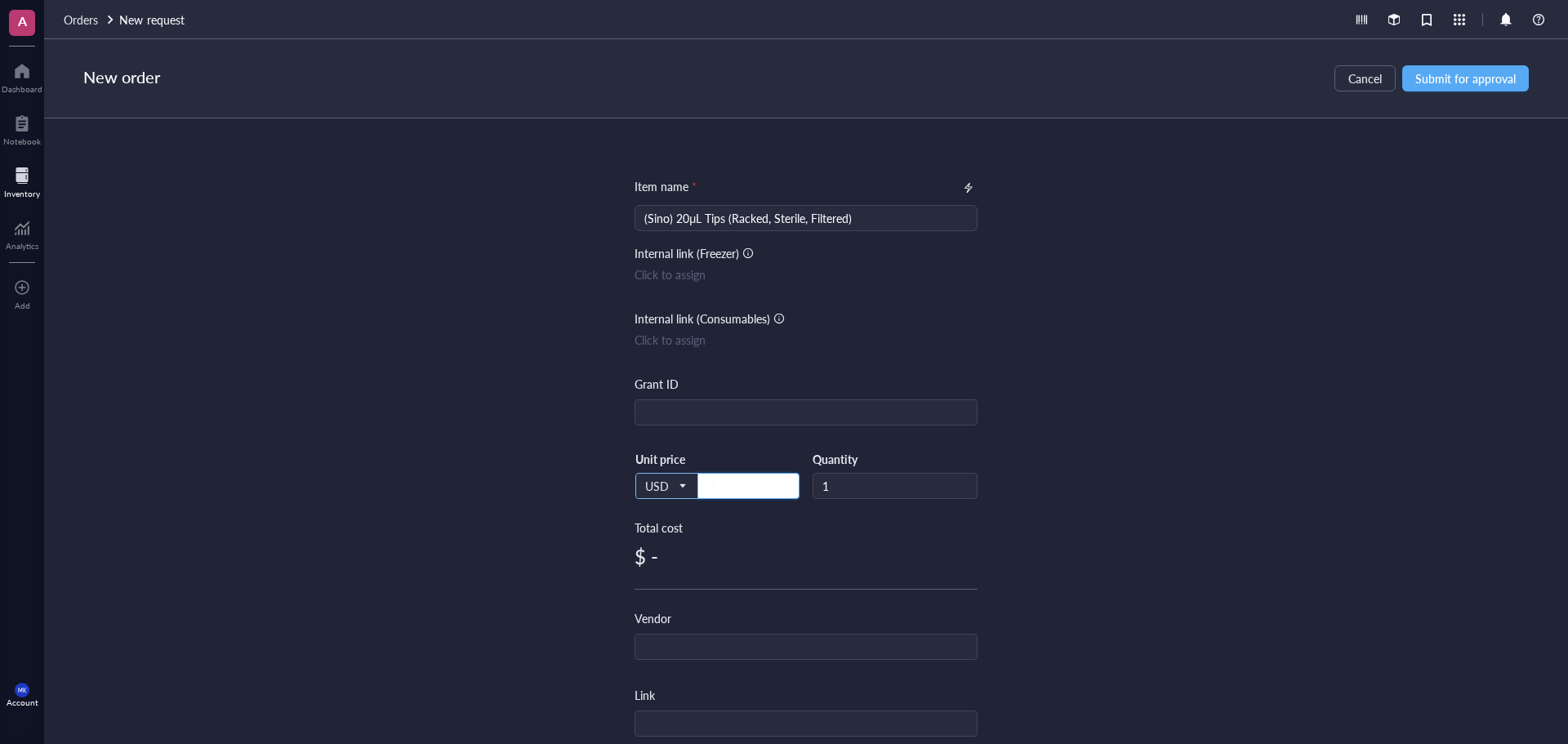 drag, startPoint x: 746, startPoint y: 483, endPoint x: 687, endPoint y: 483, distance: 59 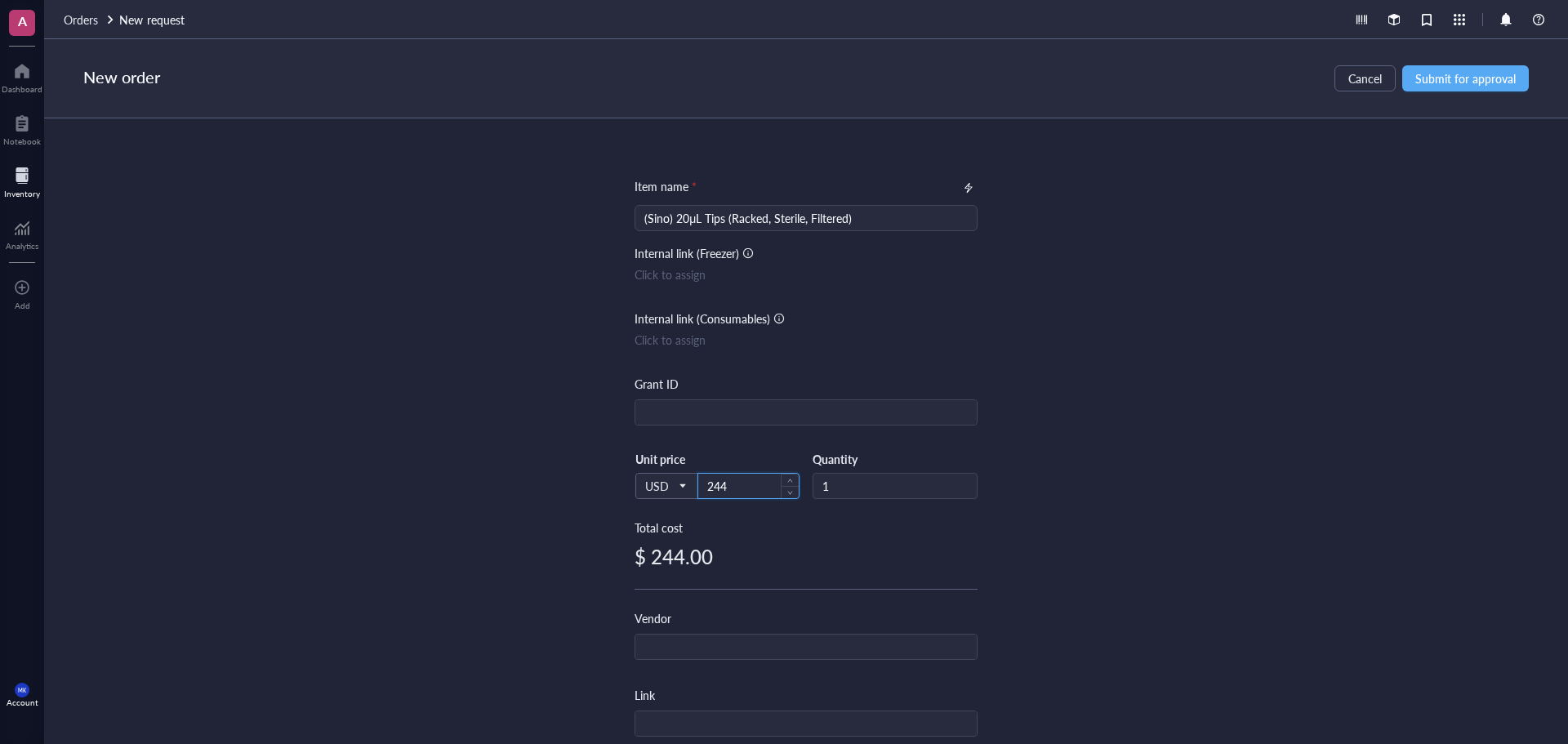 click on "244" at bounding box center (748, 486) 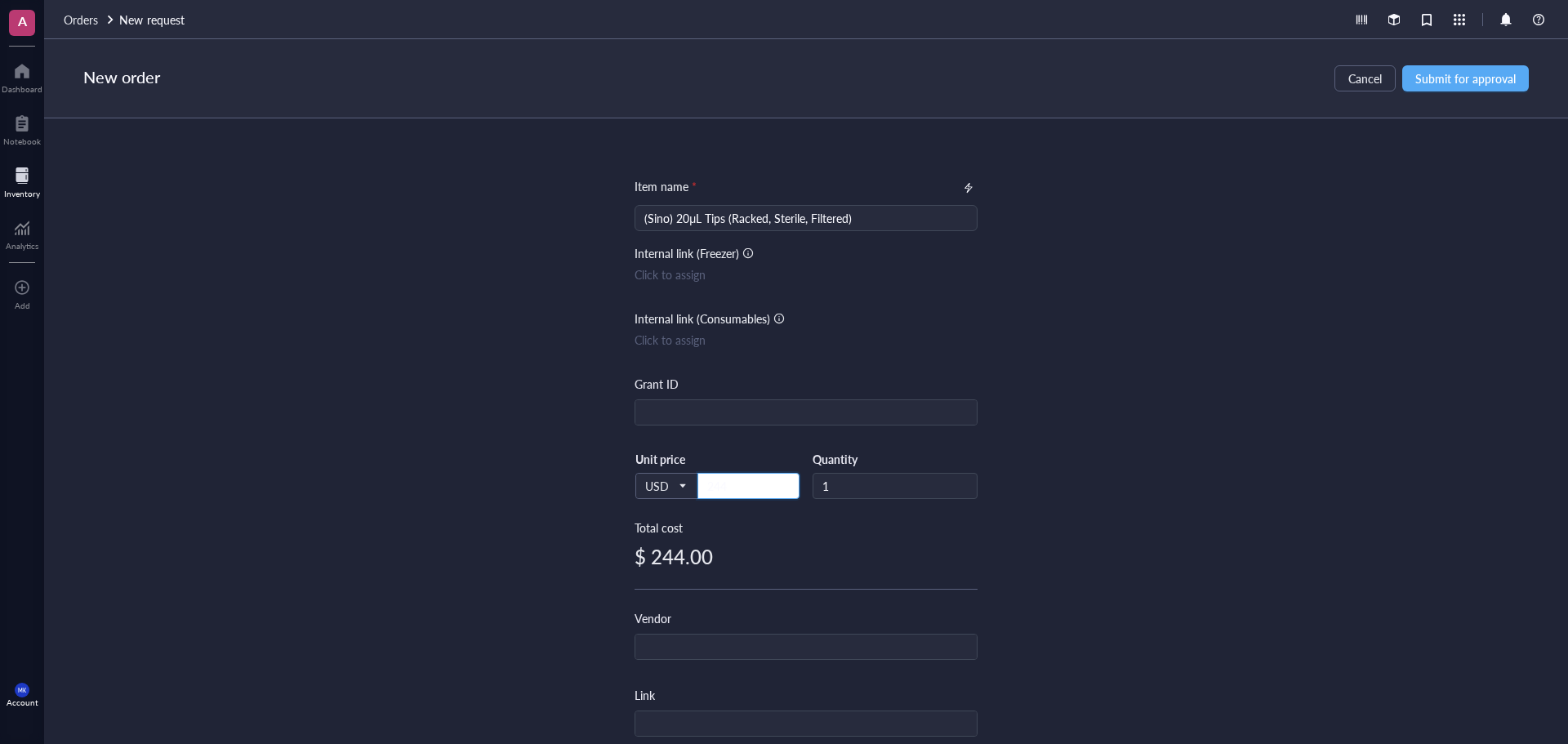 type on "244" 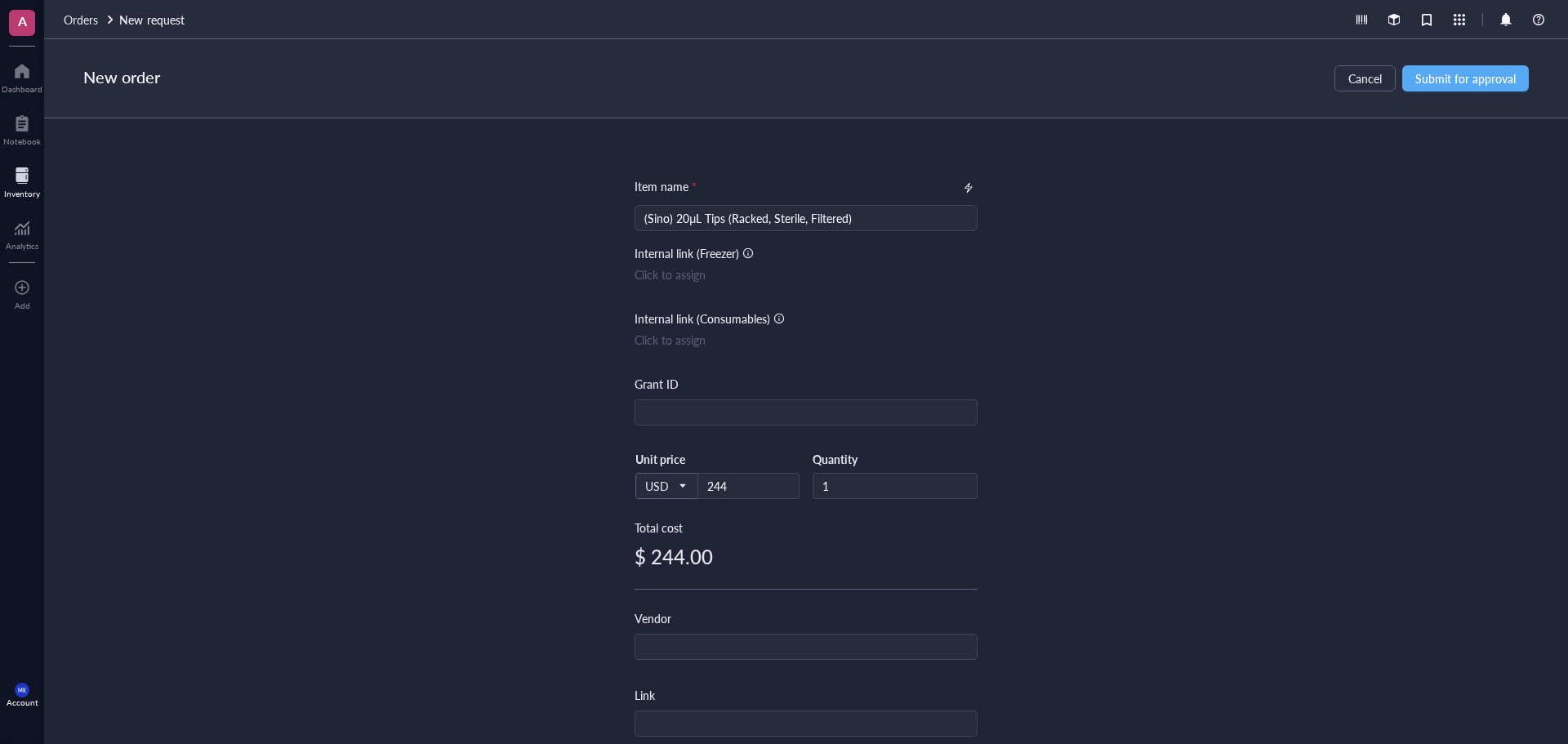click on "Item name    * (Sino) 20μL Tips (Racked, Sterile, Filtered) Internal link (Freezer) Click to assign Internal link (Consumables) Click to assign Grant ID USD Unit price 244 Quantity 1 Total cost $   244.00 Vendor Link Reference Catalog # Lot # Concentration Vol / Mass Notes" at bounding box center (806, 431) 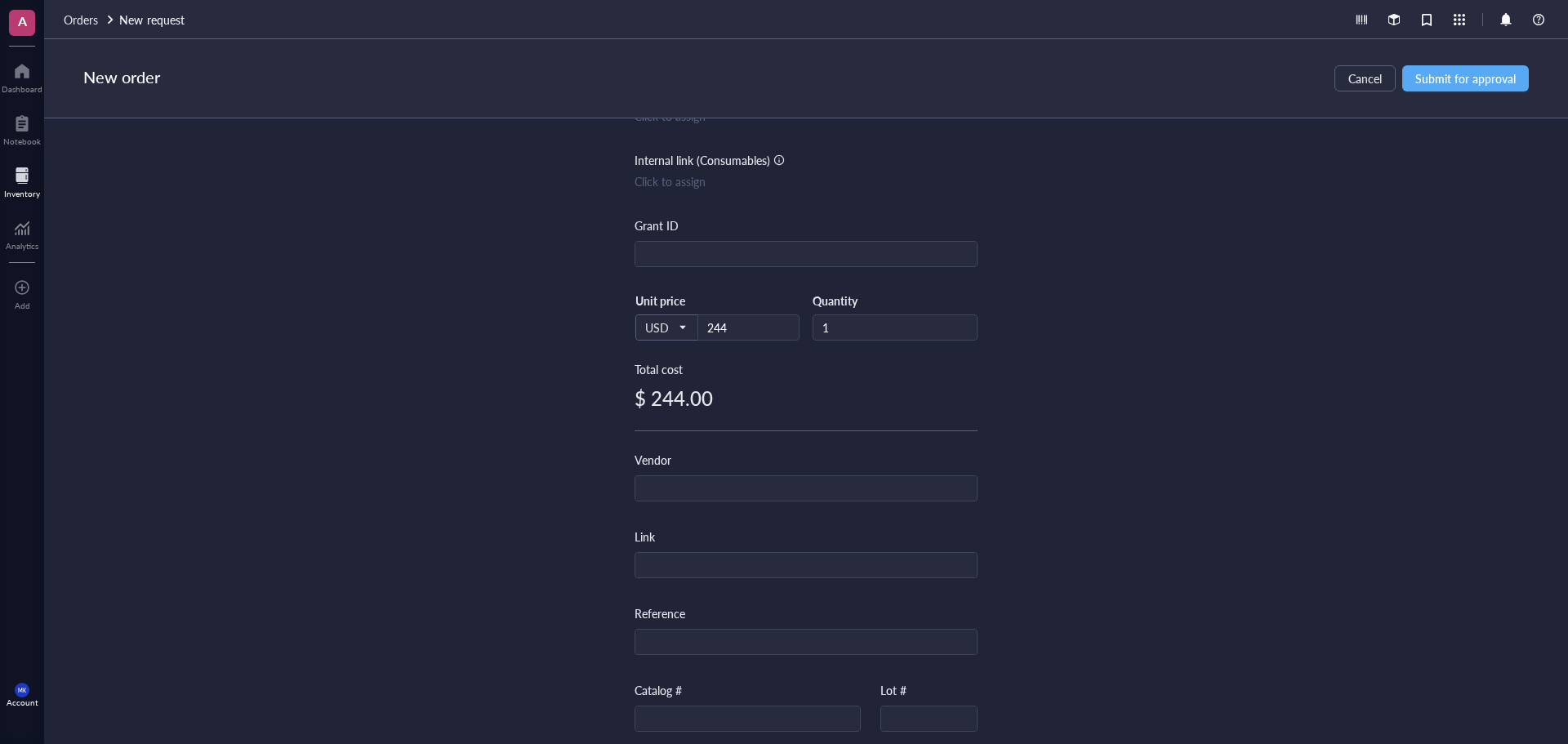 scroll, scrollTop: 245, scrollLeft: 0, axis: vertical 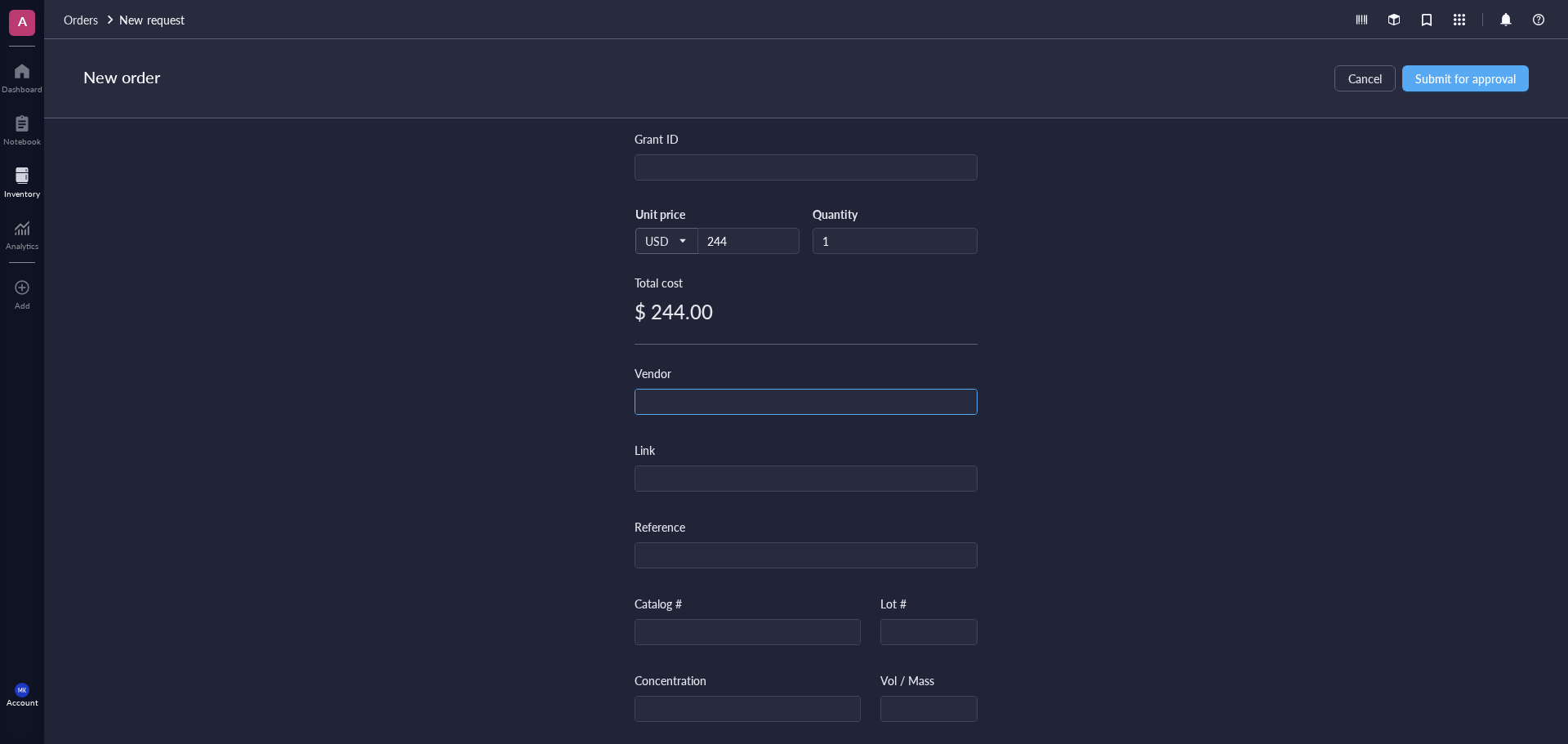 click at bounding box center (806, 403) 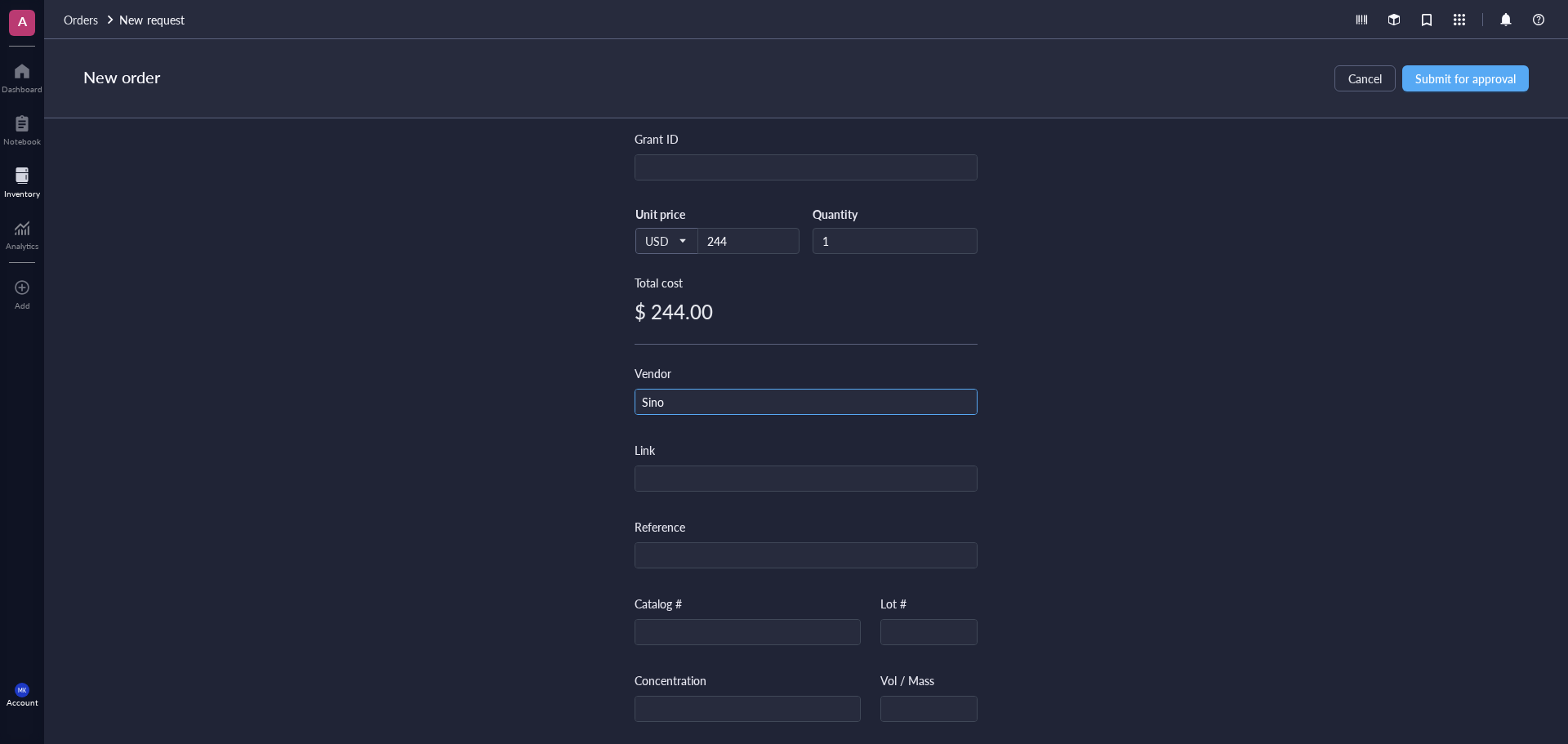 type on "Sino" 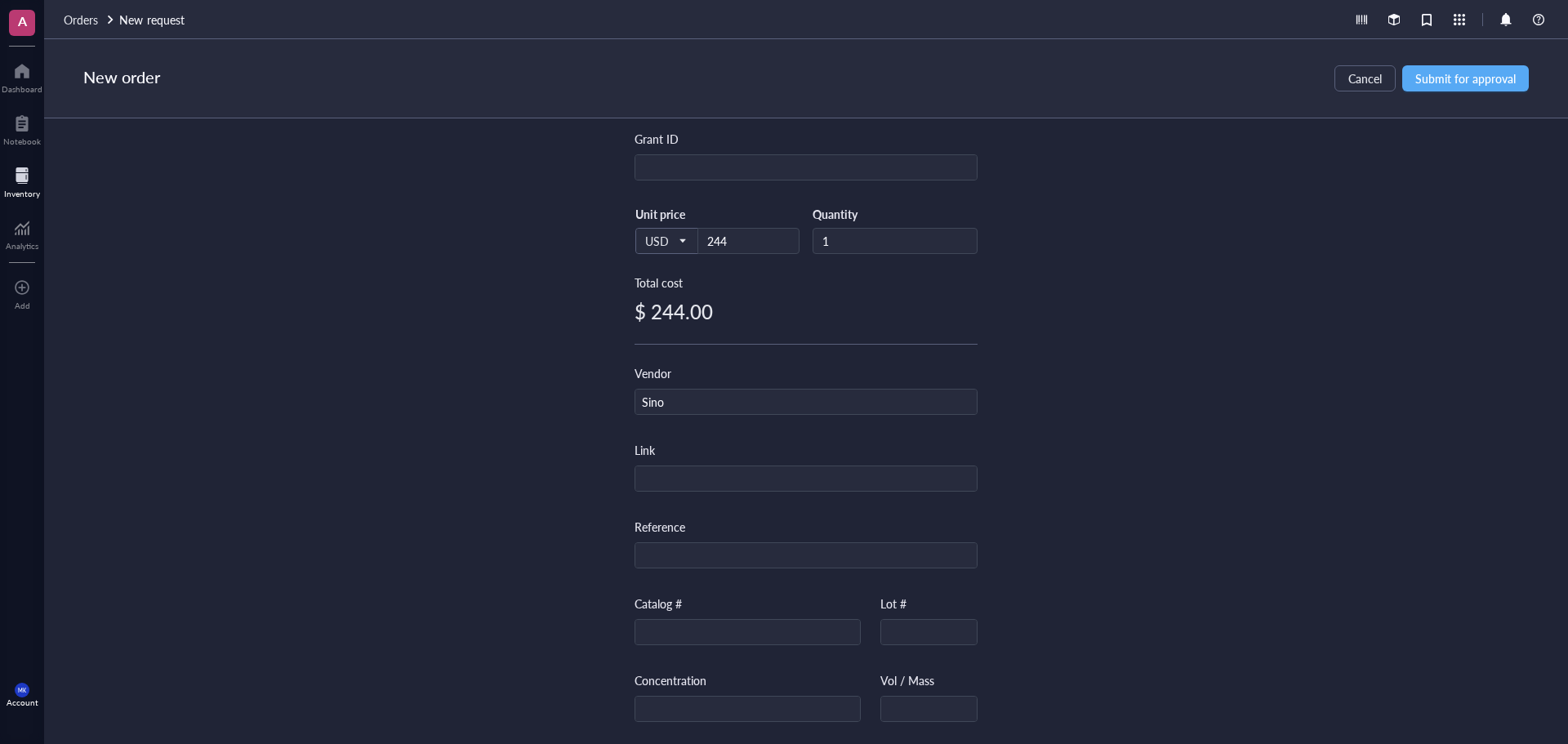click on "Catalog #" at bounding box center [747, 620] 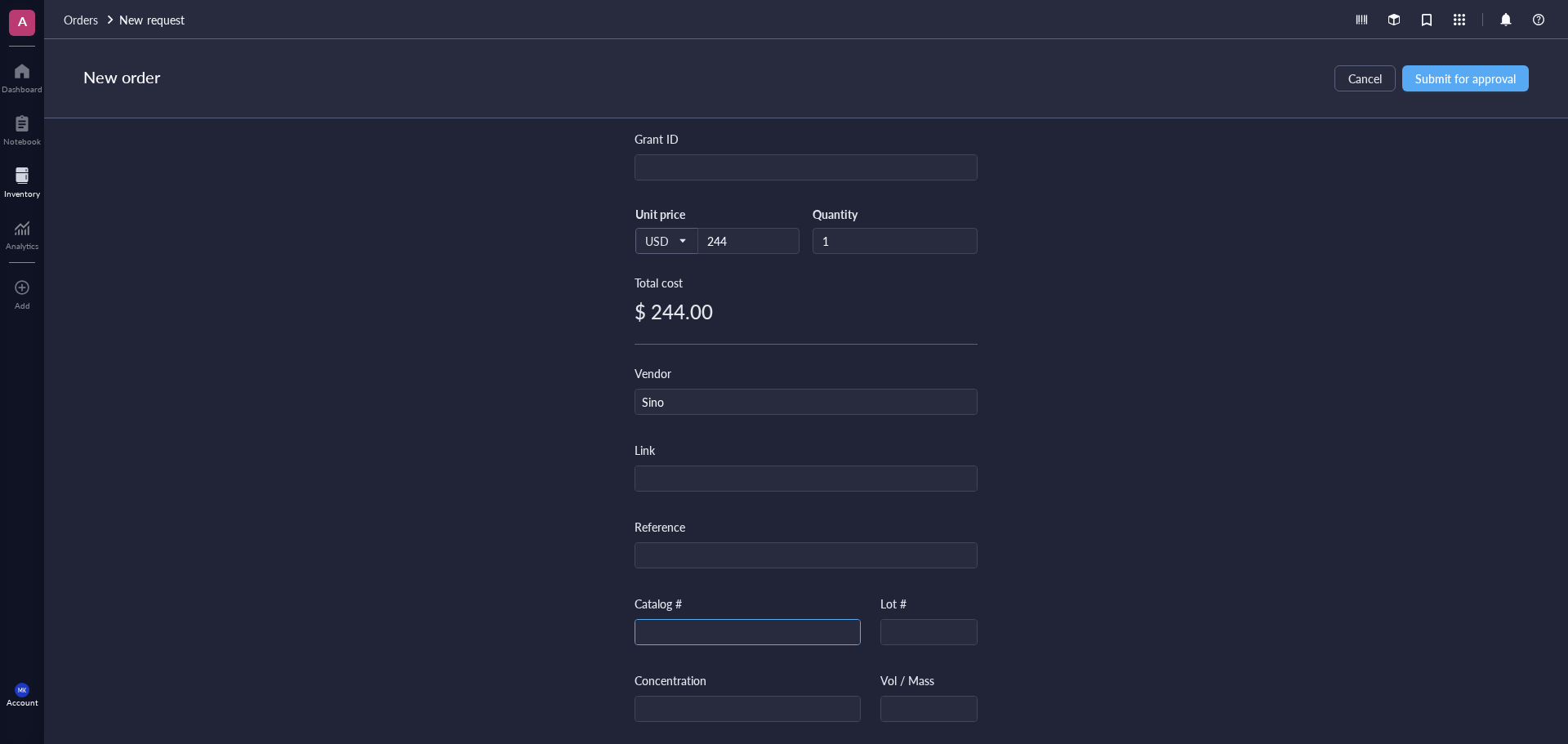 click at bounding box center [747, 633] 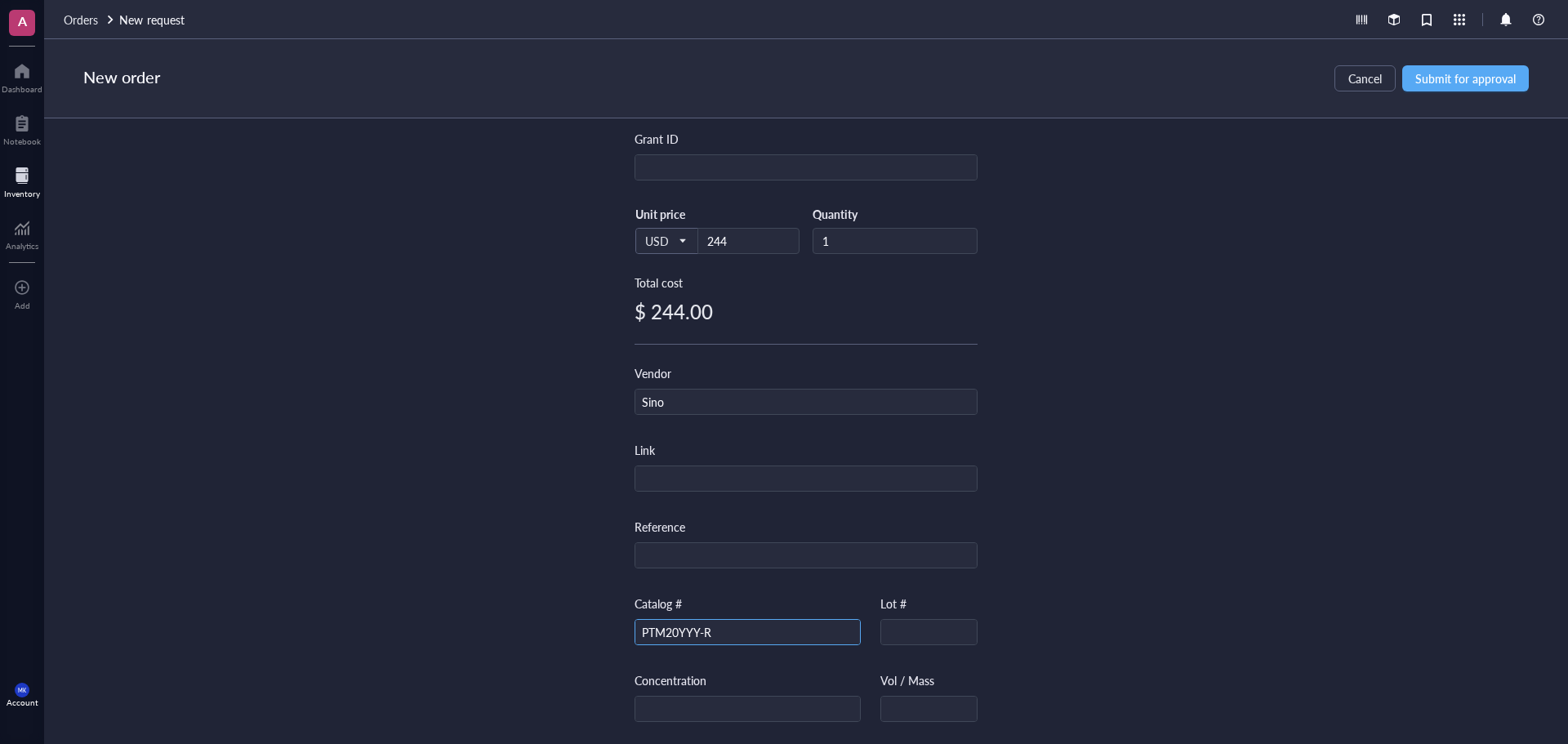 type on "PTM20YYY-R" 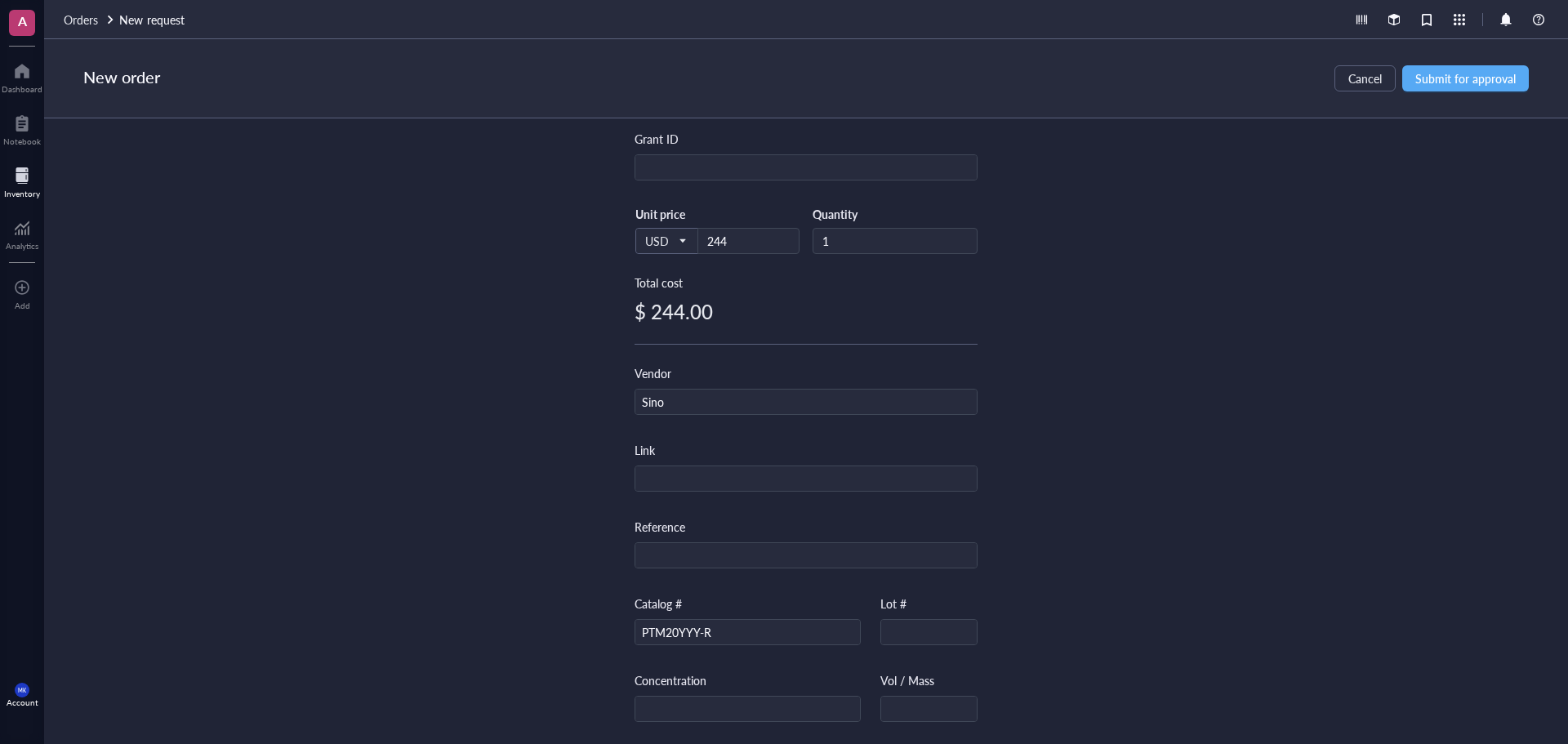 click on "Item name    * (Sino) 20μL Tips (Racked, Sterile, Filtered) Internal link (Freezer) Click to assign Internal link (Consumables) Click to assign Grant ID USD Unit price 244 Quantity 1 Total cost $   244.00 Vendor Sino Link Reference Catalog # PTM20YYY-R Lot # Concentration Vol / Mass Notes" at bounding box center (806, 431) 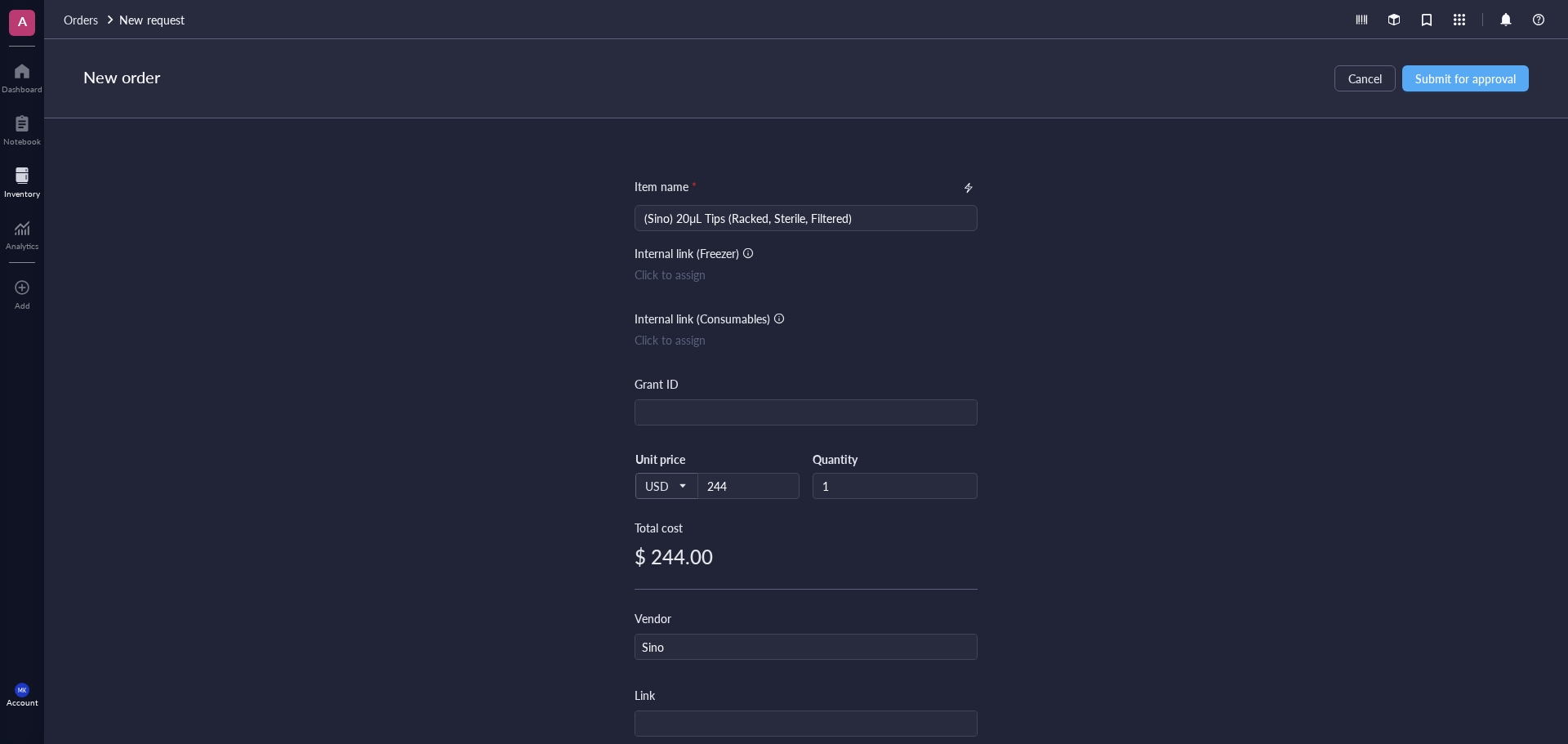 drag, startPoint x: 668, startPoint y: 212, endPoint x: 575, endPoint y: 216, distance: 93.08598 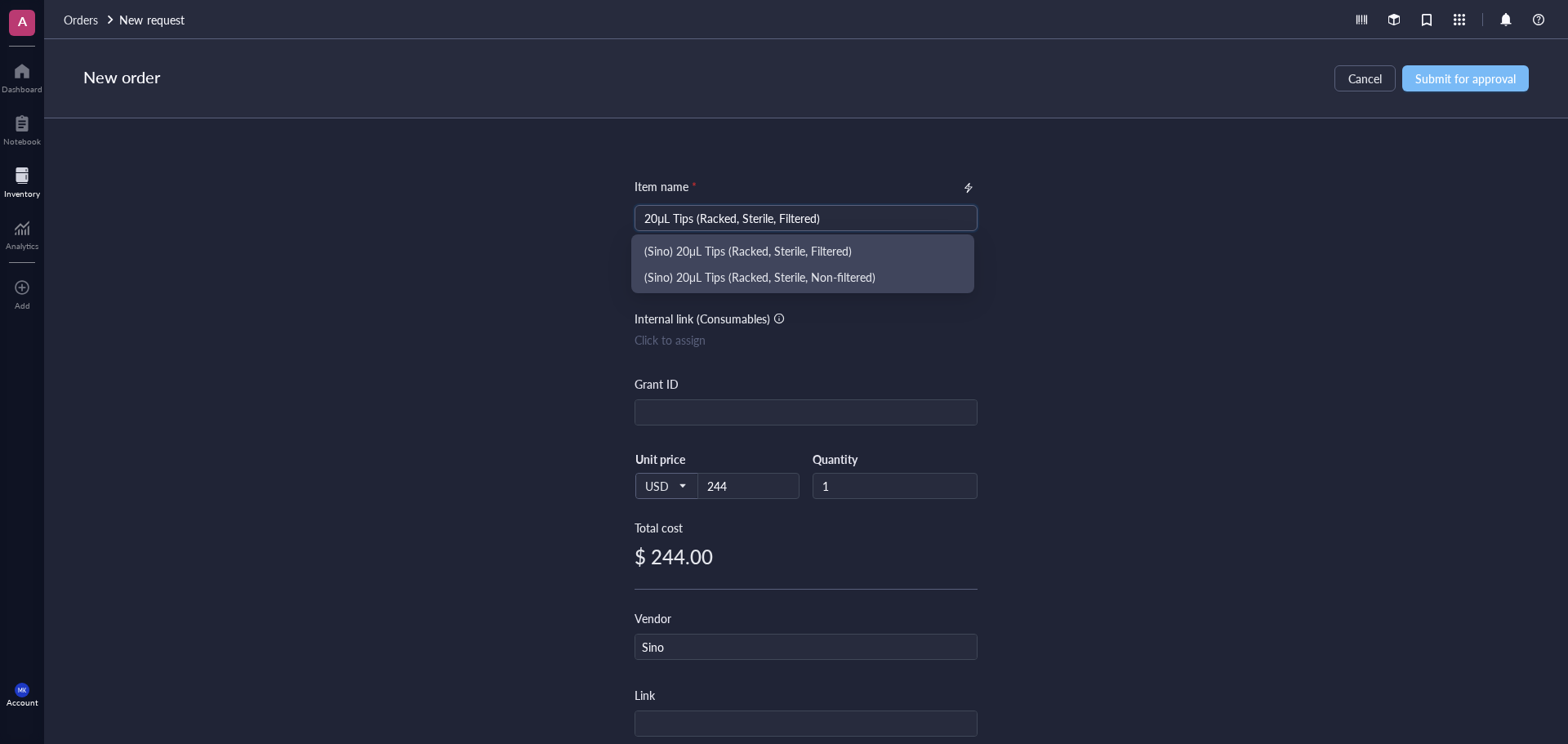 type on "20μL Tips (Racked, Sterile, Filtered)" 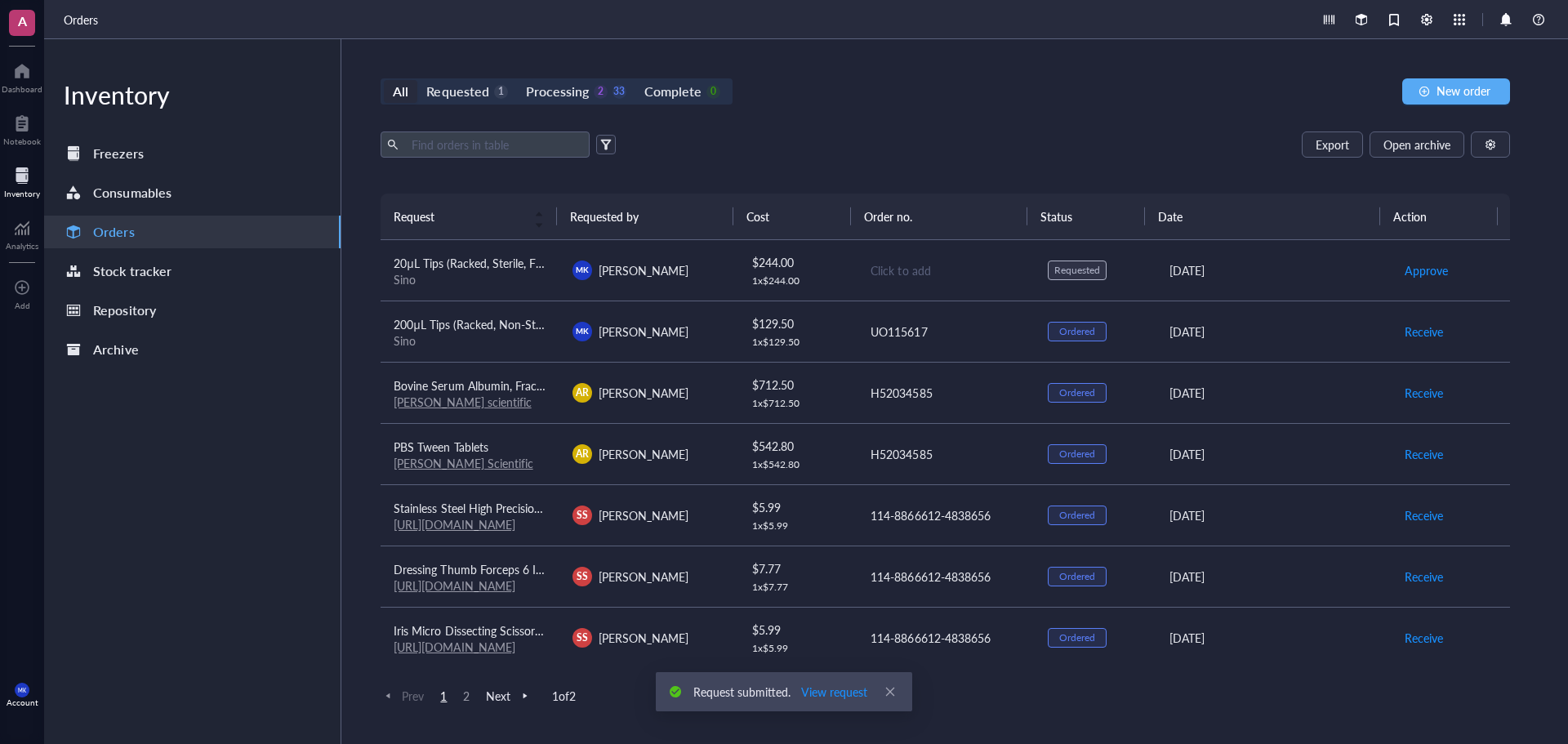 click on "Export Open archive Requester Requested on Source / Vendor Last updated" at bounding box center (945, 163) 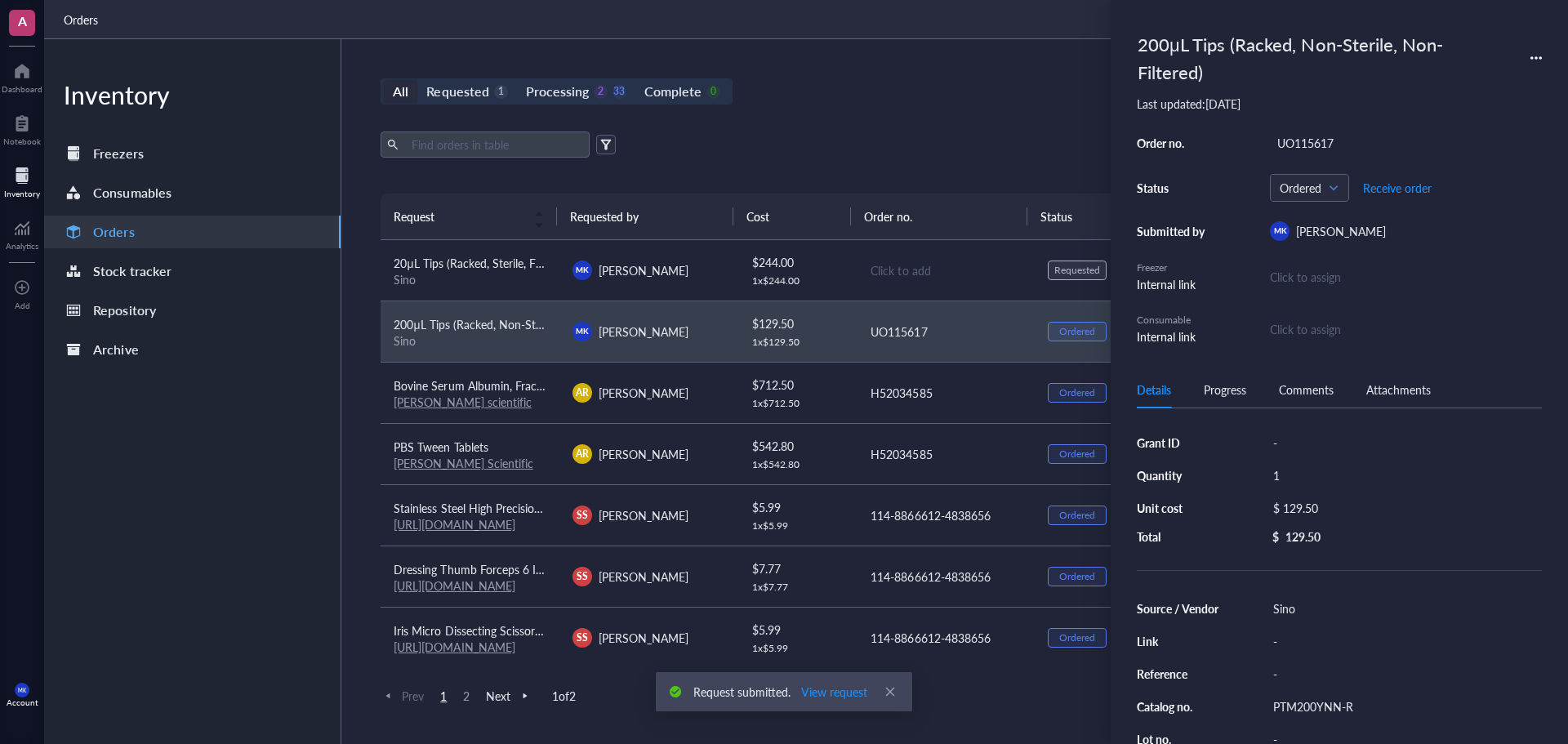 click on "[PERSON_NAME] [PERSON_NAME]" at bounding box center [648, 270] 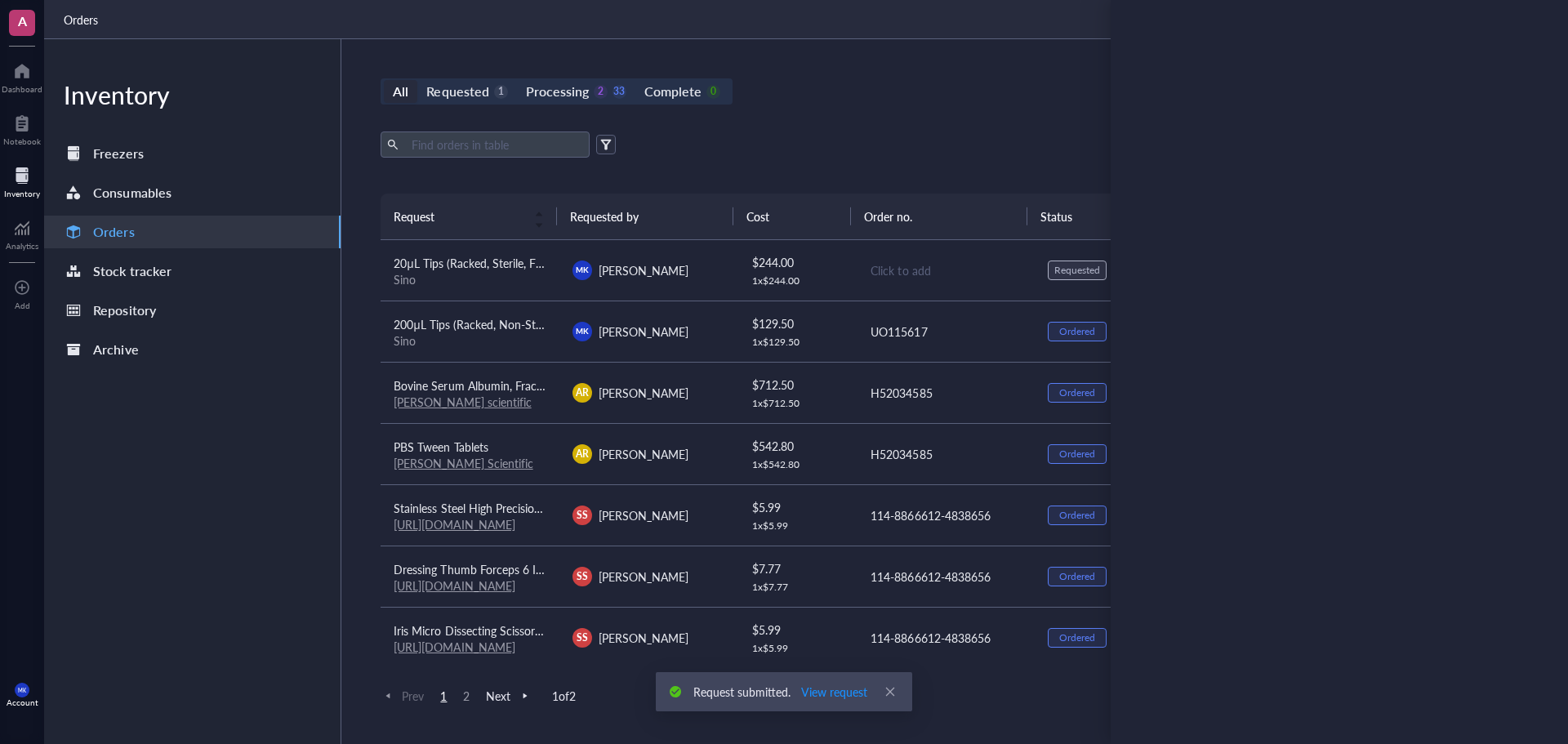 click on "Export Open archive" at bounding box center (945, 145) 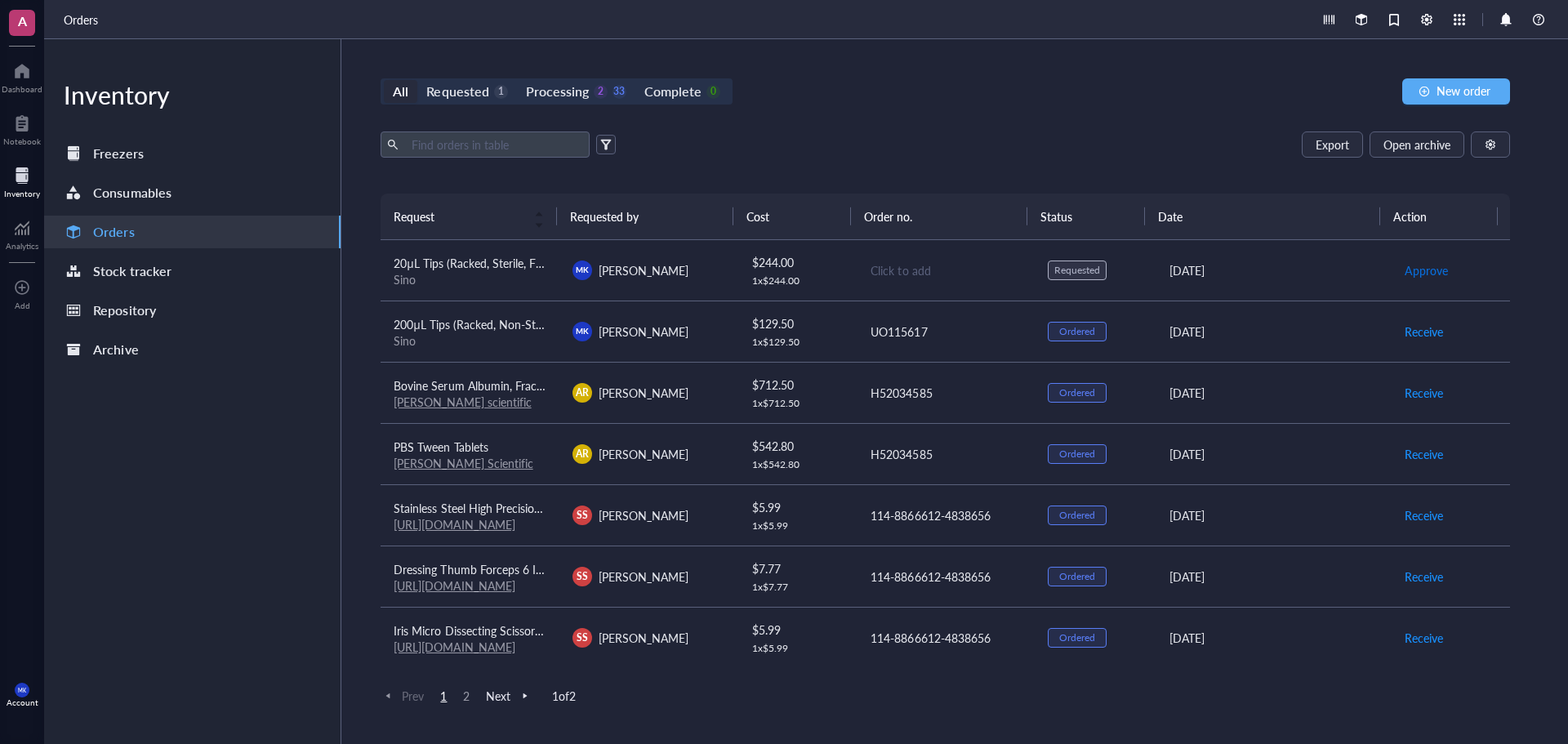 click on "Approve" at bounding box center (1426, 270) 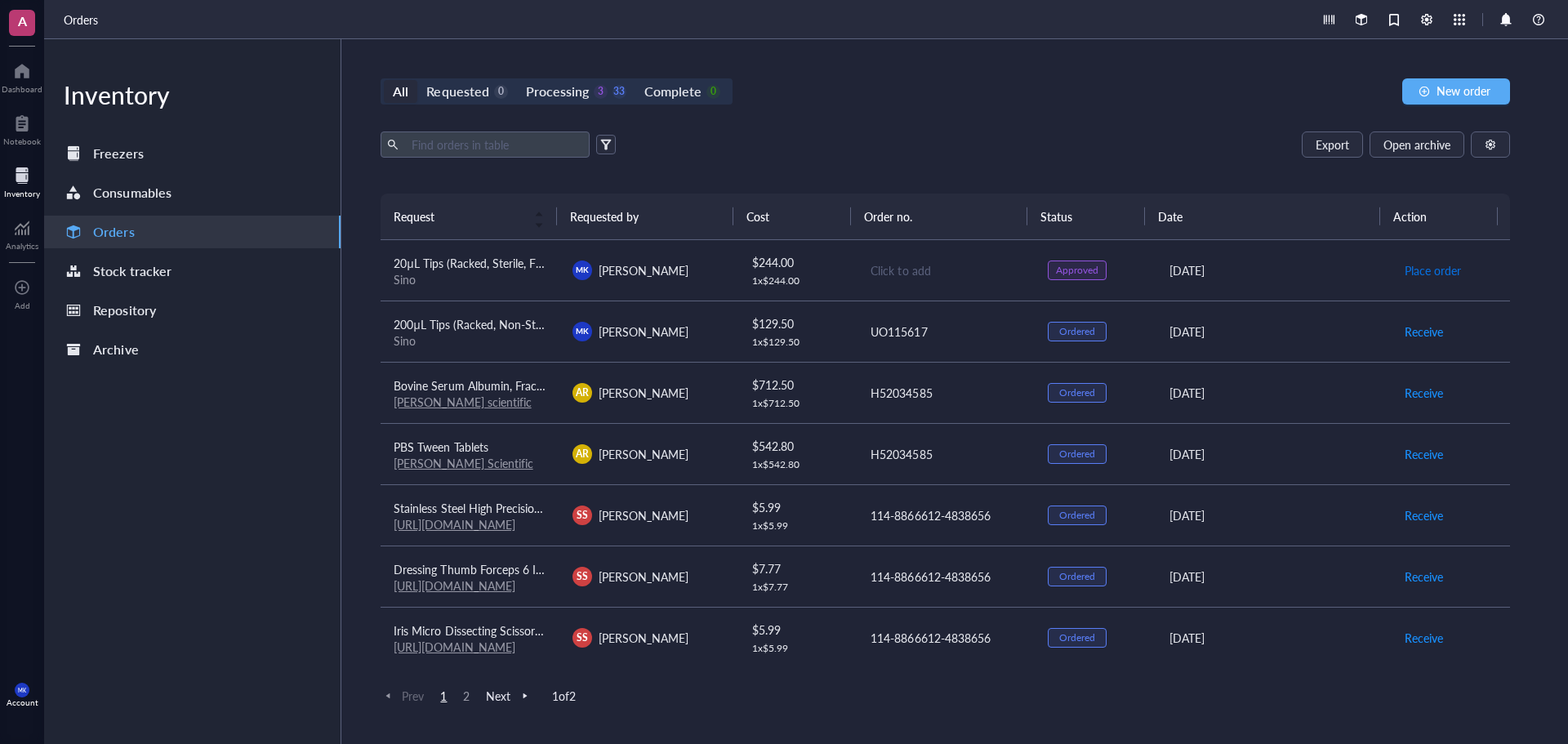 click on "Place order" at bounding box center (1432, 270) 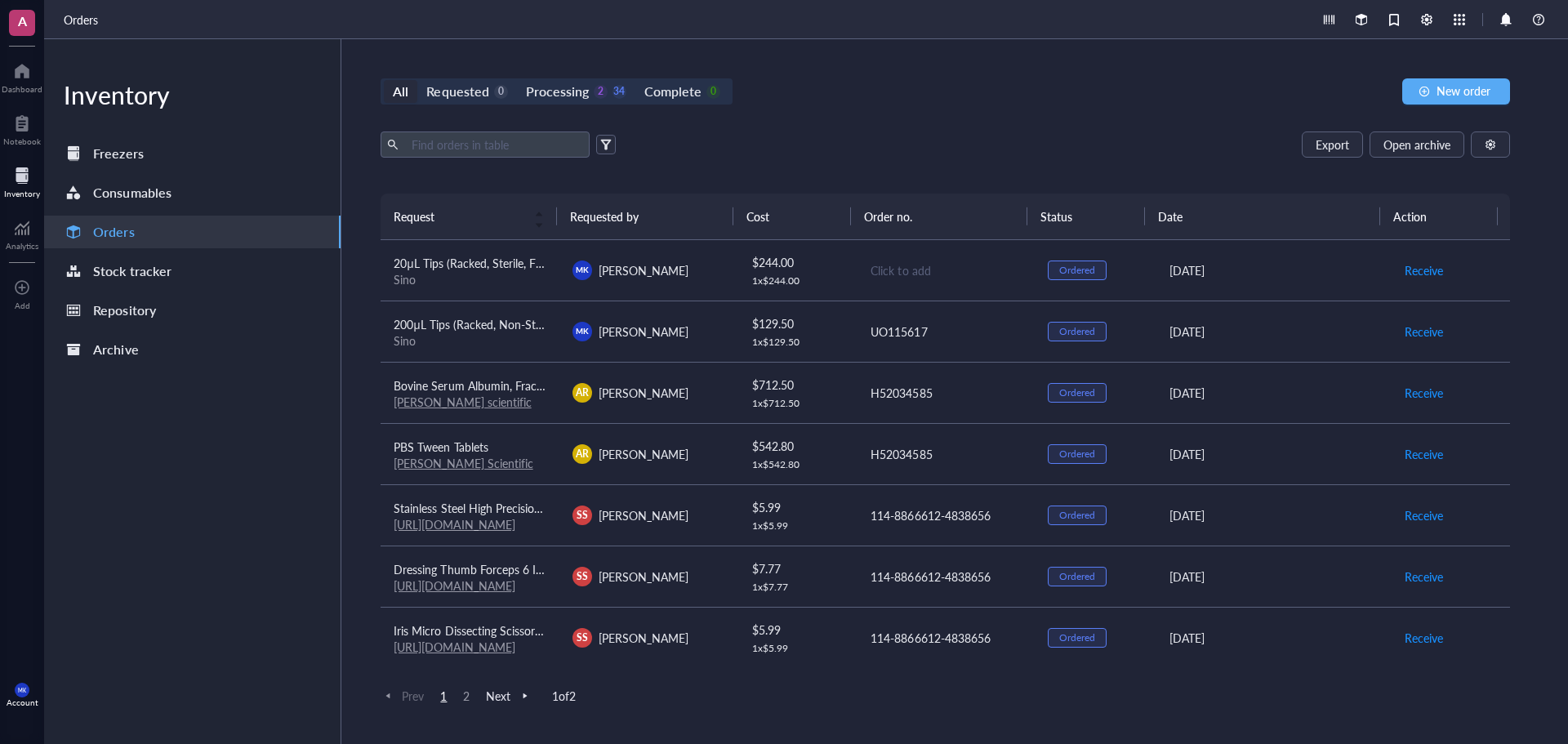 click on "Click to add" at bounding box center (946, 270) 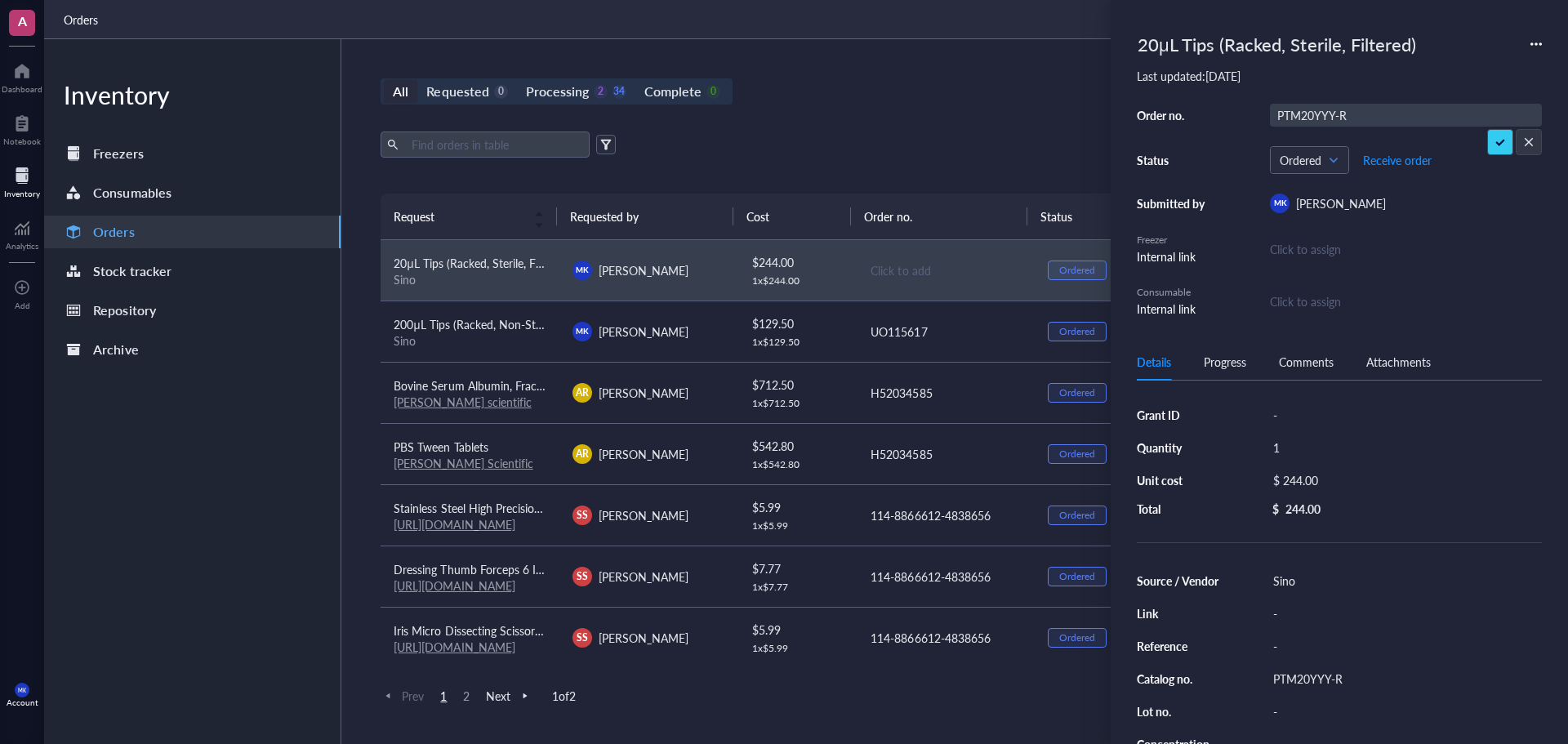 type on "PTM20YYY-R\" 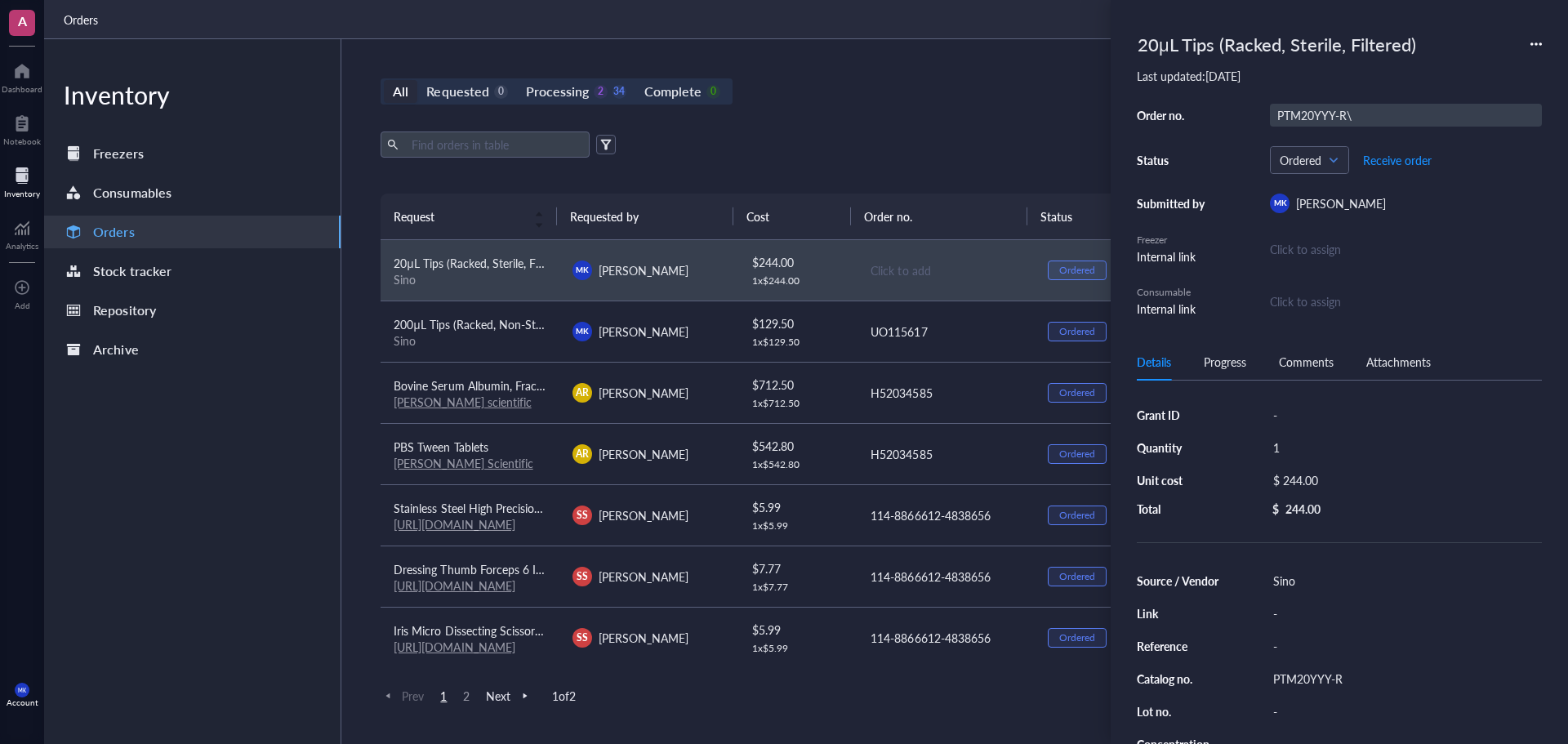 click on "PTM20YYY-R\" at bounding box center [1405, 115] 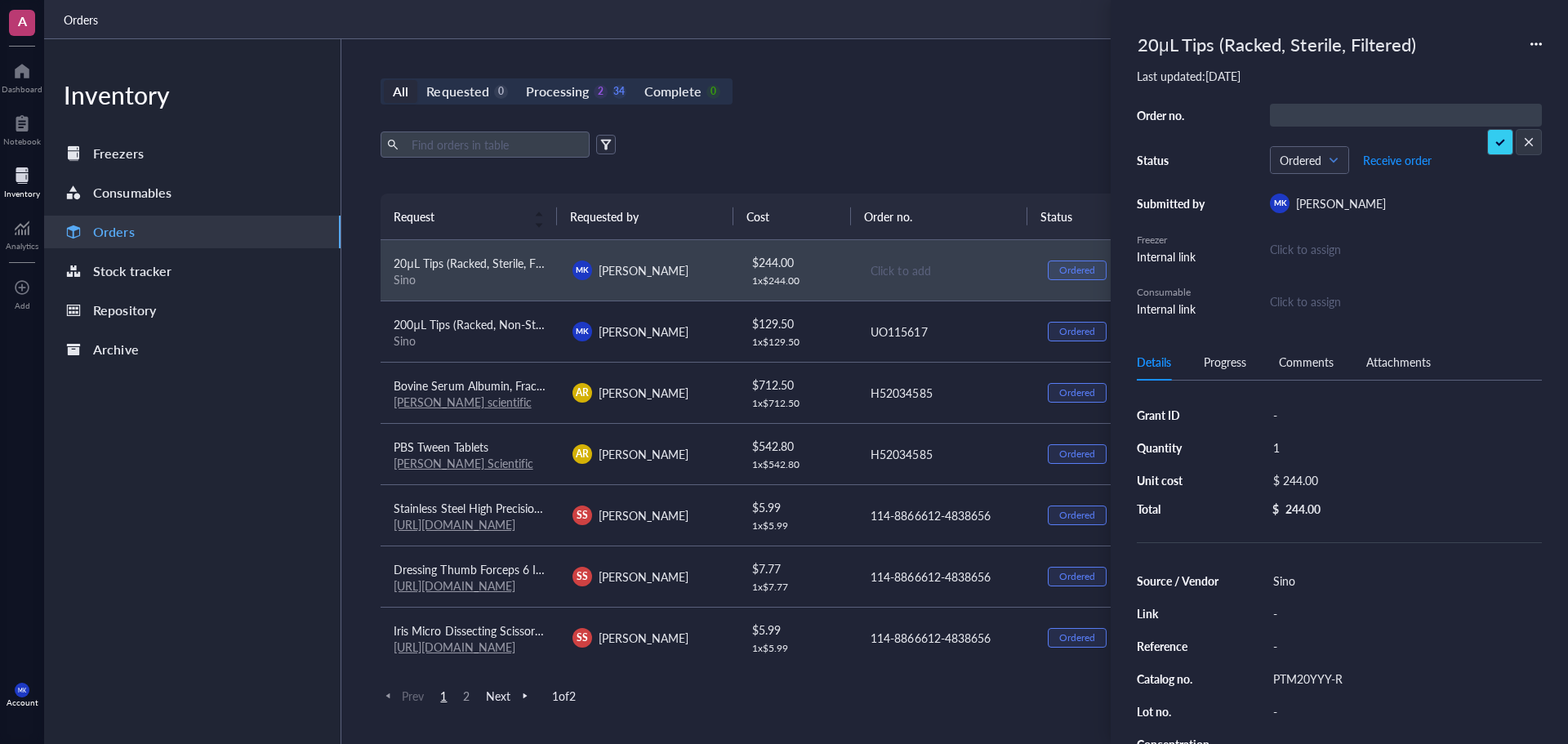 type on "UO115617" 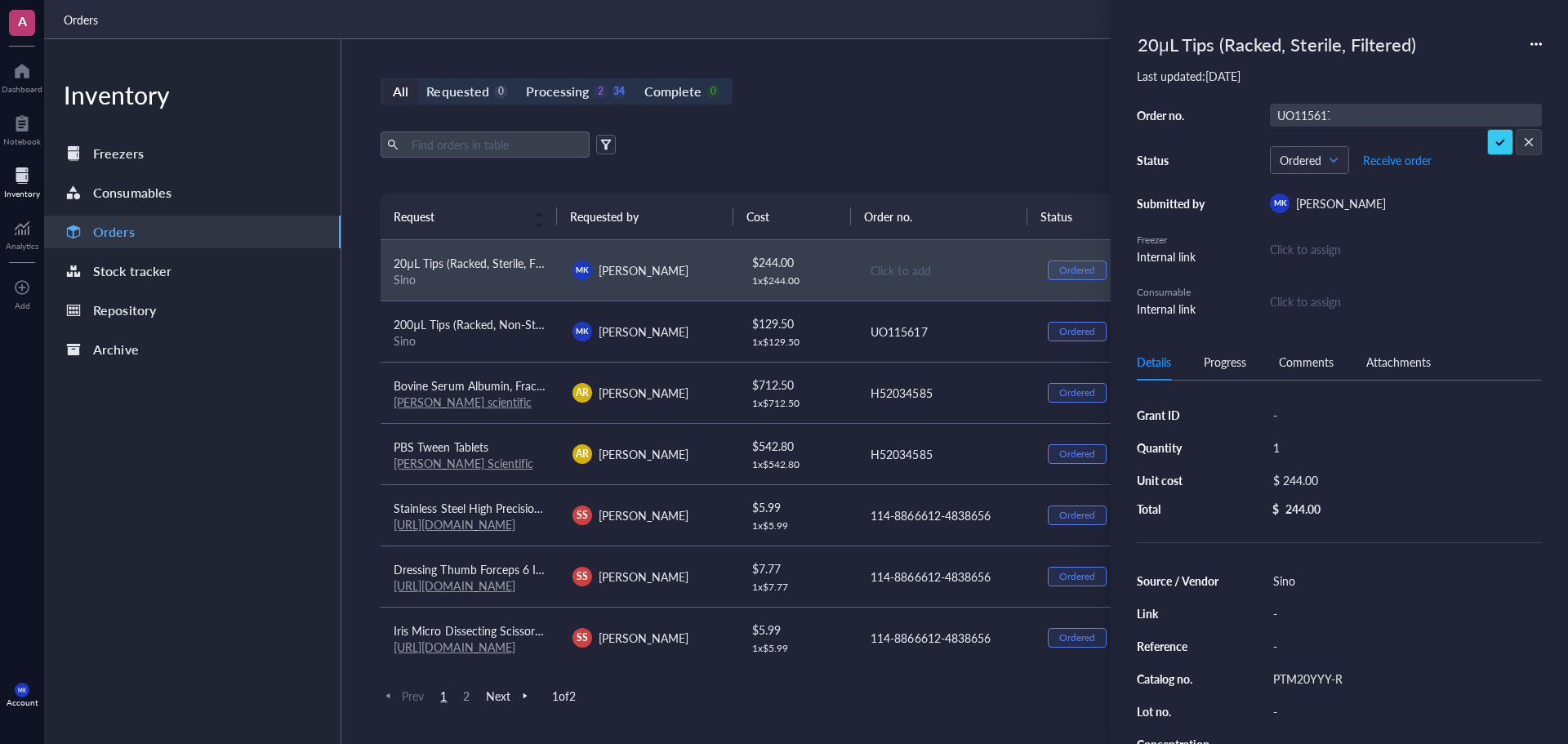 scroll, scrollTop: 0, scrollLeft: 4, axis: horizontal 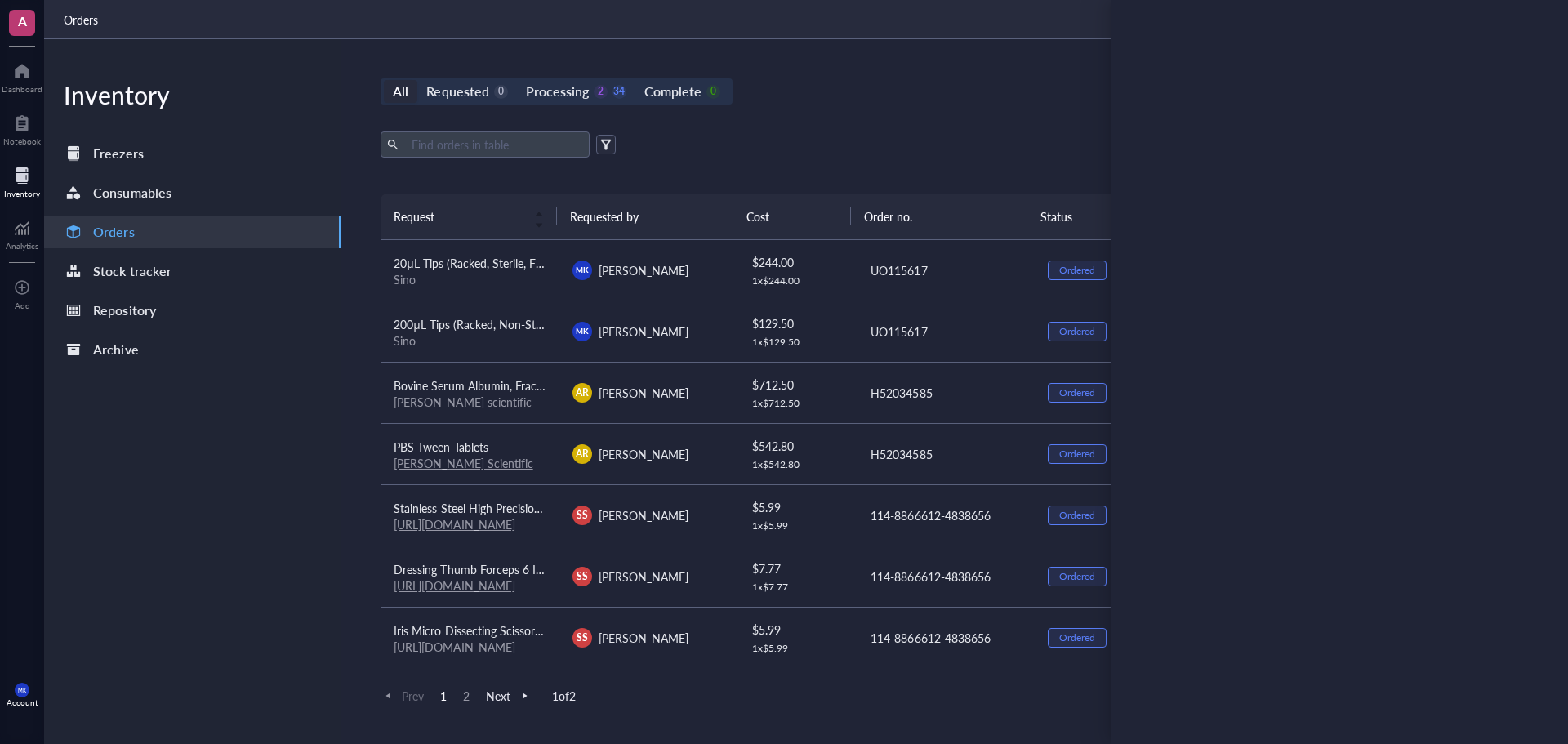 click on "Export Open archive Requester Requested on Source / Vendor Last updated" at bounding box center (945, 163) 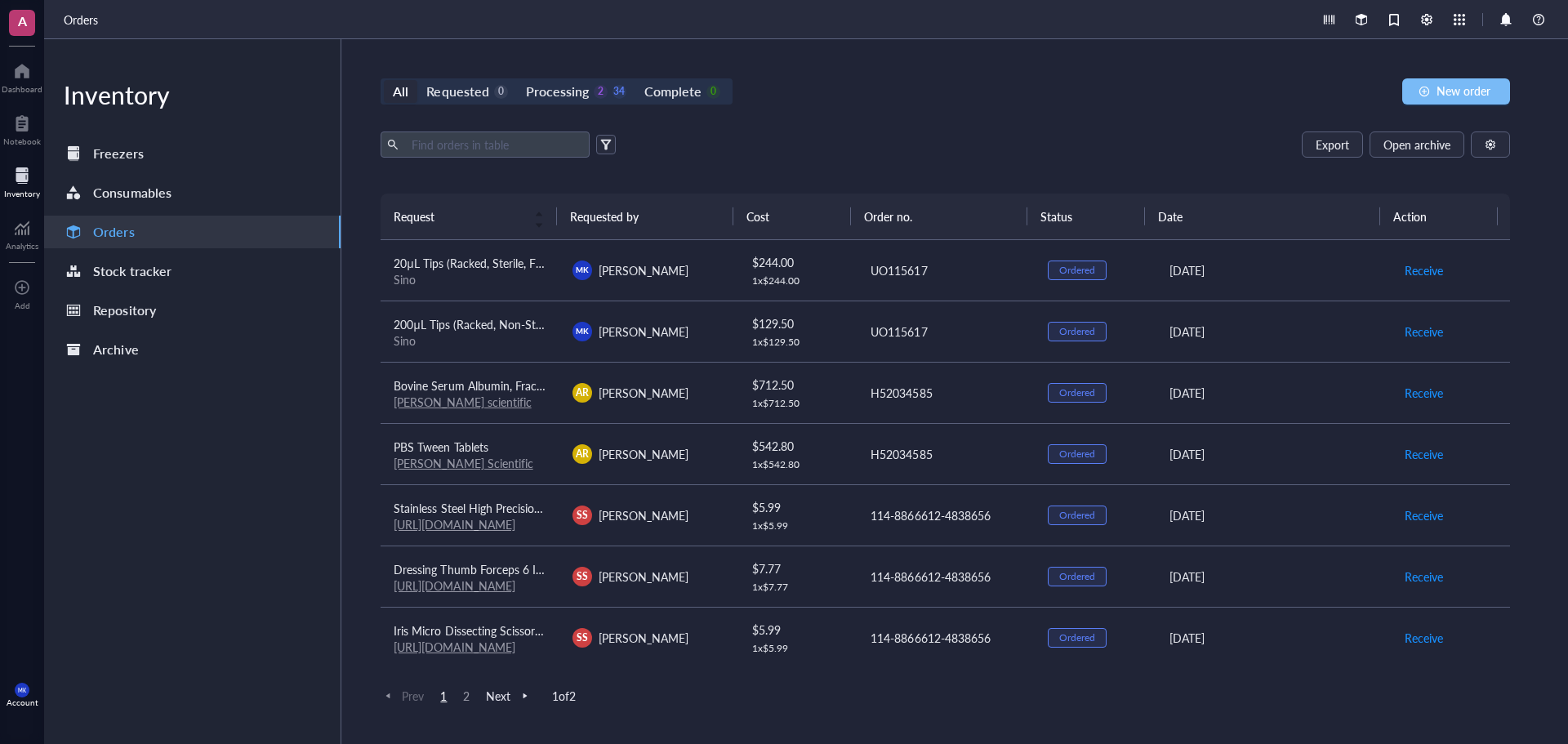 click on "New order" at bounding box center [1456, 91] 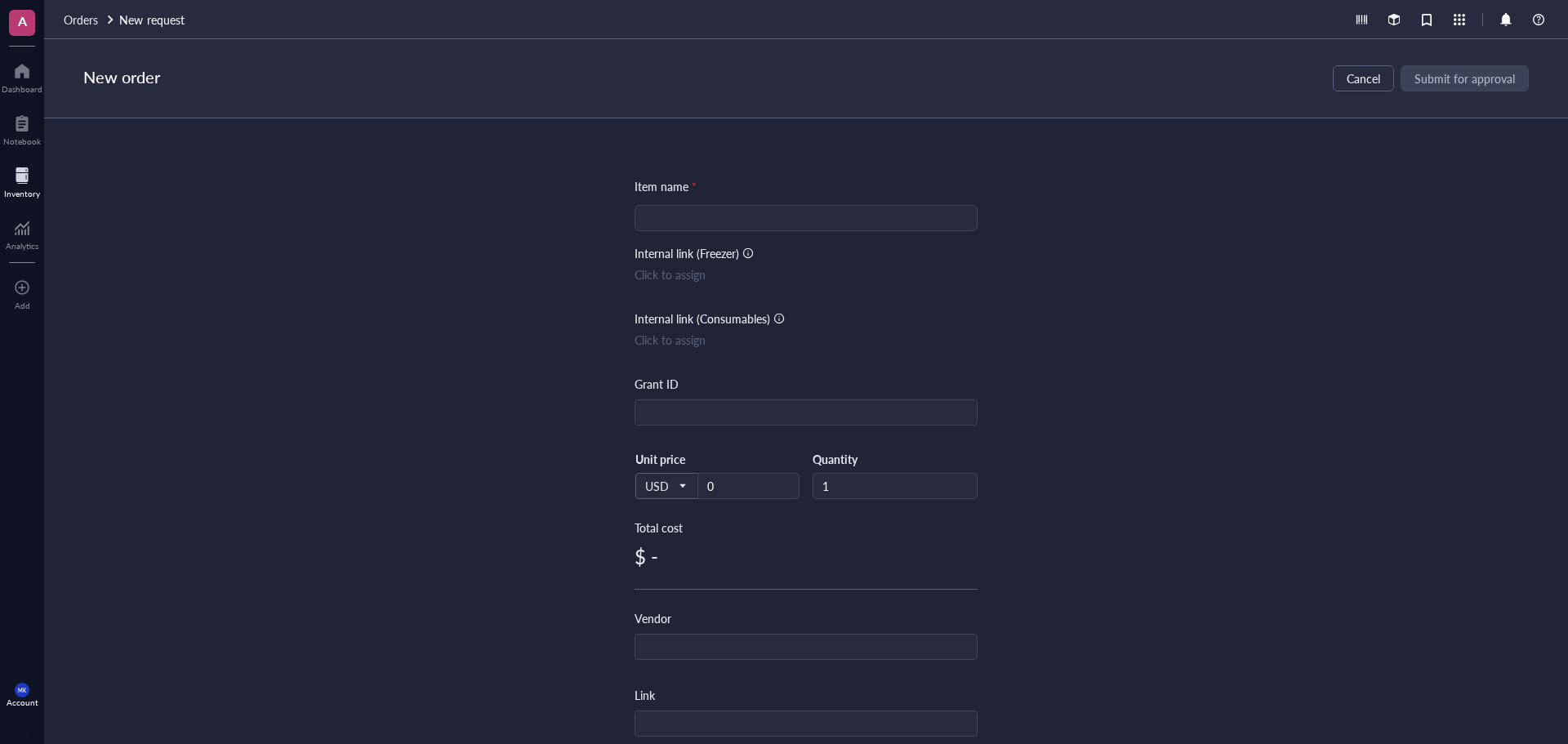 click at bounding box center [806, 218] 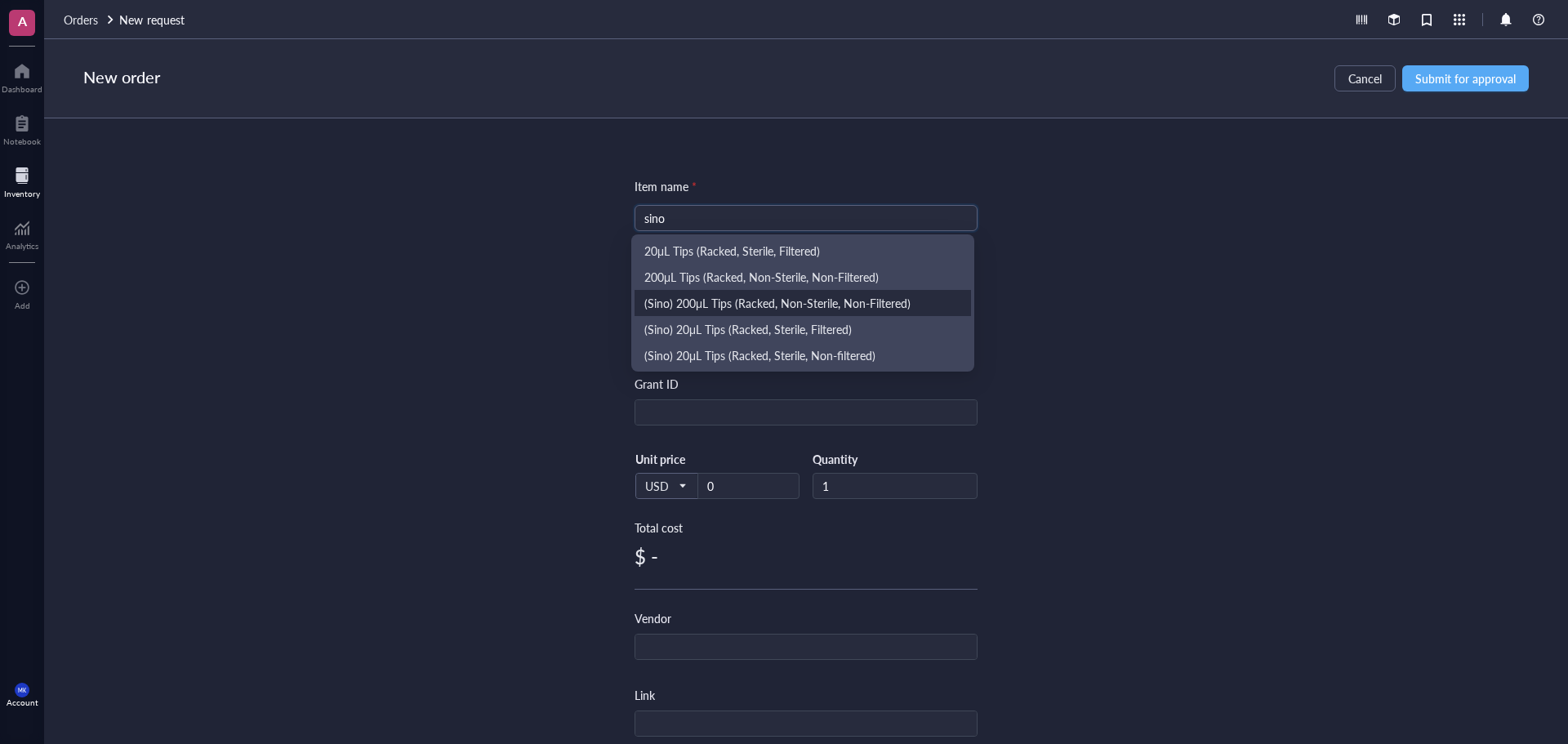 click on "(Sino) 200μL Tips (Racked, Non-Sterile, Non-Filtered)" at bounding box center (803, 303) 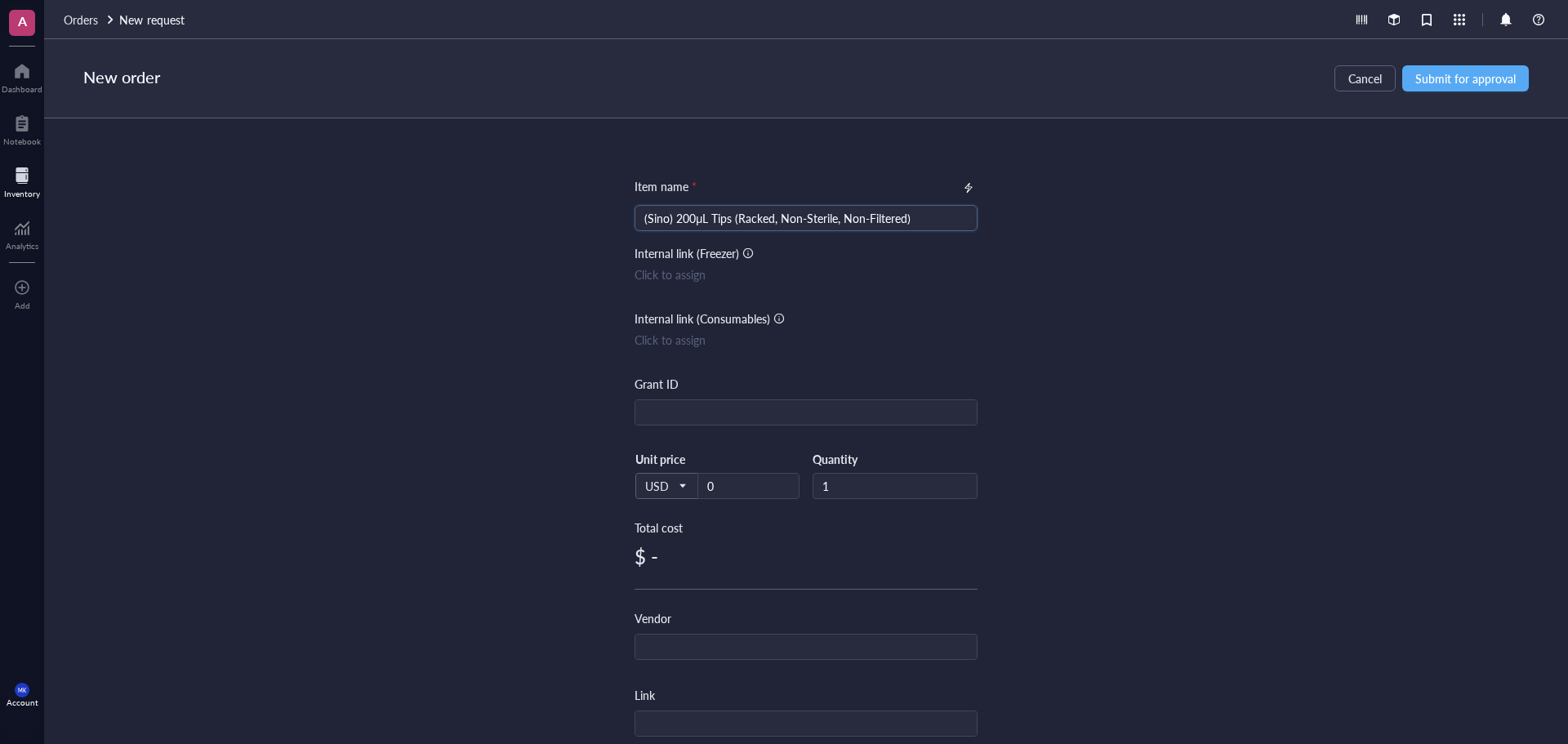 drag, startPoint x: 773, startPoint y: 220, endPoint x: 829, endPoint y: 217, distance: 56.0803 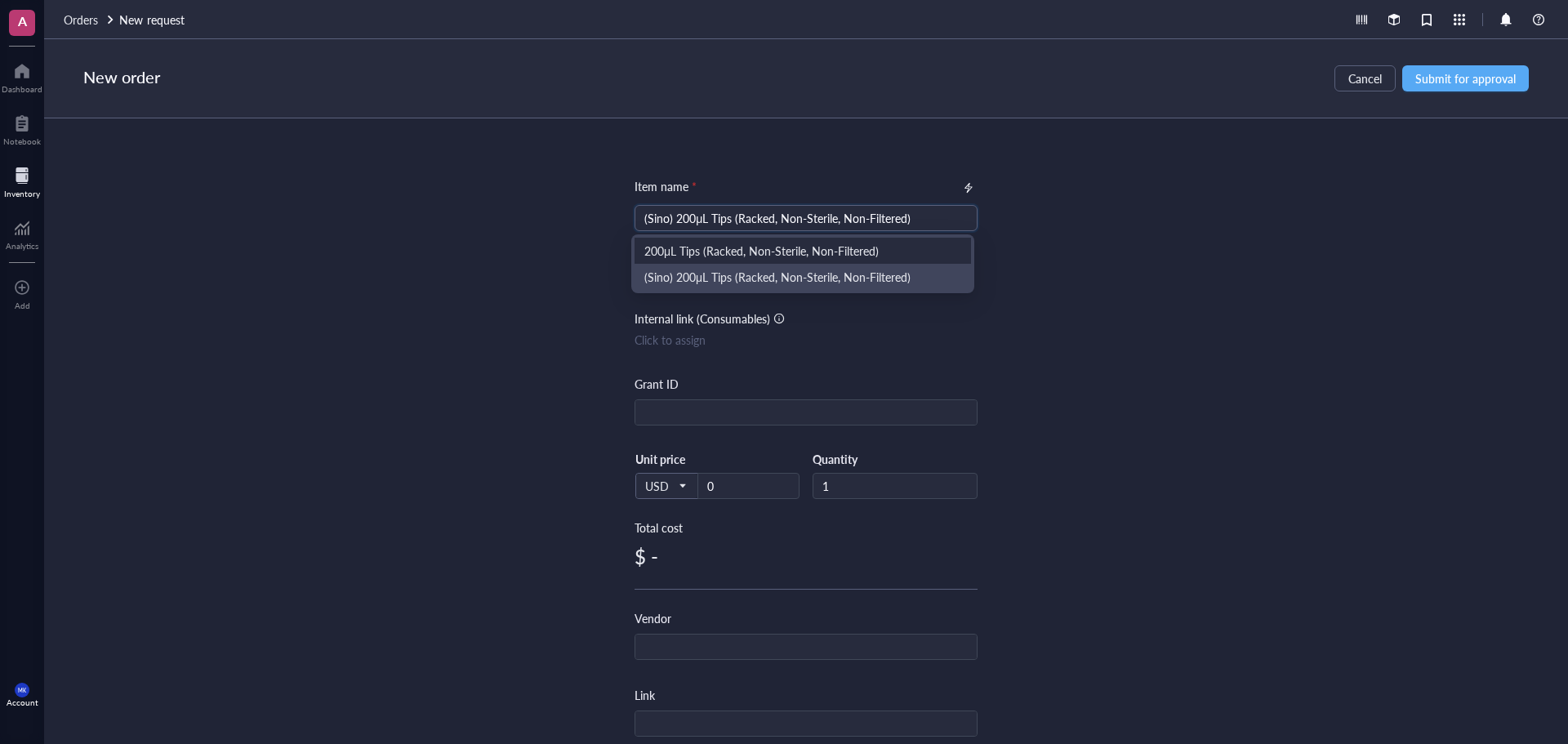 drag, startPoint x: 923, startPoint y: 209, endPoint x: 706, endPoint y: 211, distance: 217.0092 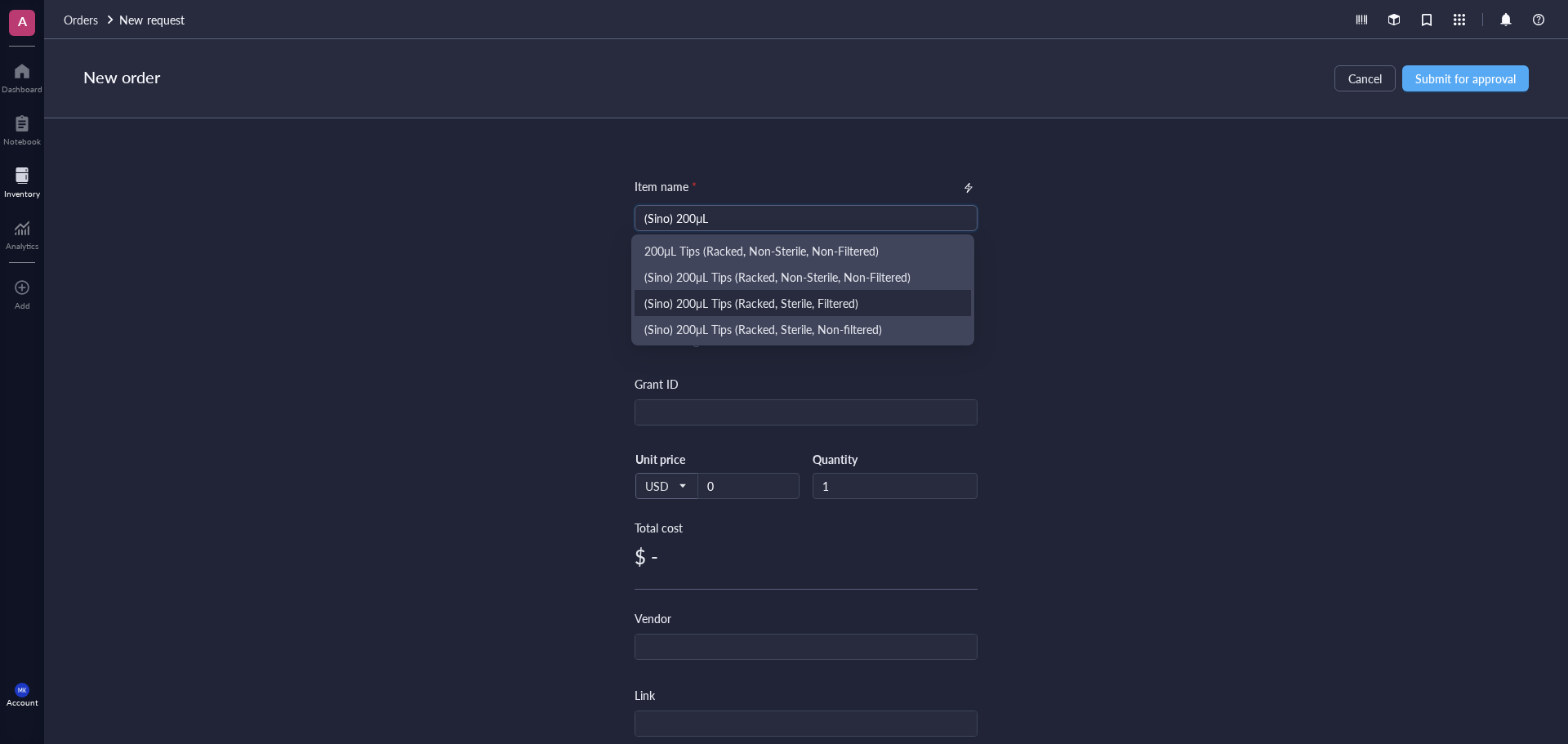 click on "(Sino) 200μL Tips (Racked, Sterile, Filtered)" at bounding box center [803, 303] 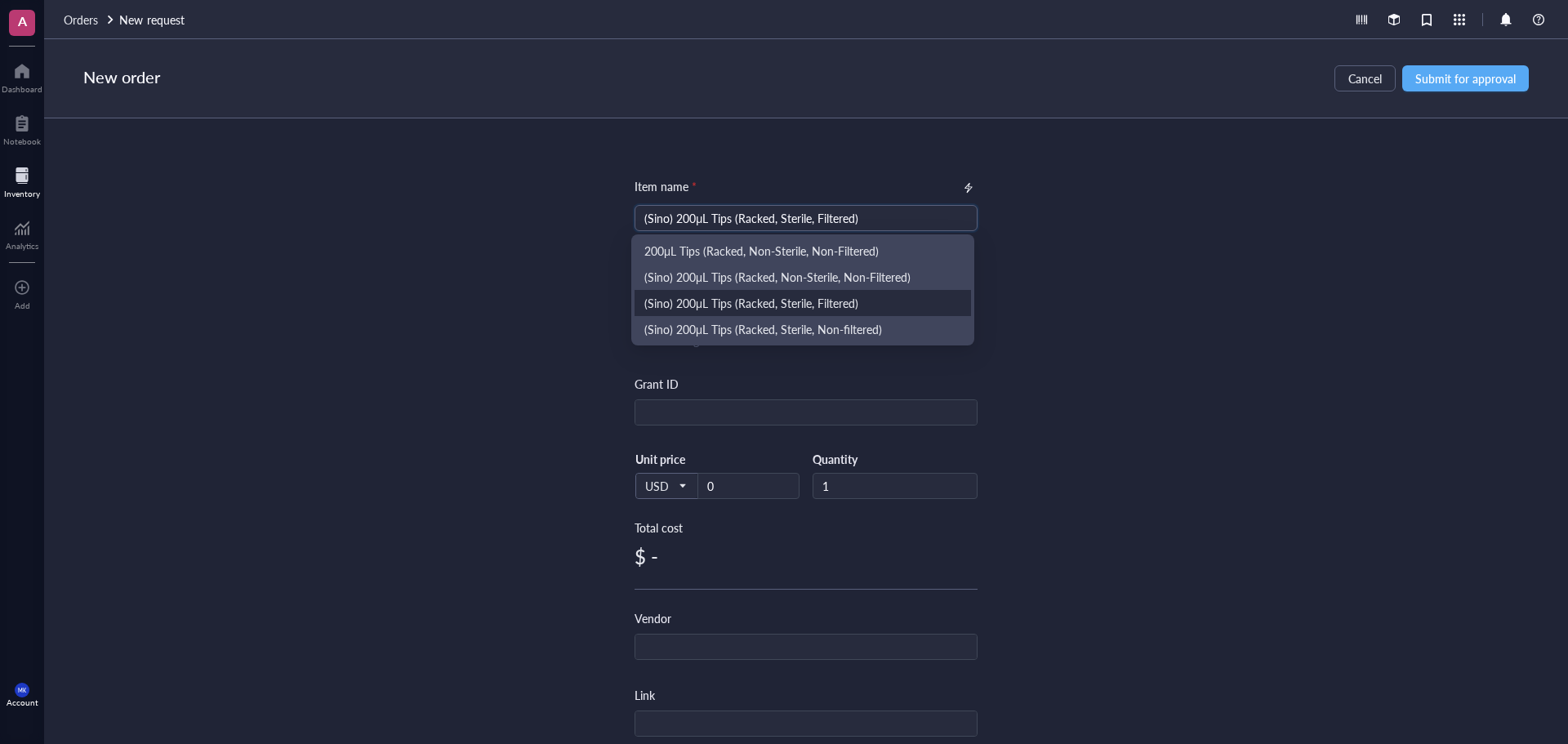 drag, startPoint x: 673, startPoint y: 214, endPoint x: 594, endPoint y: 213, distance: 79.00633 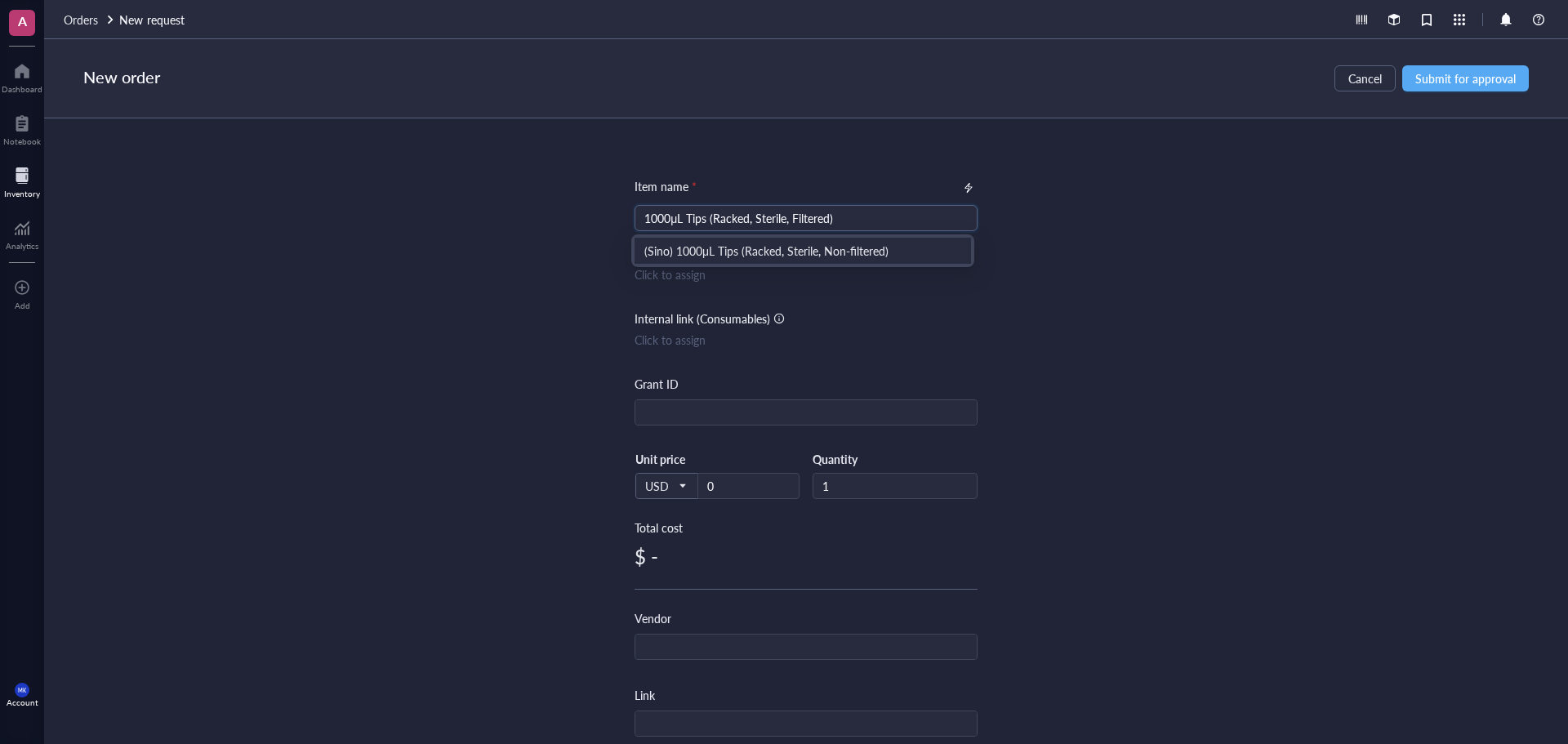 type on "1000μL Tips (Racked, Sterile, Filtered)" 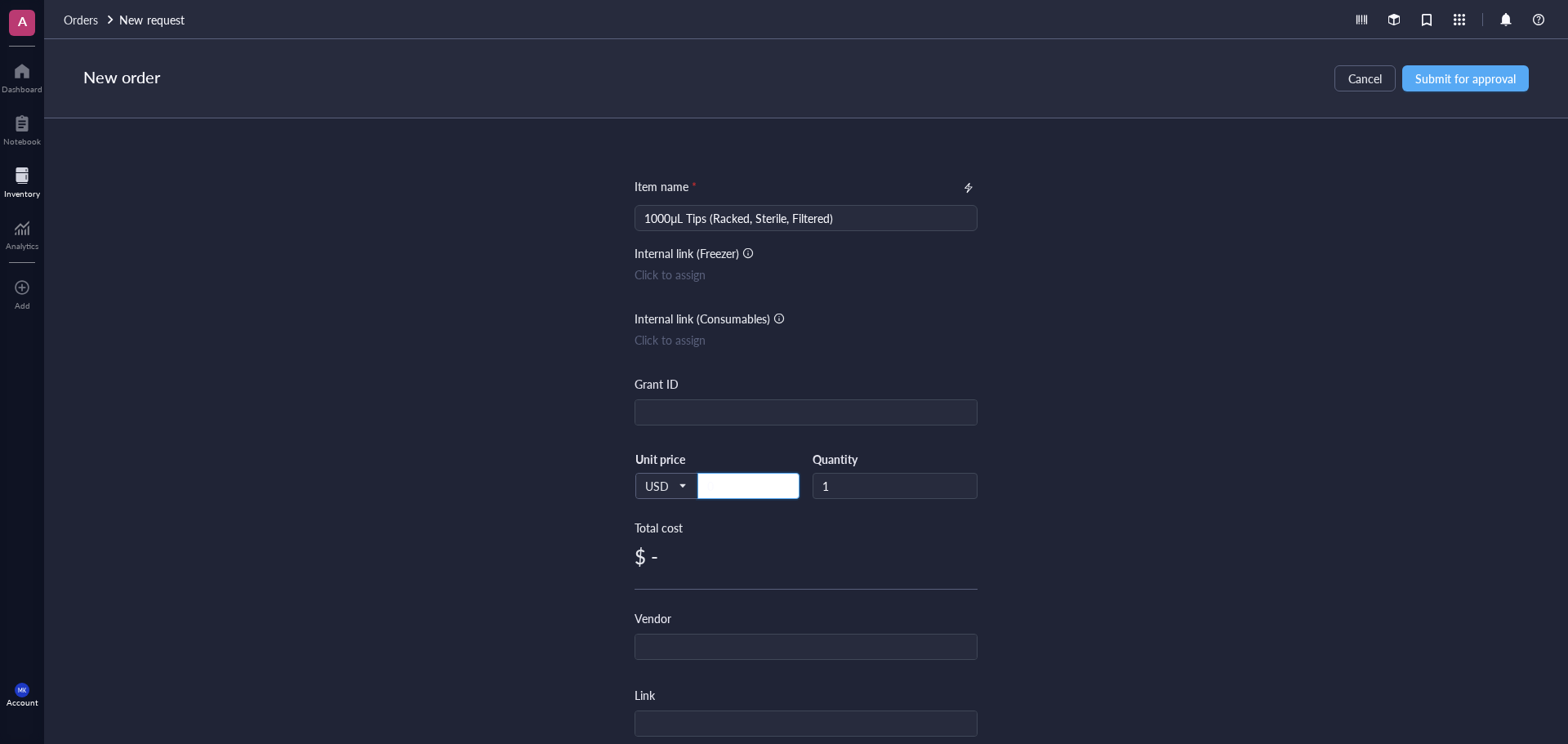drag, startPoint x: 737, startPoint y: 486, endPoint x: 622, endPoint y: 486, distance: 115 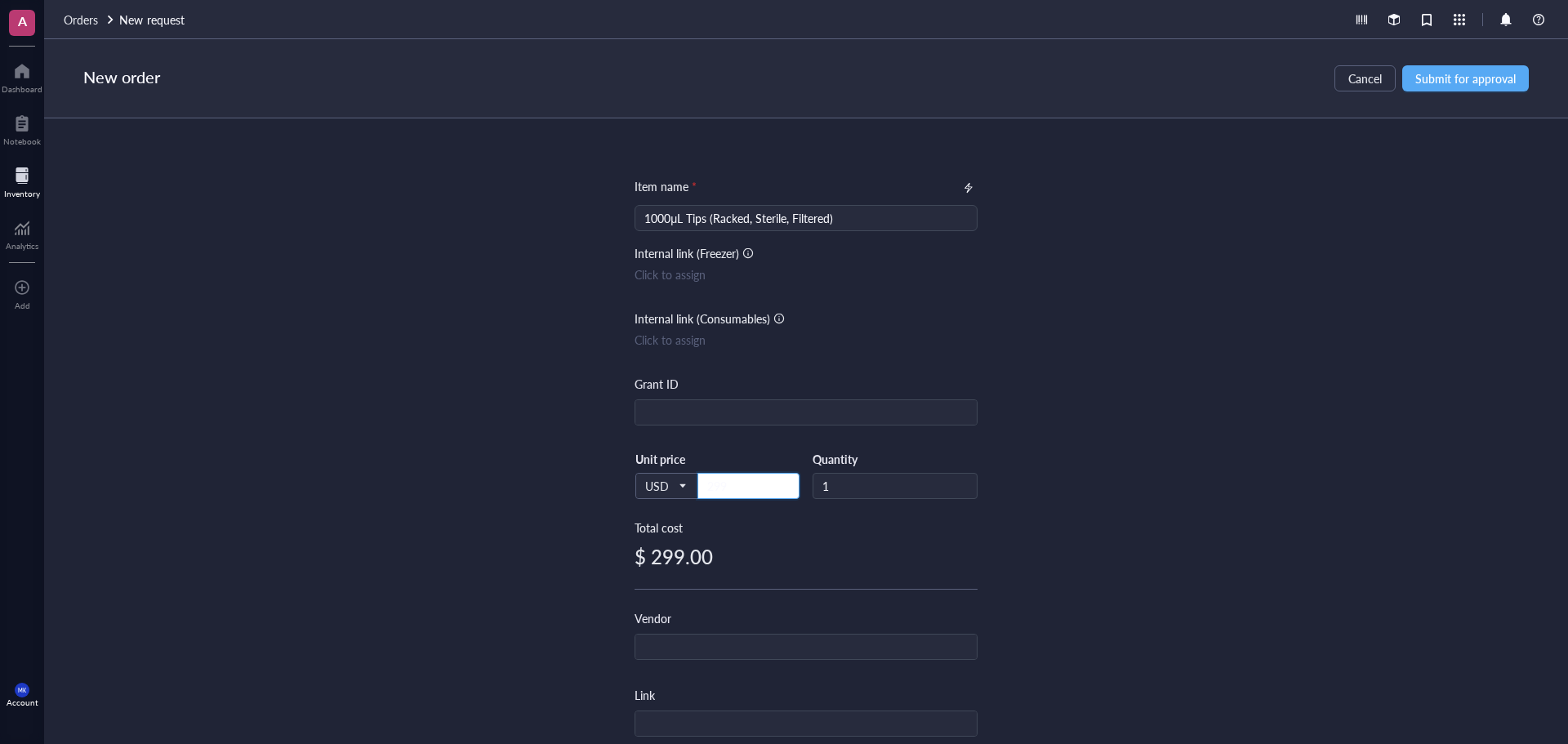 type on "299" 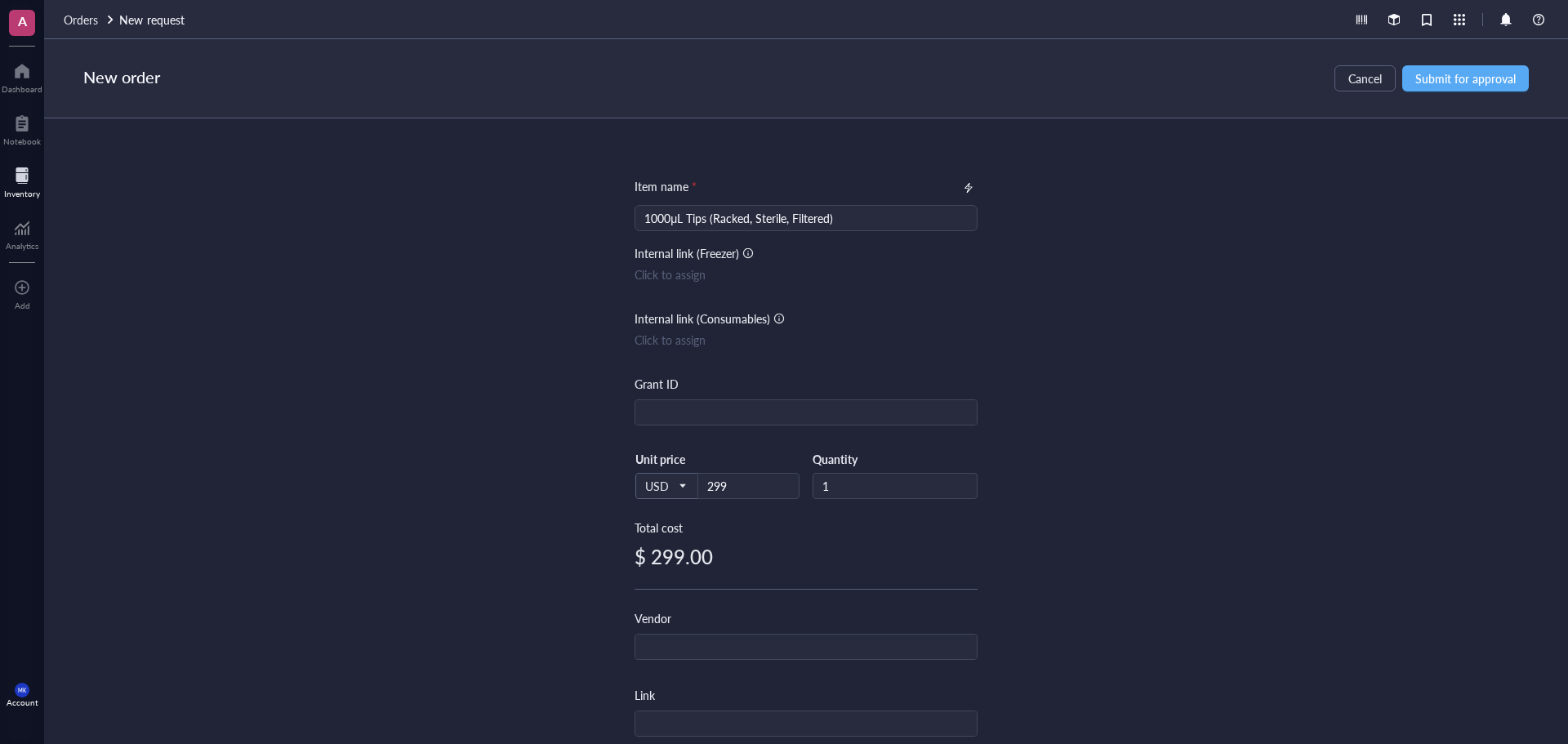 click on "Item name    * 1000μL Tips (Racked, Sterile, Filtered) Internal link (Freezer) Click to assign Internal link (Consumables) Click to assign Grant ID USD Unit price 299 Quantity 1 Total cost $   299.00 Vendor Link Reference Catalog # Lot # Concentration Vol / Mass Notes" at bounding box center (806, 431) 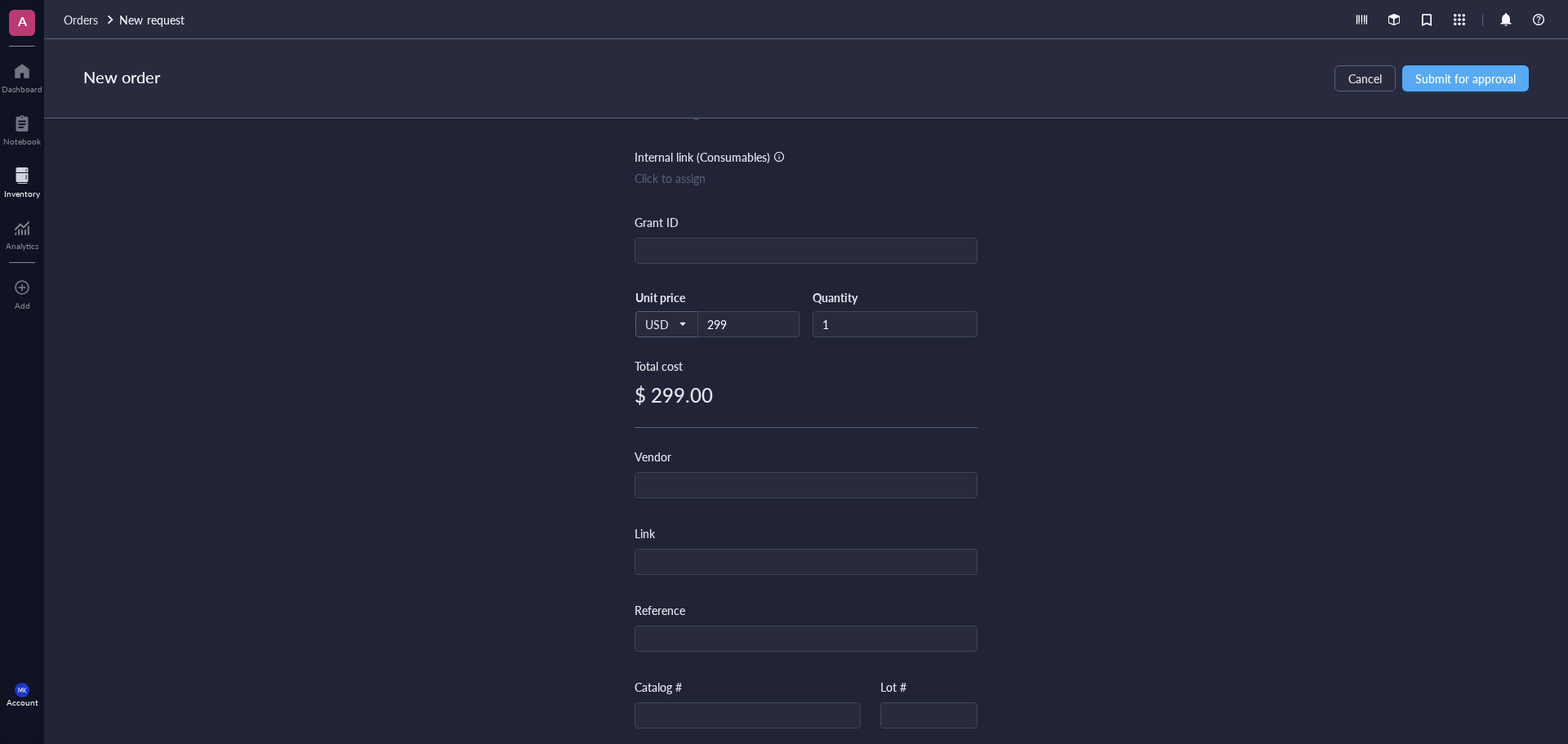 scroll, scrollTop: 163, scrollLeft: 0, axis: vertical 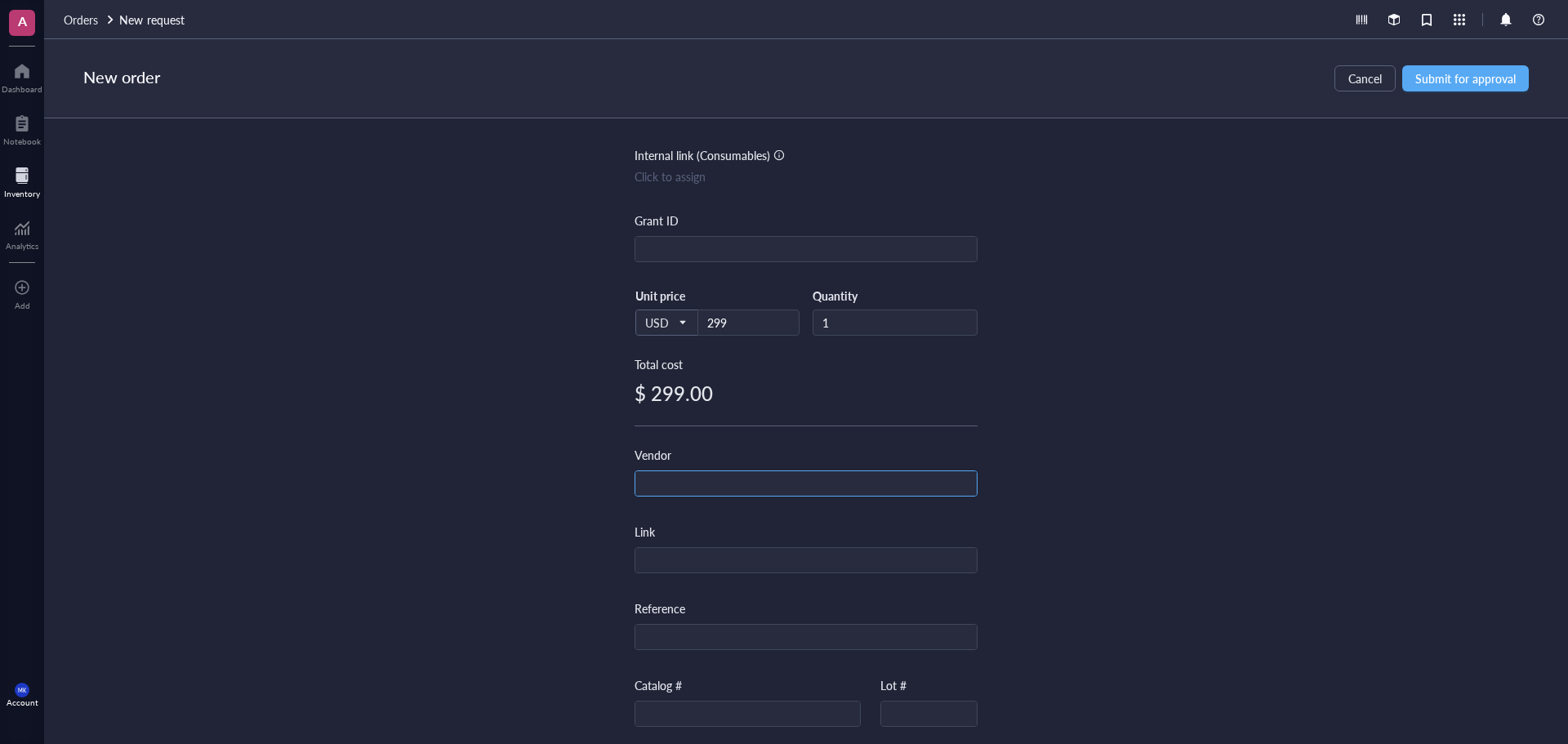 click at bounding box center [806, 484] 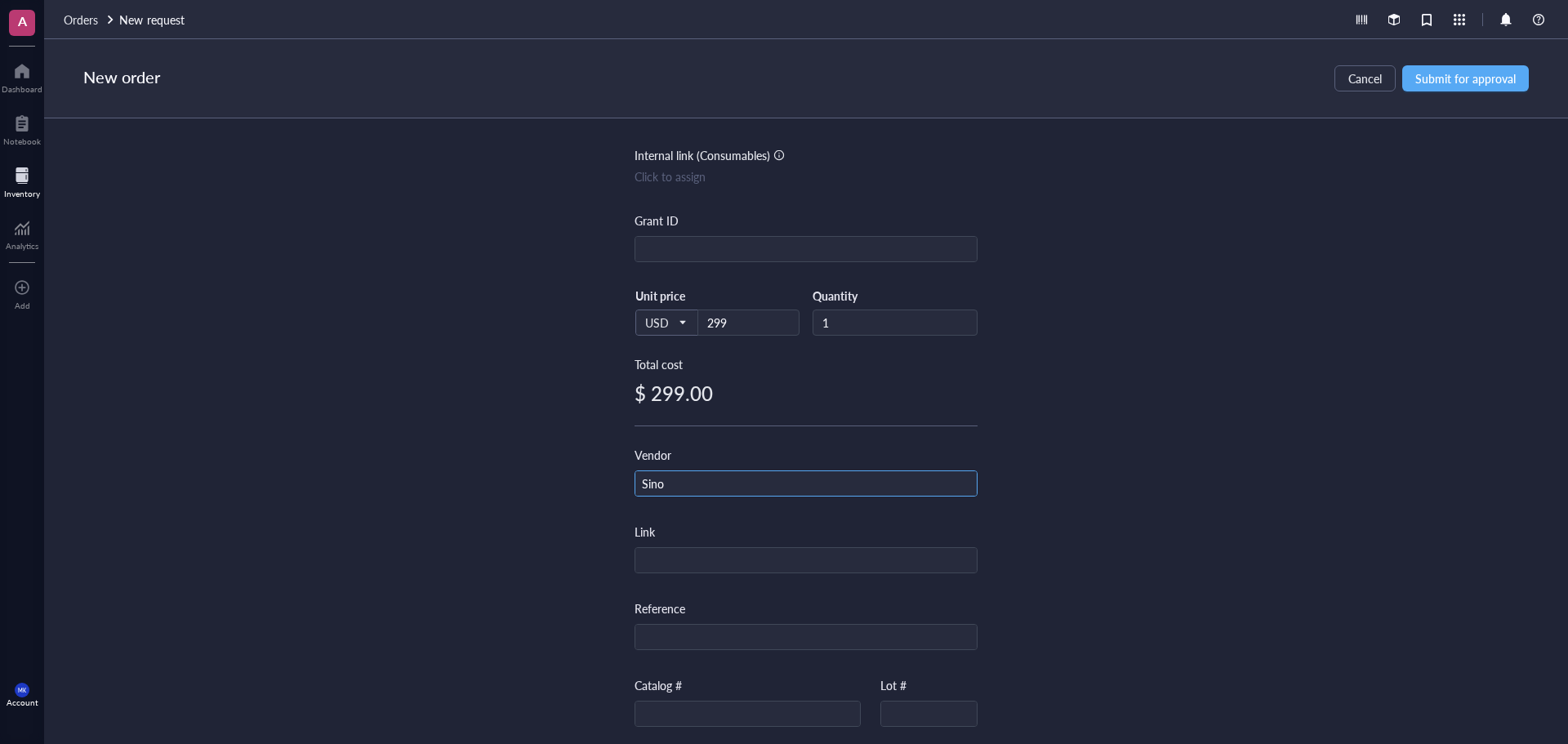 type on "Sino" 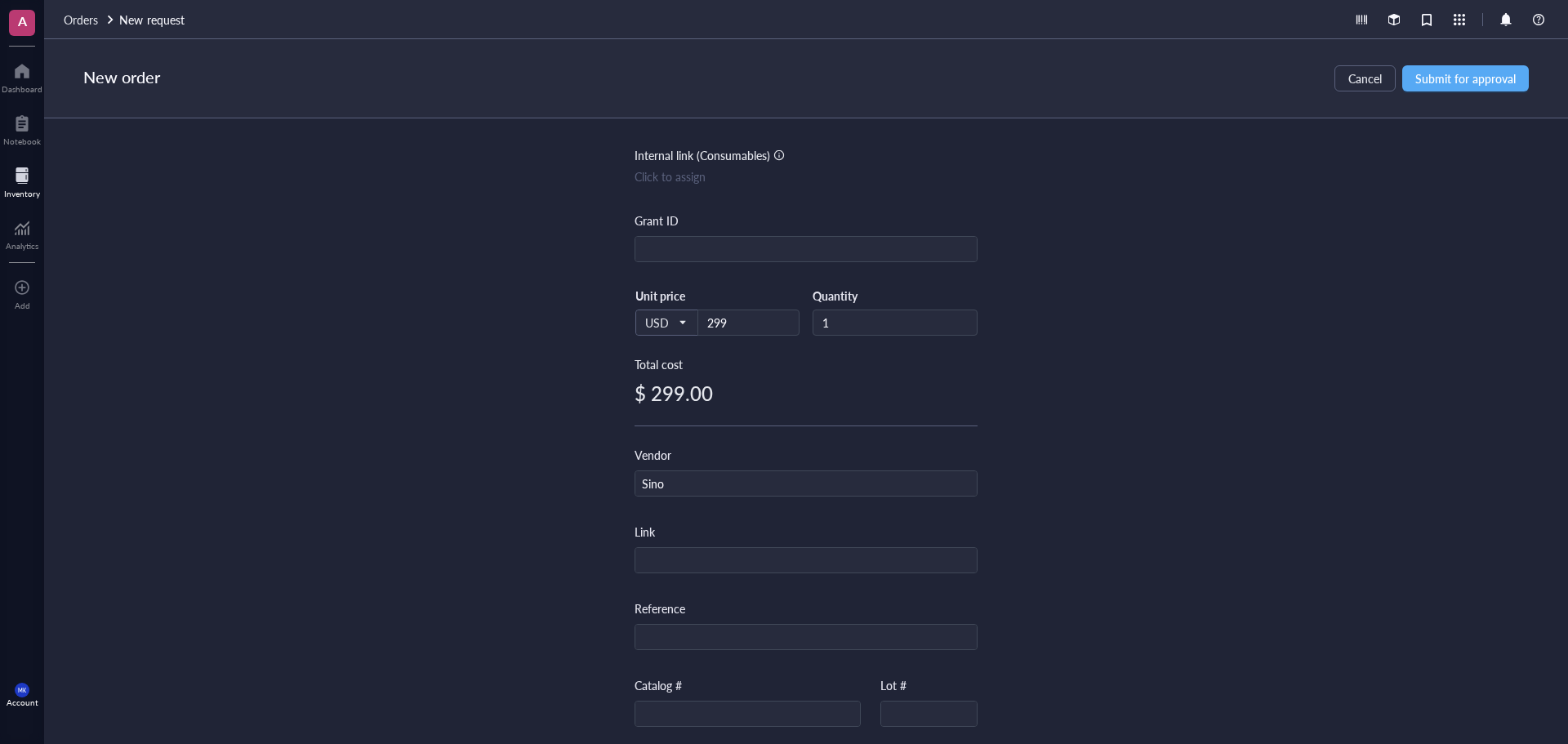 click on "Item name    * 1000μL Tips (Racked, Sterile, Filtered) Internal link (Freezer) Click to assign Internal link (Consumables) Click to assign Grant ID USD Unit price 299 Quantity 1 Total cost $   299.00 Vendor Sino Link Reference Catalog # Lot # Concentration Vol / Mass Notes" at bounding box center (806, 431) 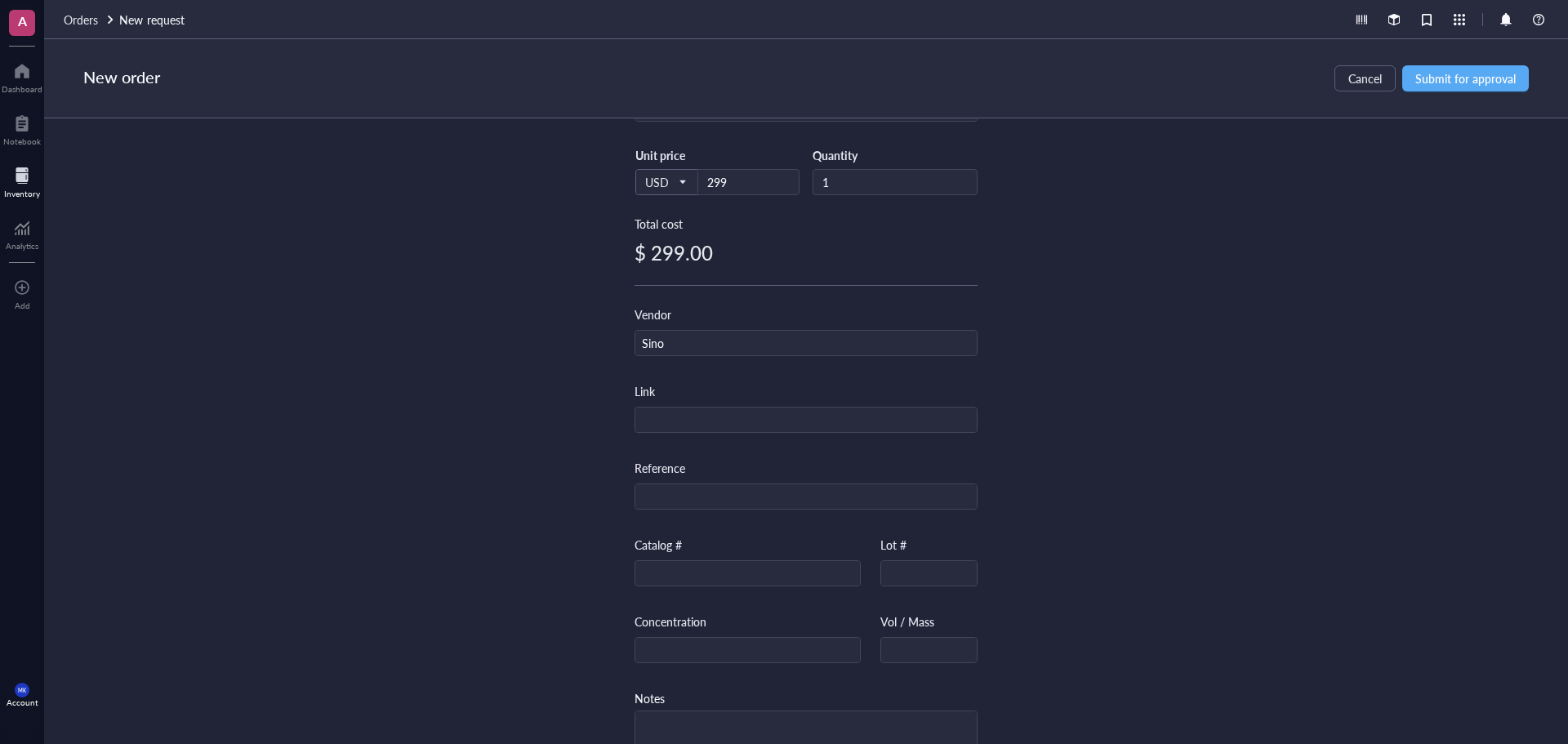 scroll, scrollTop: 327, scrollLeft: 0, axis: vertical 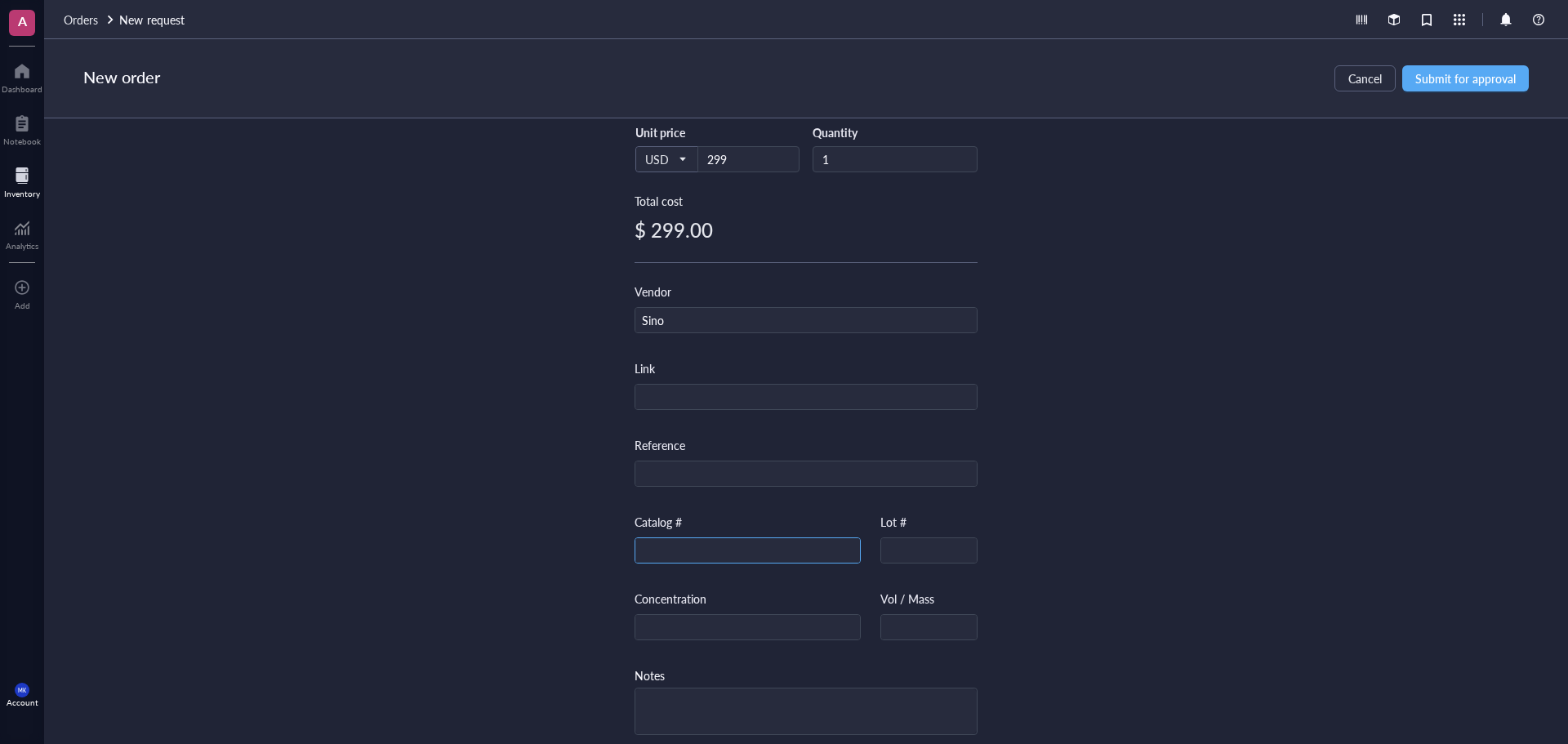 click at bounding box center [747, 551] 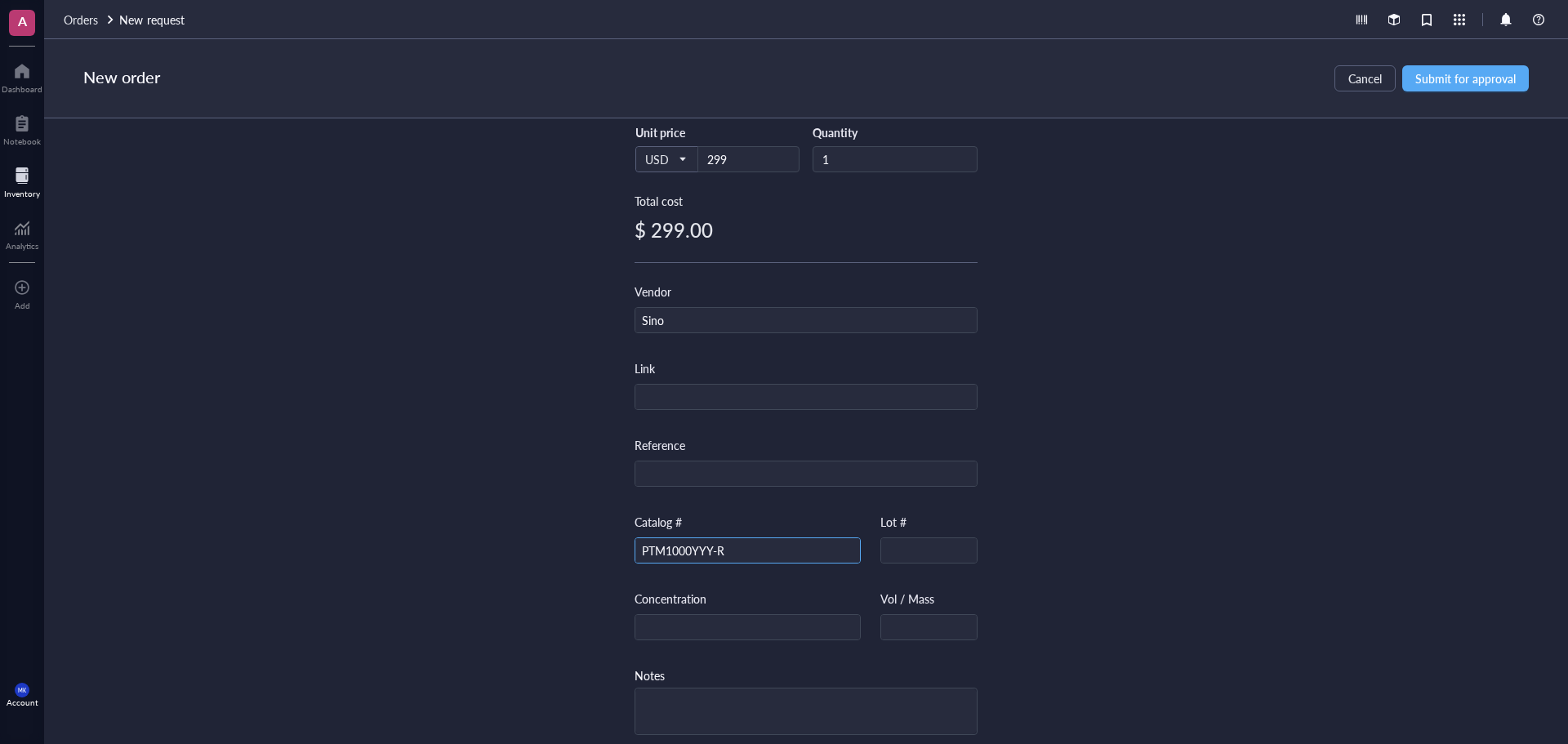 type on "PTM1000YYY-R" 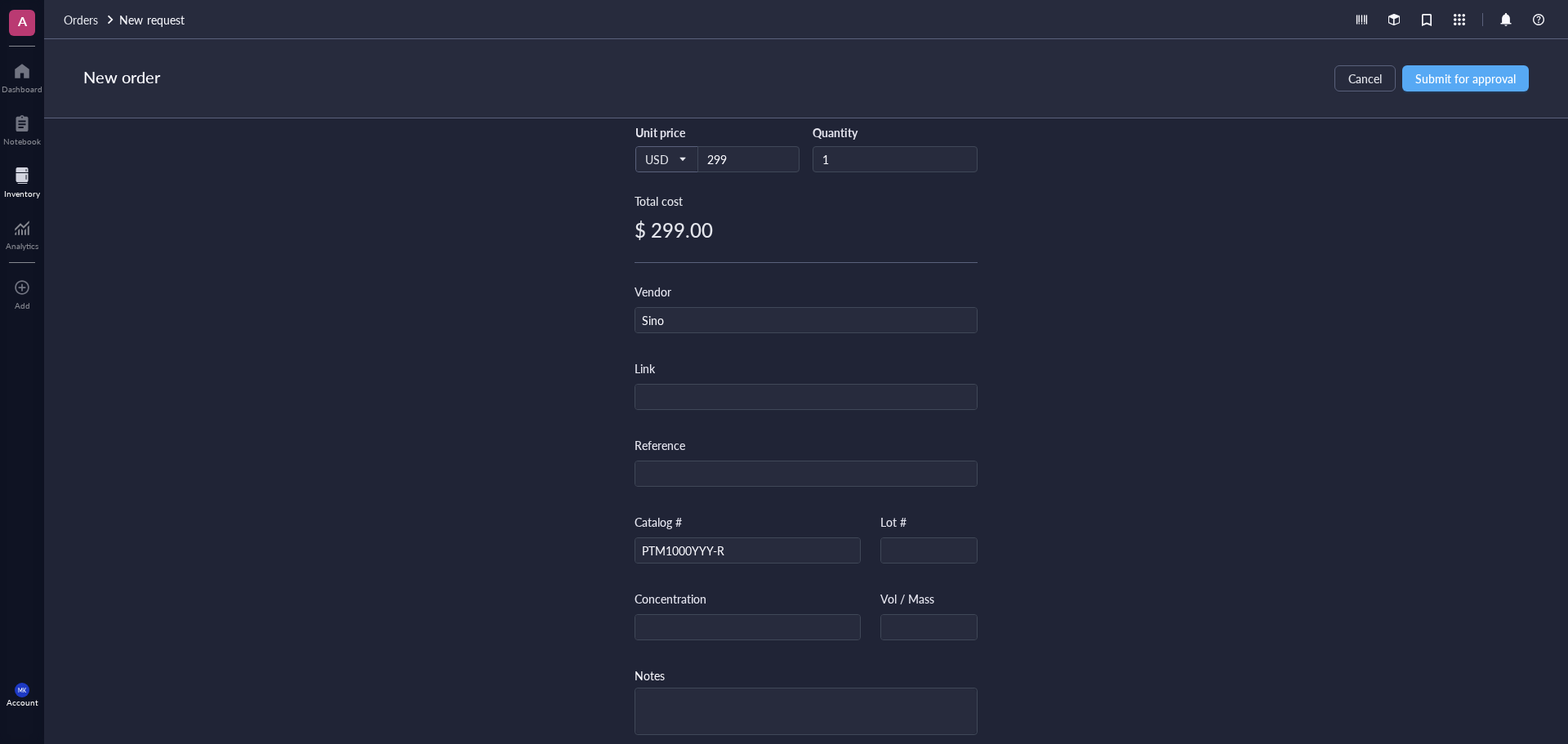 click on "Item name    * 1000μL Tips (Racked, Sterile, Filtered) Internal link (Freezer) Click to assign Internal link (Consumables) Click to assign Grant ID USD Unit price 299 Quantity 1 Total cost $   299.00 Vendor Sino Link Reference Catalog # PTM1000YYY-R Lot # Concentration Vol / Mass Notes" at bounding box center (806, 431) 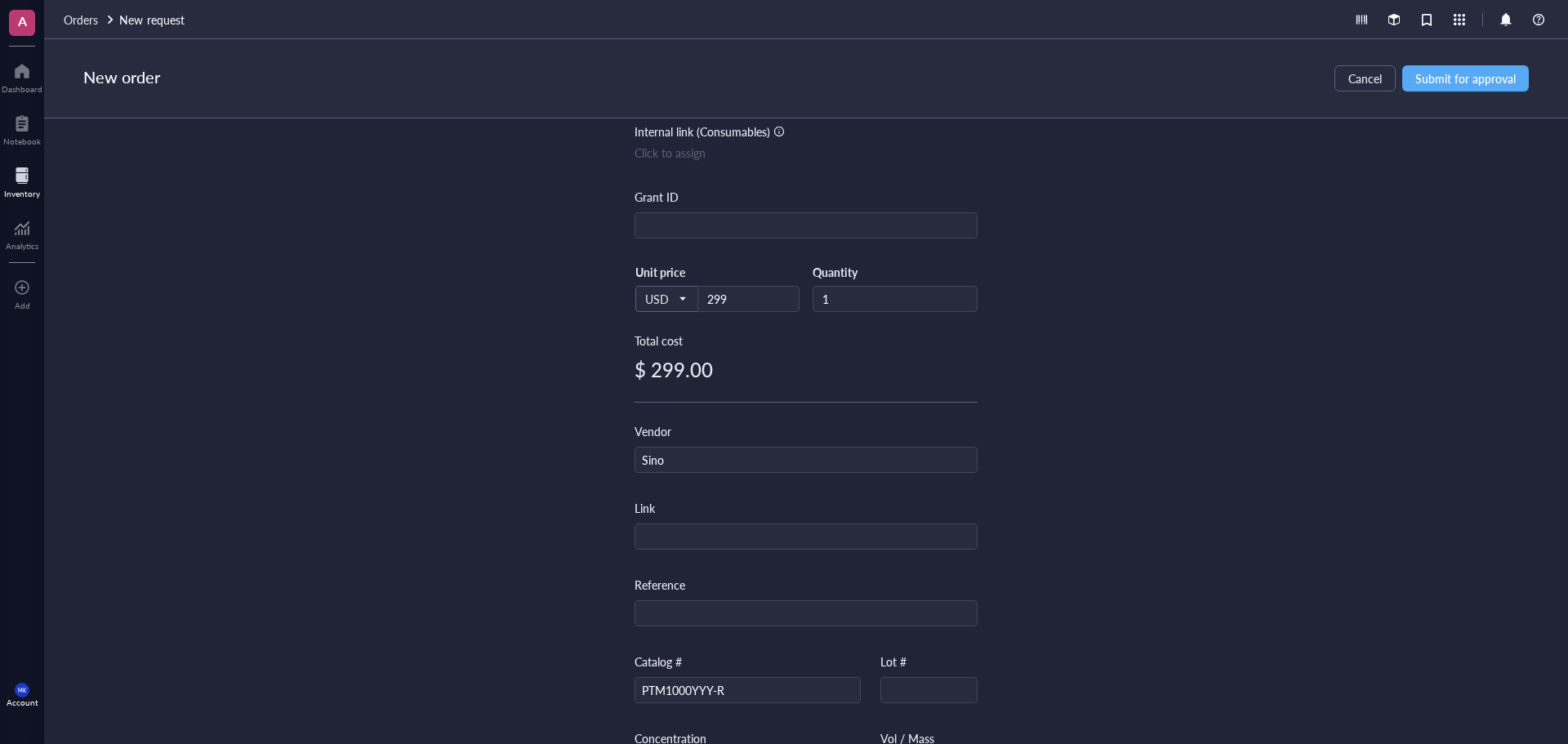 scroll, scrollTop: 0, scrollLeft: 0, axis: both 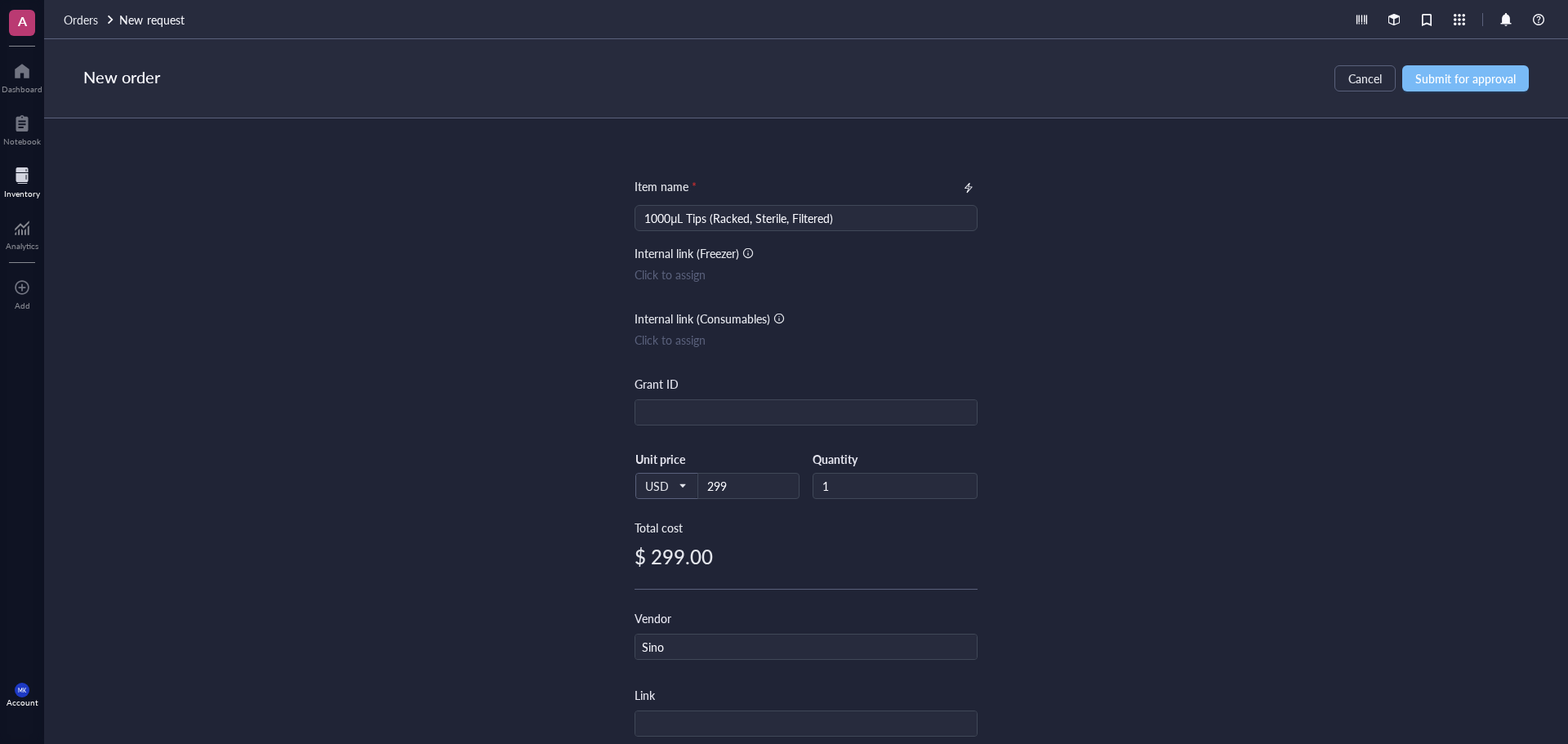 click on "Submit for approval" at bounding box center (1465, 78) 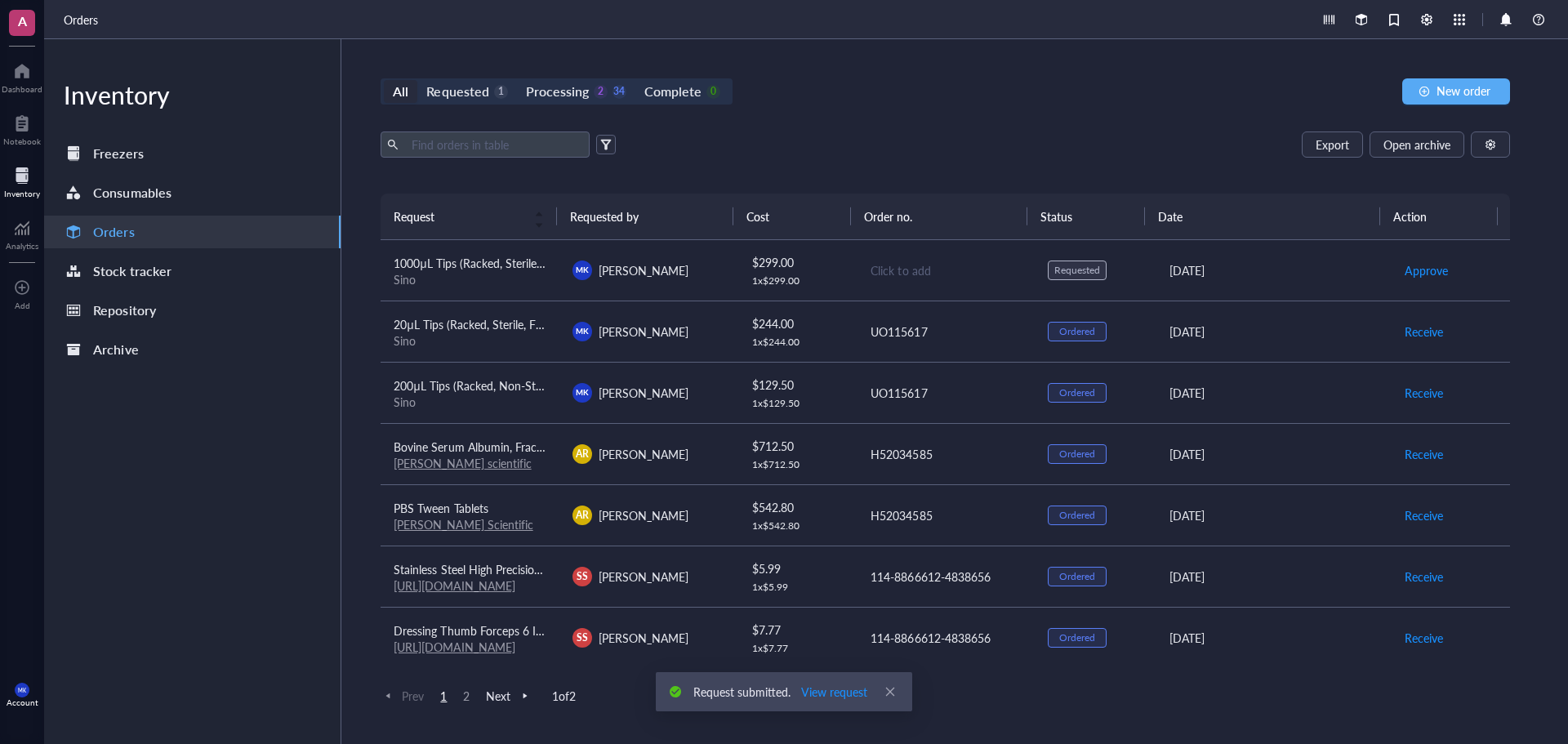 click on "UO115617" at bounding box center [946, 332] 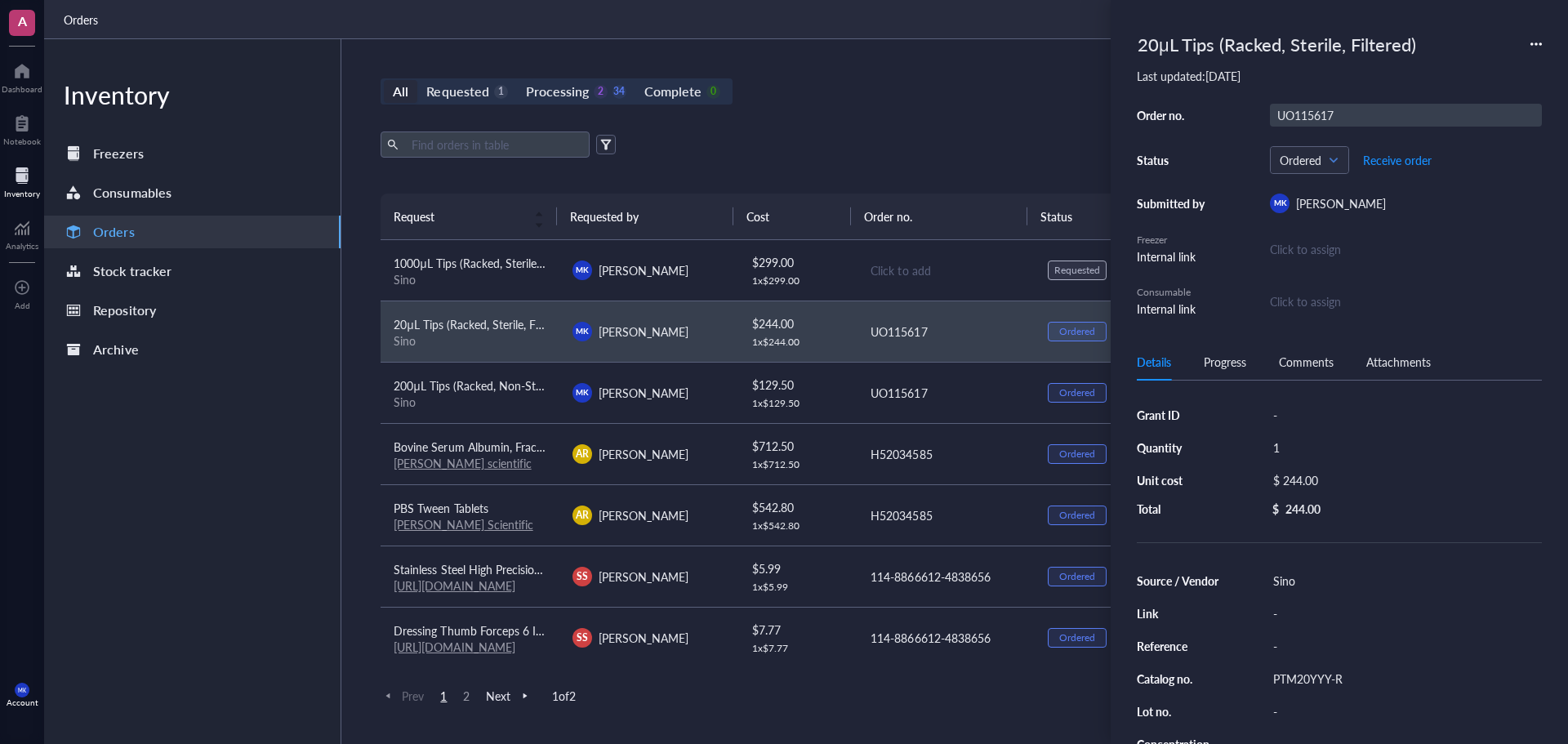 click on "UO115617" at bounding box center (1405, 115) 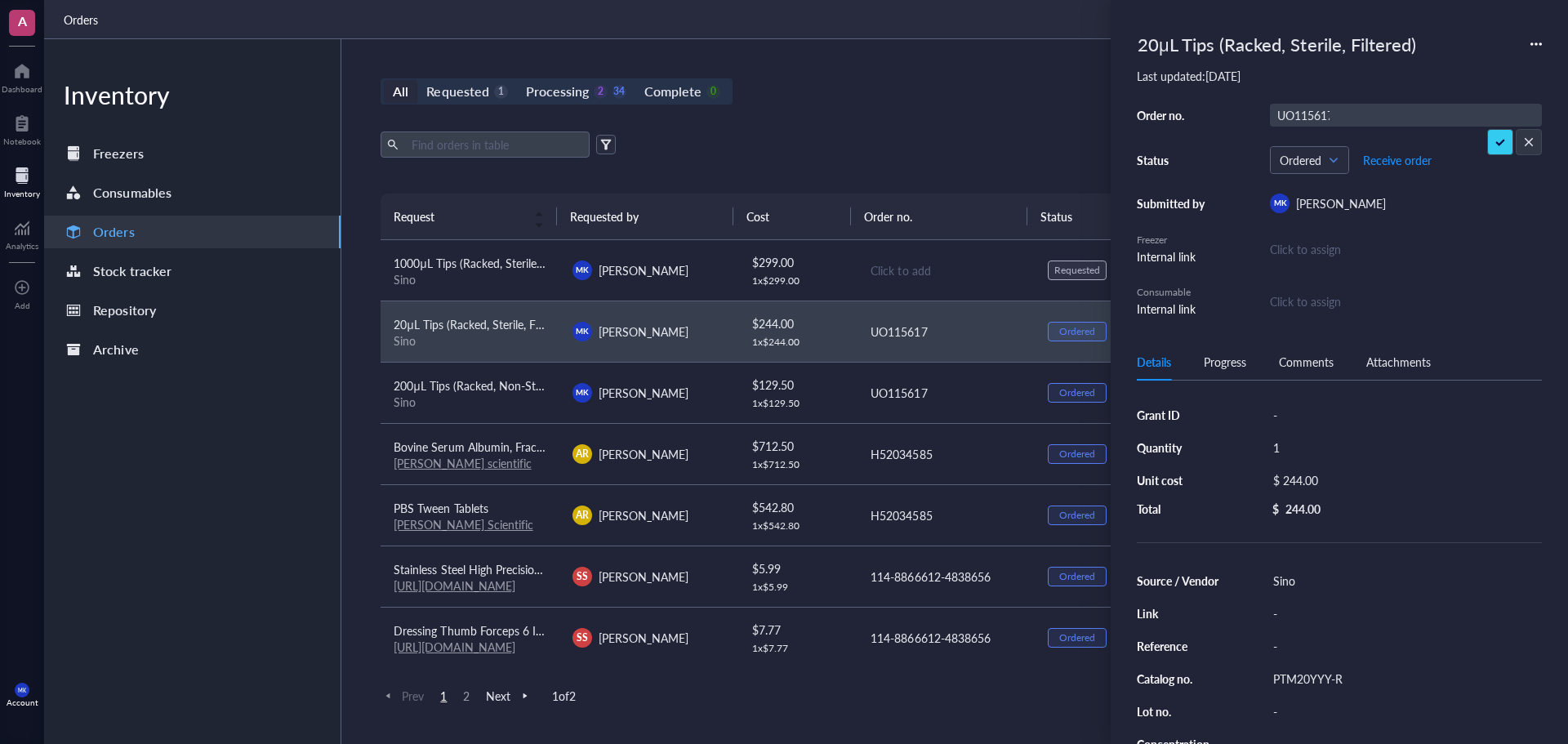 scroll, scrollTop: 0, scrollLeft: 4, axis: horizontal 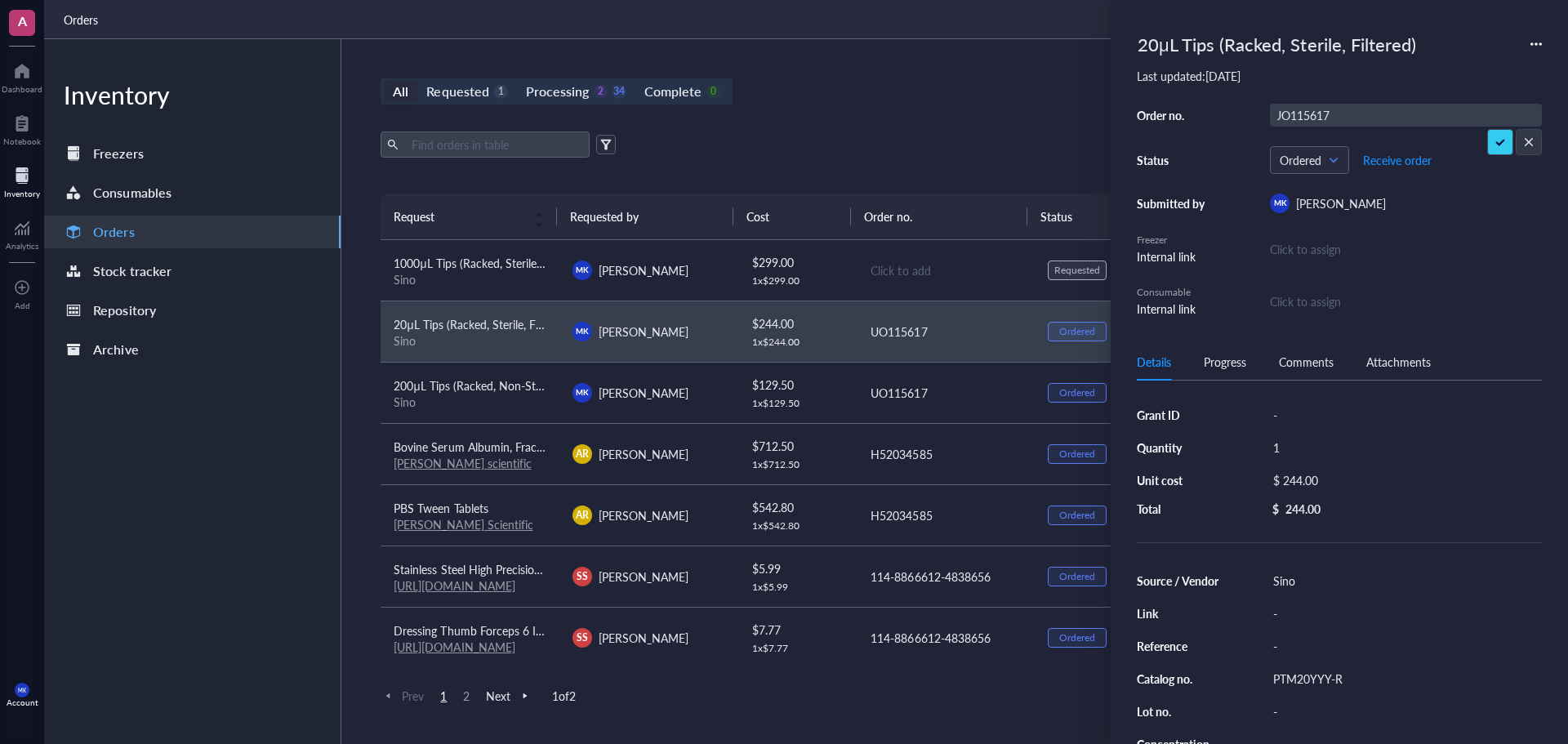 click on "Click to add" at bounding box center (945, 270) 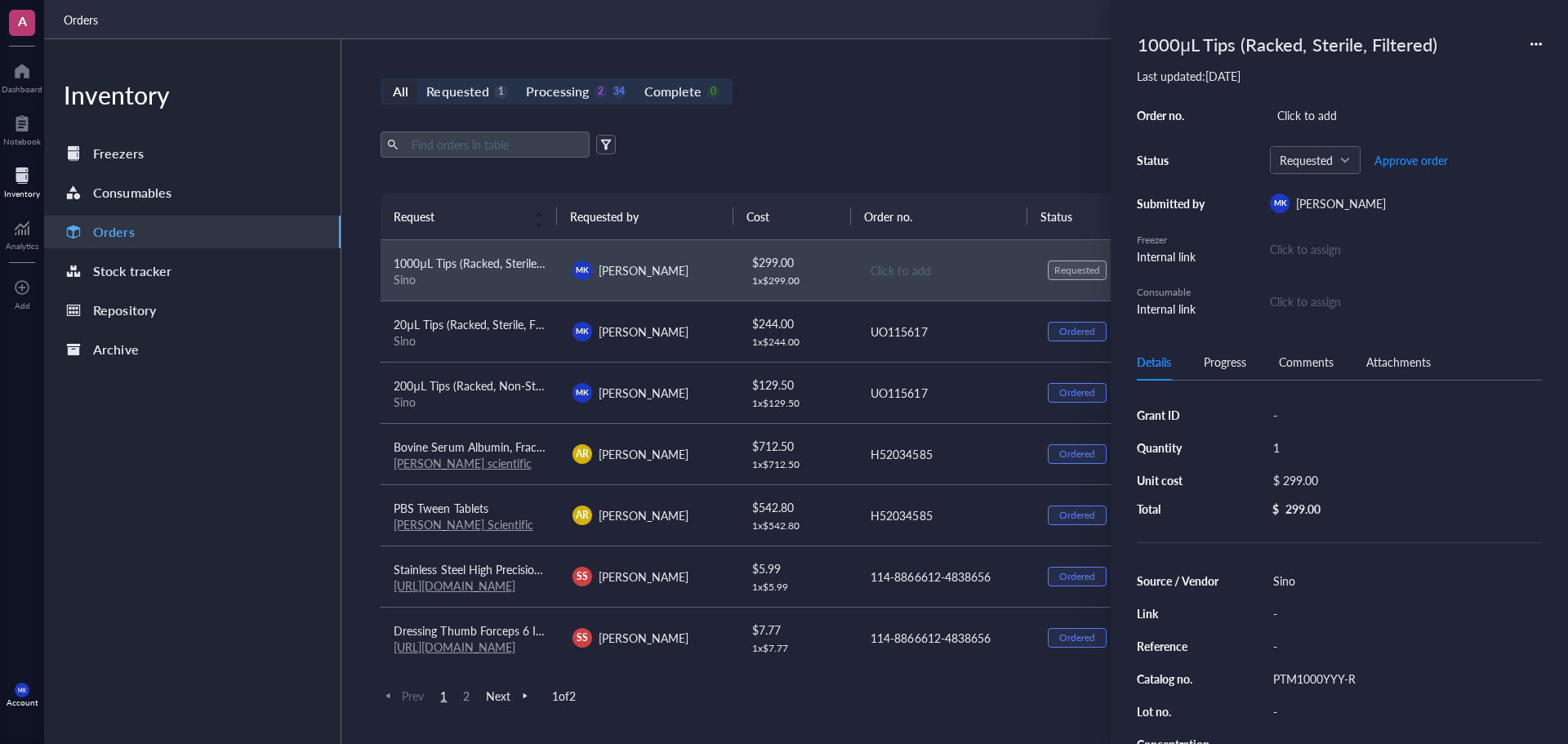 click on "Click to add" at bounding box center [946, 270] 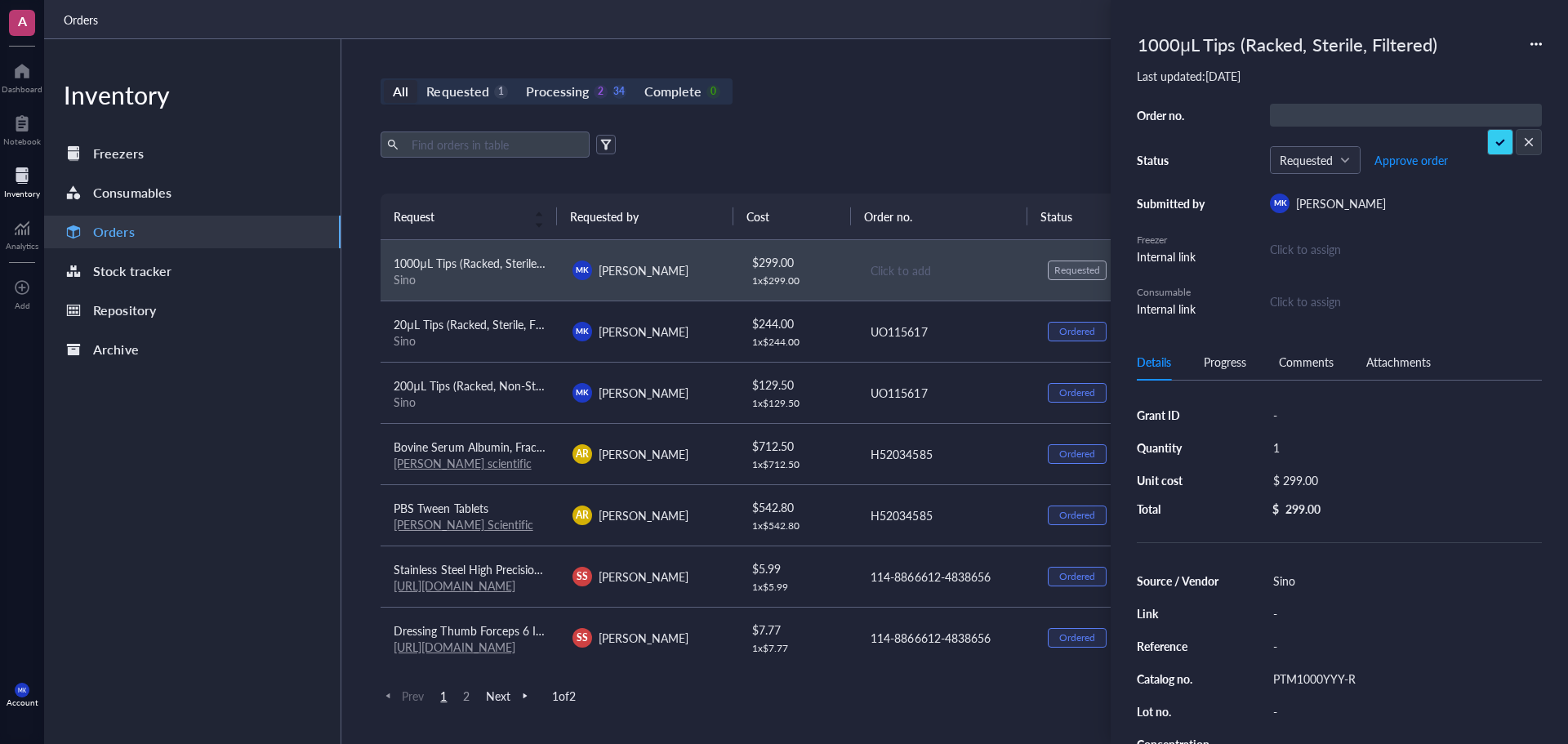 type on "UO115617" 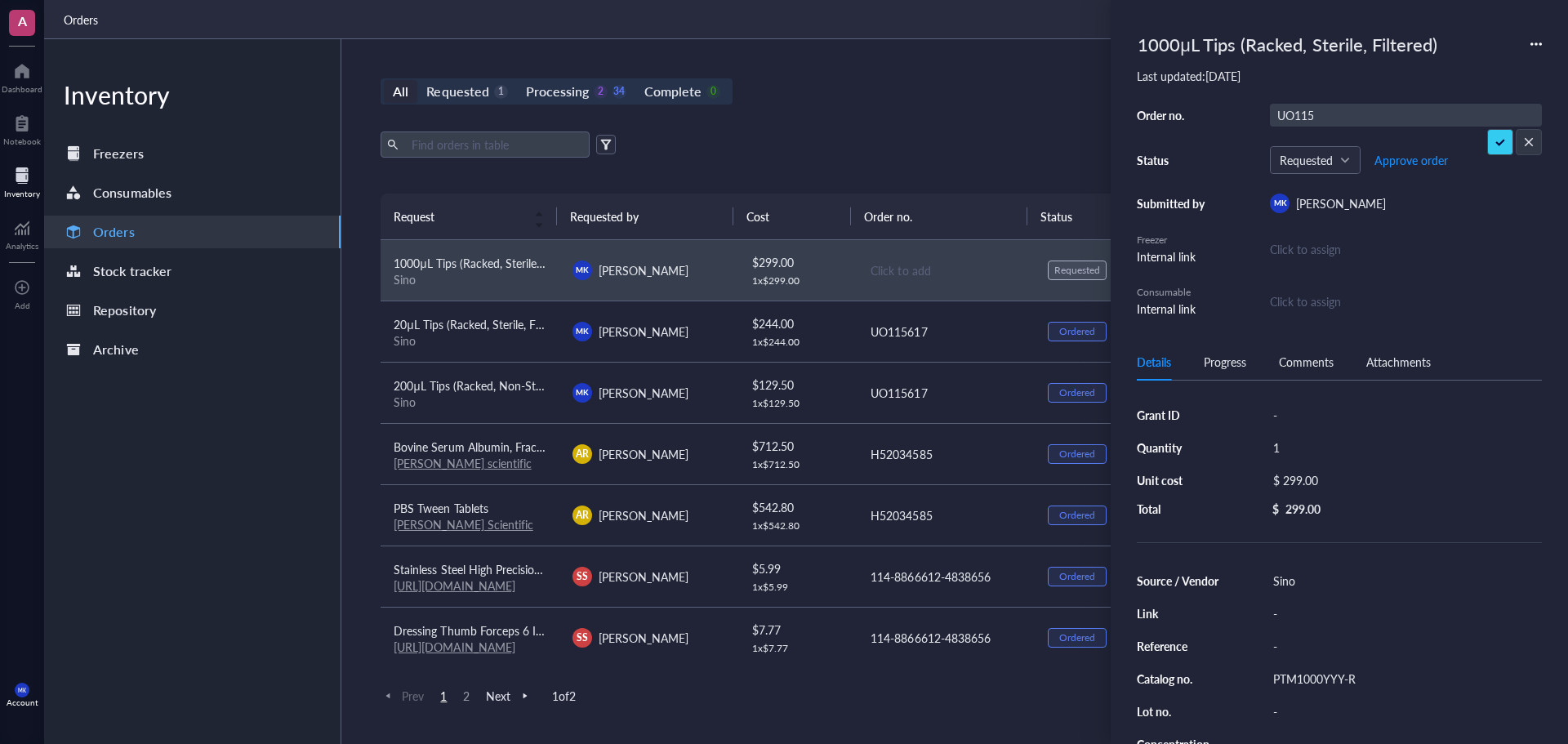 scroll, scrollTop: 0, scrollLeft: 4, axis: horizontal 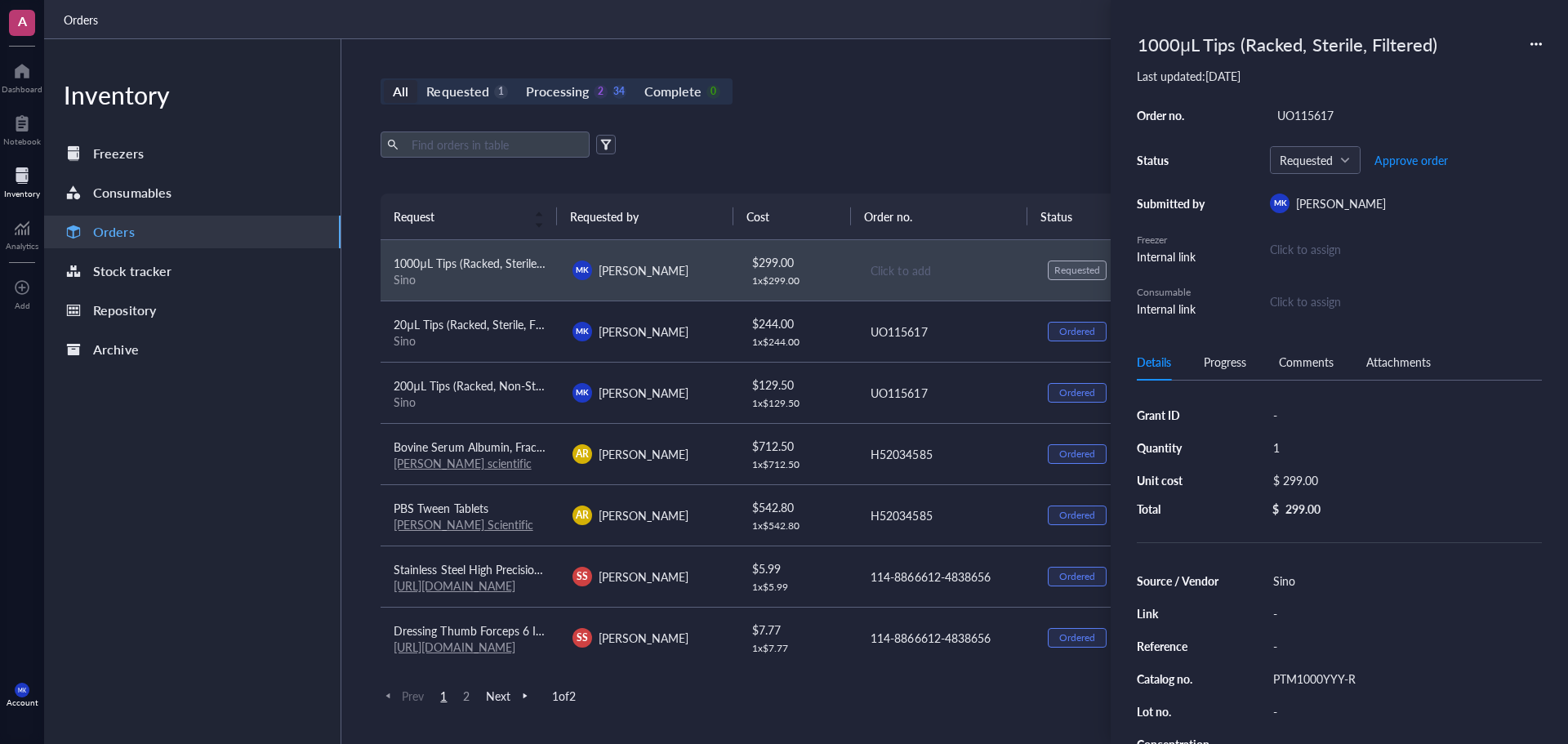 click on "Export Open archive" at bounding box center [945, 145] 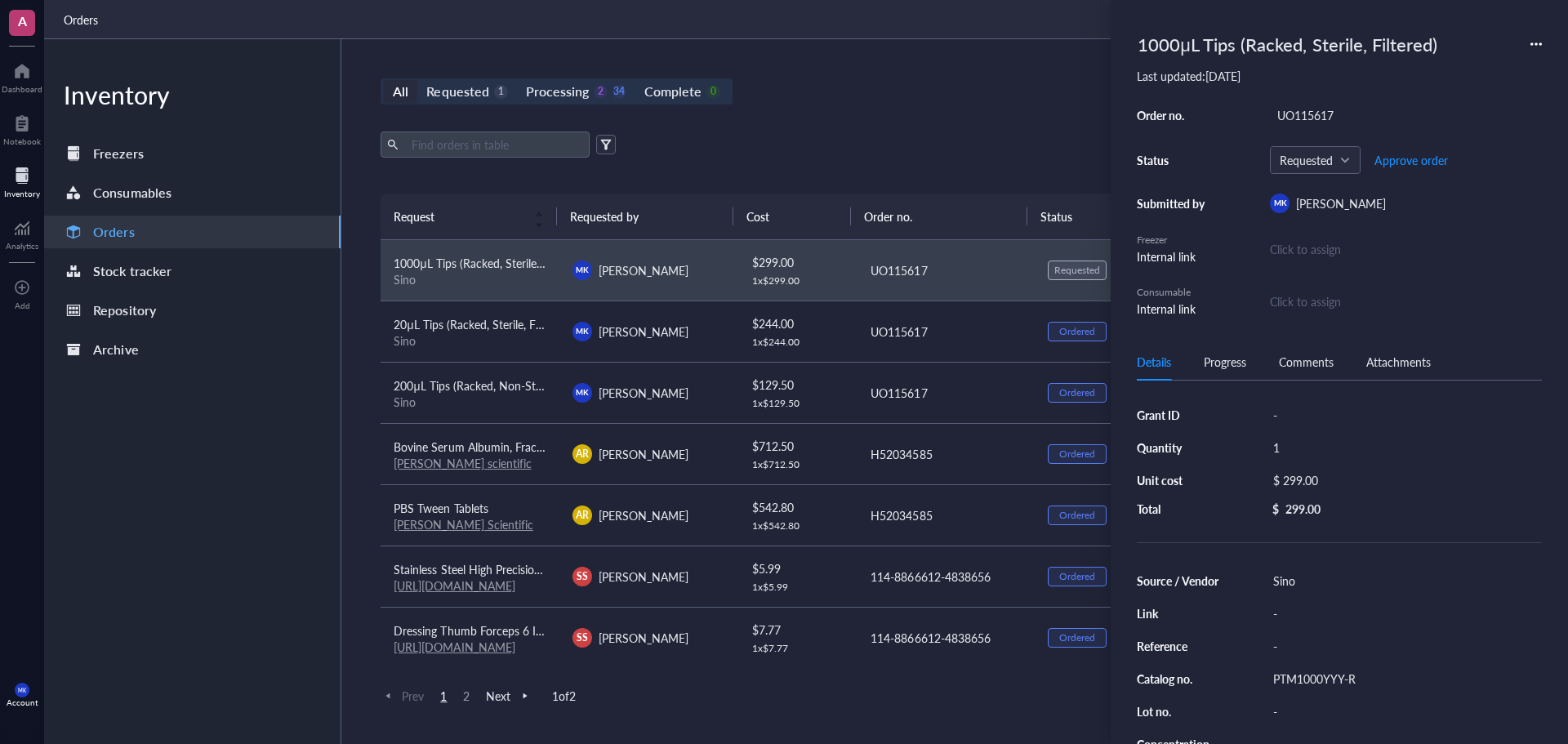 click on "Export Open archive" at bounding box center (945, 145) 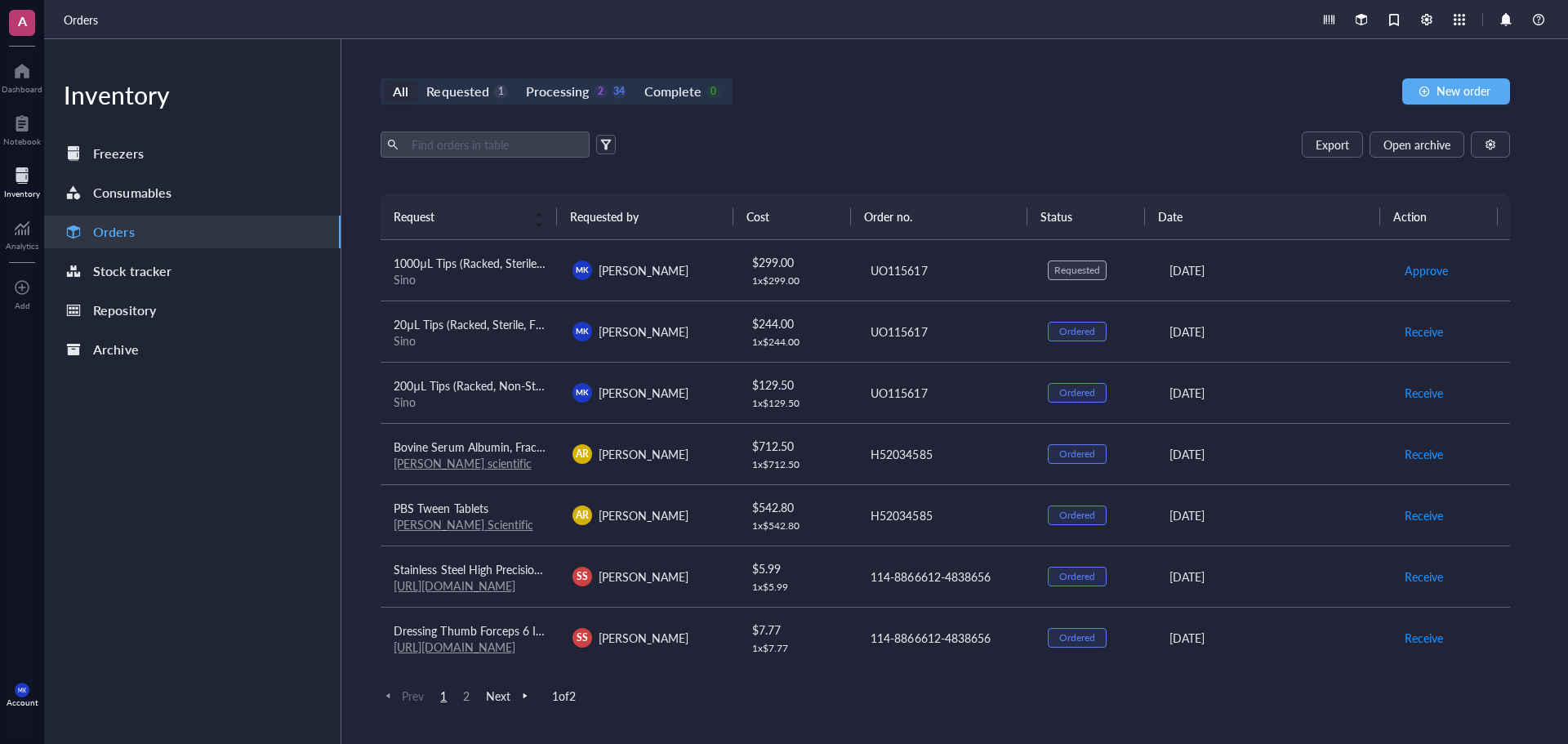 click on "Approve" at bounding box center [1450, 270] 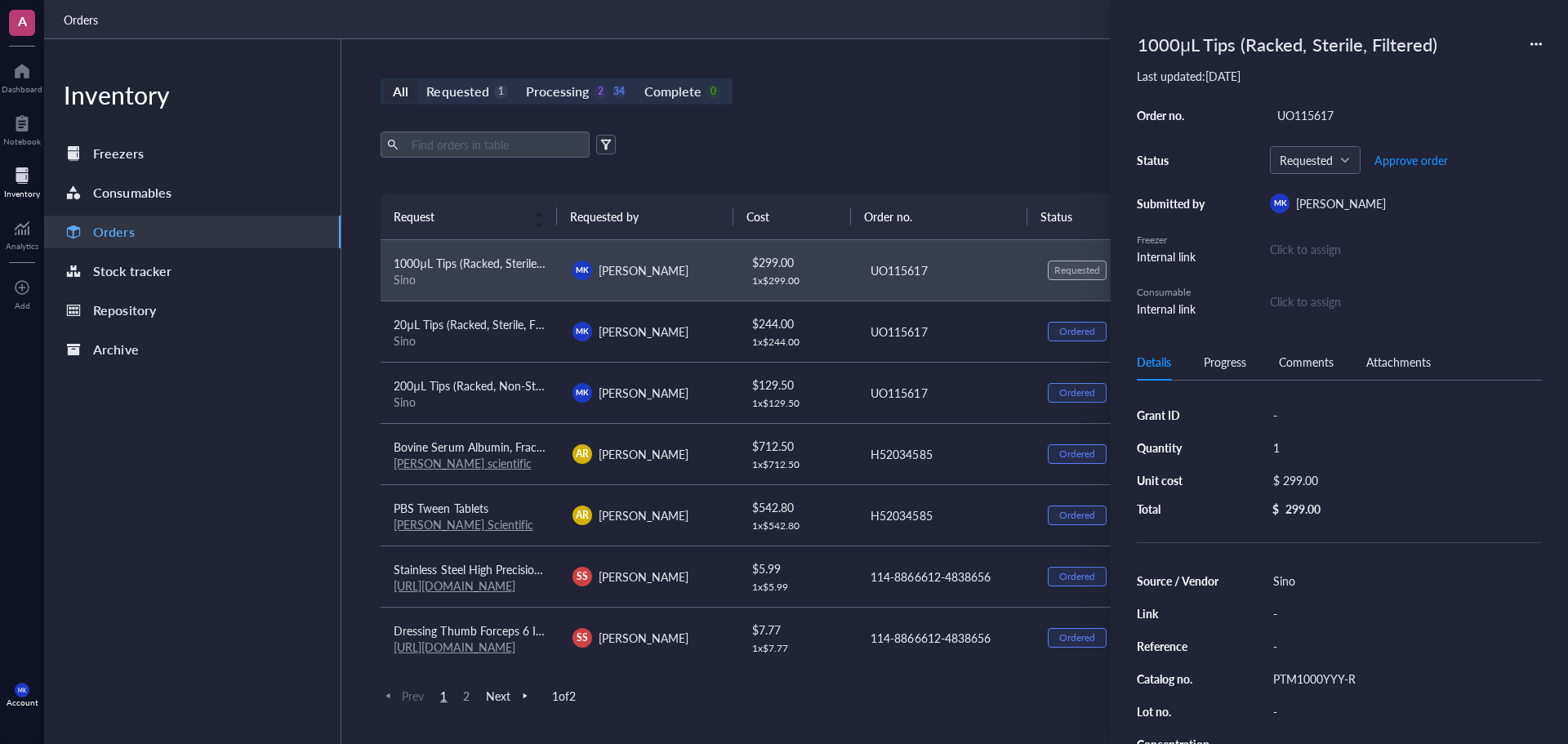 click on "Order no. UO115617 Status Requested Approve order Submitted by [PERSON_NAME] [PERSON_NAME] Freezer Internal link Click to assign Consumable Internal link Click to assign" at bounding box center [1339, 211] 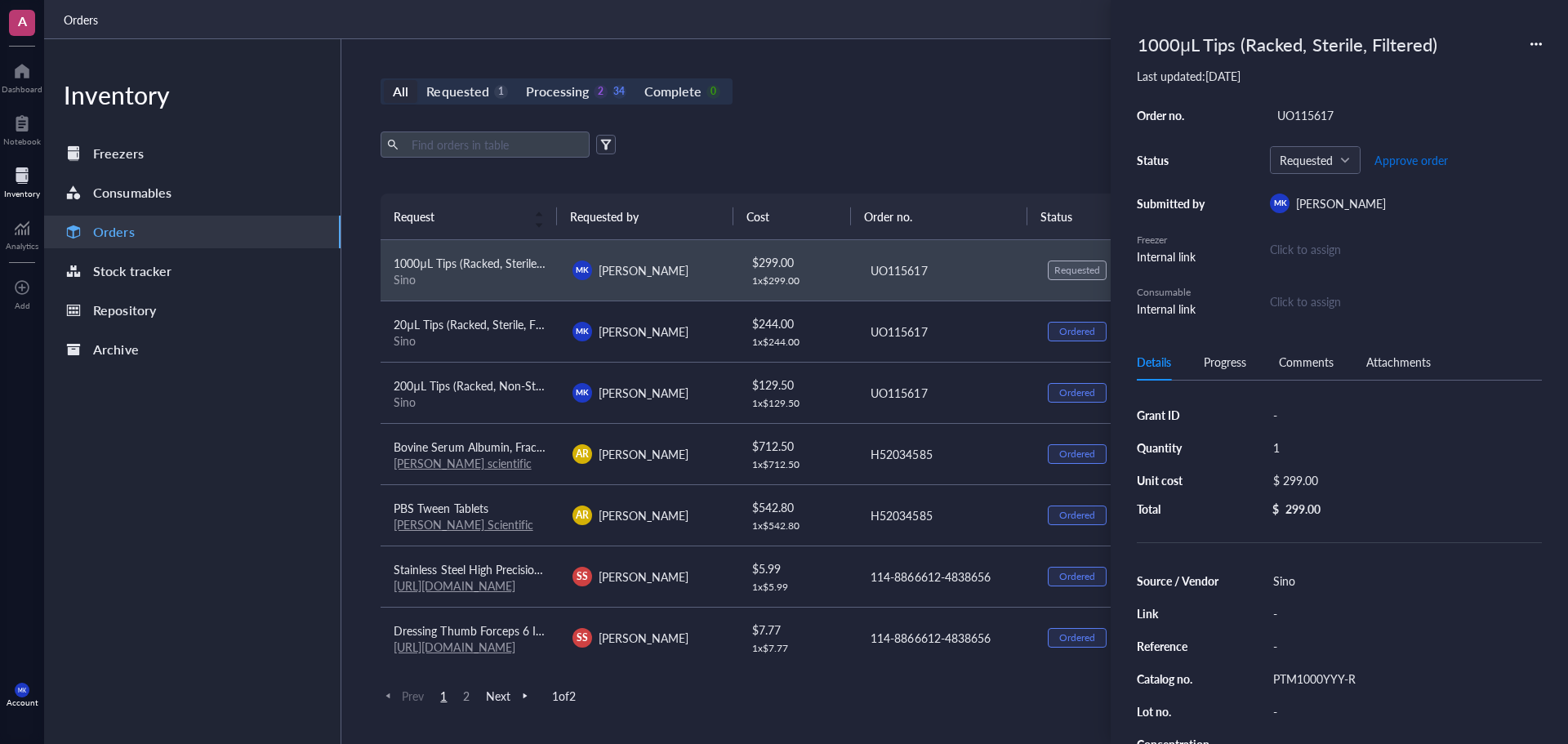 click on "Approve order" at bounding box center [1411, 160] 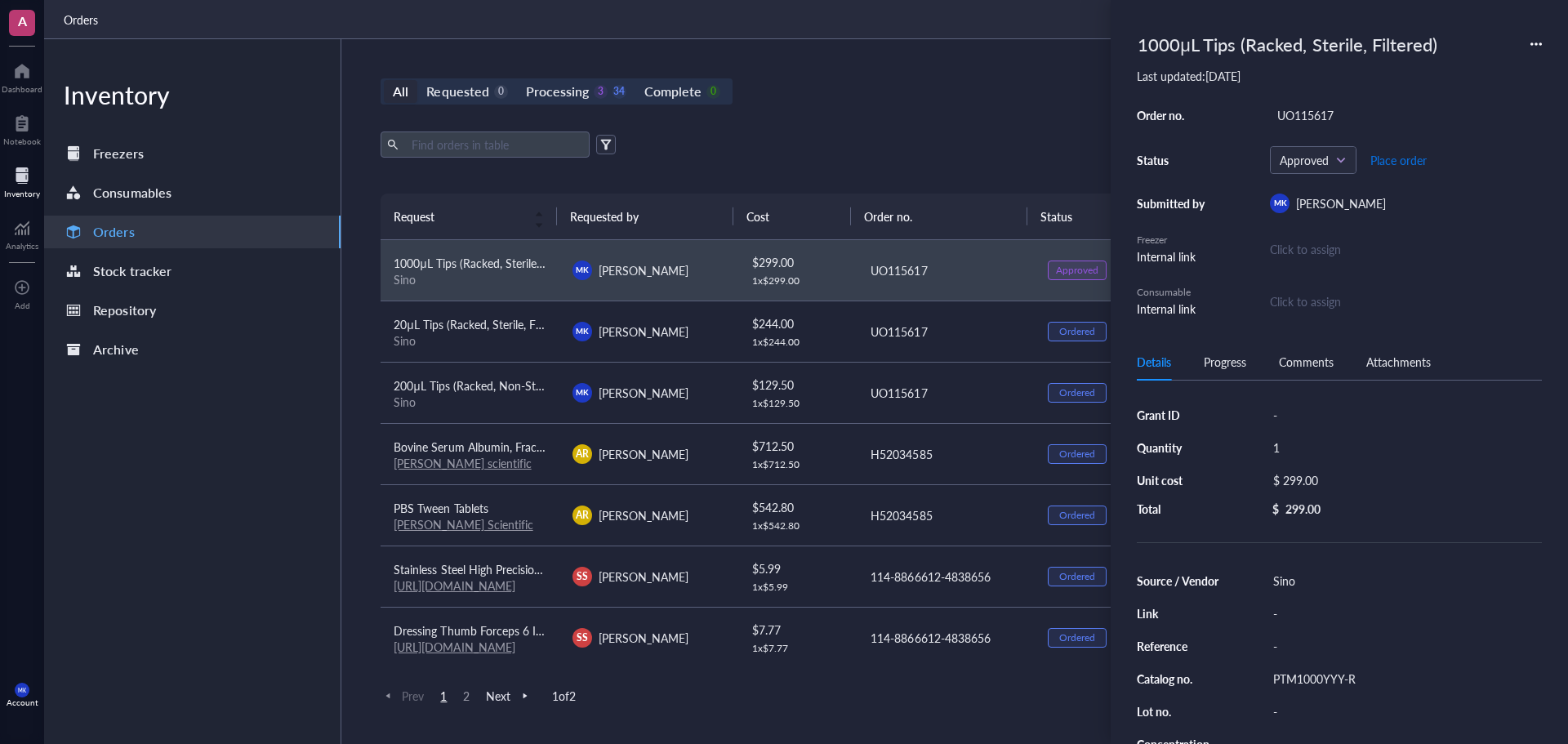 click on "Place order" at bounding box center (1398, 160) 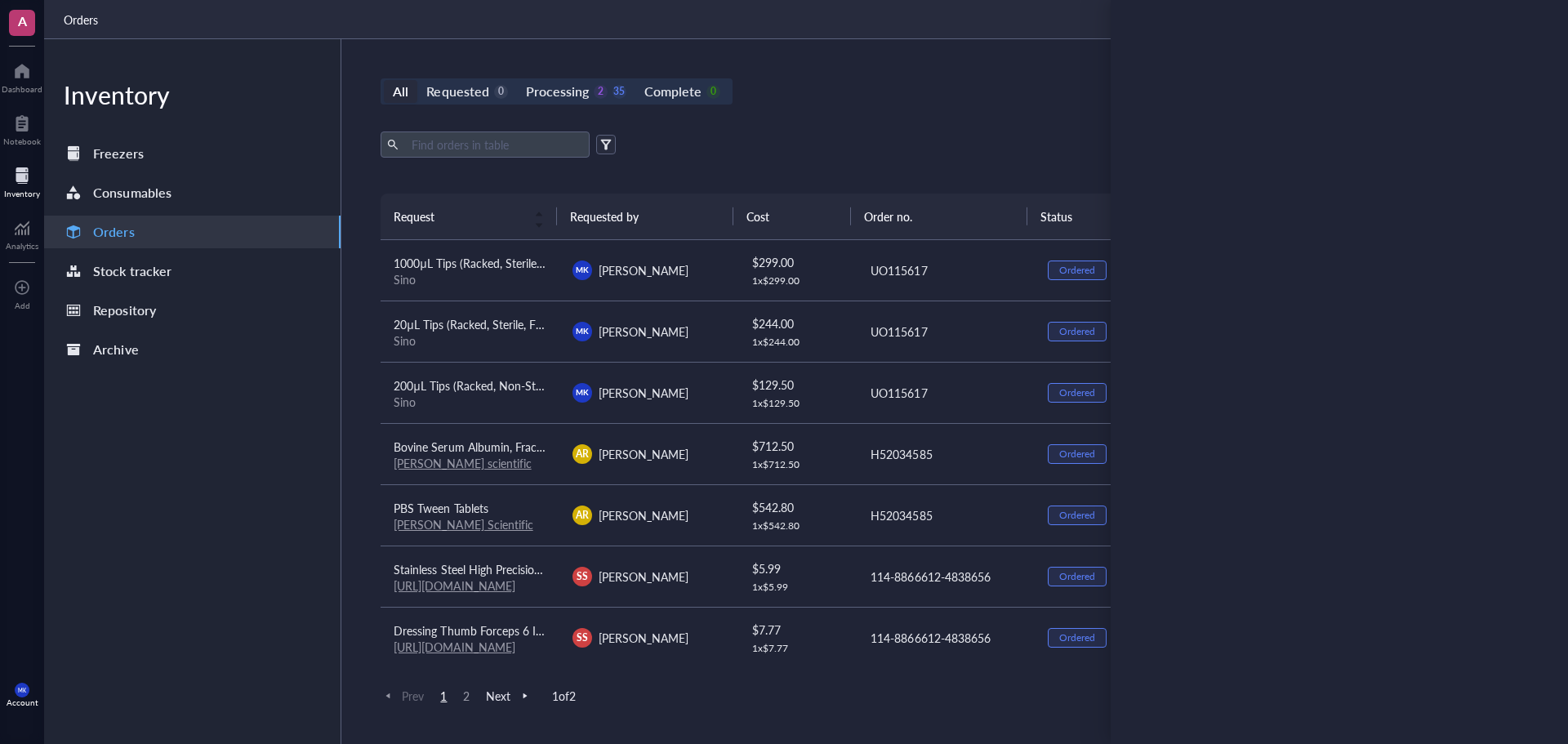 click on "All Requested 0 Processing 2 35 Complete 0 New order Export Open archive Requester Requested on Source / Vendor Last updated Request Requested by Cost Order no. Status Date Action               1000μL Tips (Racked, Sterile, Filtered) Sino [PERSON_NAME] [PERSON_NAME] $ 299.00 1  x  $ 299.00 UO115617 Ordered [DATE] Receive 20μL Tips (Racked, Sterile, Filtered) Sino [PERSON_NAME] [PERSON_NAME] $ 244.00 1  x  $ 244.00 UO115617 Ordered [DATE] Receive 200μL Tips (Racked, Non-Sterile, Non-Filtered) Sino [PERSON_NAME] [PERSON_NAME] $ 129.50 1  x  $ 129.50 UO115617 Ordered [DATE] Receive Bovine Serum Albumin, Fraction V, Cold-[MEDICAL_DATA] Precipitated [PERSON_NAME] scientific AR [PERSON_NAME] $ 712.50 1  x  $ 712.50 H52034585 Ordered [DATE] Receive PBS Tween Tablets [PERSON_NAME] Scientific AR [PERSON_NAME] $ 542.80 1  x  $ 542.80 H52034585 Ordered [DATE] Receive Stainless Steel High Precision Forceps with Fine Strong Straight Serrated Point to use Engineer Labware for Scientific Use (4.5 Inch) SS [PERSON_NAME] $ 5.99 1  x  $ 5.99 Ordered SS $" at bounding box center (945, 391) 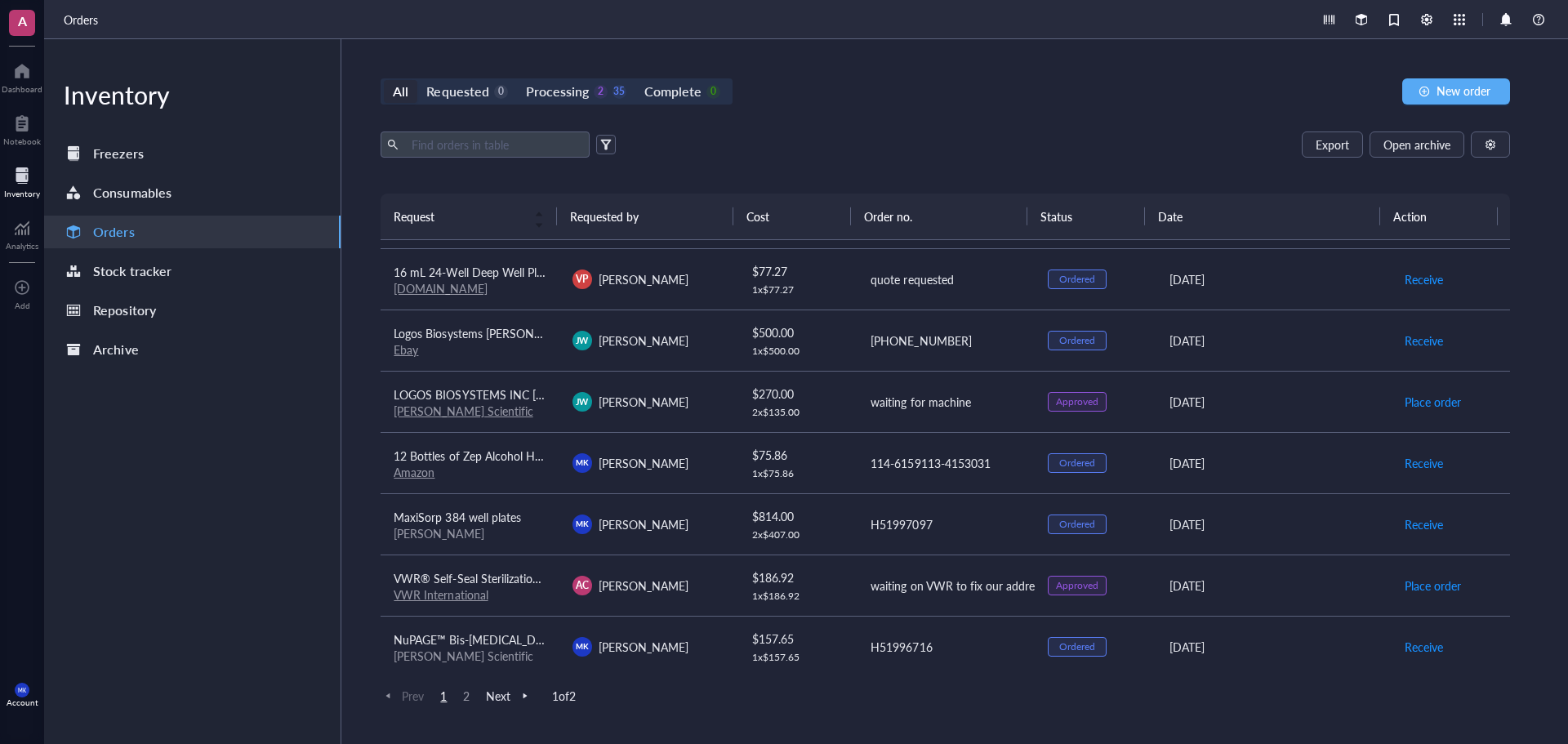 scroll, scrollTop: 817, scrollLeft: 0, axis: vertical 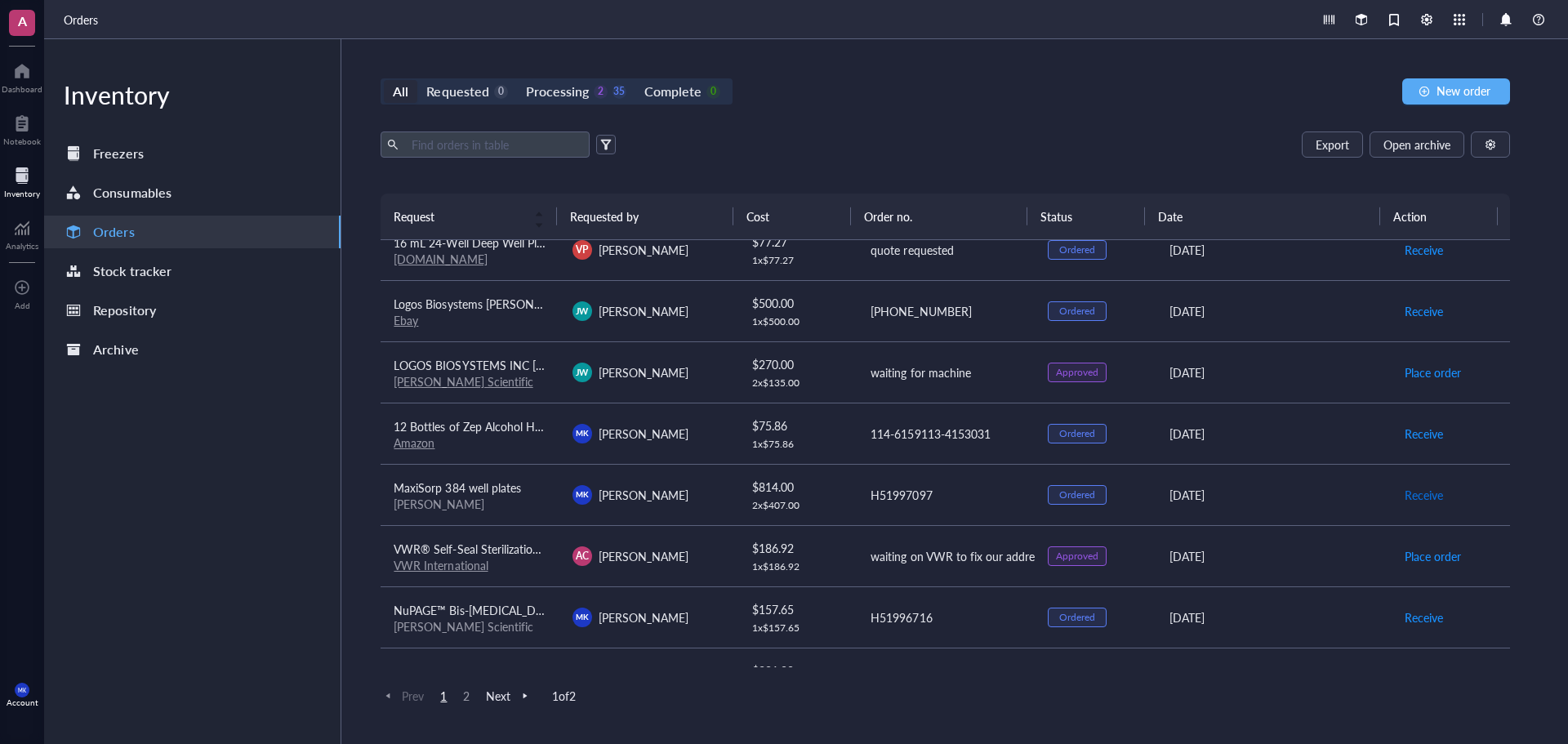 click on "Receive" at bounding box center [1423, 495] 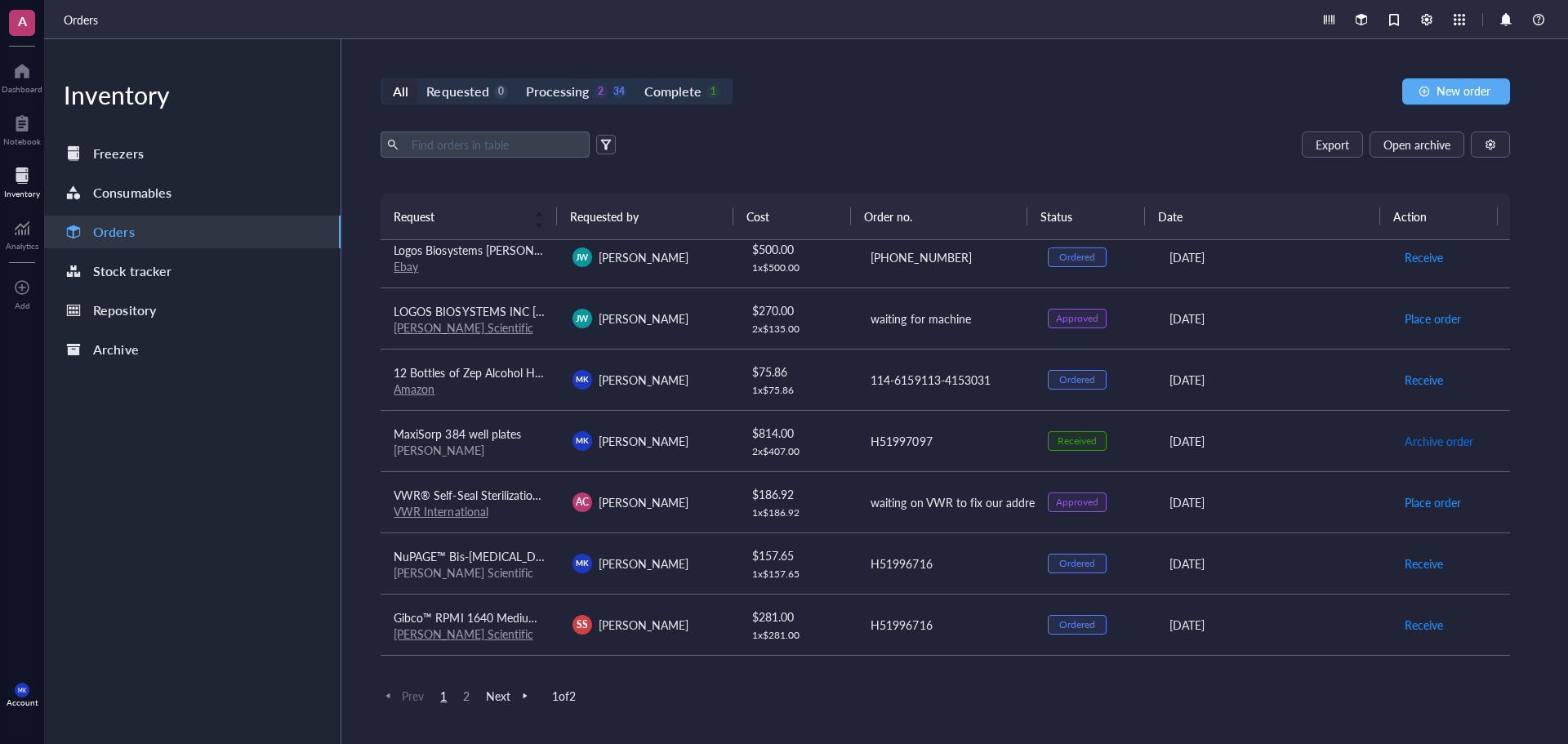 scroll, scrollTop: 898, scrollLeft: 0, axis: vertical 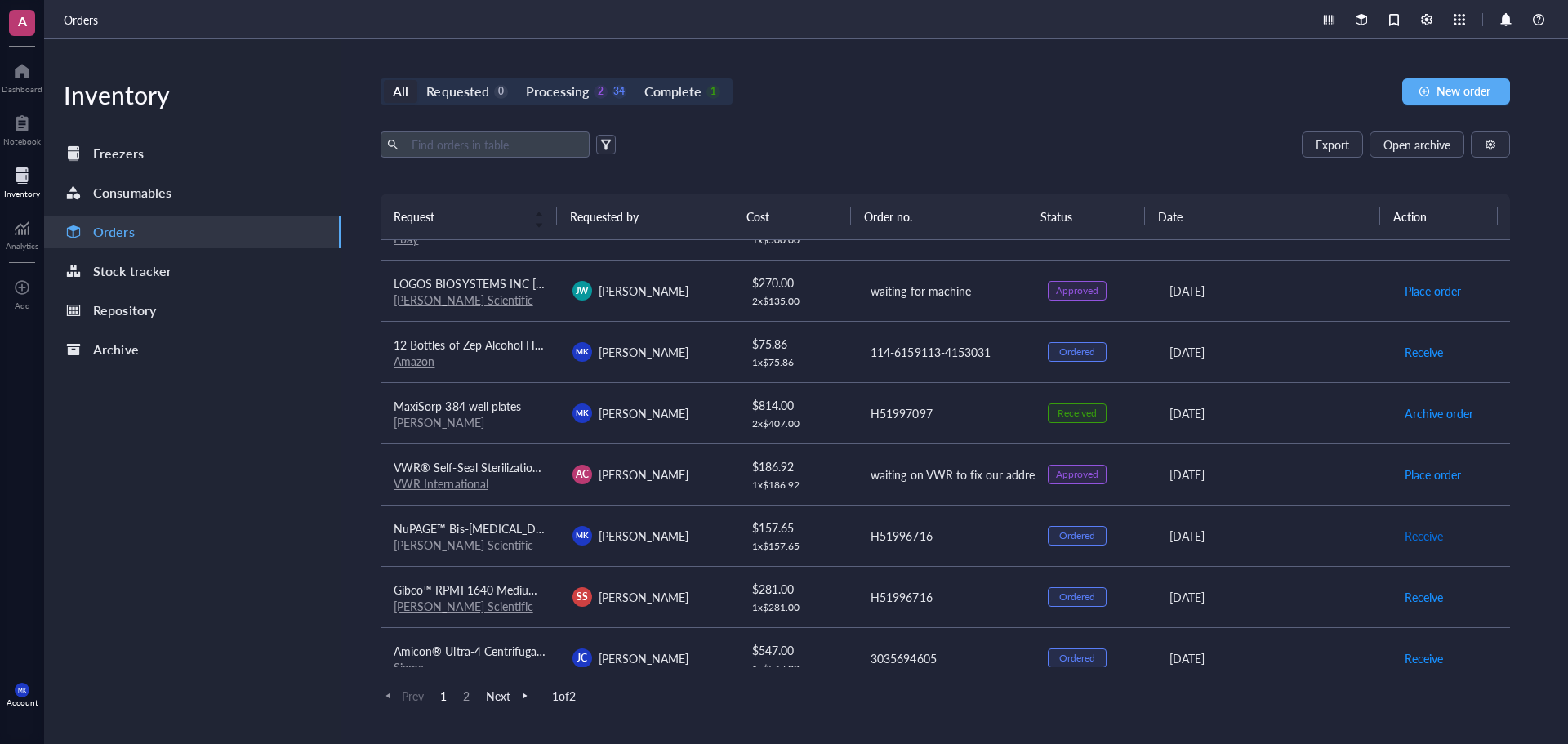 click on "Receive" at bounding box center [1423, 536] 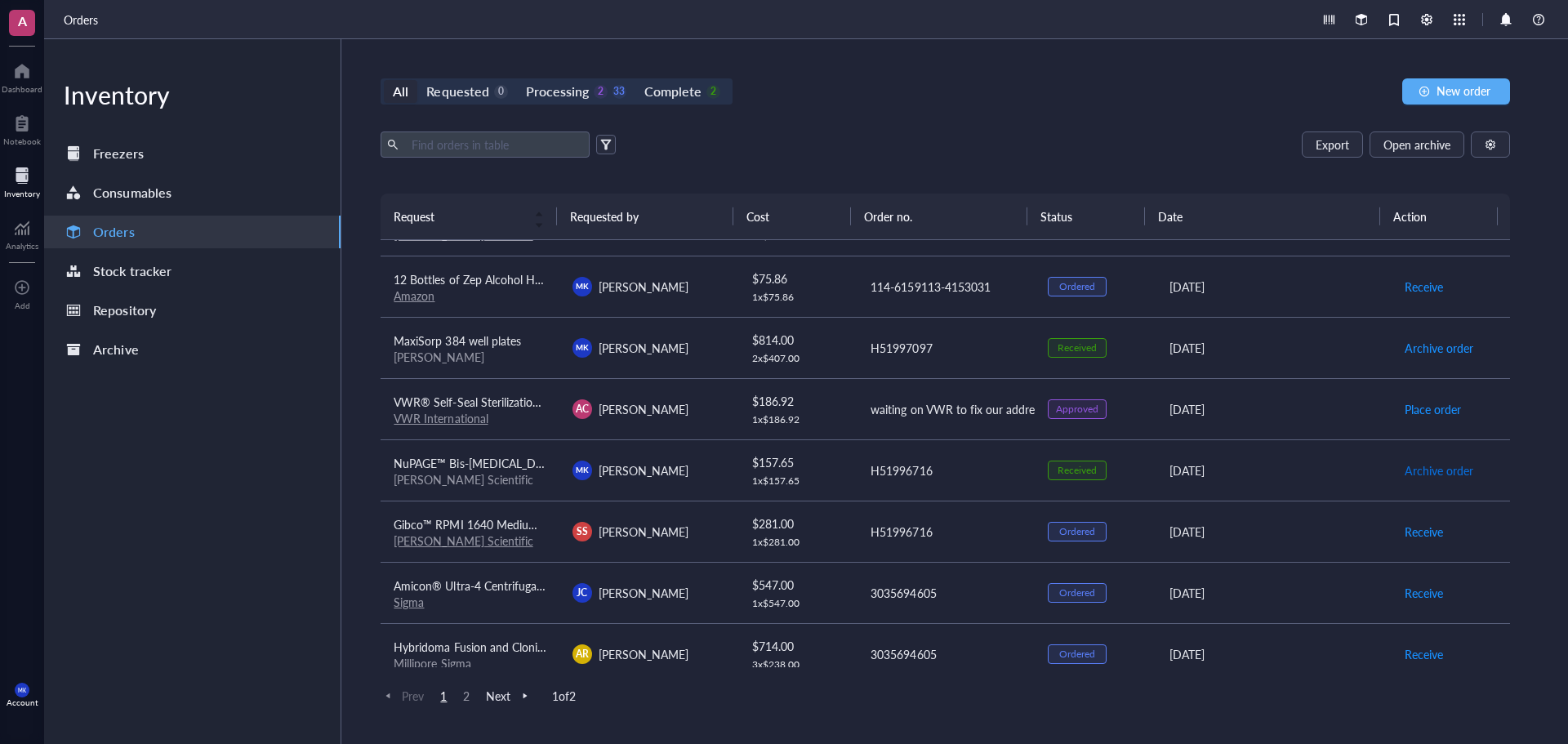 scroll, scrollTop: 980, scrollLeft: 0, axis: vertical 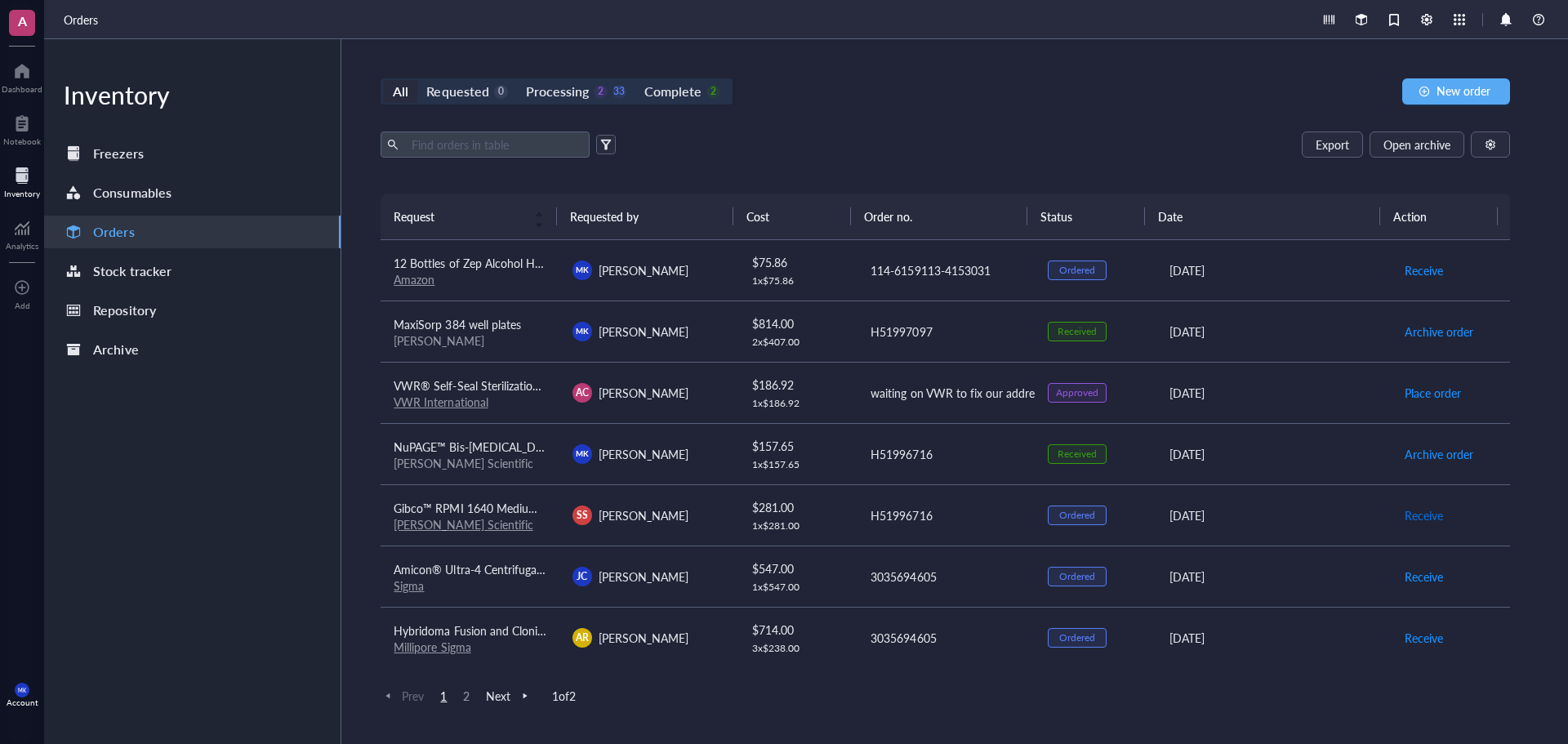 click on "Receive" at bounding box center (1423, 515) 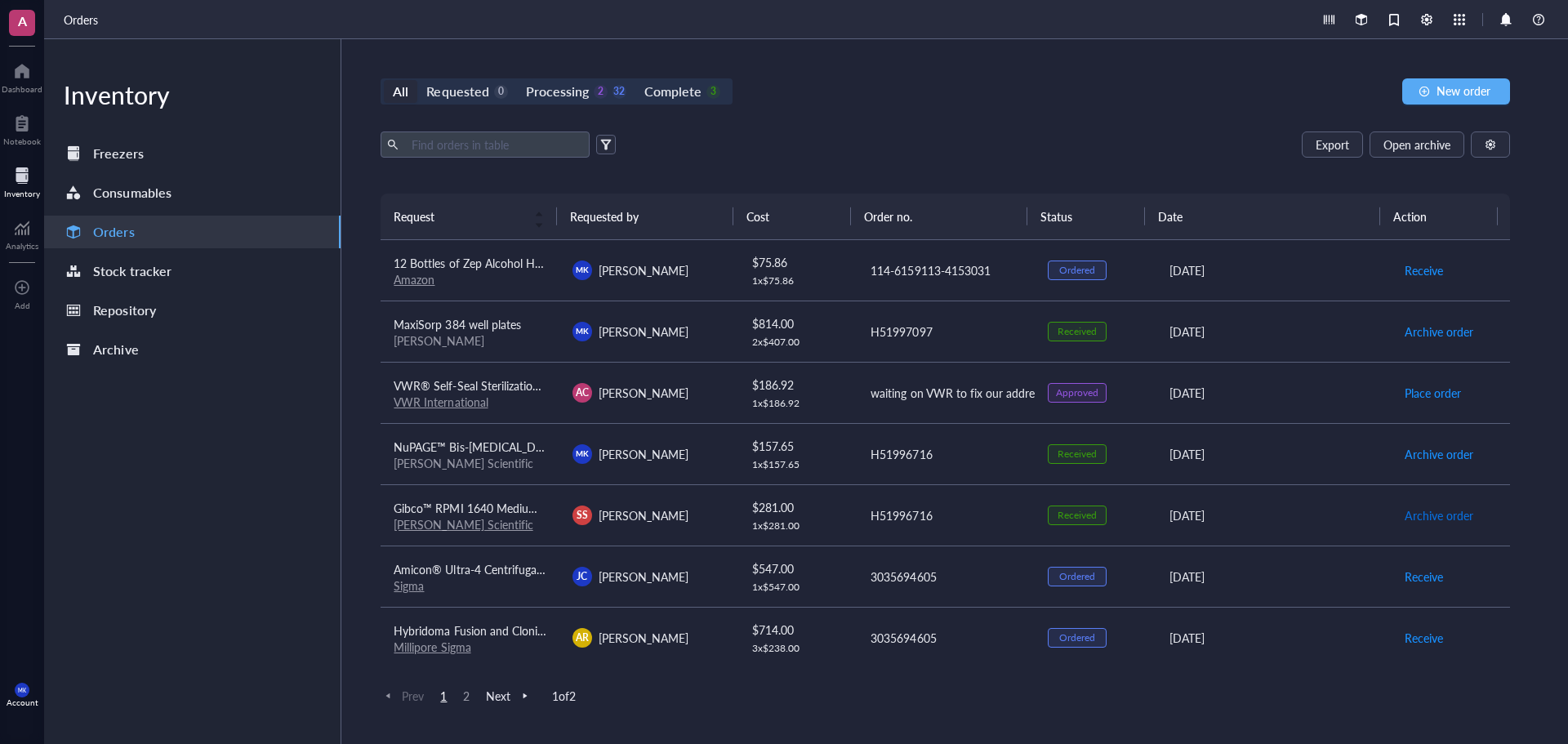 scroll, scrollTop: 1062, scrollLeft: 0, axis: vertical 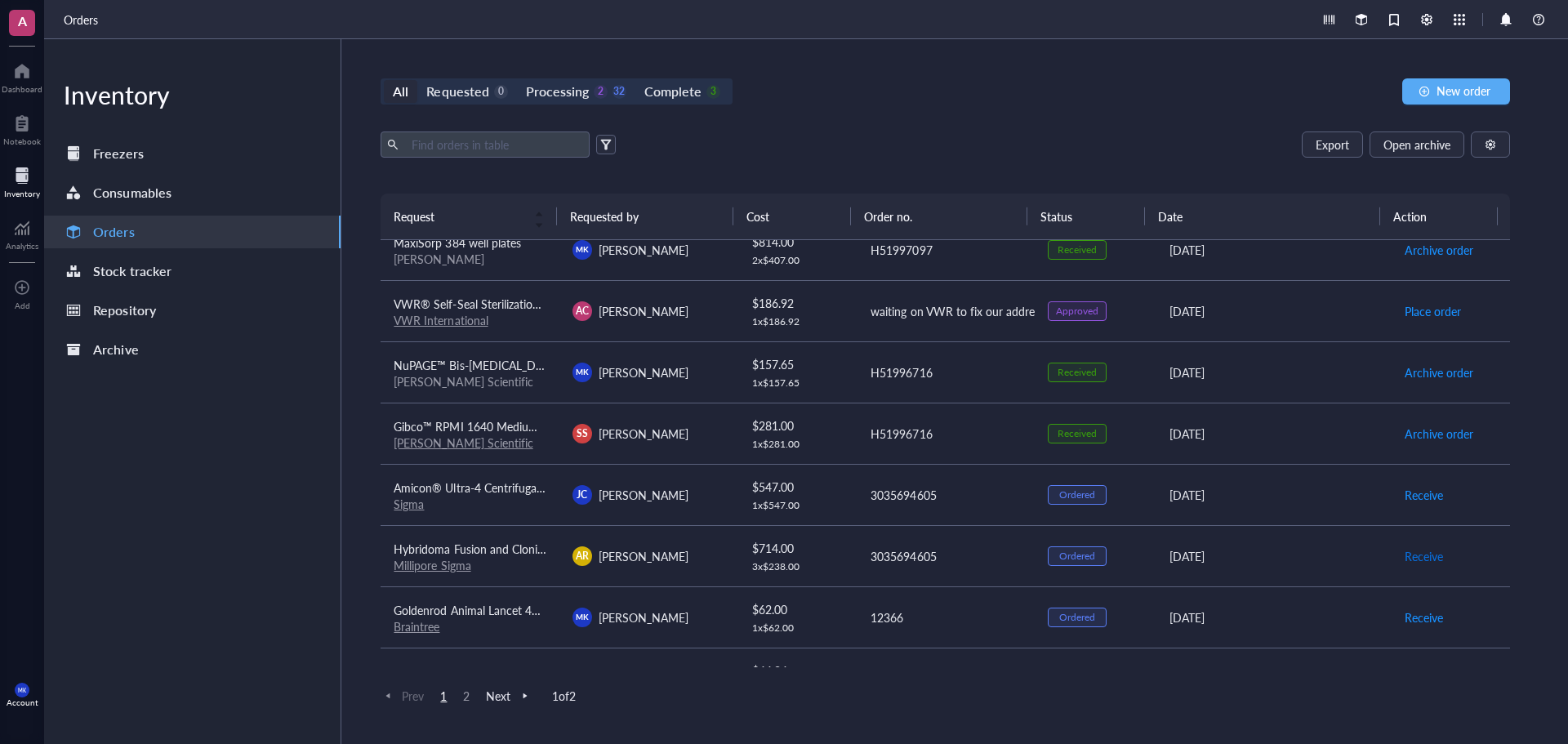 click on "Receive" at bounding box center [1423, 556] 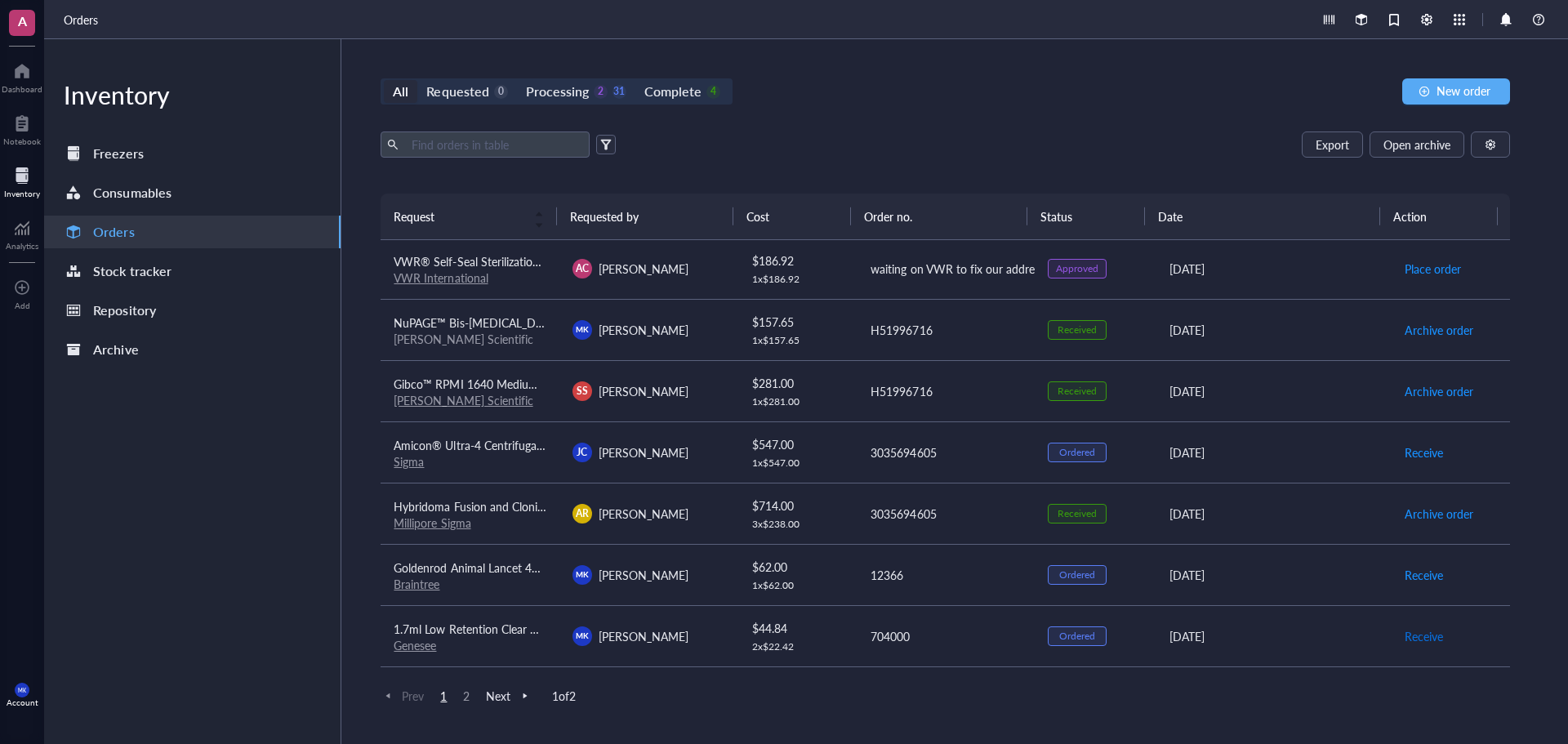 click on "Receive" at bounding box center [1423, 636] 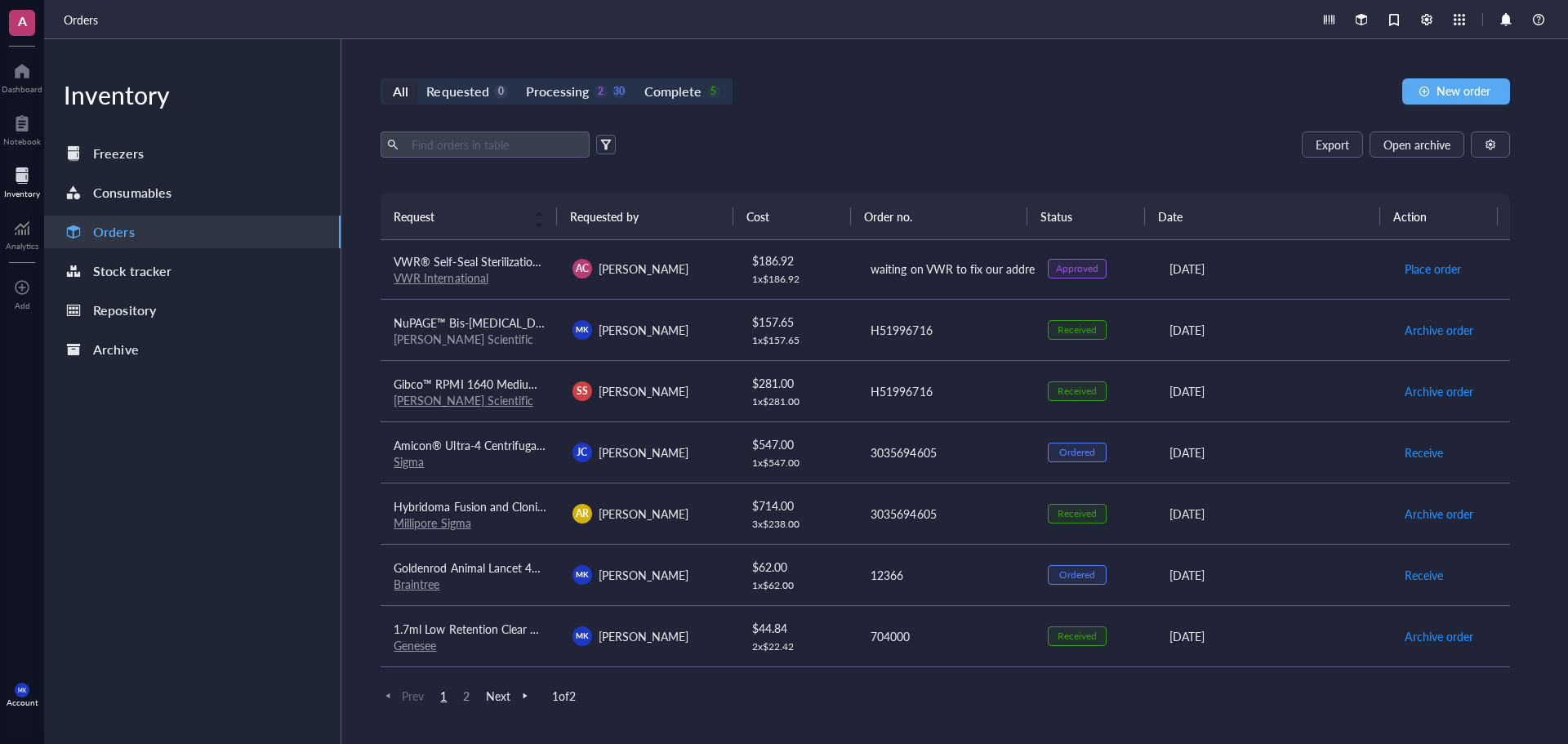 click on "2" at bounding box center (466, 696) 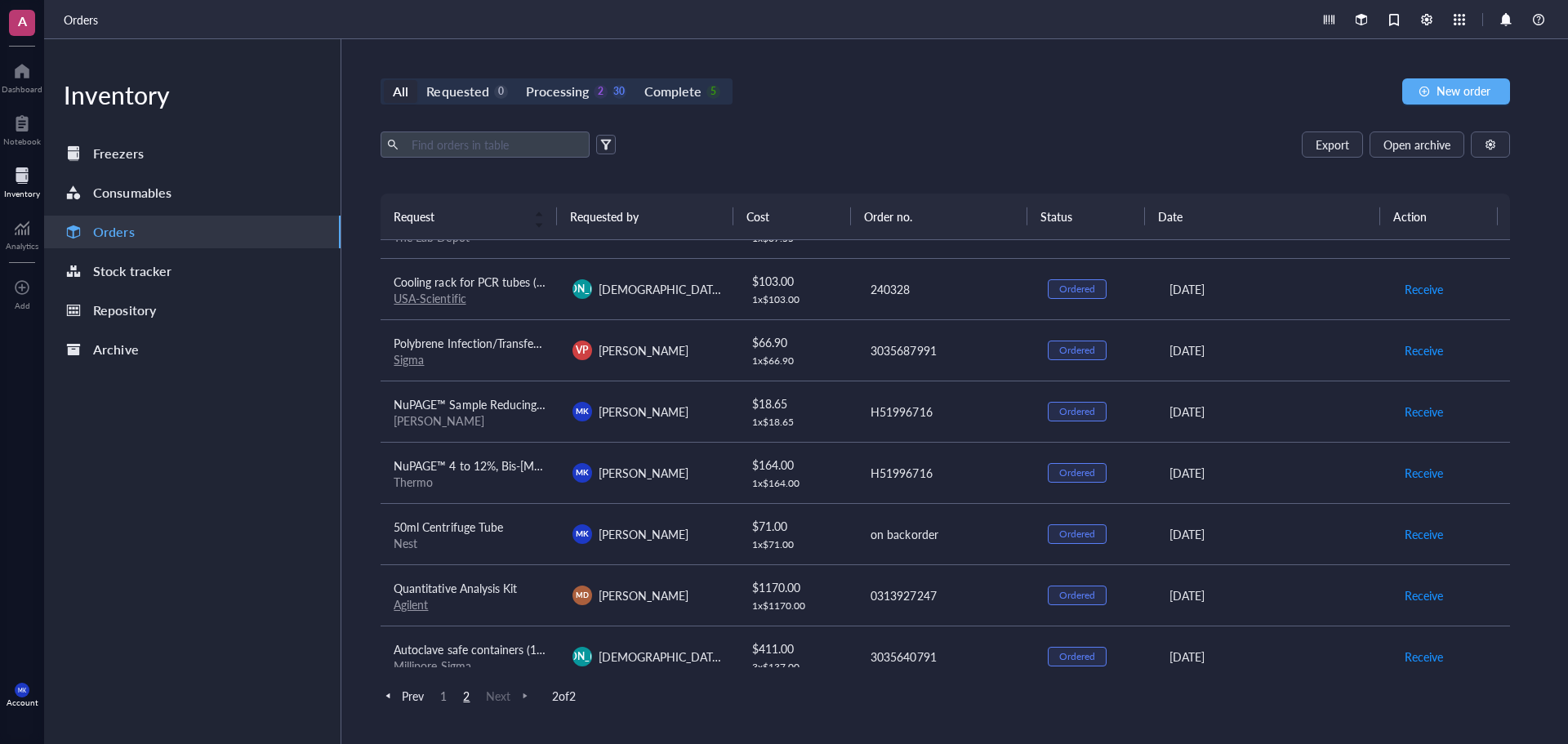 scroll, scrollTop: 0, scrollLeft: 0, axis: both 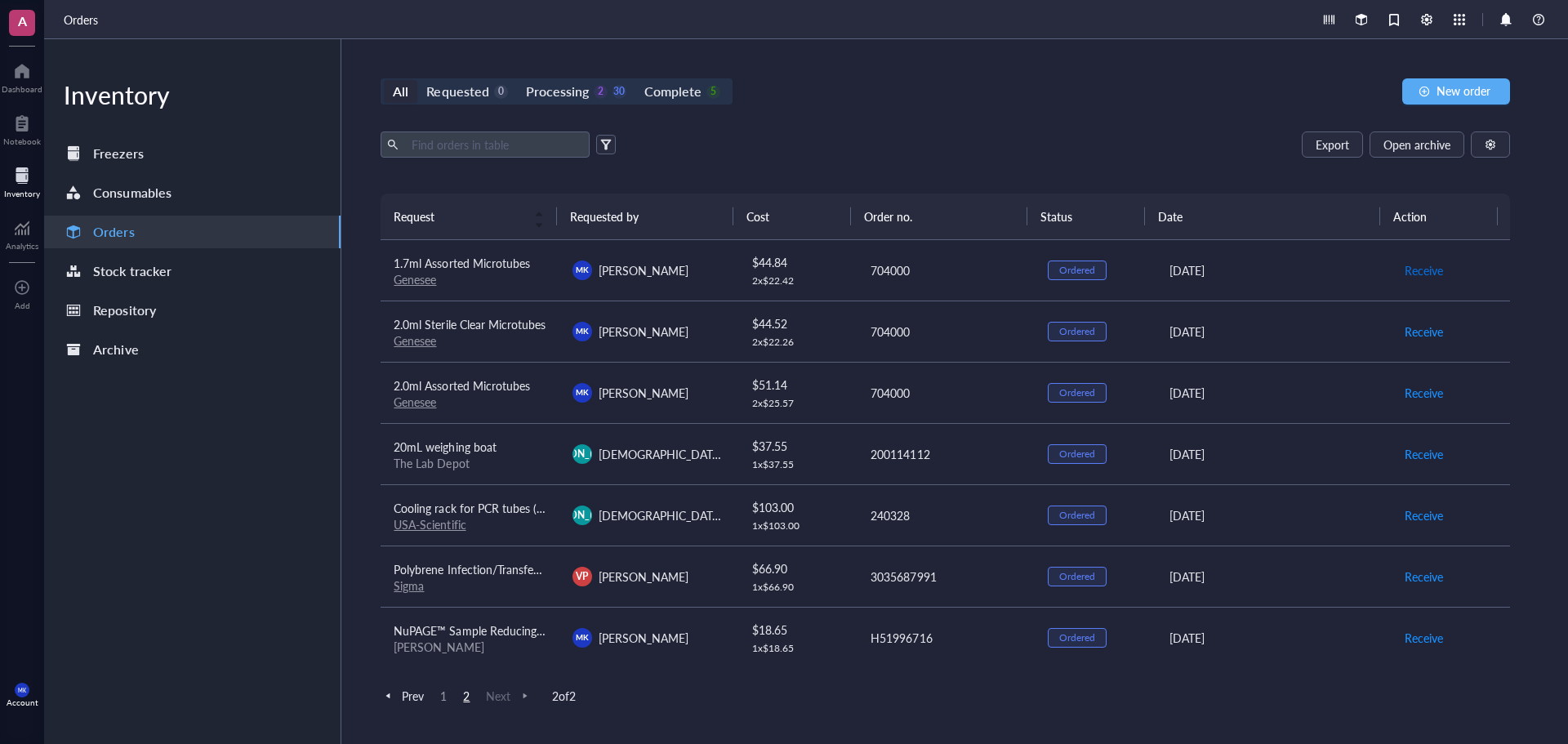 click on "Receive" at bounding box center [1423, 270] 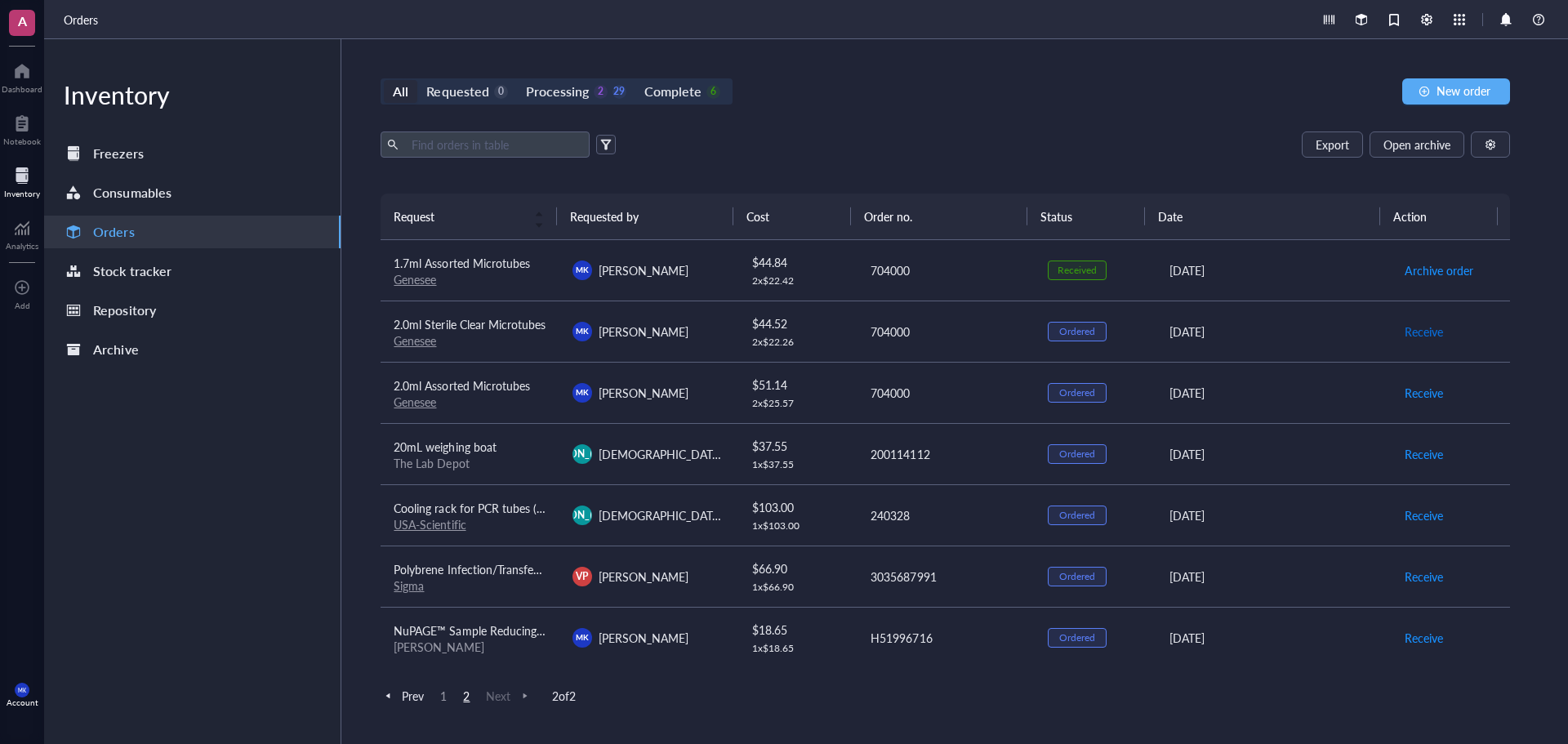 click on "Receive" at bounding box center [1423, 332] 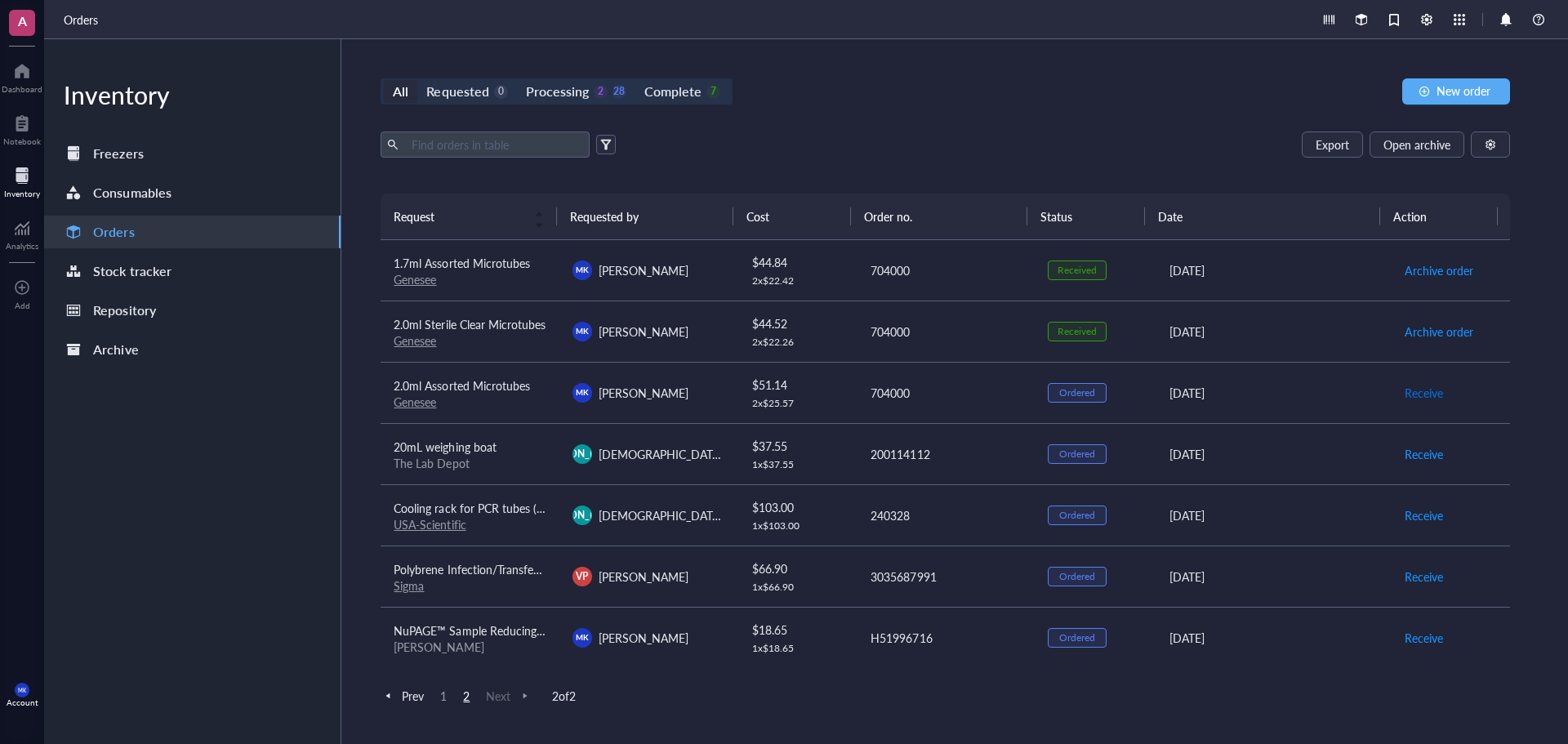 click on "Receive" at bounding box center (1423, 393) 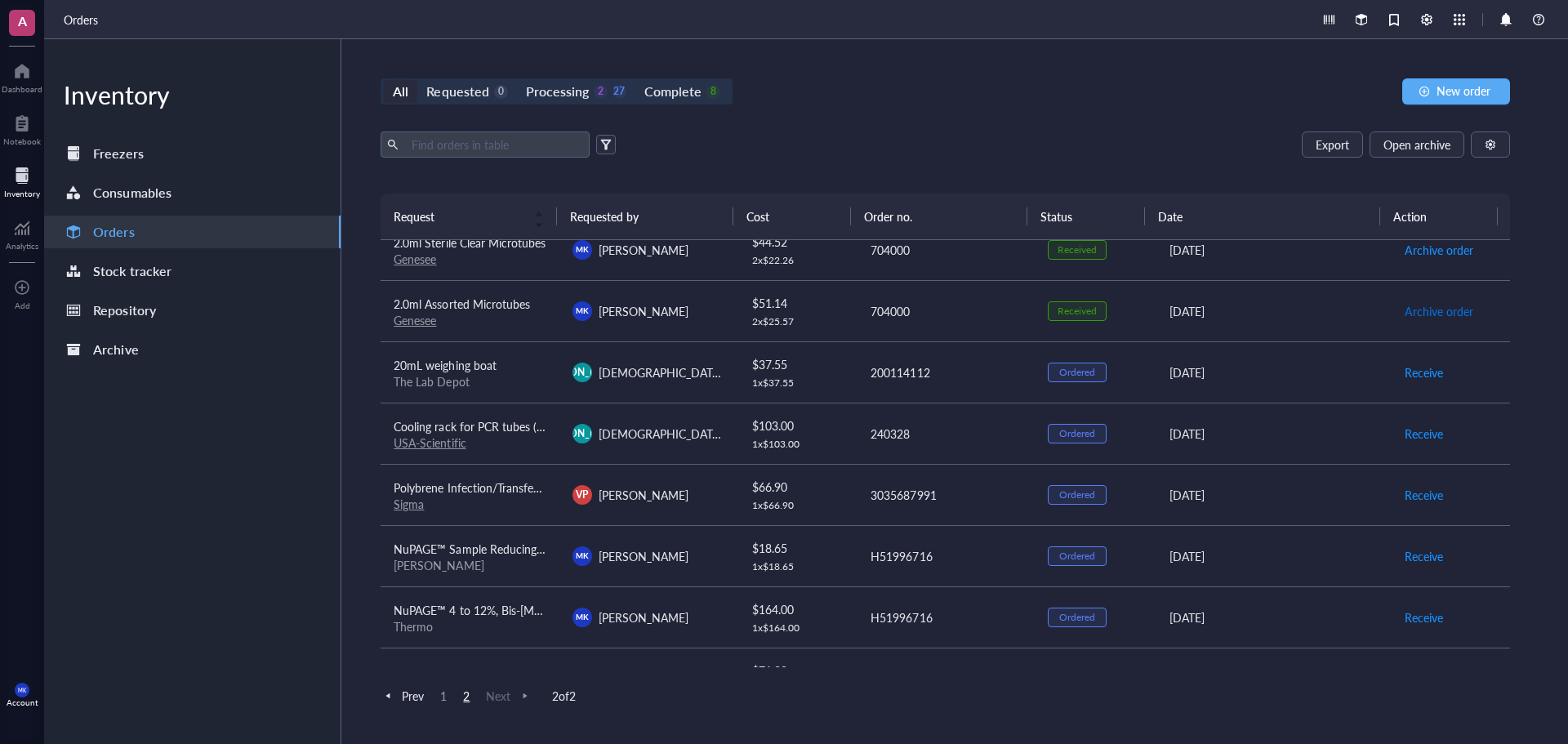 scroll, scrollTop: 163, scrollLeft: 0, axis: vertical 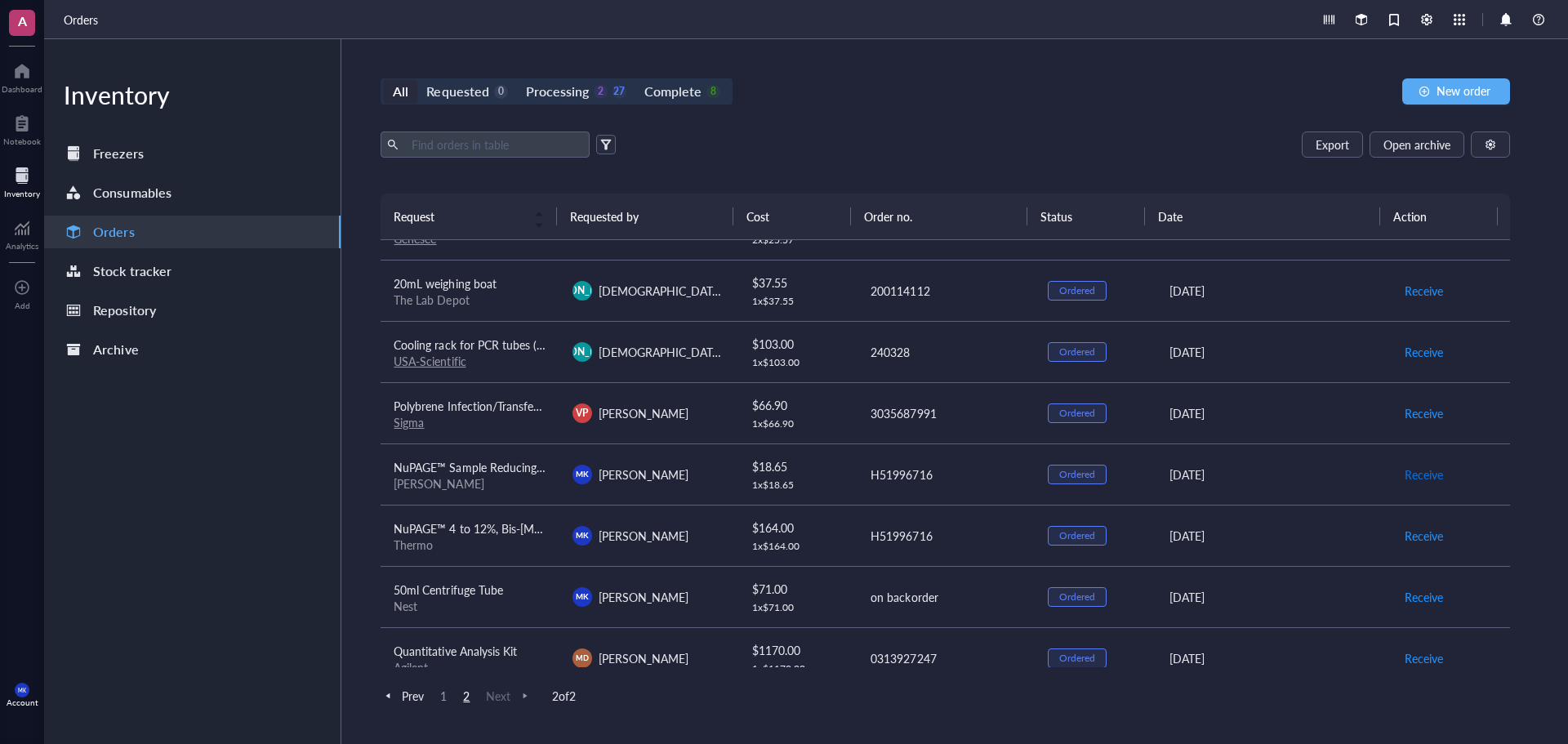 click on "Receive" at bounding box center (1423, 474) 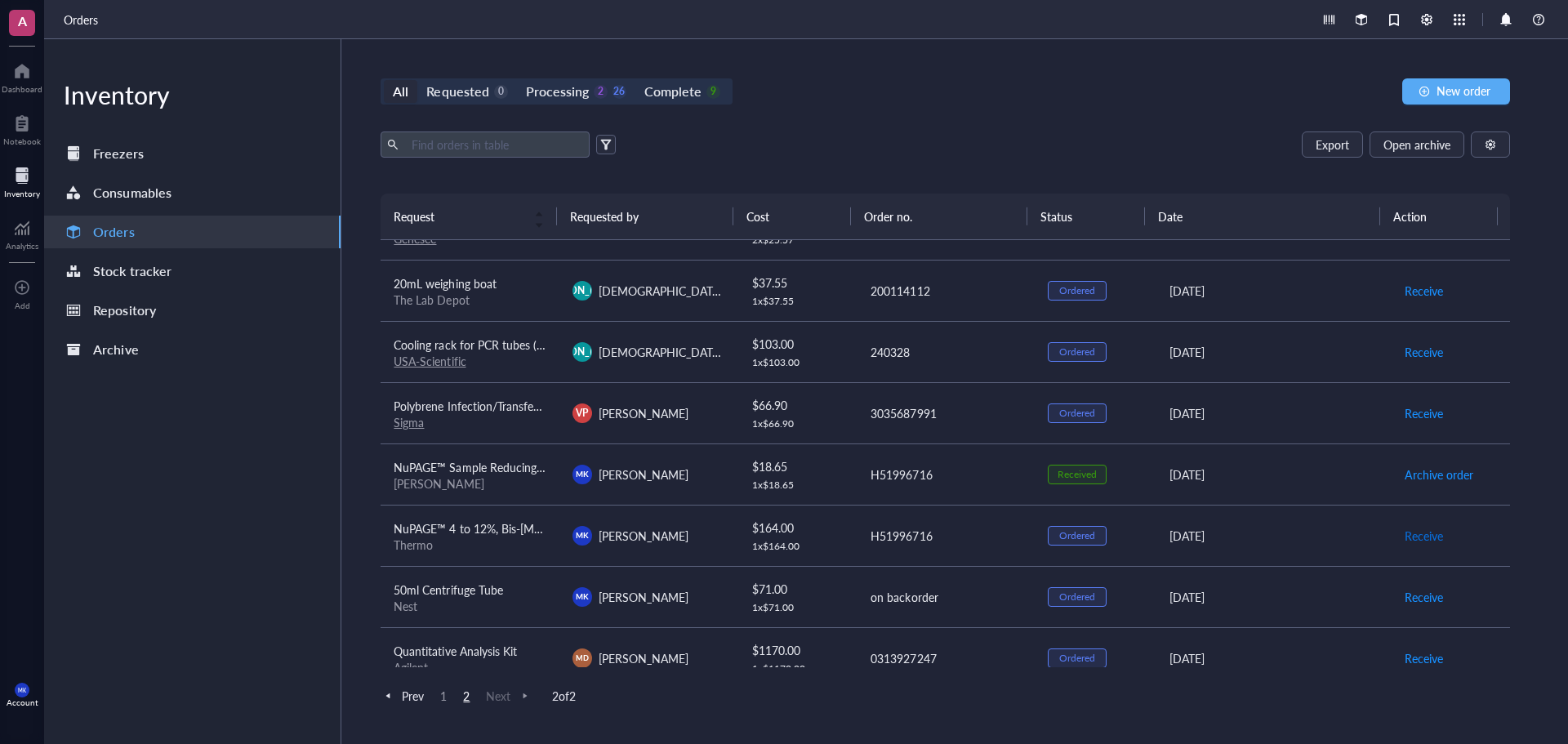 click on "Receive" at bounding box center [1423, 536] 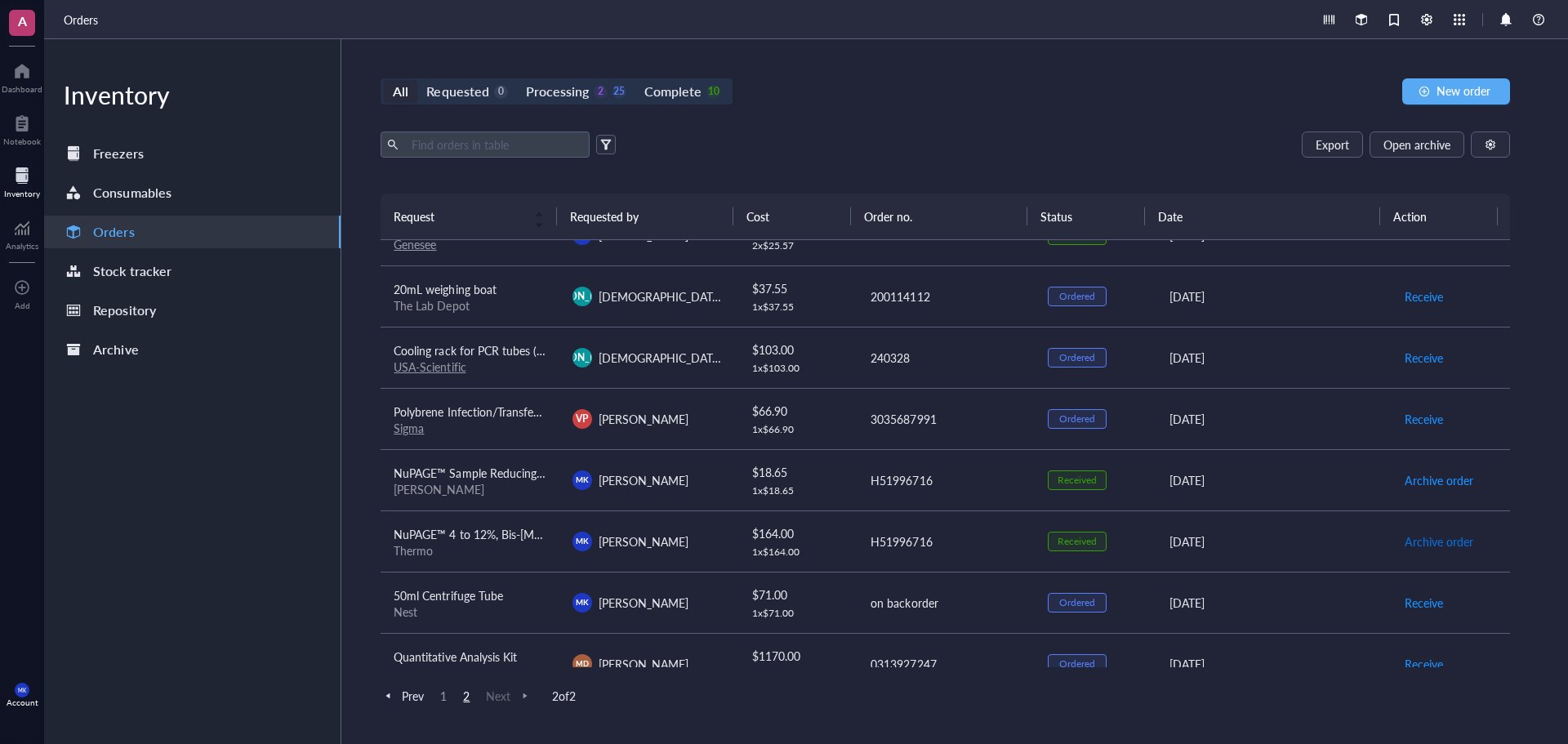 scroll, scrollTop: 145, scrollLeft: 0, axis: vertical 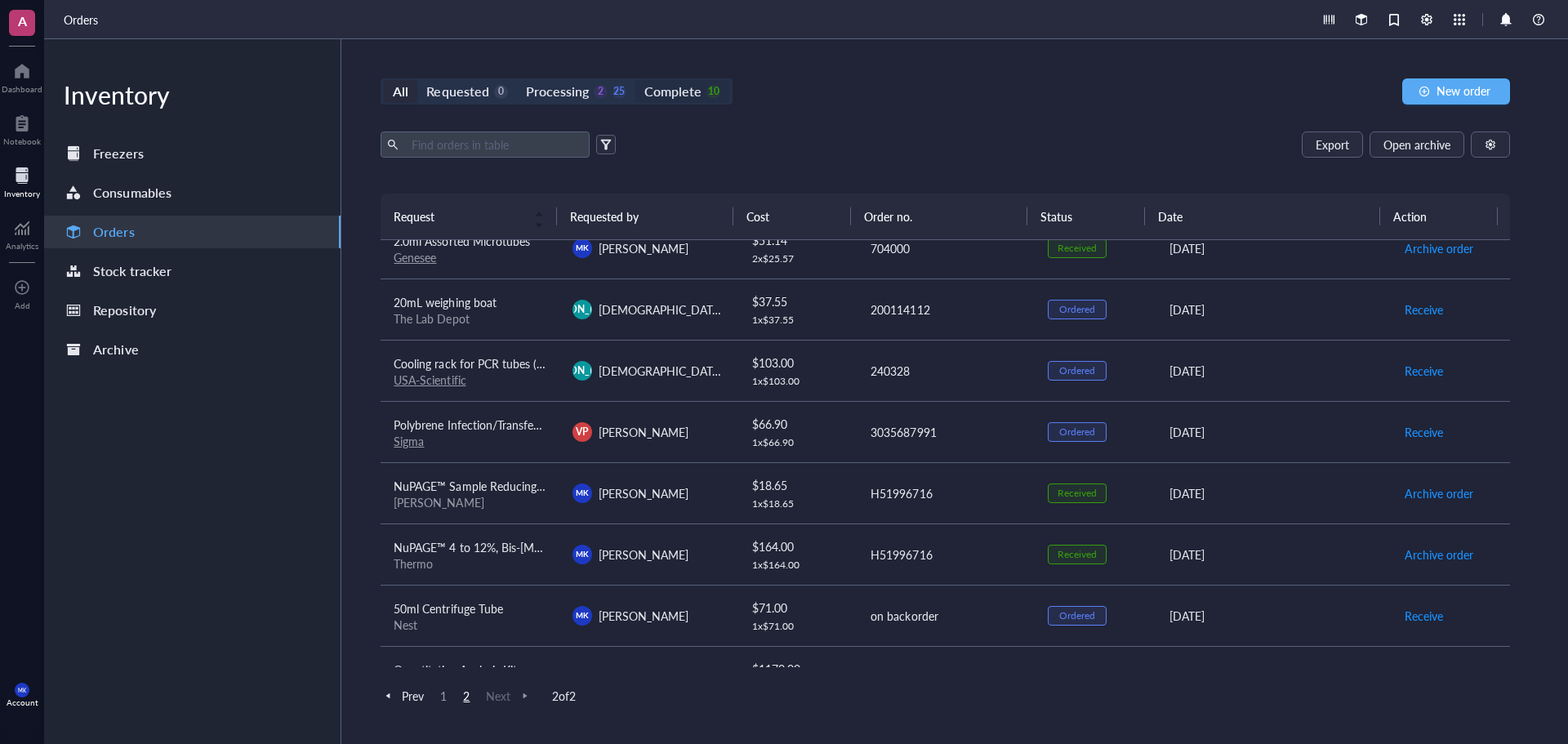 click on "Complete" at bounding box center [673, 91] 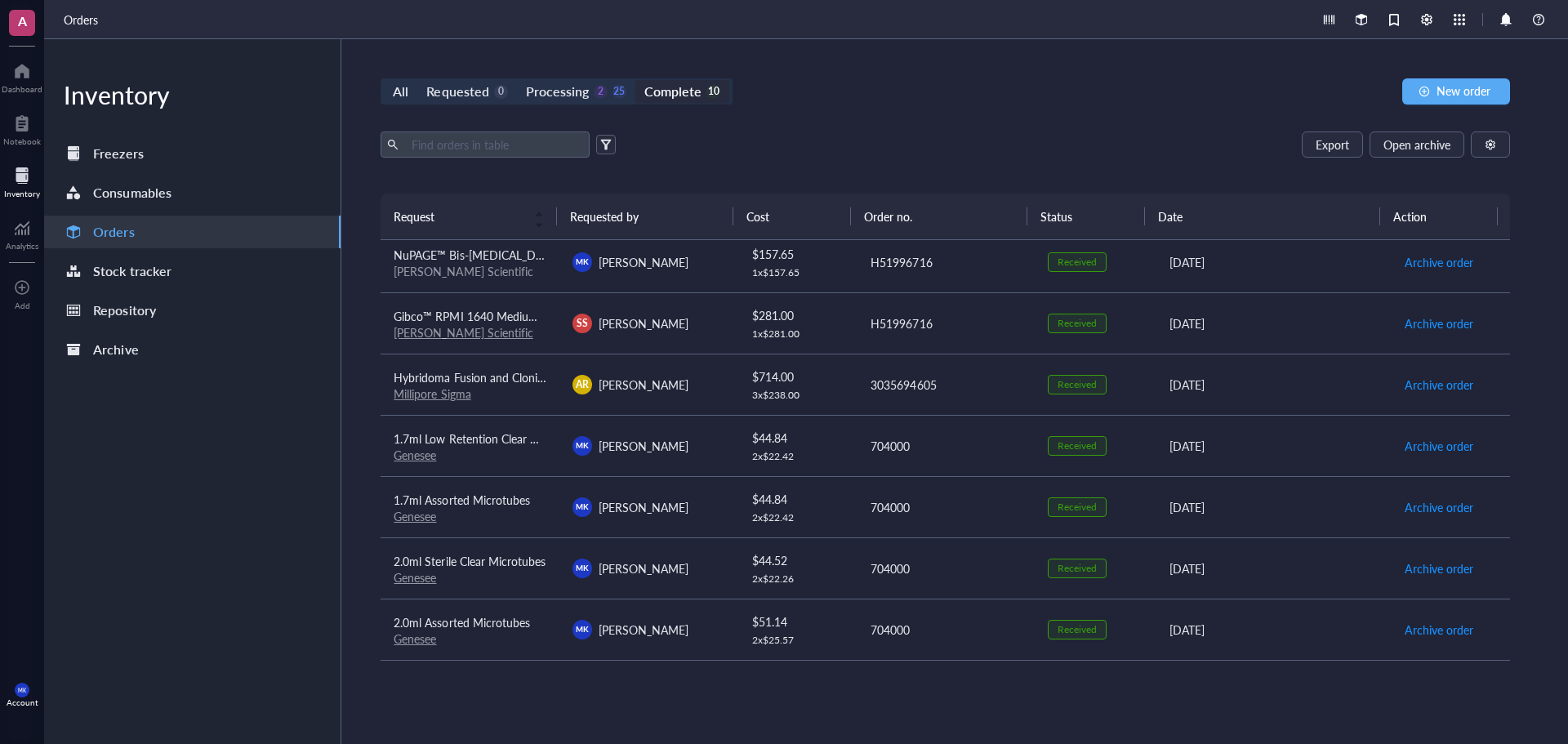 scroll, scrollTop: 0, scrollLeft: 0, axis: both 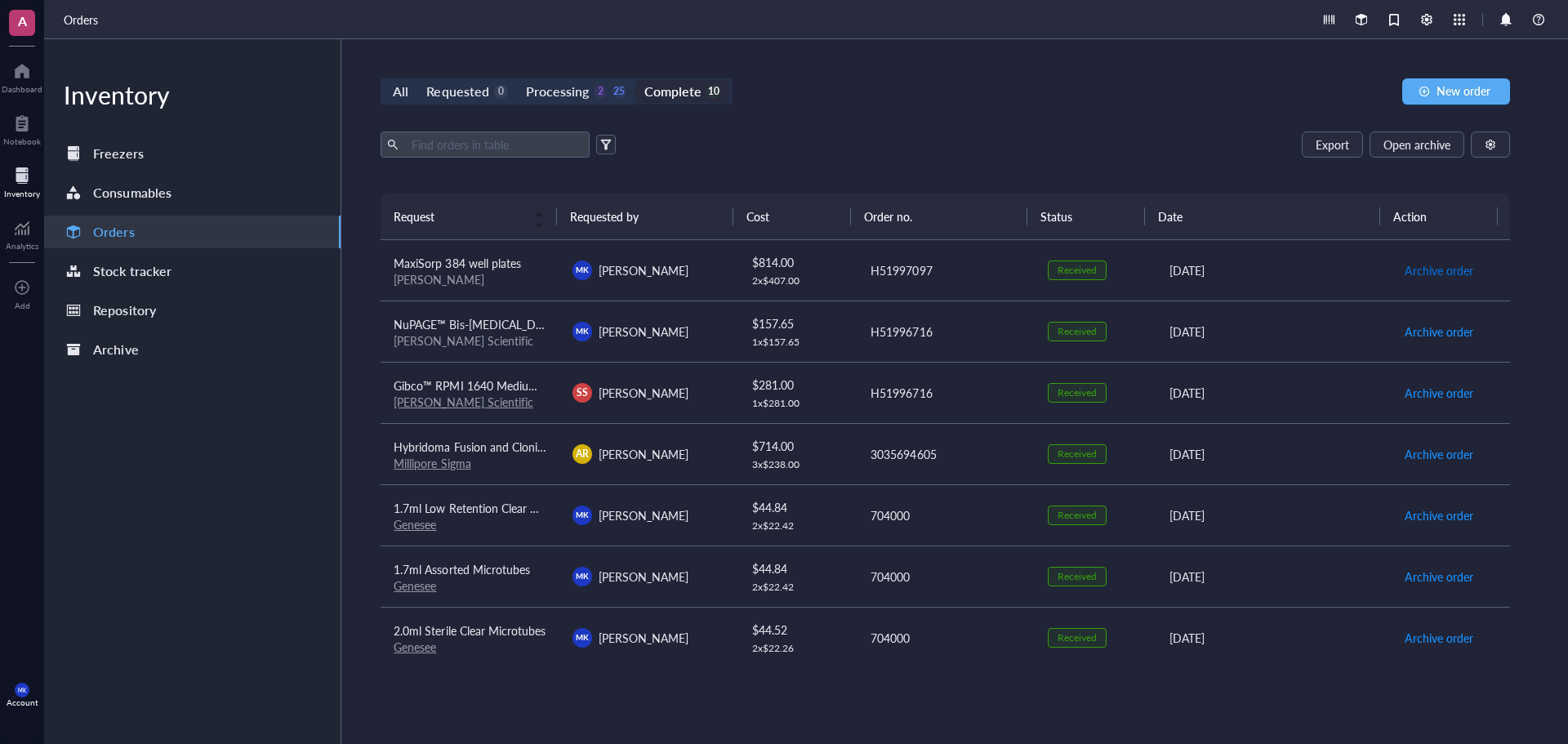 click on "Archive order" at bounding box center (1439, 270) 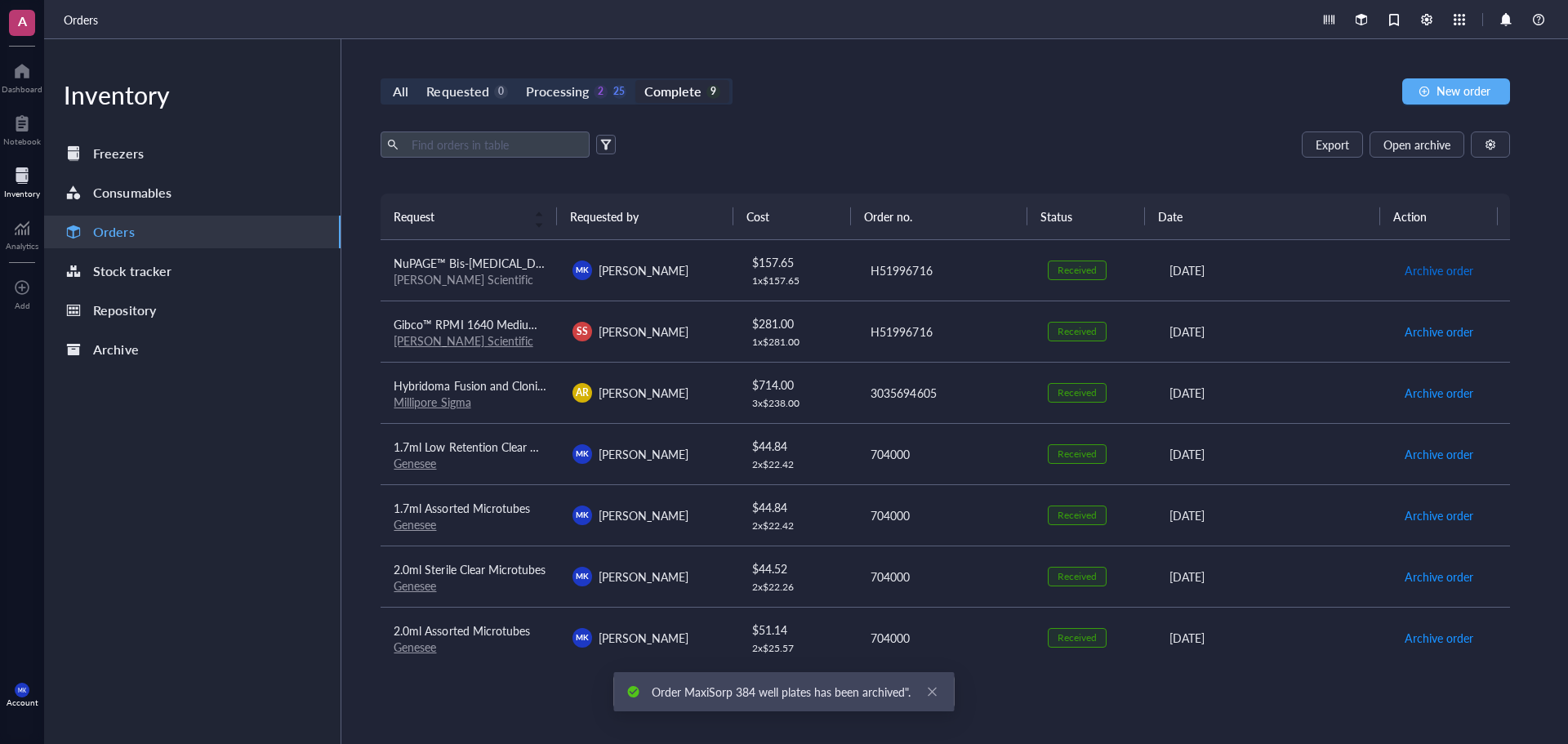 click on "Archive order" at bounding box center (1439, 270) 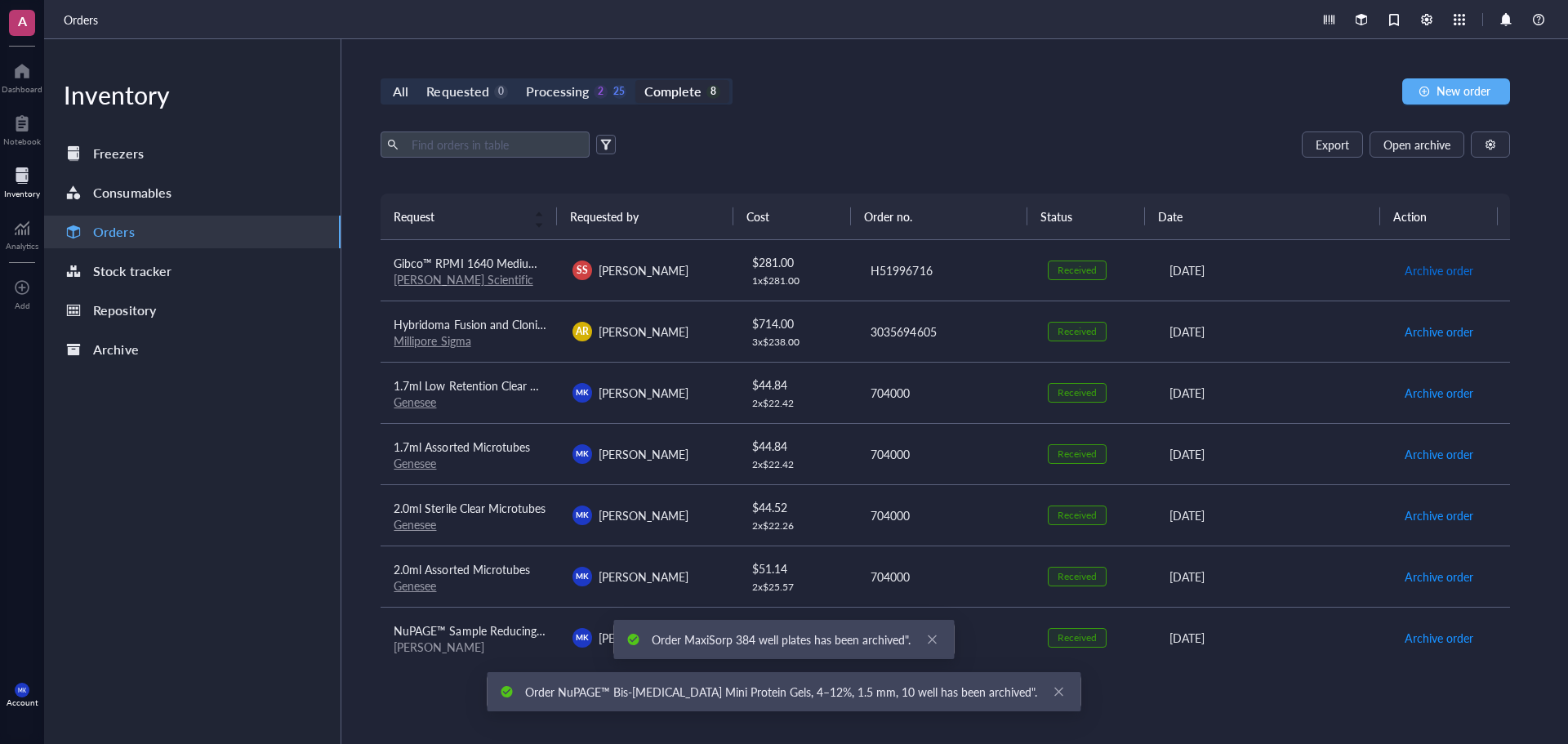 click on "Archive order" at bounding box center [1439, 270] 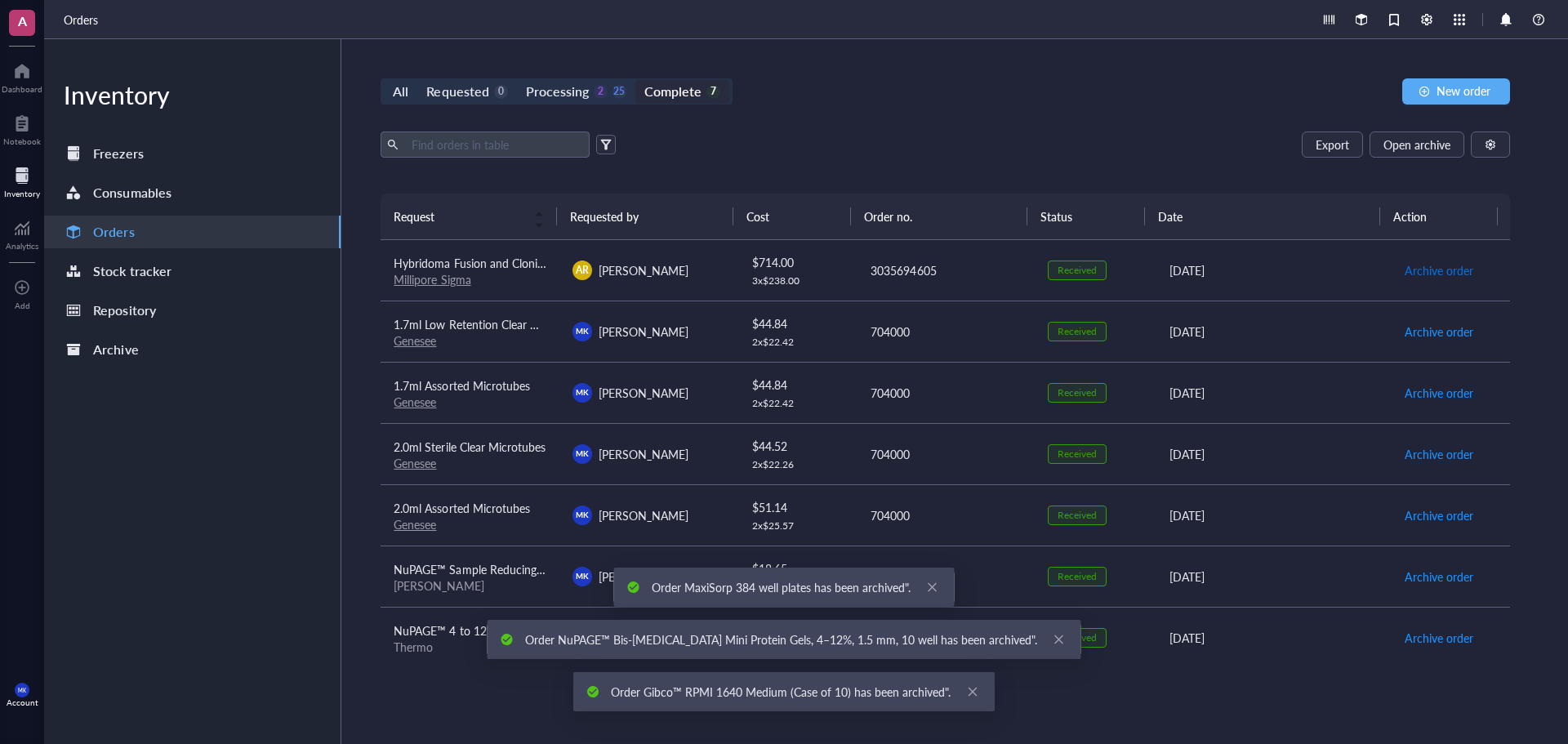 click on "Archive order" at bounding box center [1439, 270] 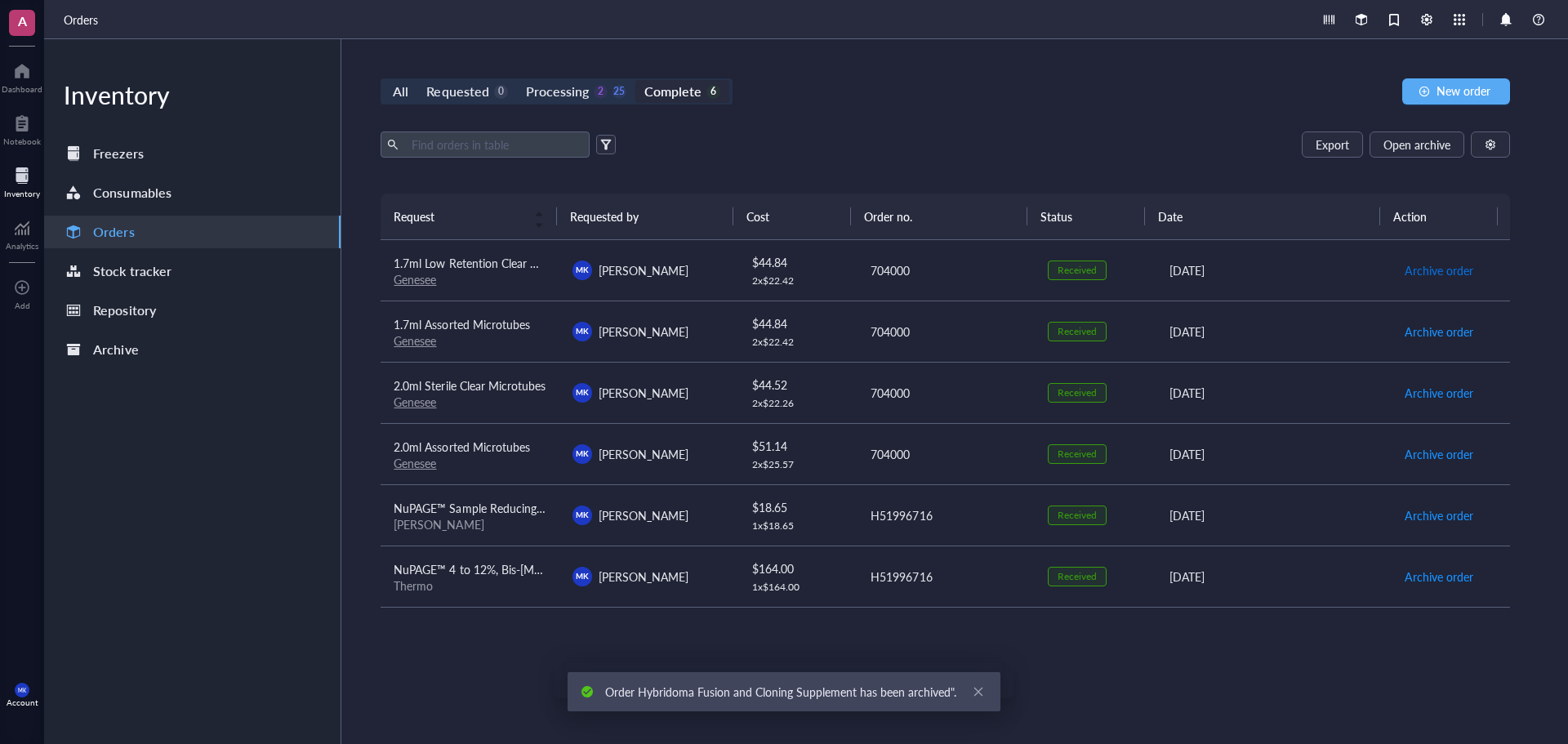 click on "Archive order" at bounding box center [1439, 270] 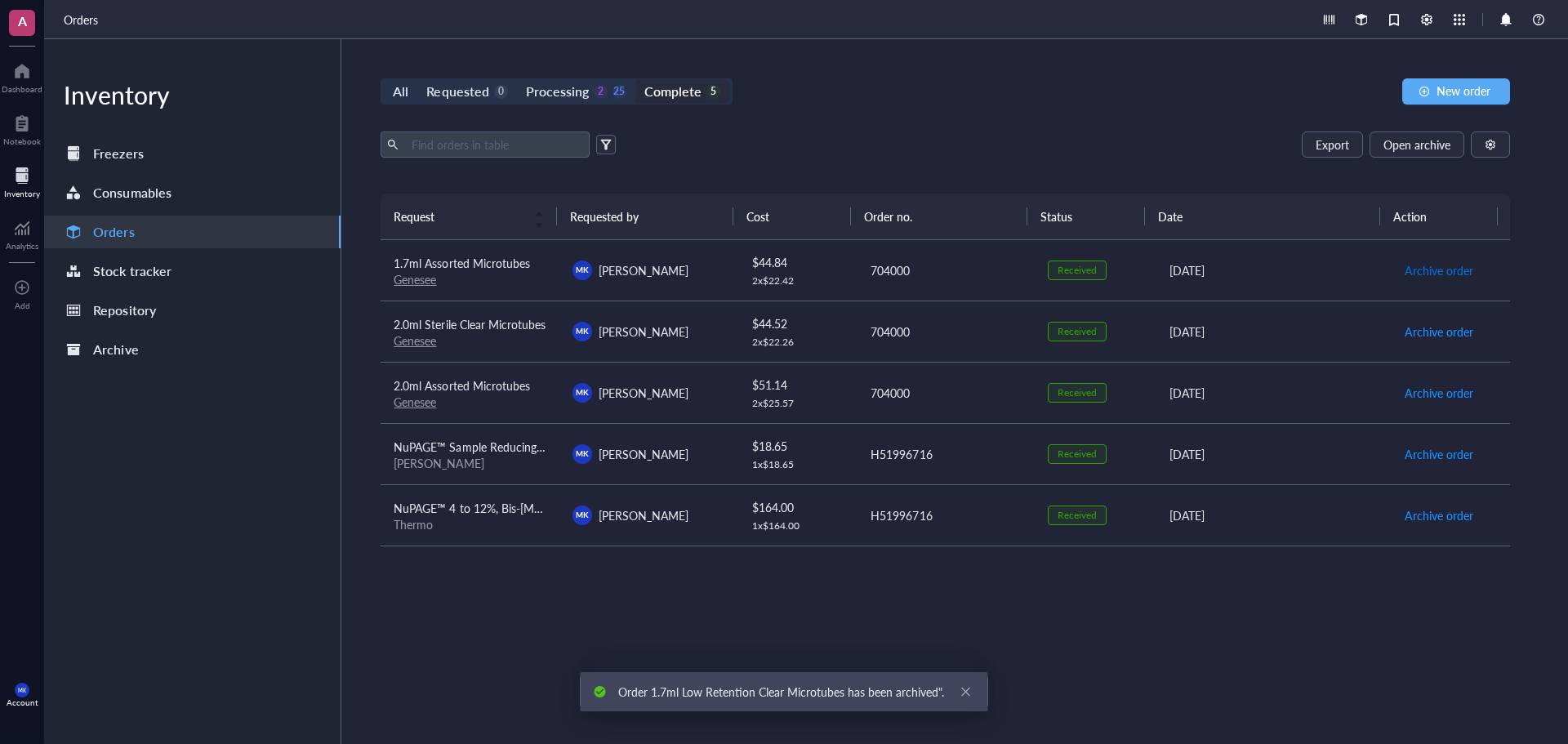 click on "Archive order" at bounding box center (1439, 270) 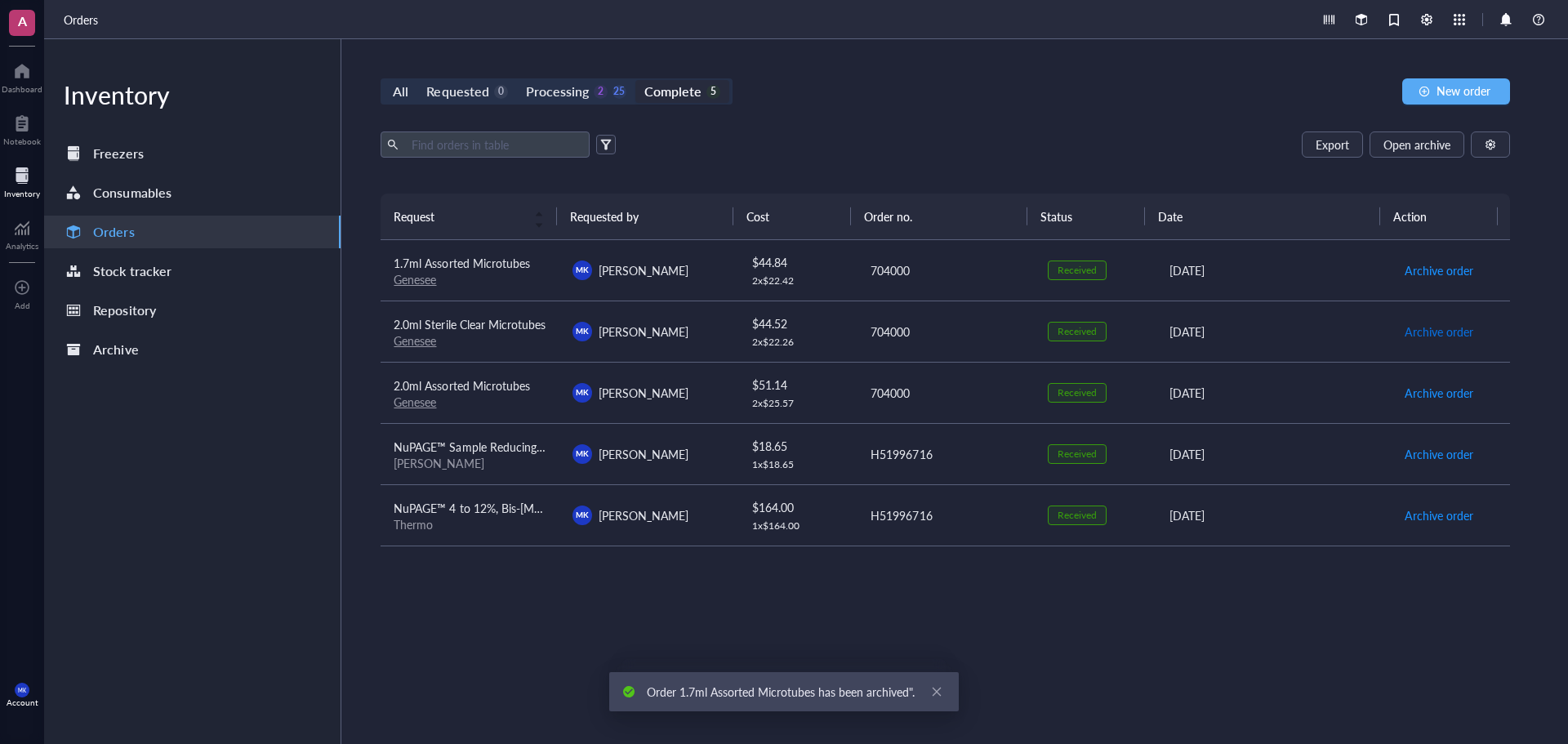 click on "Archive order" at bounding box center (1439, 332) 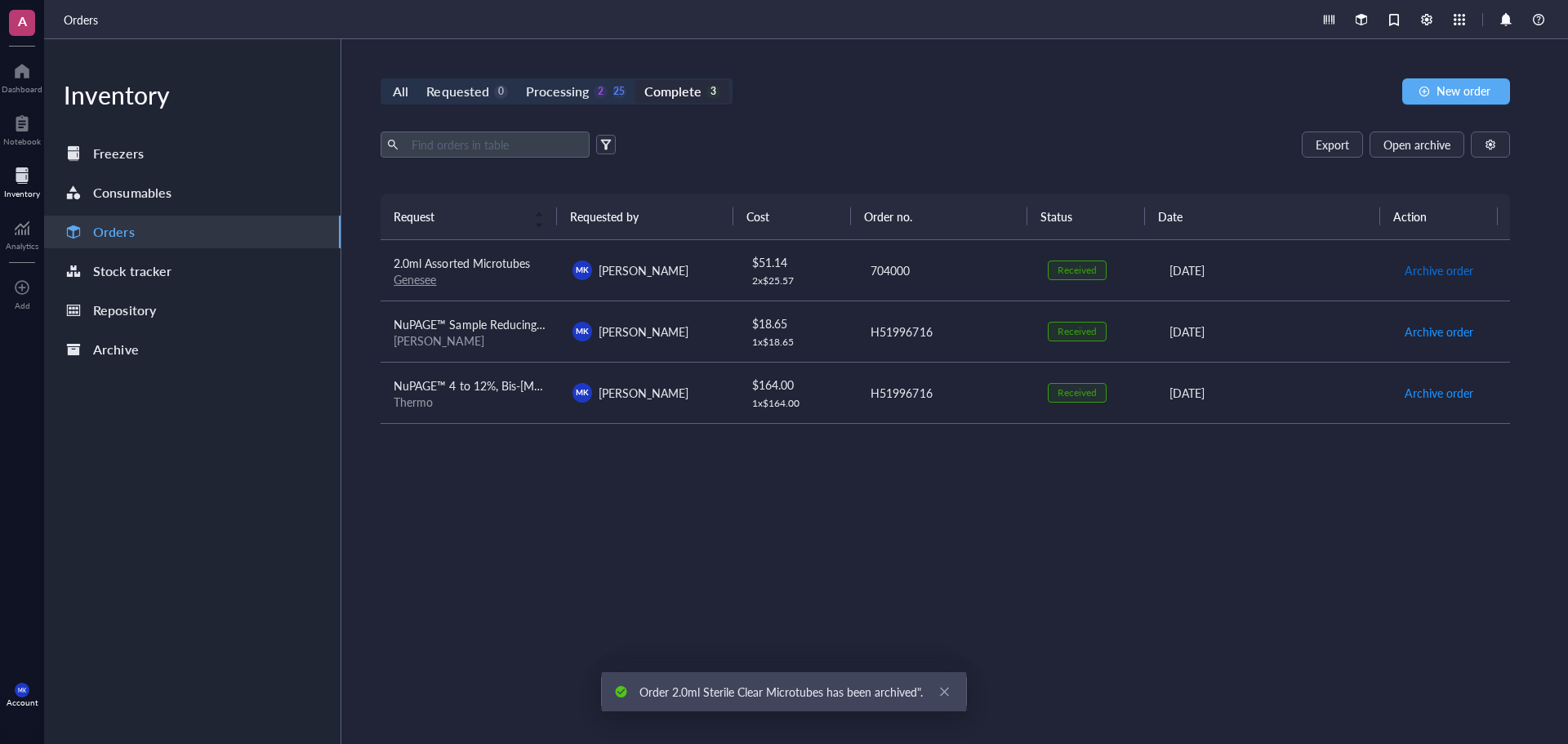 click on "Archive order" at bounding box center [1439, 270] 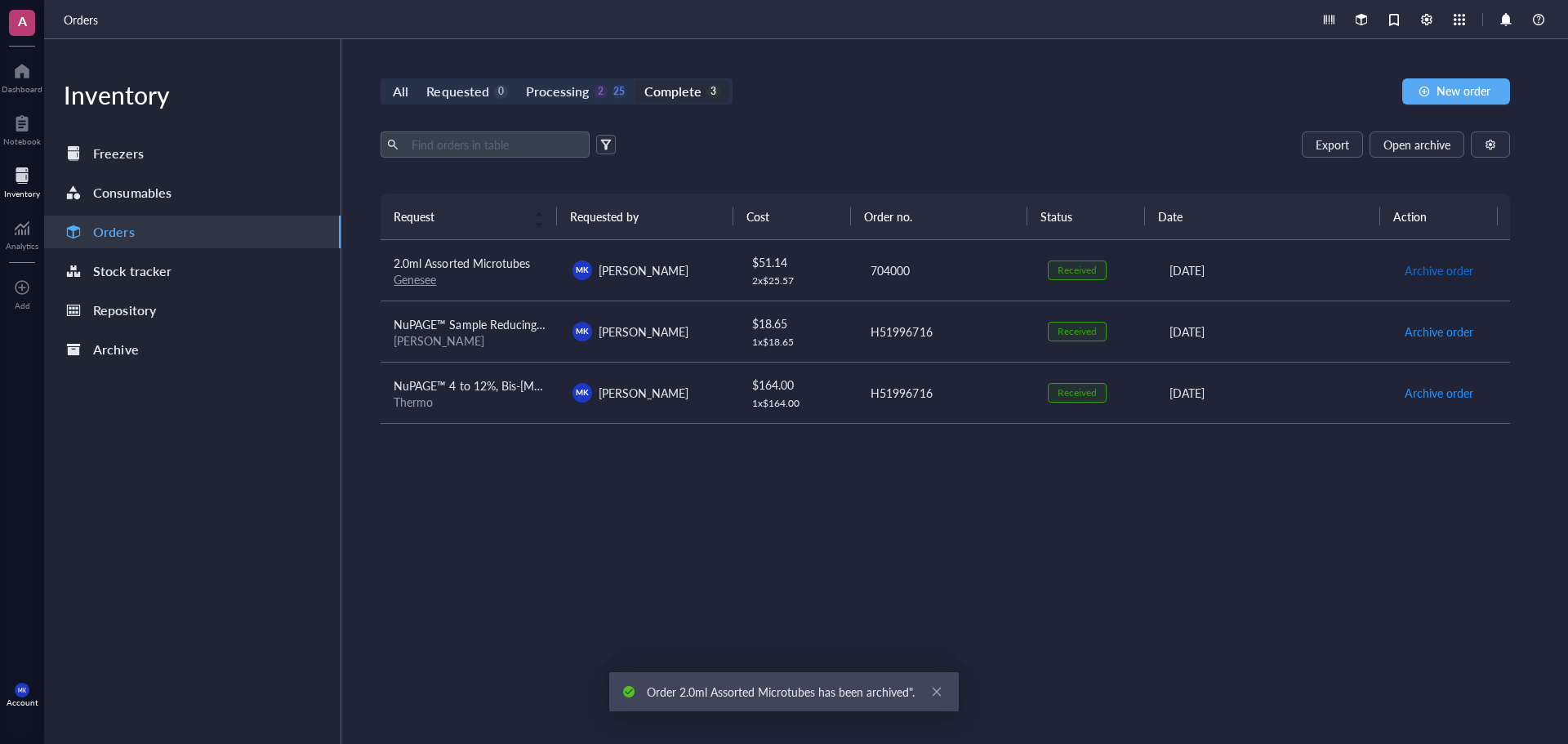 click on "Archive order" at bounding box center [1439, 270] 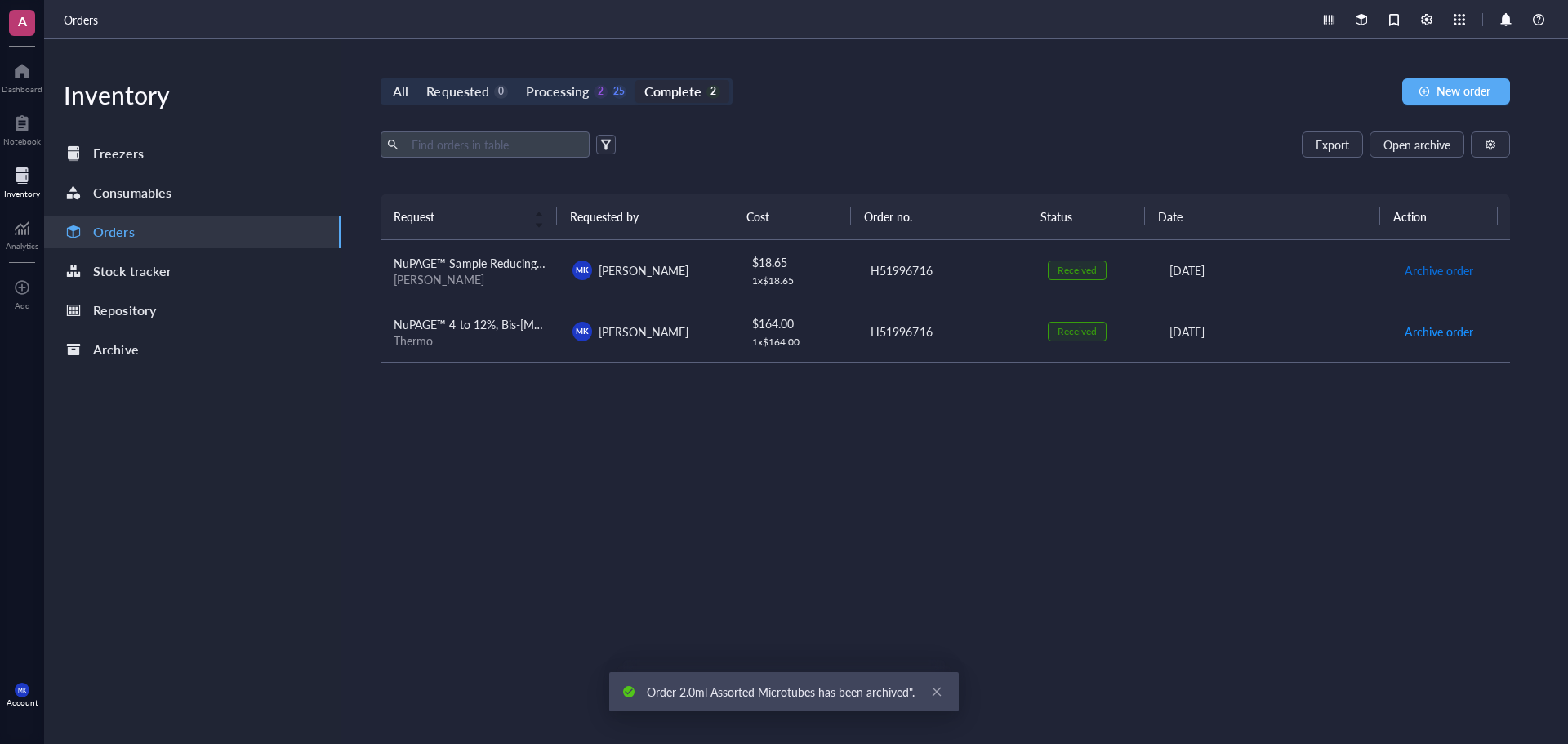 click on "Archive order" at bounding box center [1439, 270] 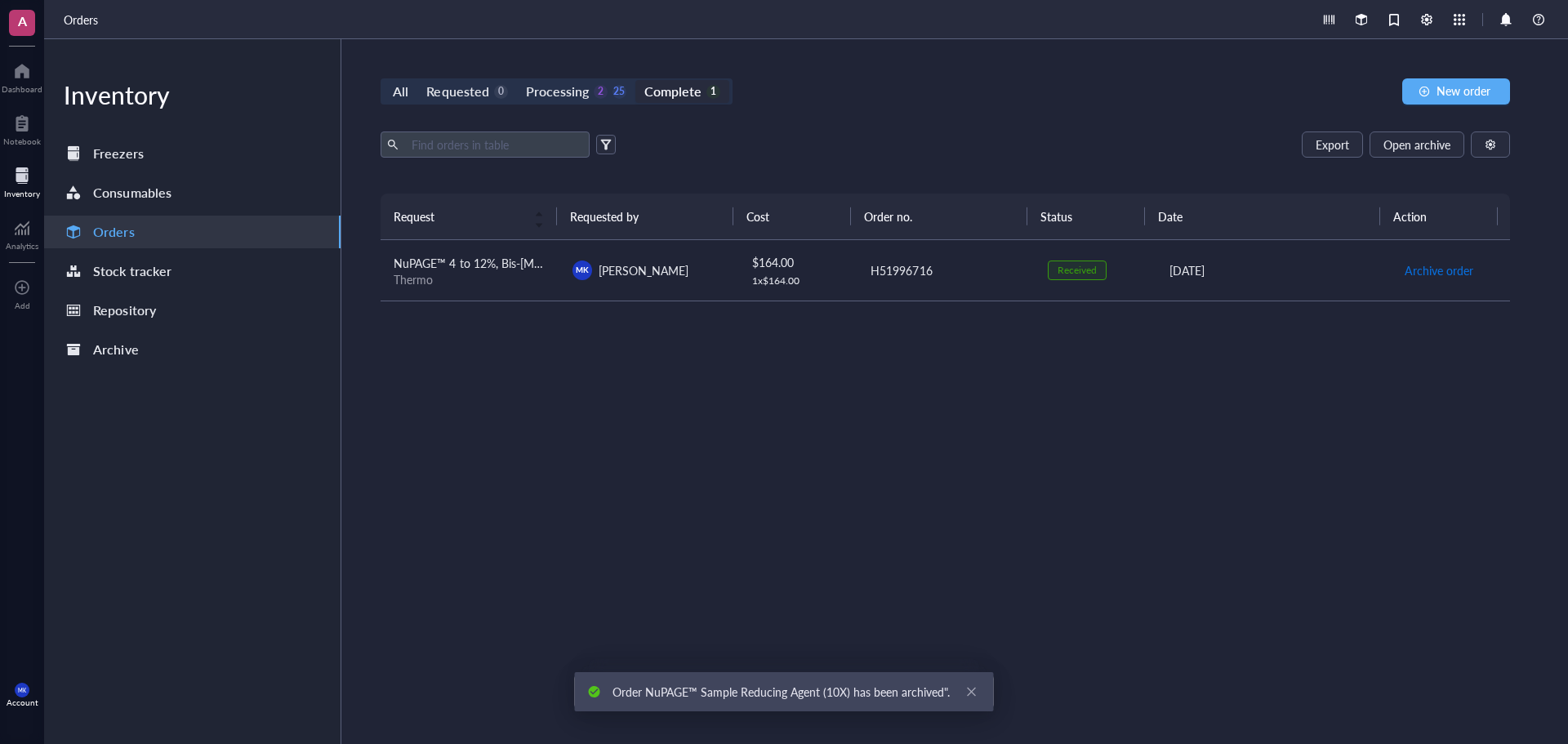 click on "Archive order" at bounding box center [1439, 270] 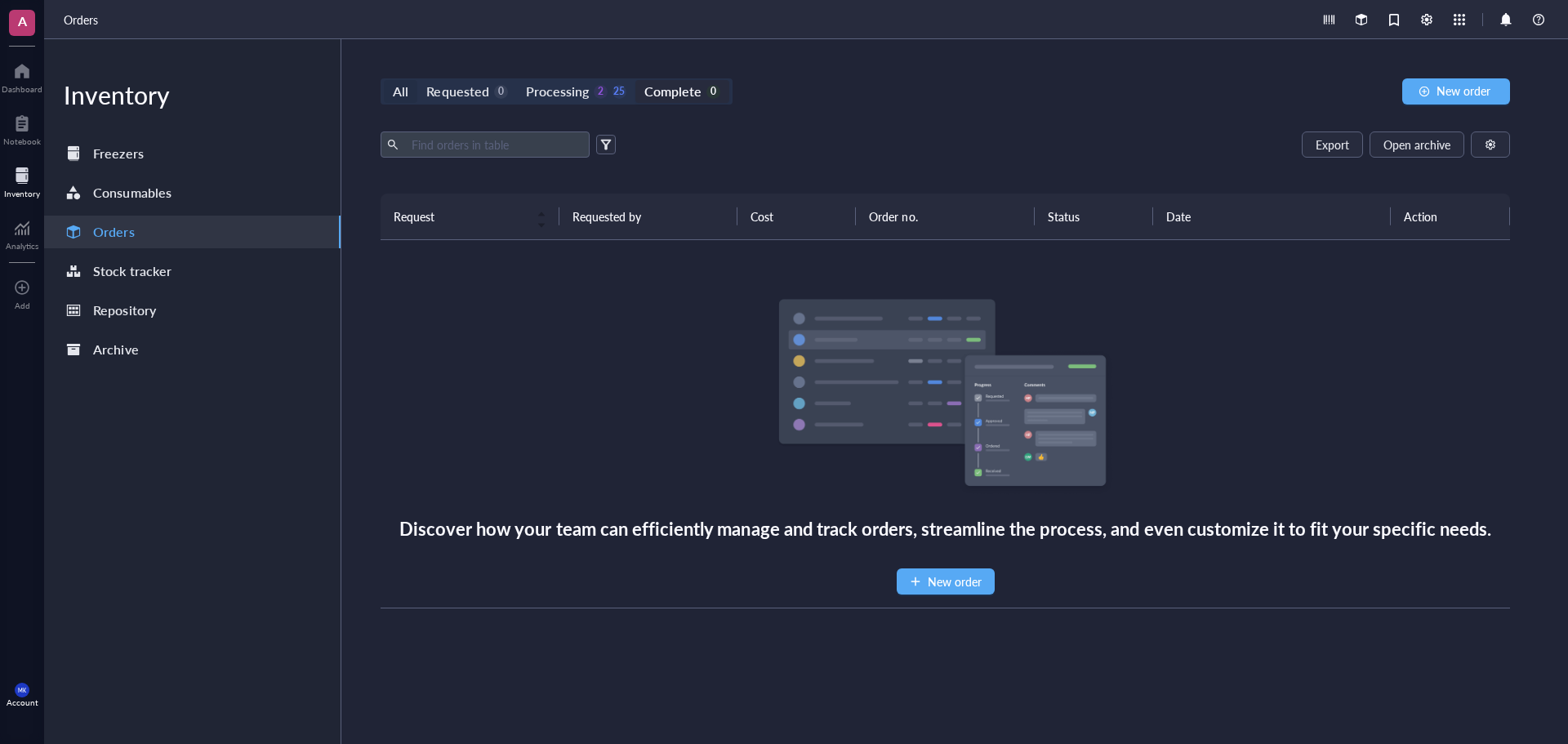 click on "All" at bounding box center [400, 91] 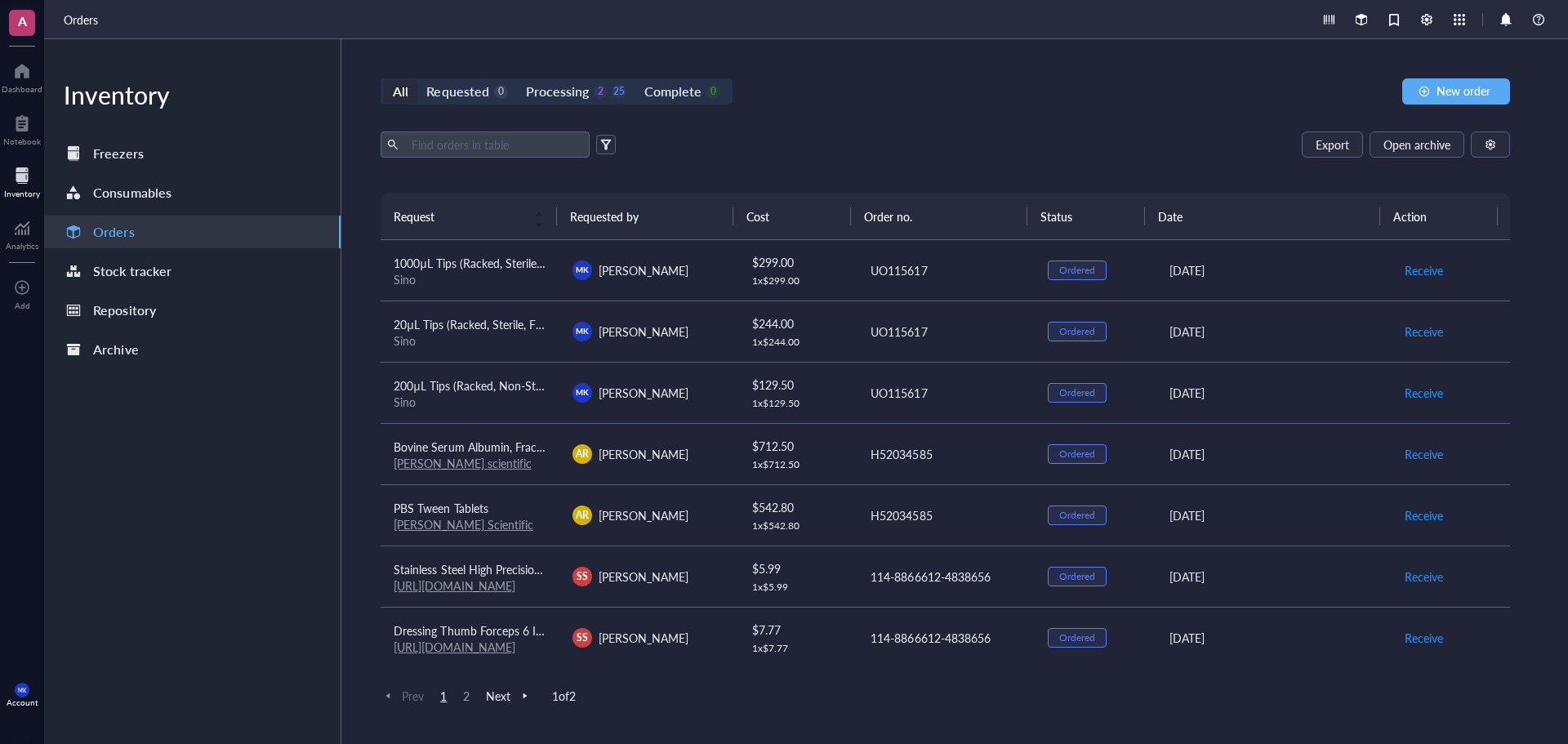 click on "1  x  $ 299.00" at bounding box center (798, 281) 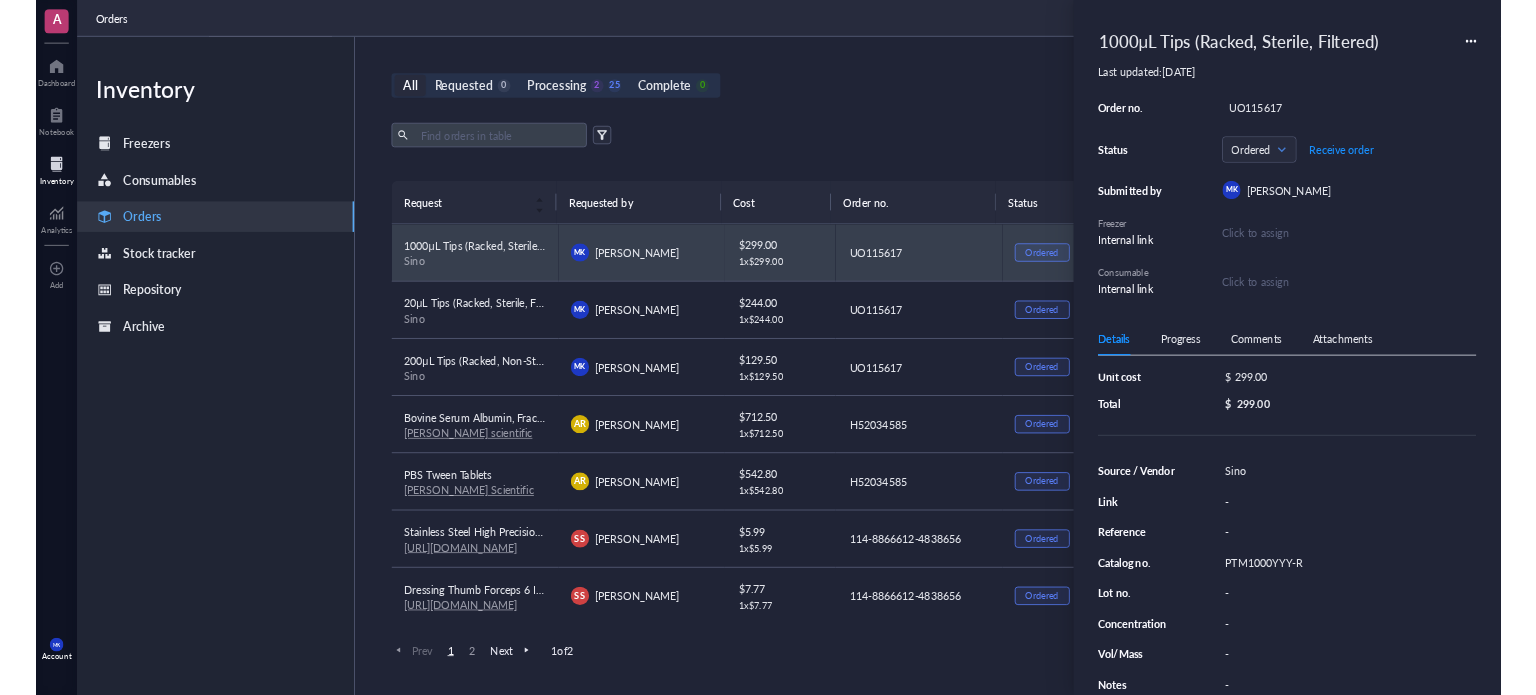 scroll, scrollTop: 0, scrollLeft: 0, axis: both 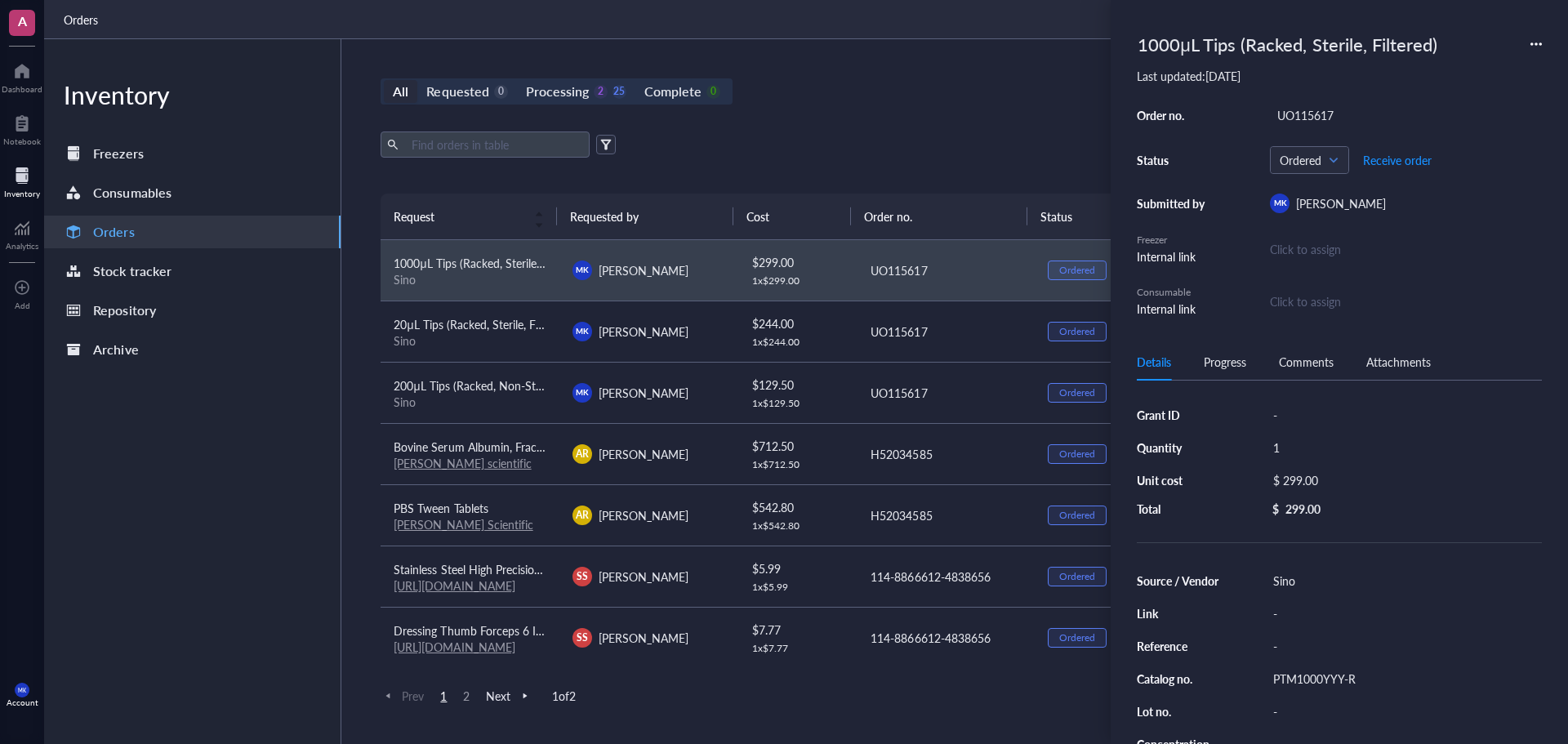 click on "Export Open archive Requester Requested on Source / Vendor Last updated" at bounding box center (945, 163) 